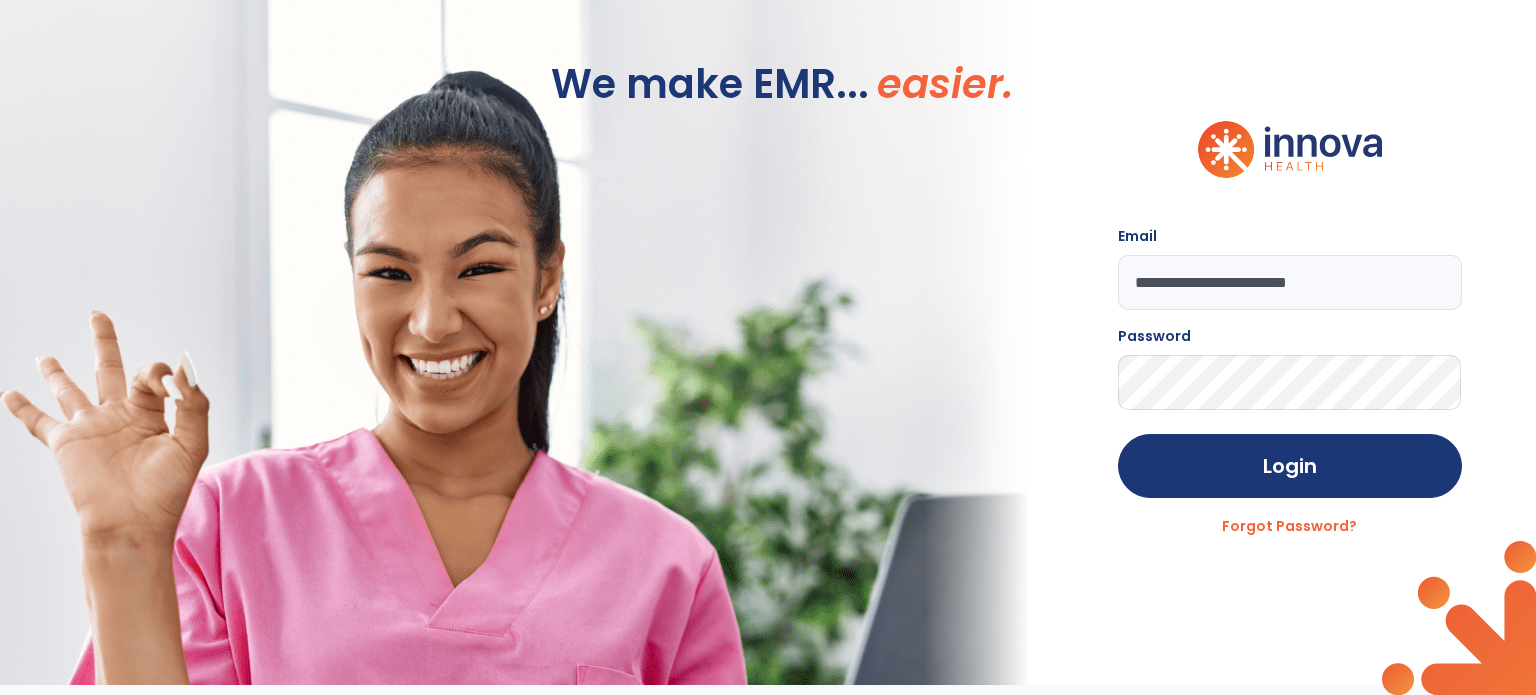 scroll, scrollTop: 0, scrollLeft: 0, axis: both 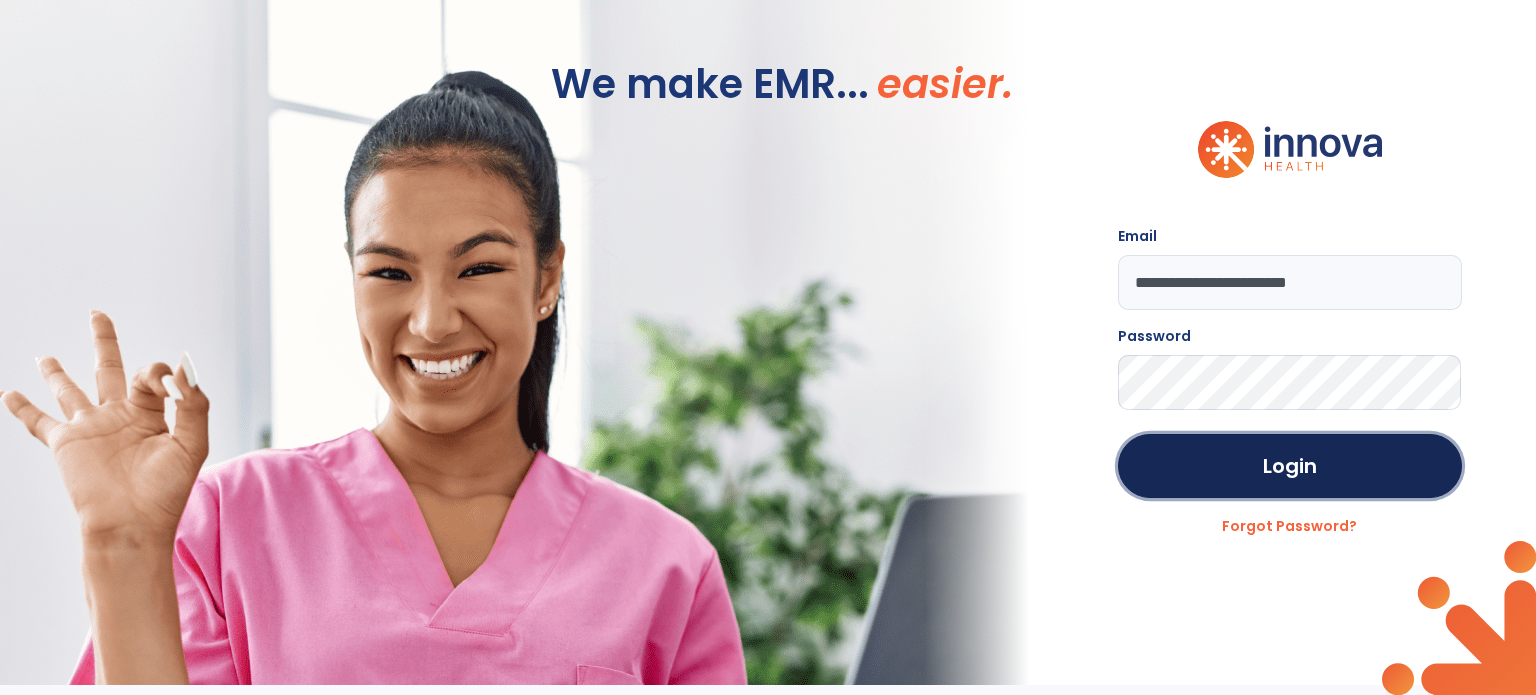 drag, startPoint x: 1384, startPoint y: 475, endPoint x: 1354, endPoint y: 427, distance: 56.603886 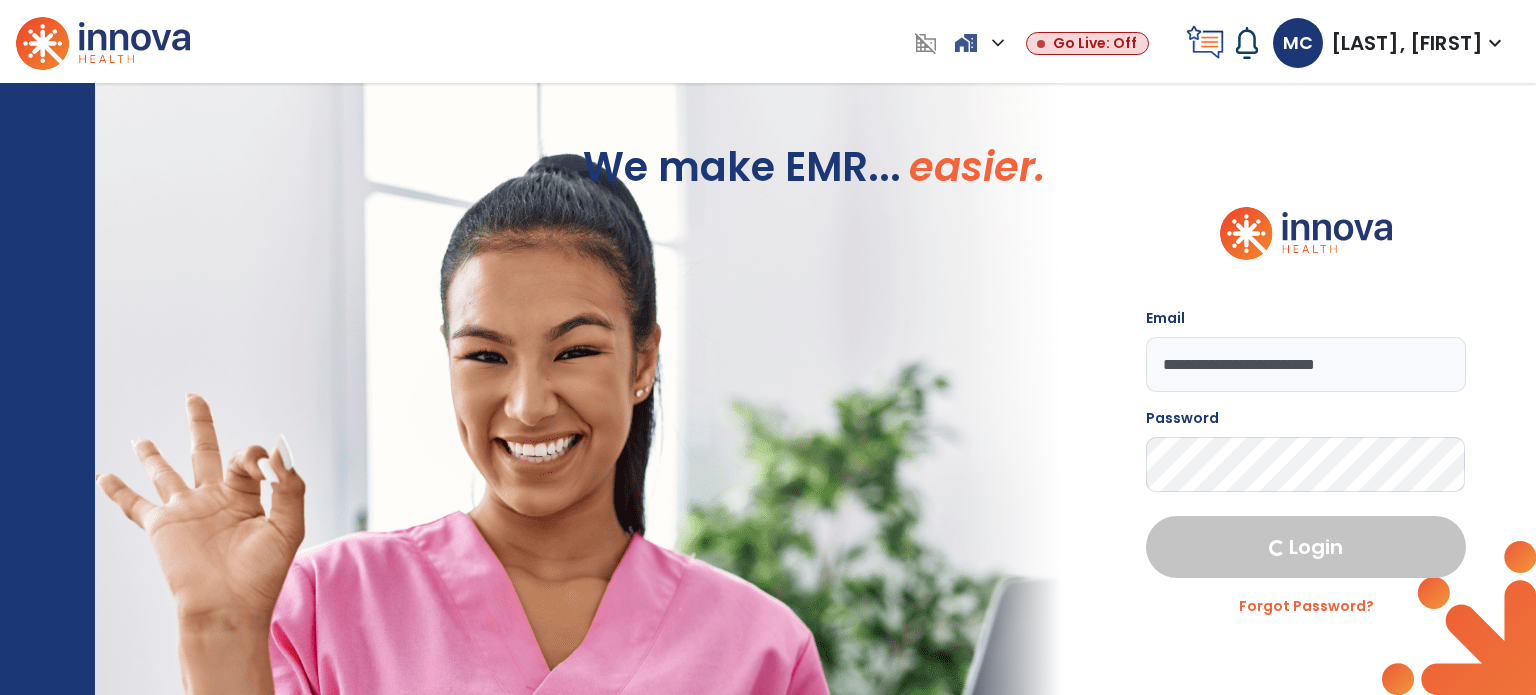 select on "****" 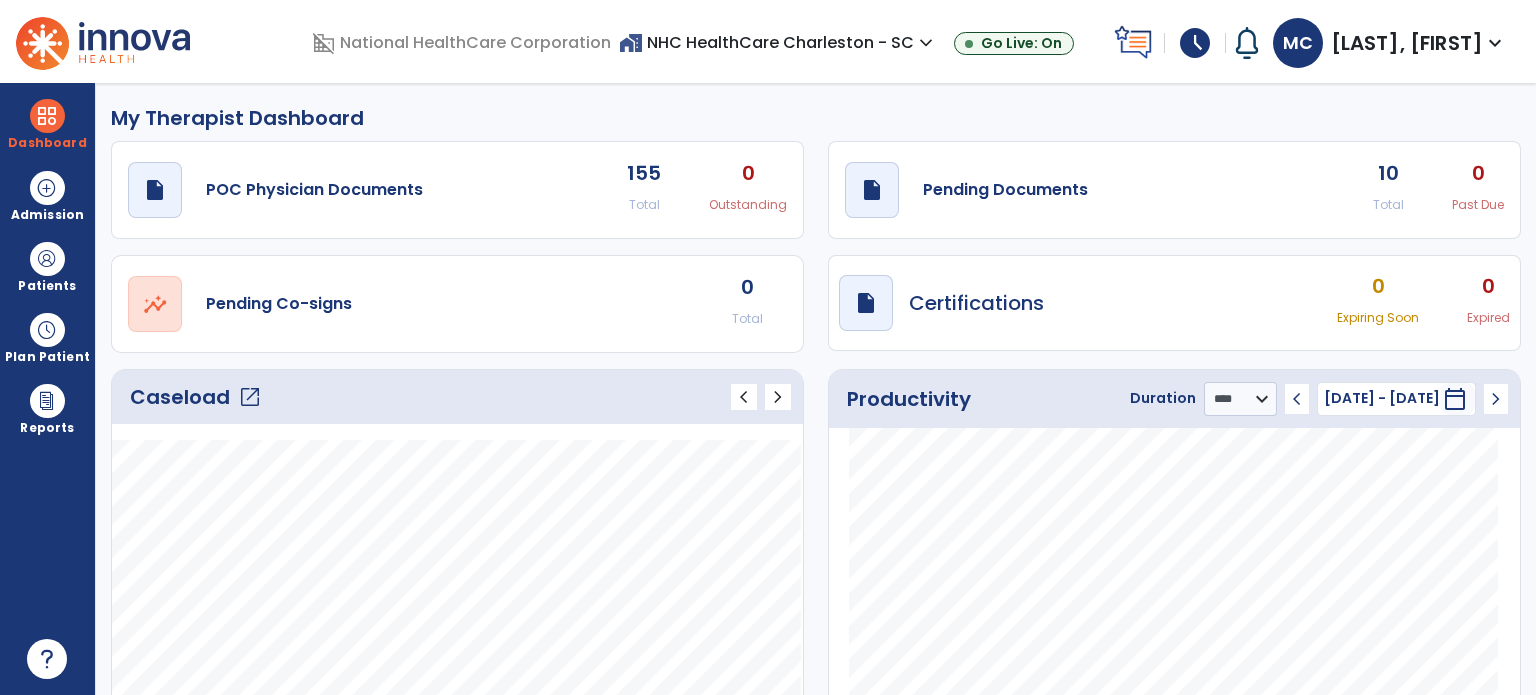 click on "open_in_new" 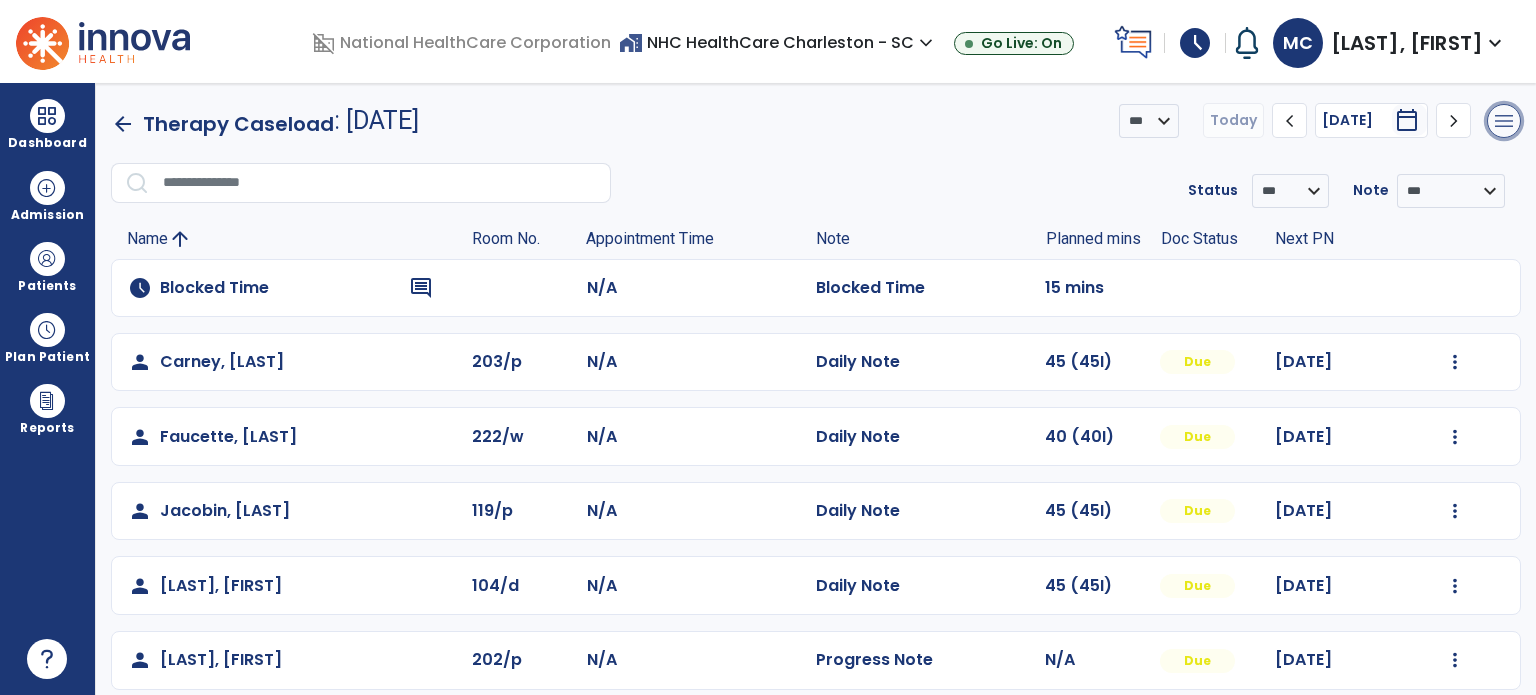 click on "menu" at bounding box center (1504, 121) 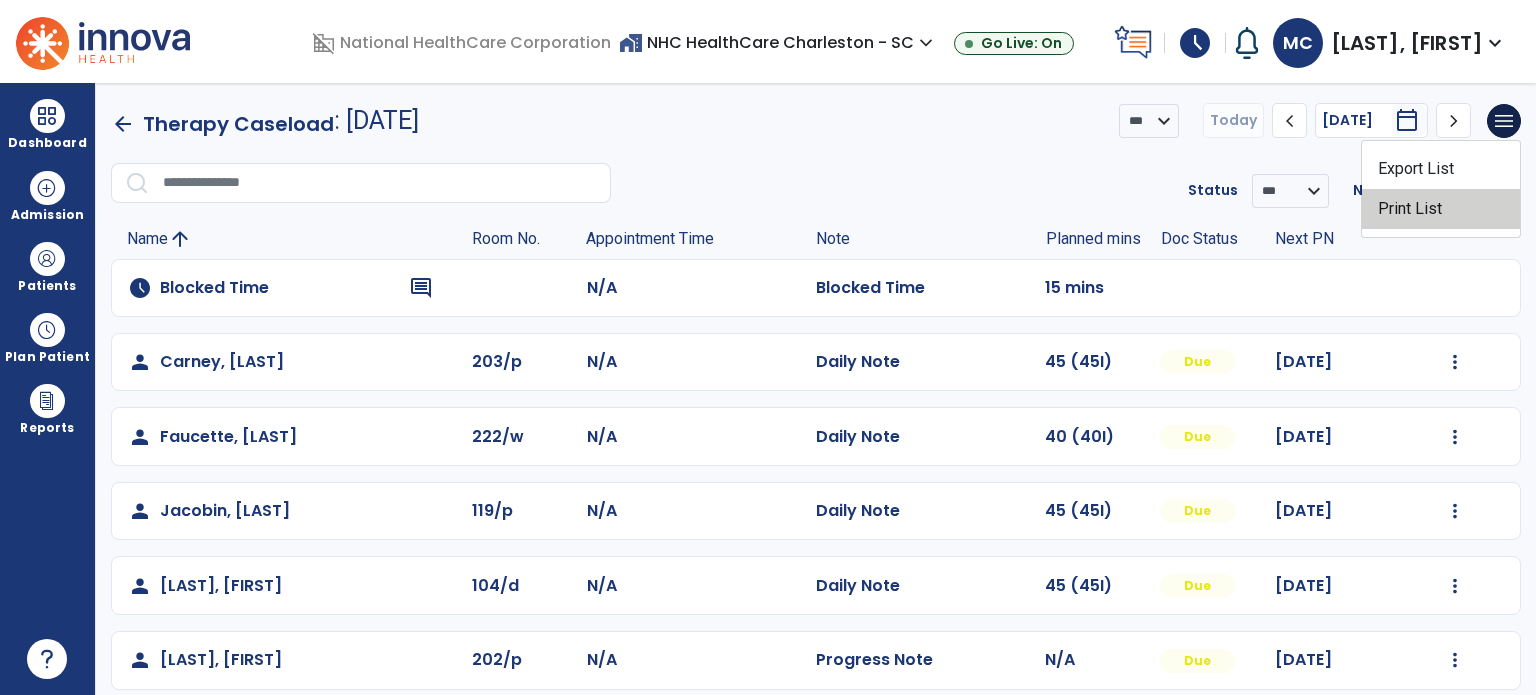 click on "Print List" 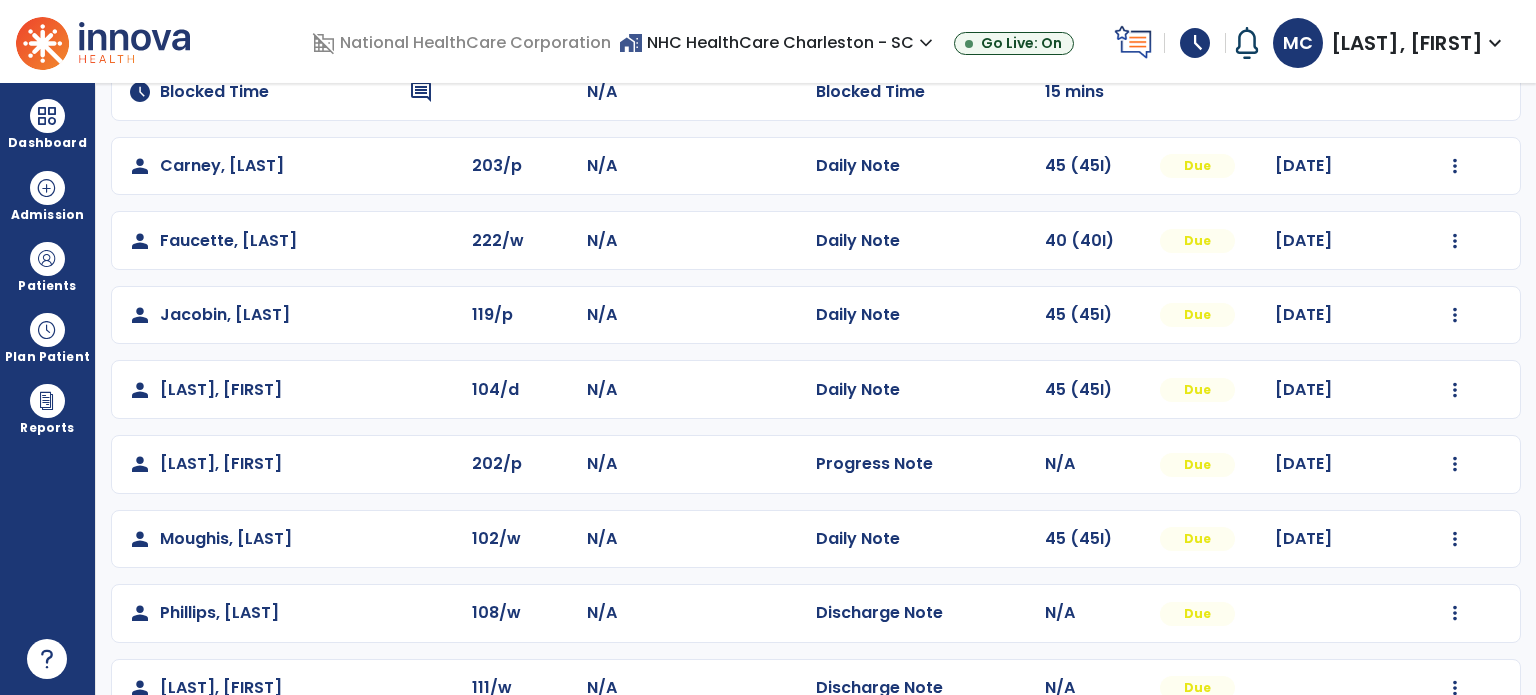 scroll, scrollTop: 200, scrollLeft: 0, axis: vertical 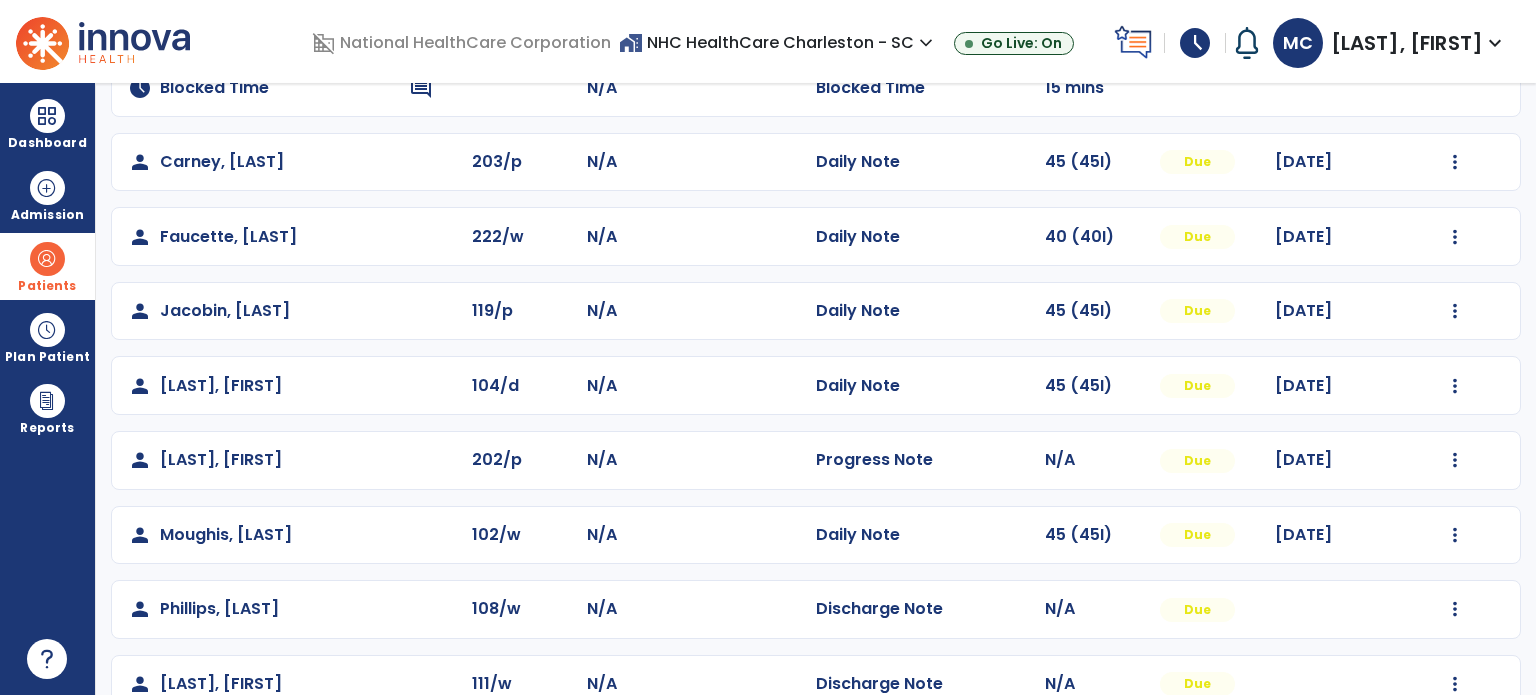 click on "Patients" at bounding box center [47, 286] 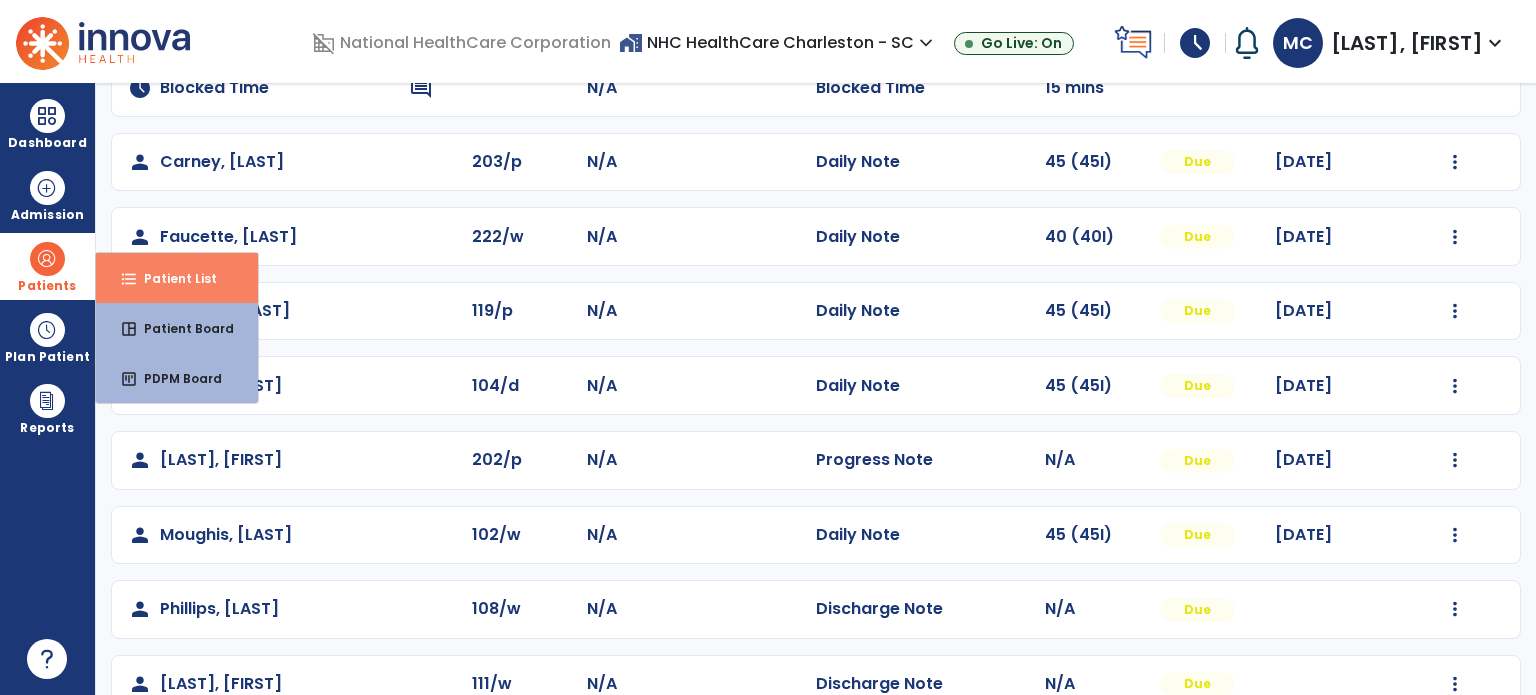click on "format_list_bulleted  Patient List" at bounding box center [177, 278] 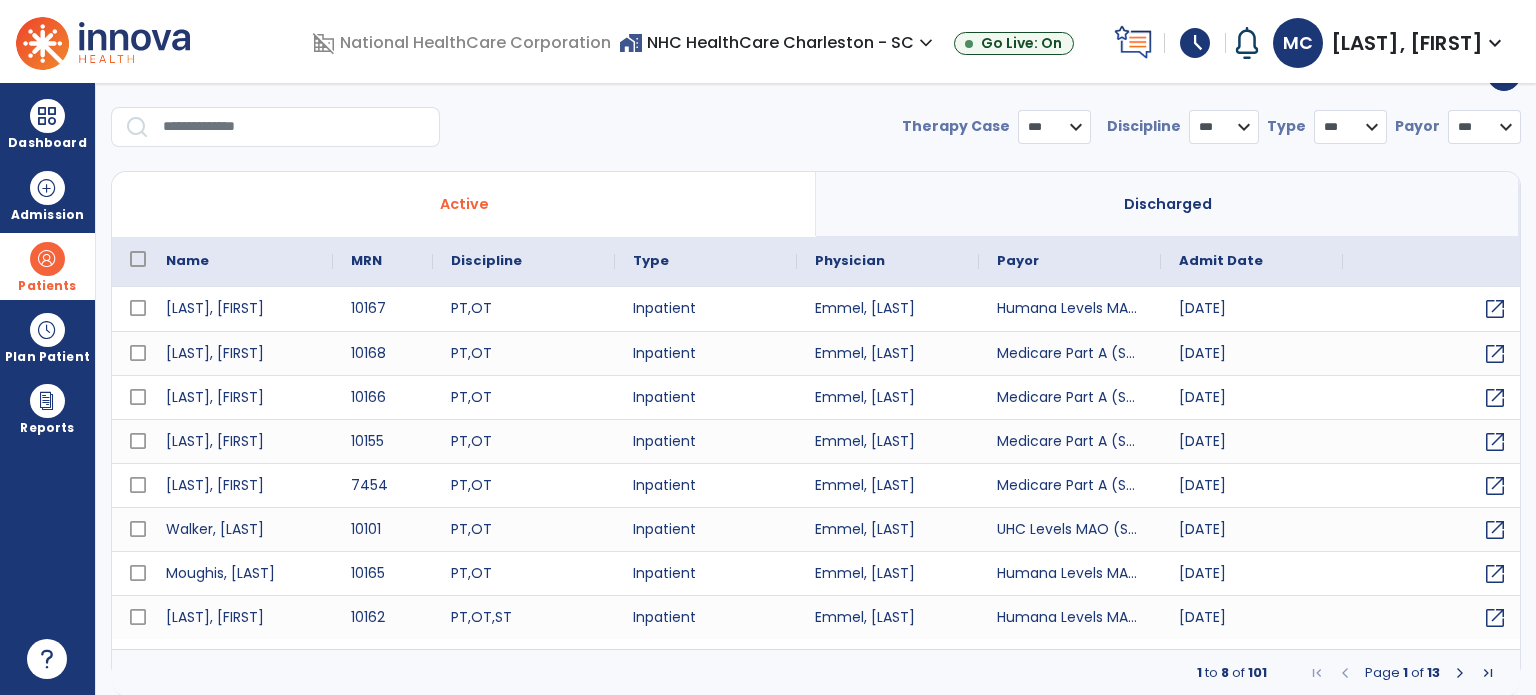 select on "***" 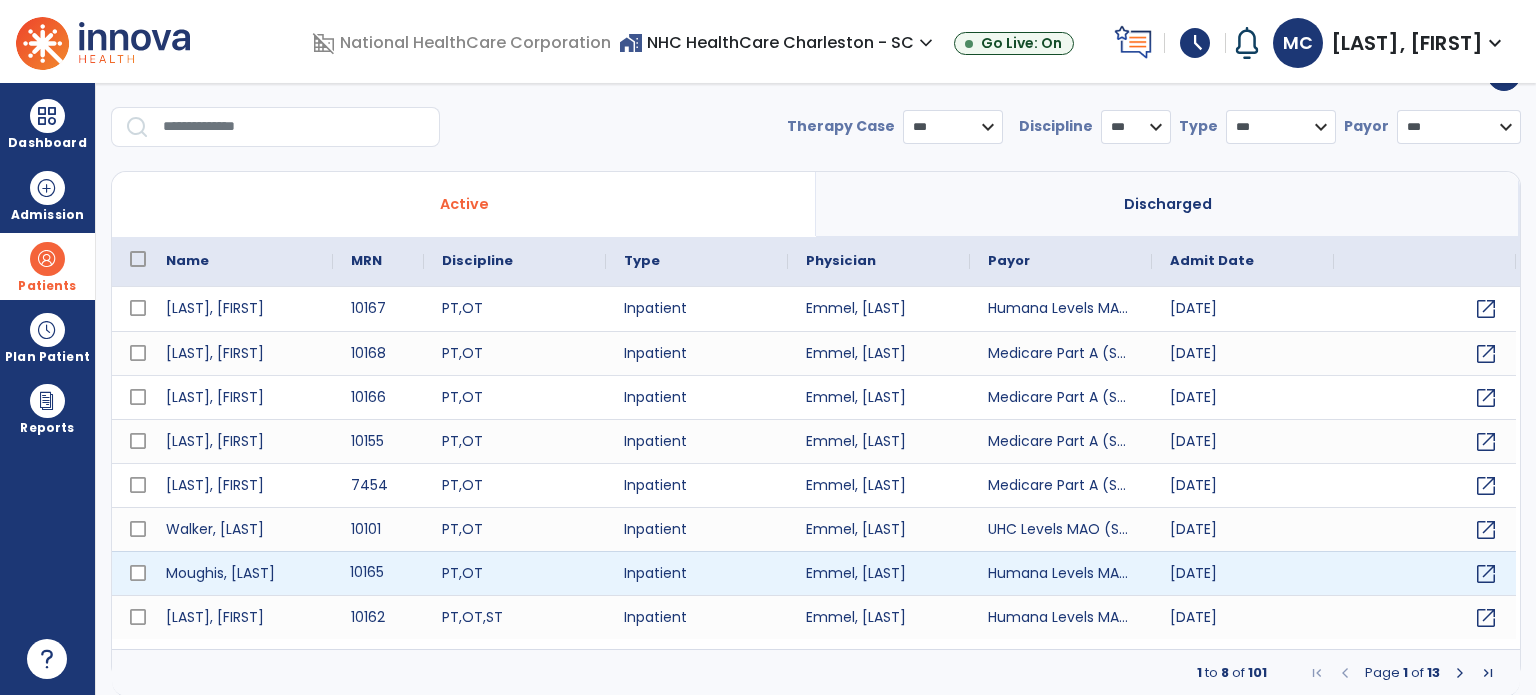 click on "[POSTAL_CODE]" at bounding box center (378, 573) 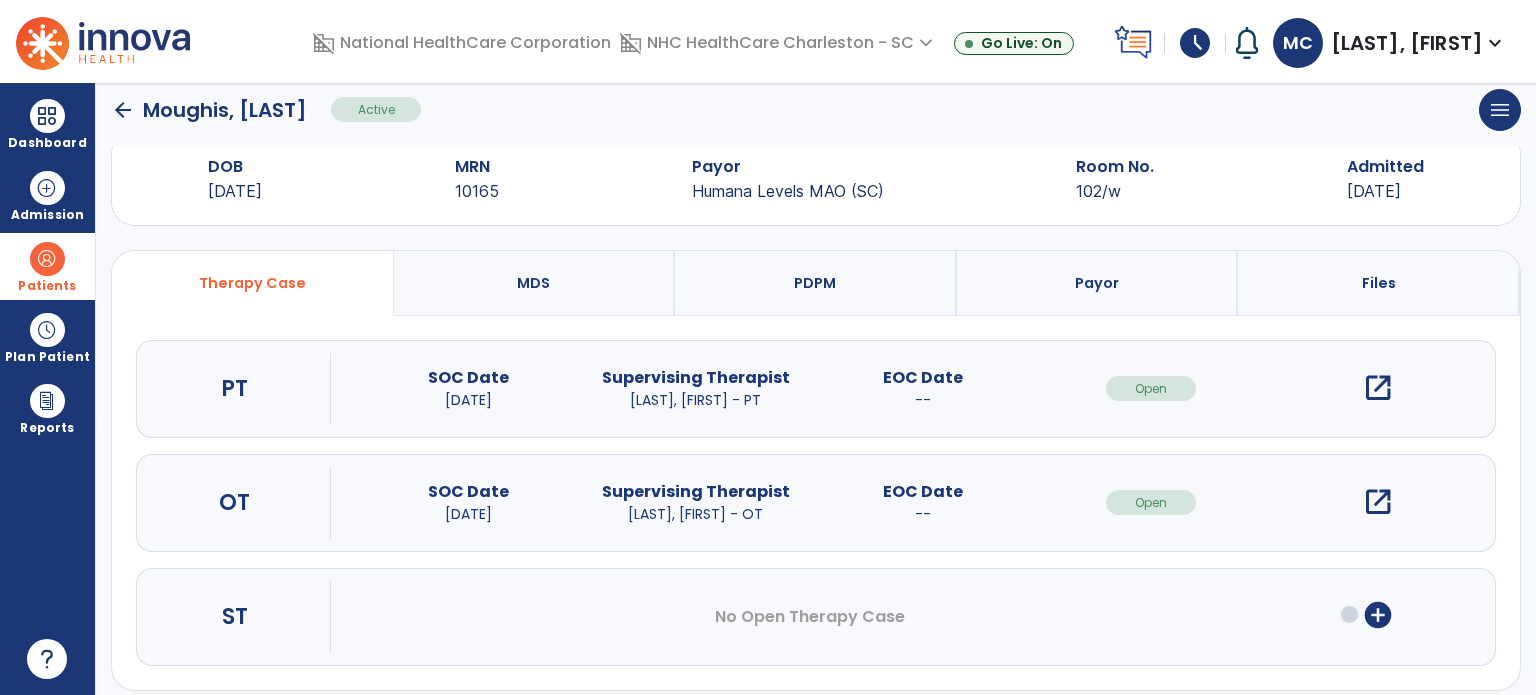 click on "open_in_new" at bounding box center [1378, 388] 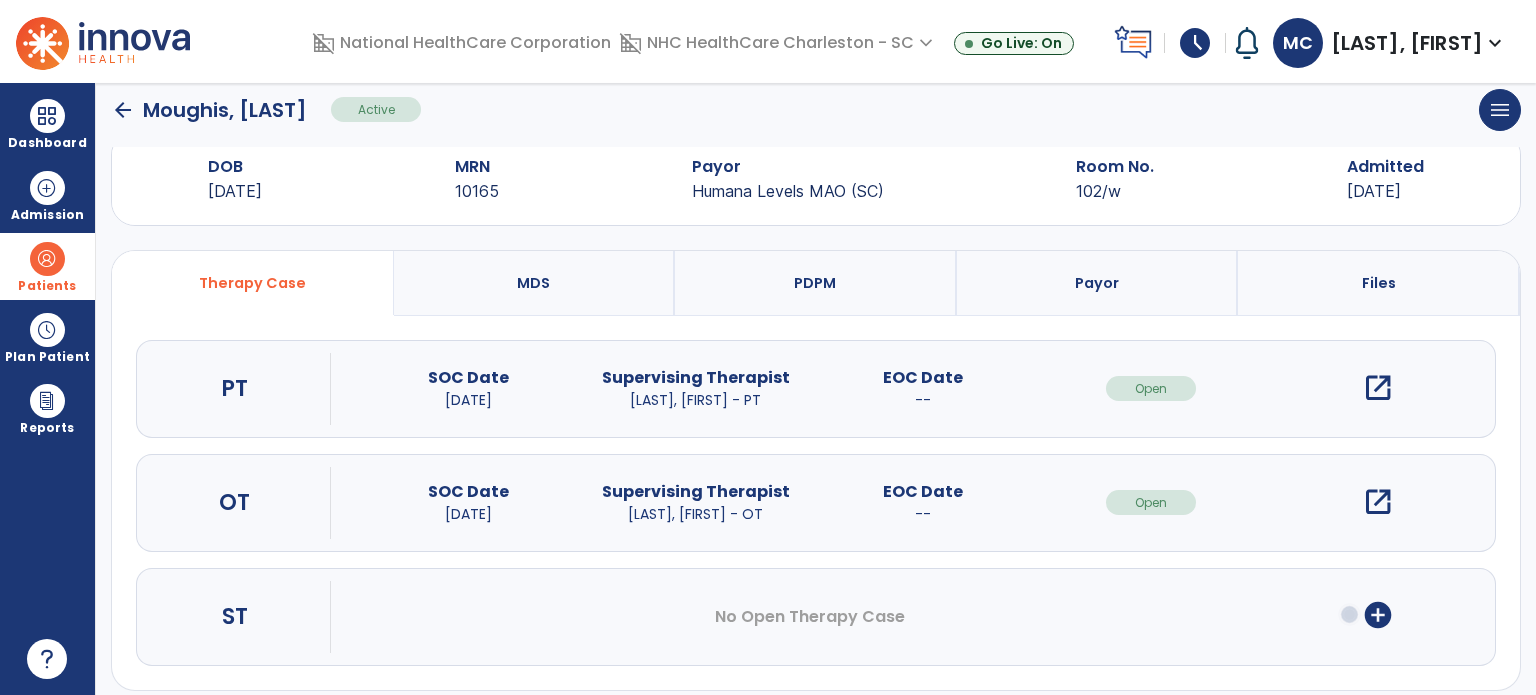 click on "open_in_new" at bounding box center (1378, 388) 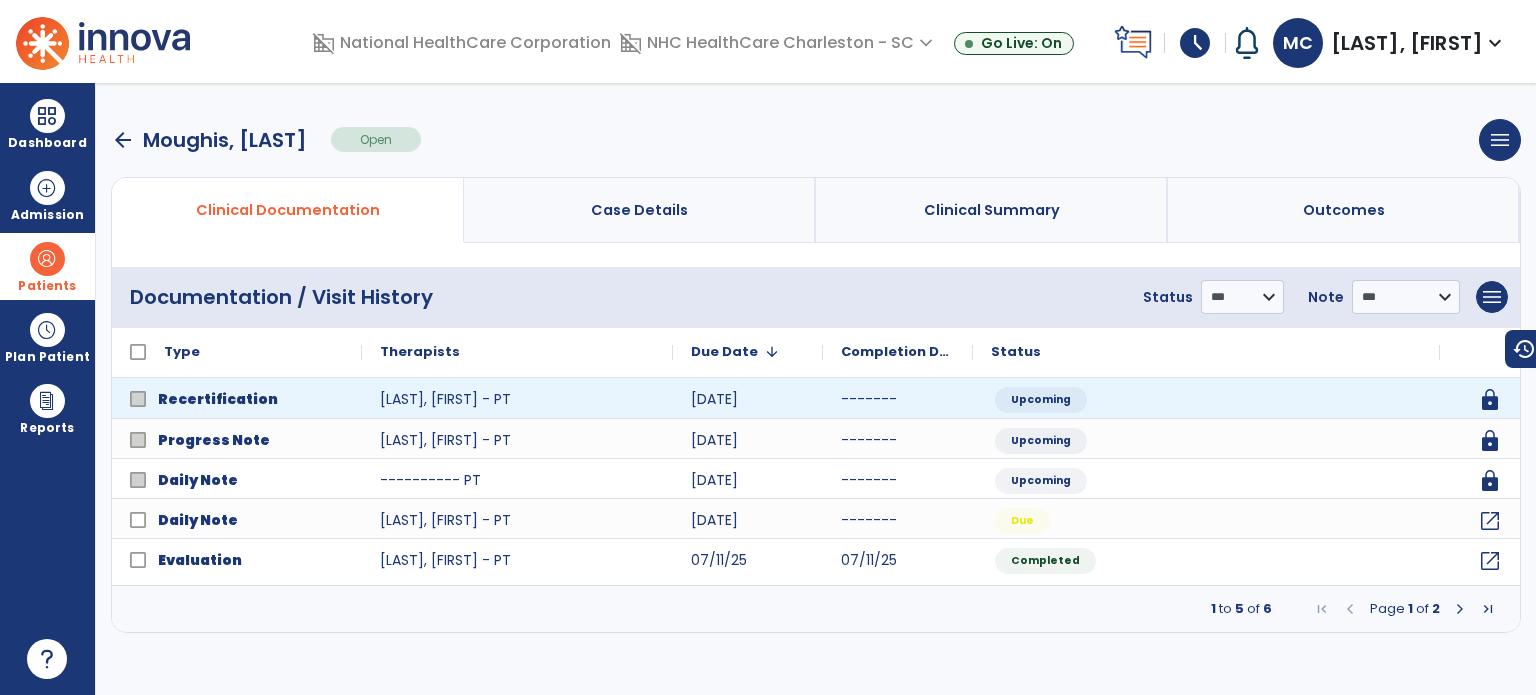 scroll, scrollTop: 0, scrollLeft: 0, axis: both 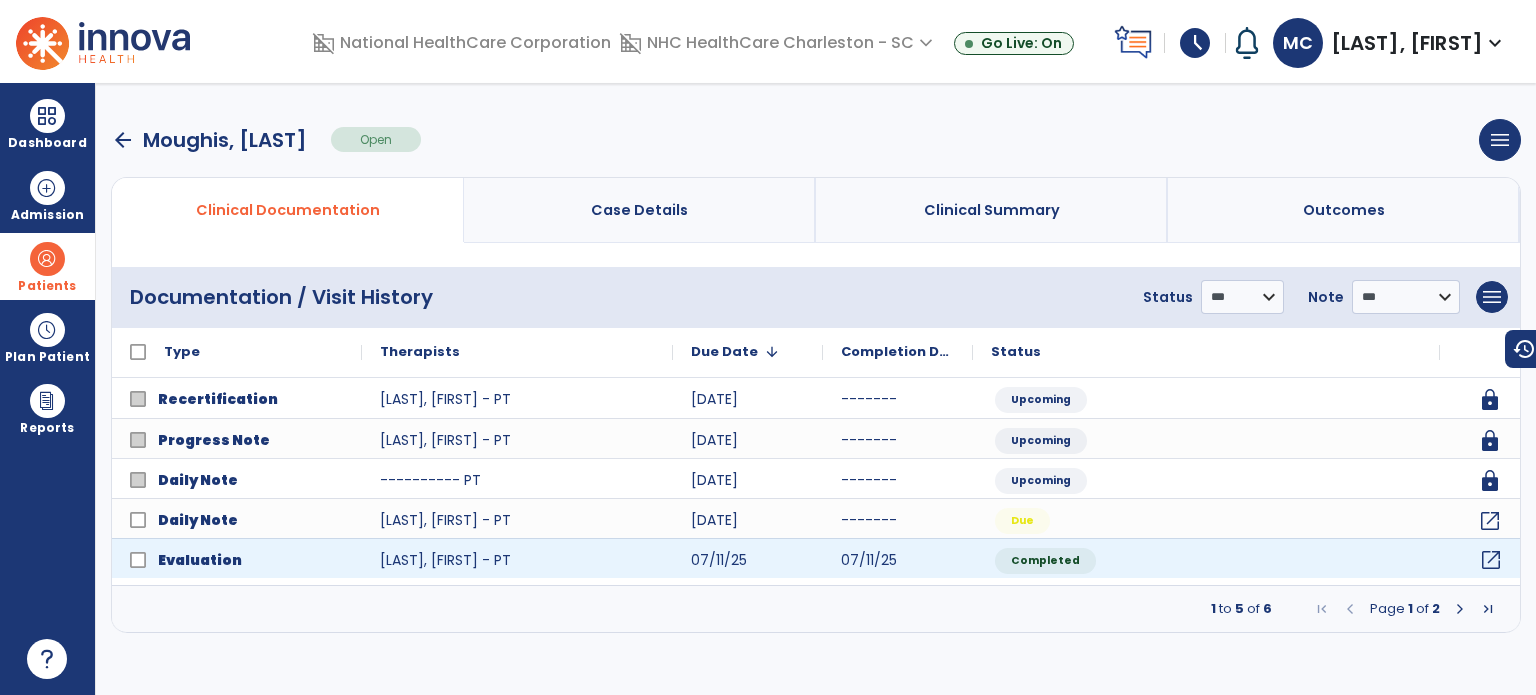 click on "open_in_new" 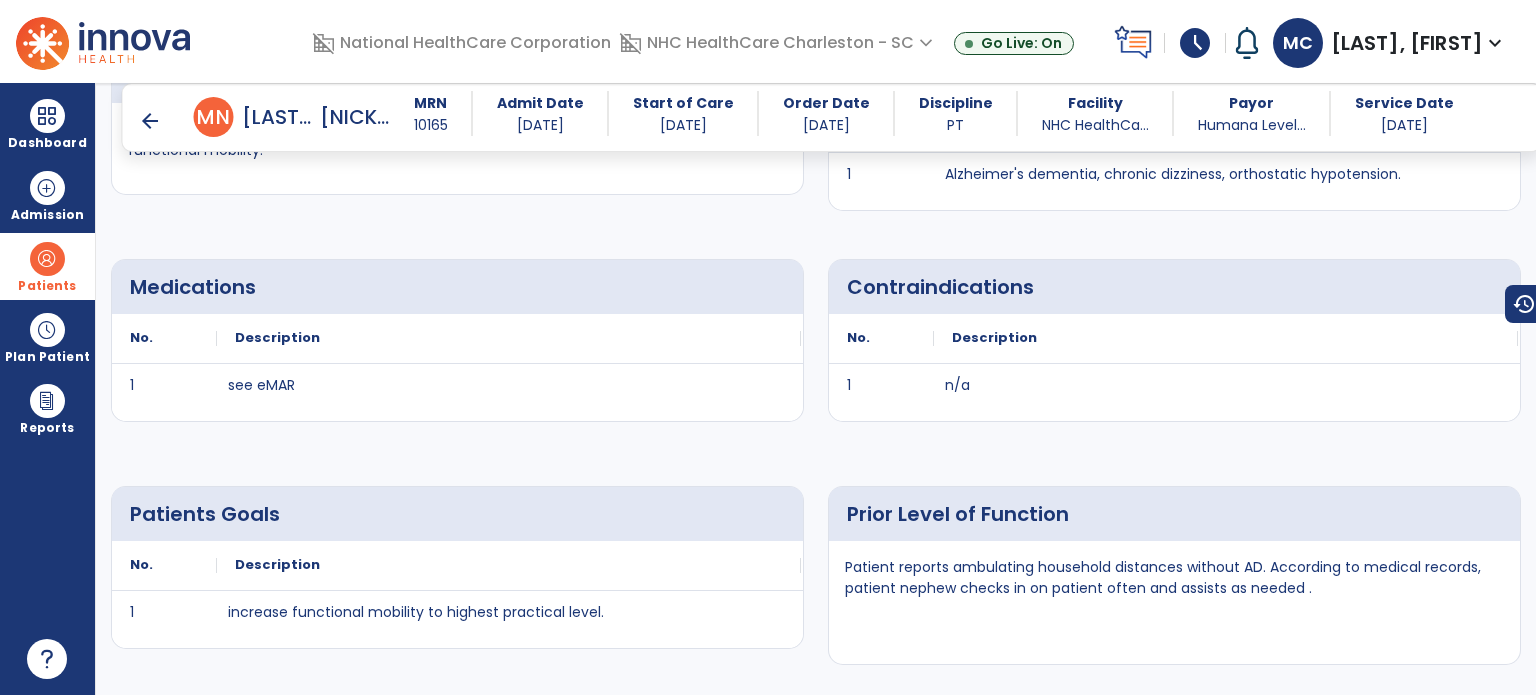 scroll, scrollTop: 1300, scrollLeft: 0, axis: vertical 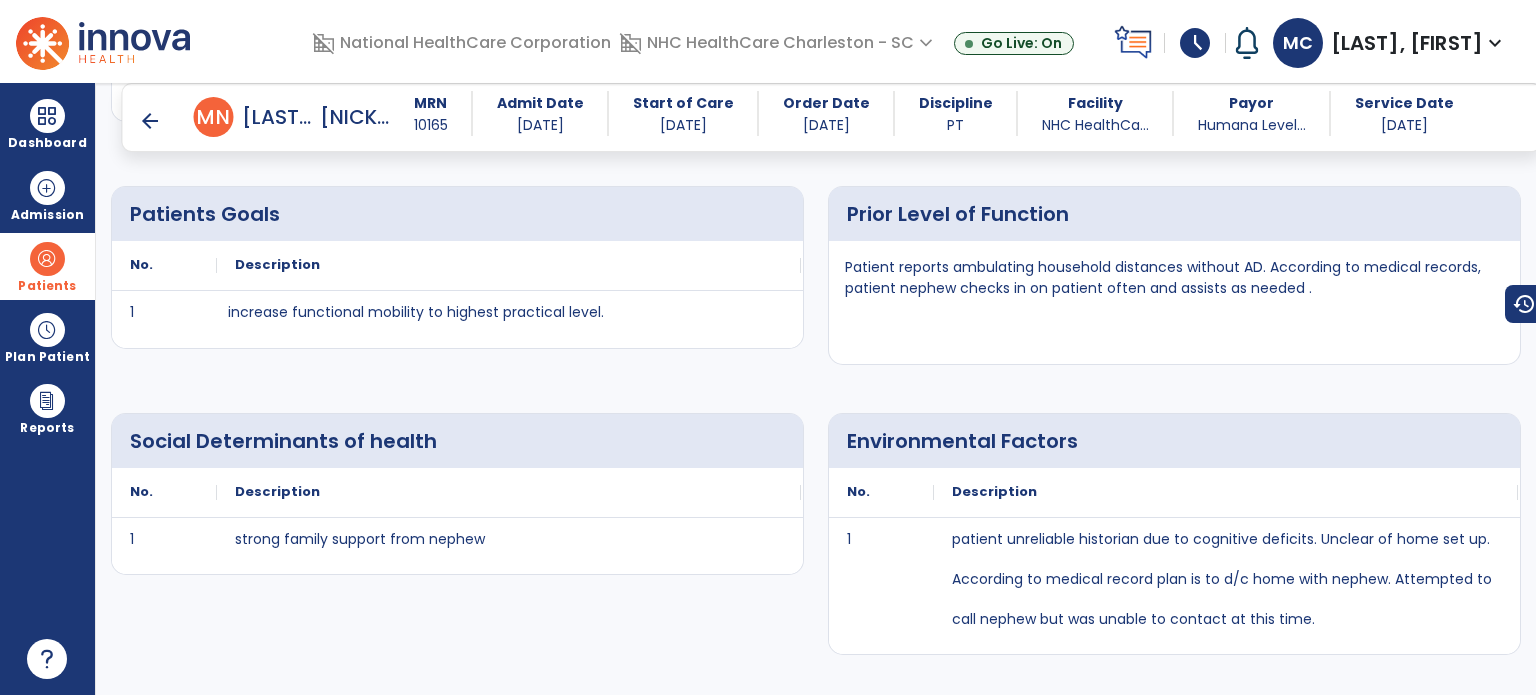 click on "arrow_back" at bounding box center [150, 121] 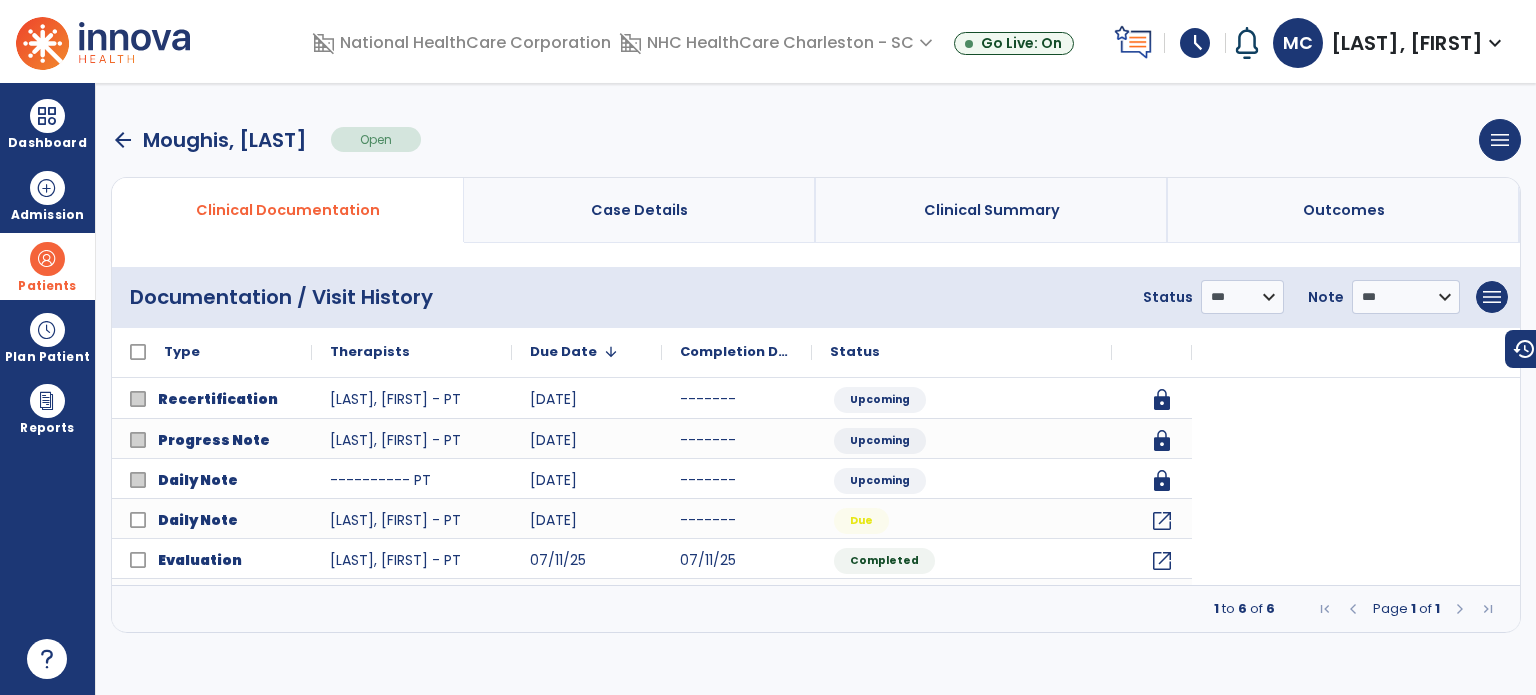 scroll, scrollTop: 0, scrollLeft: 0, axis: both 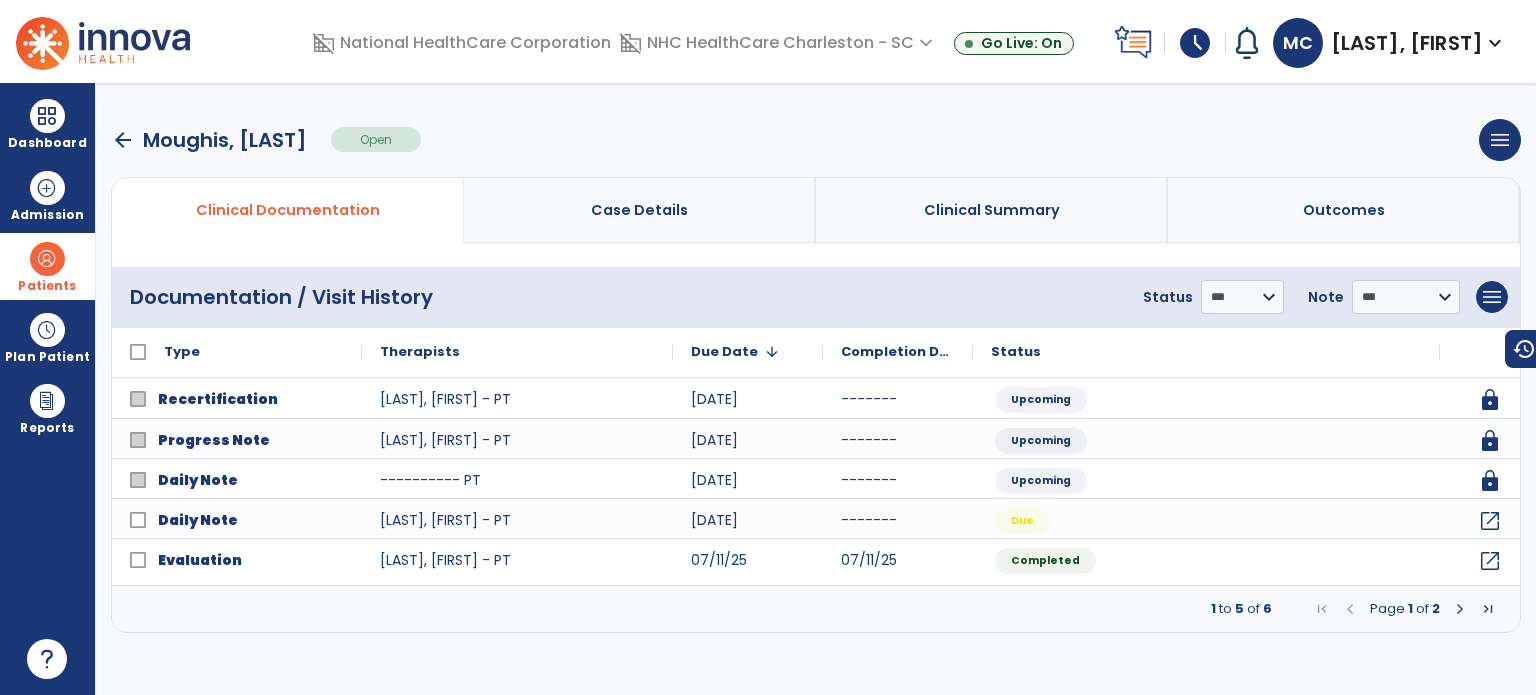 click on "arrow_back   Moughis, Nicolas  Open  menu   Edit Therapy Case   Delete Therapy Case   Close Therapy Case" at bounding box center [816, 140] 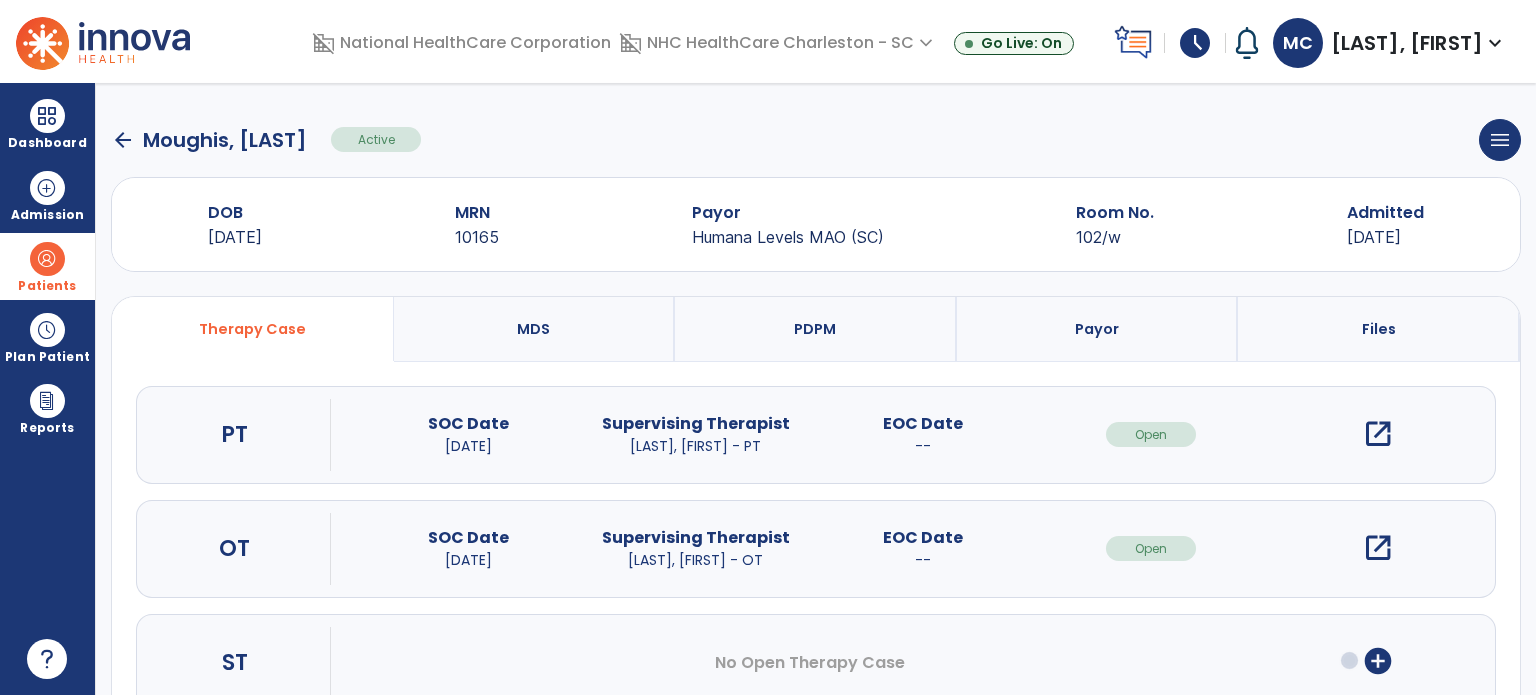 click on "arrow_back" 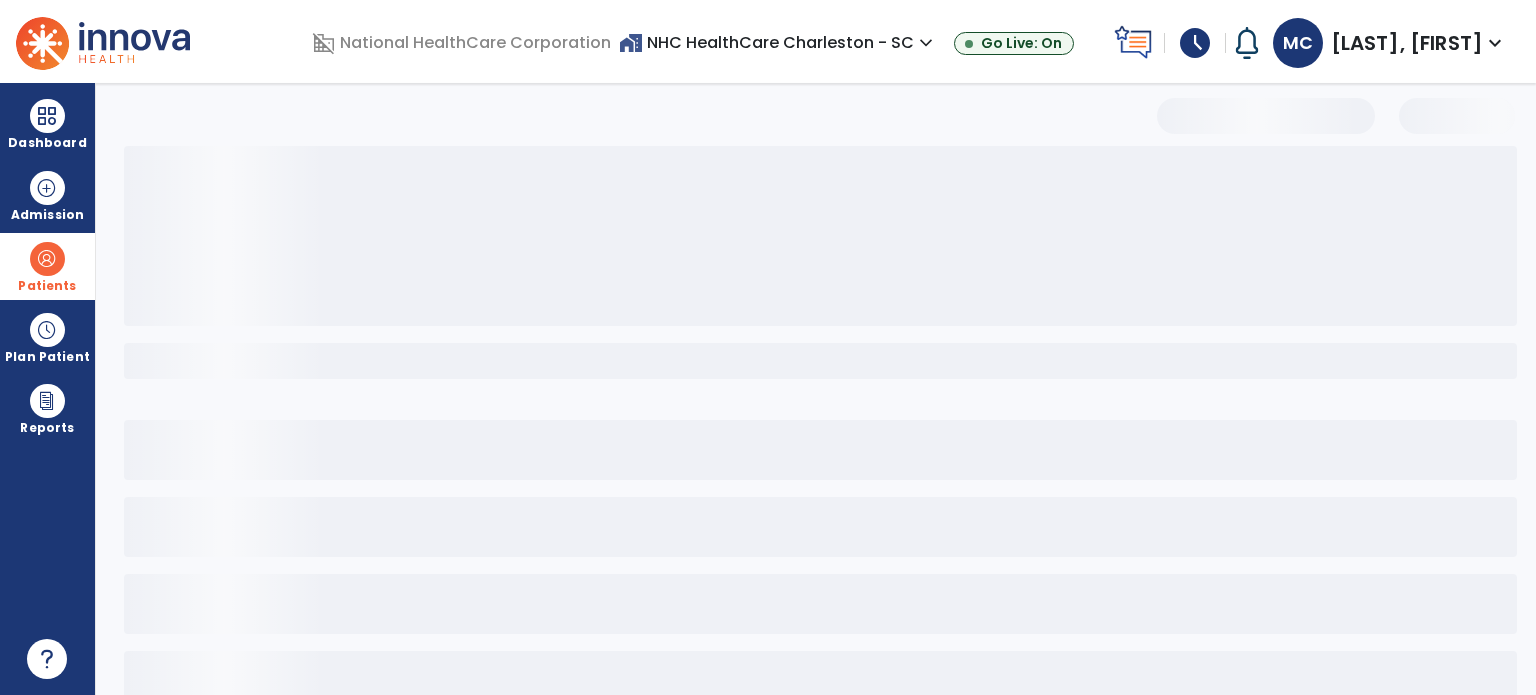 select on "***" 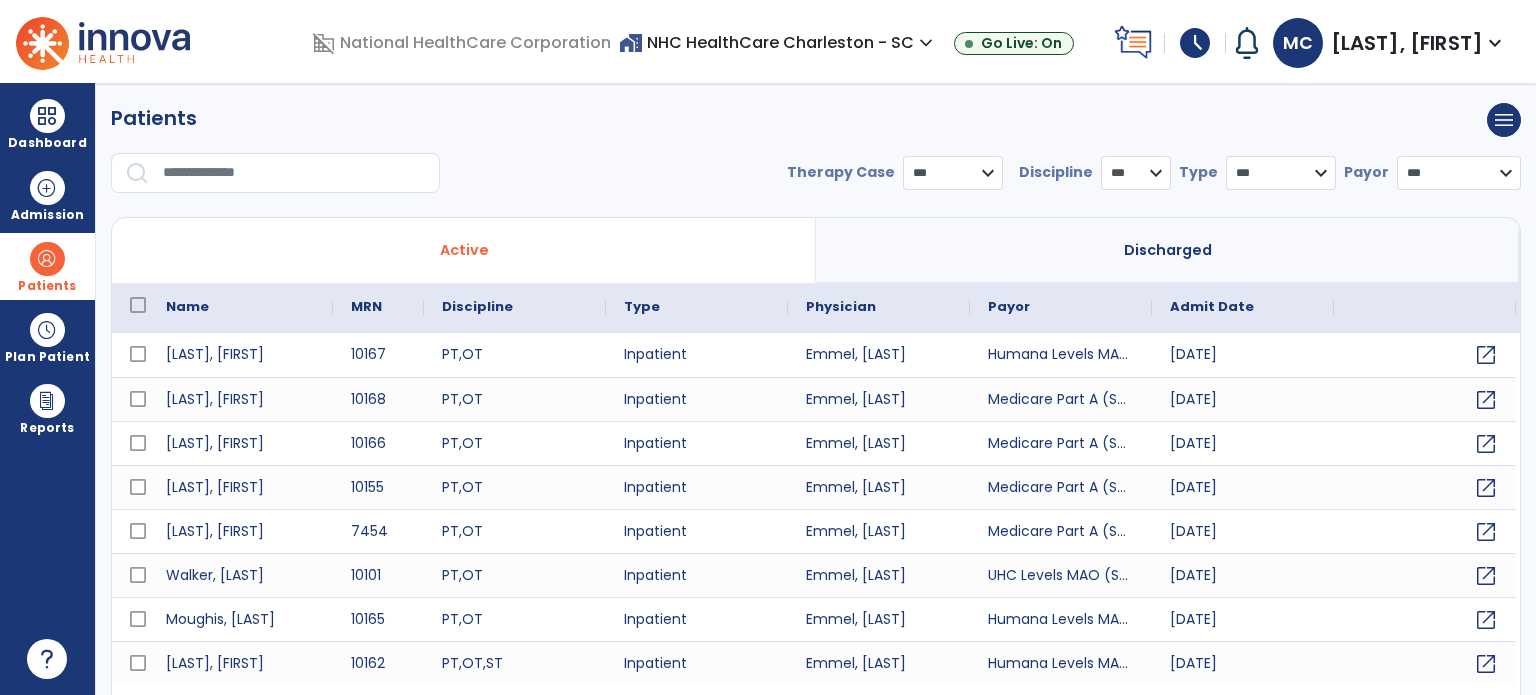 click at bounding box center [47, 259] 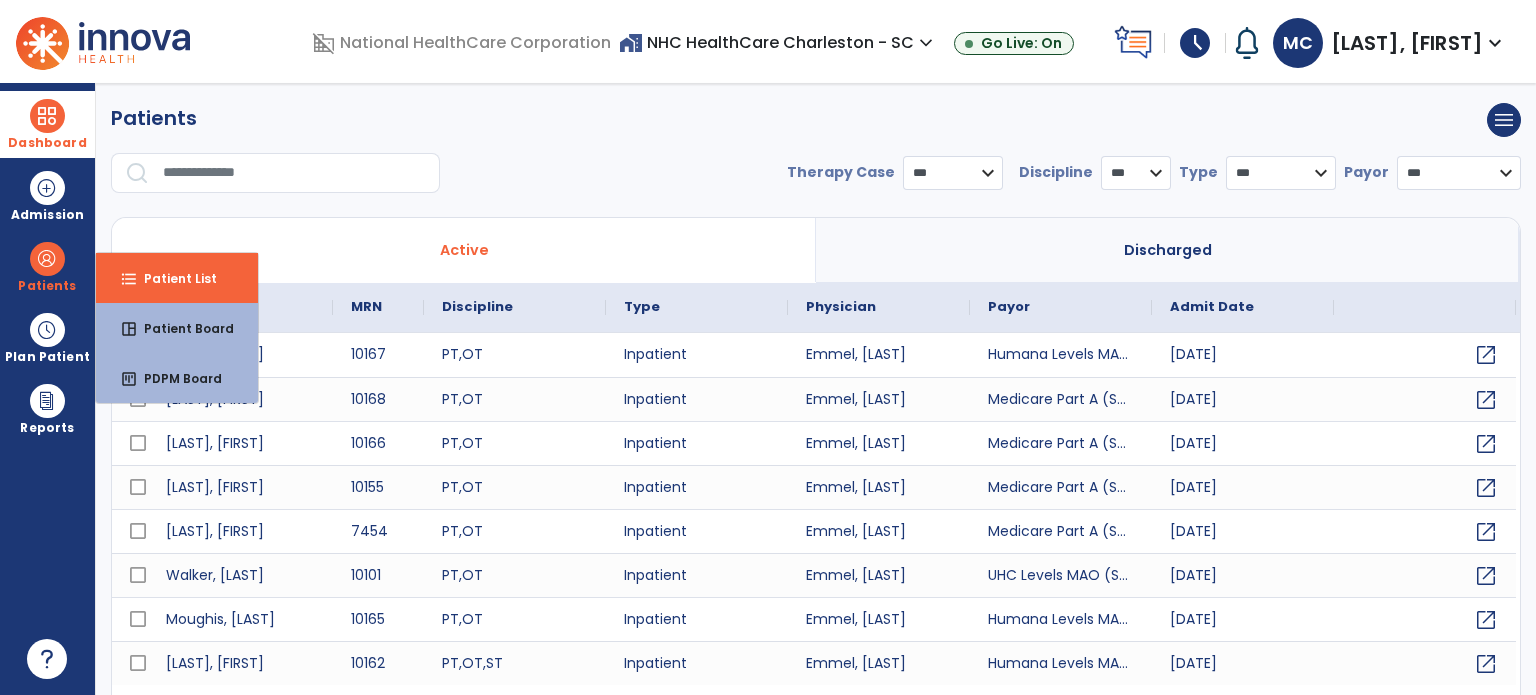 click on "Dashboard" at bounding box center [47, 143] 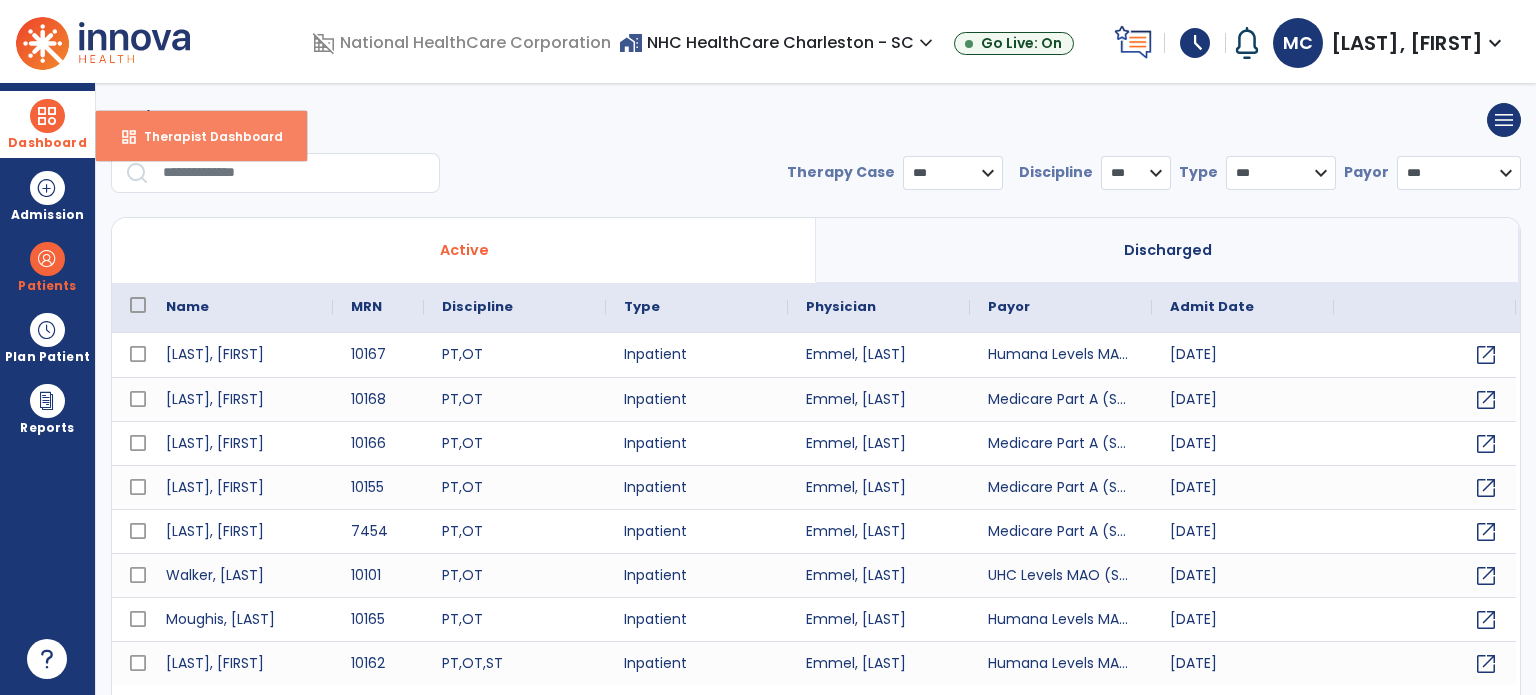 click on "dashboard" at bounding box center (129, 137) 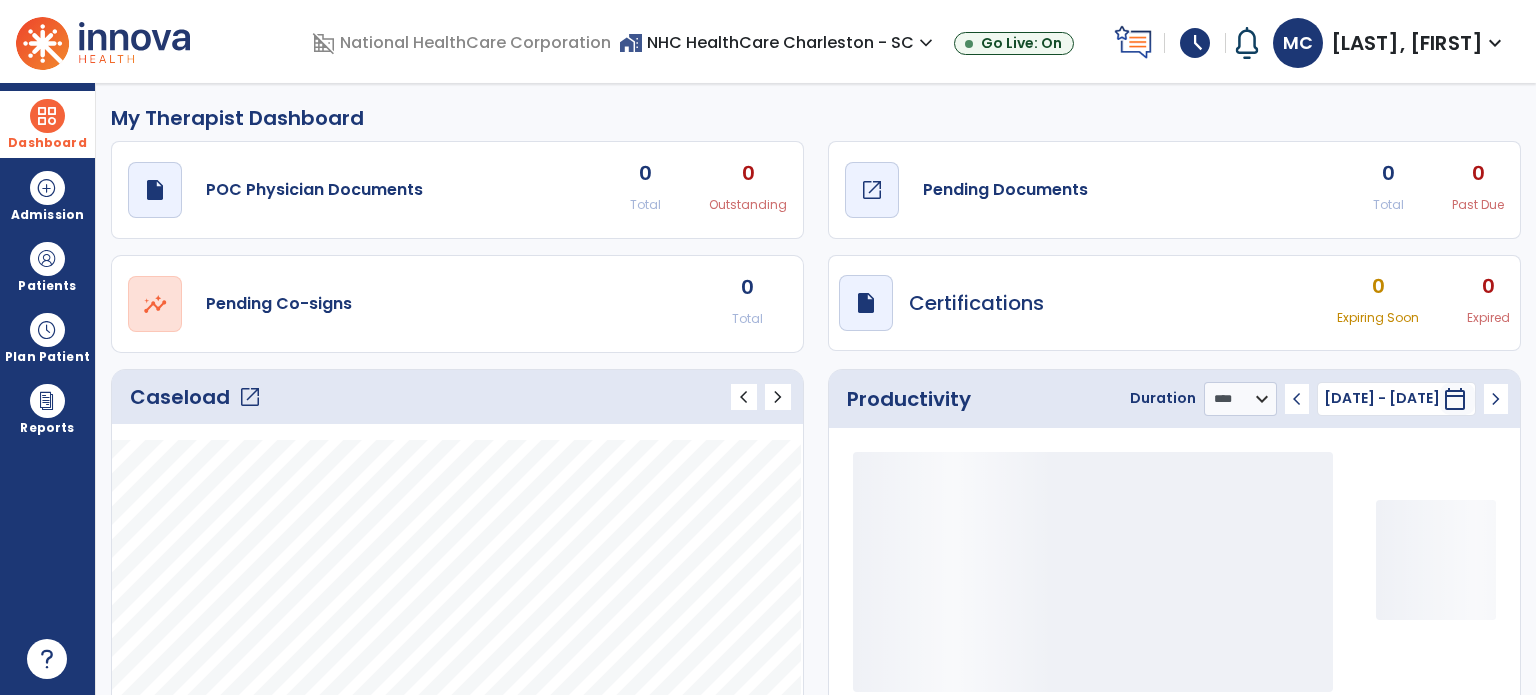 click on "draft   open_in_new  Pending Documents" 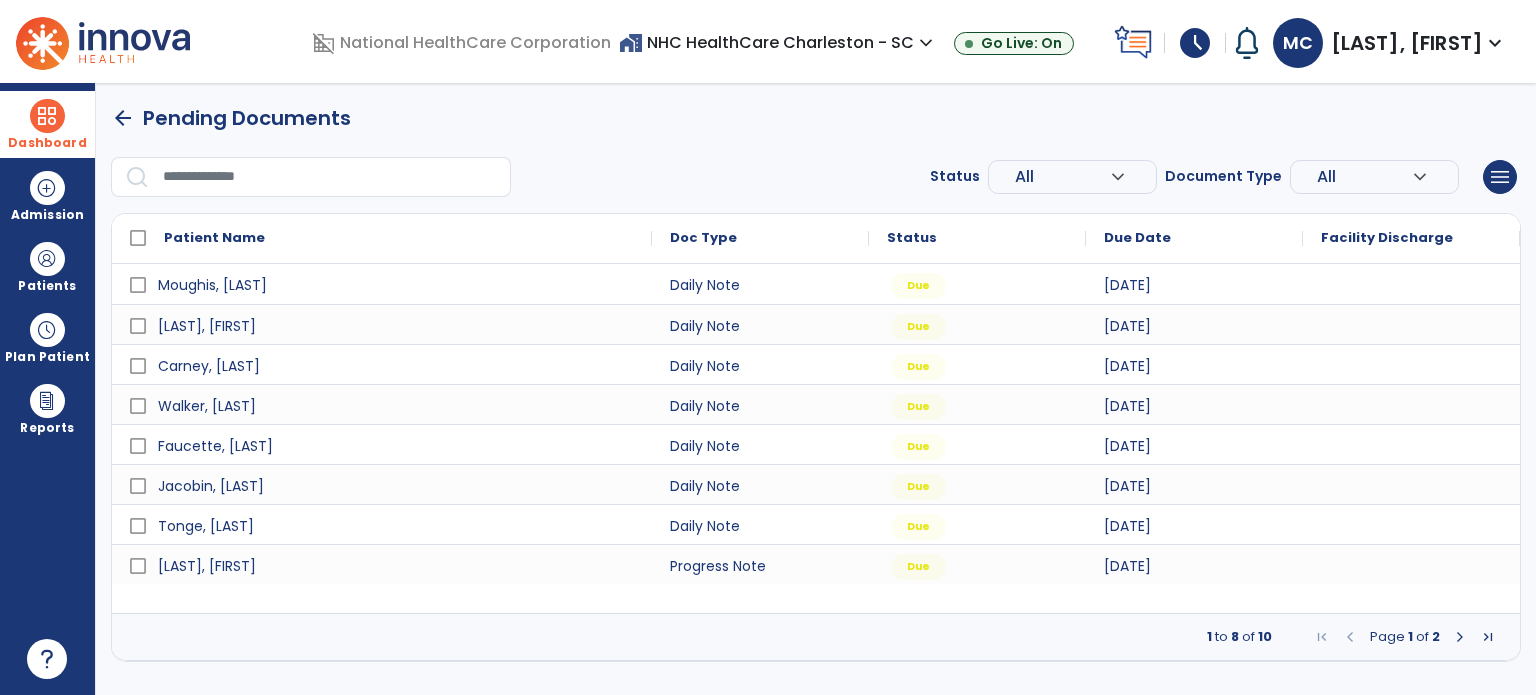 click at bounding box center [1488, 637] 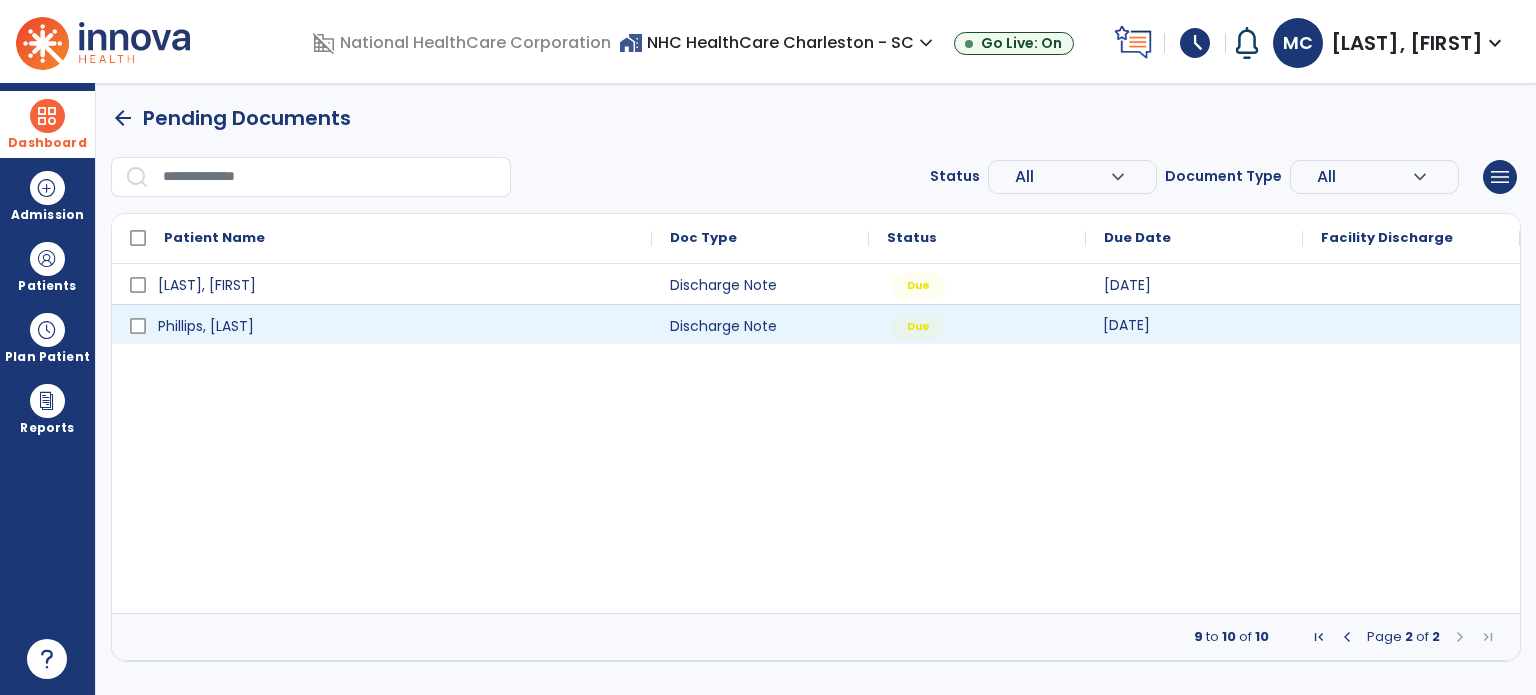 click on "[DATE]" at bounding box center (1194, 324) 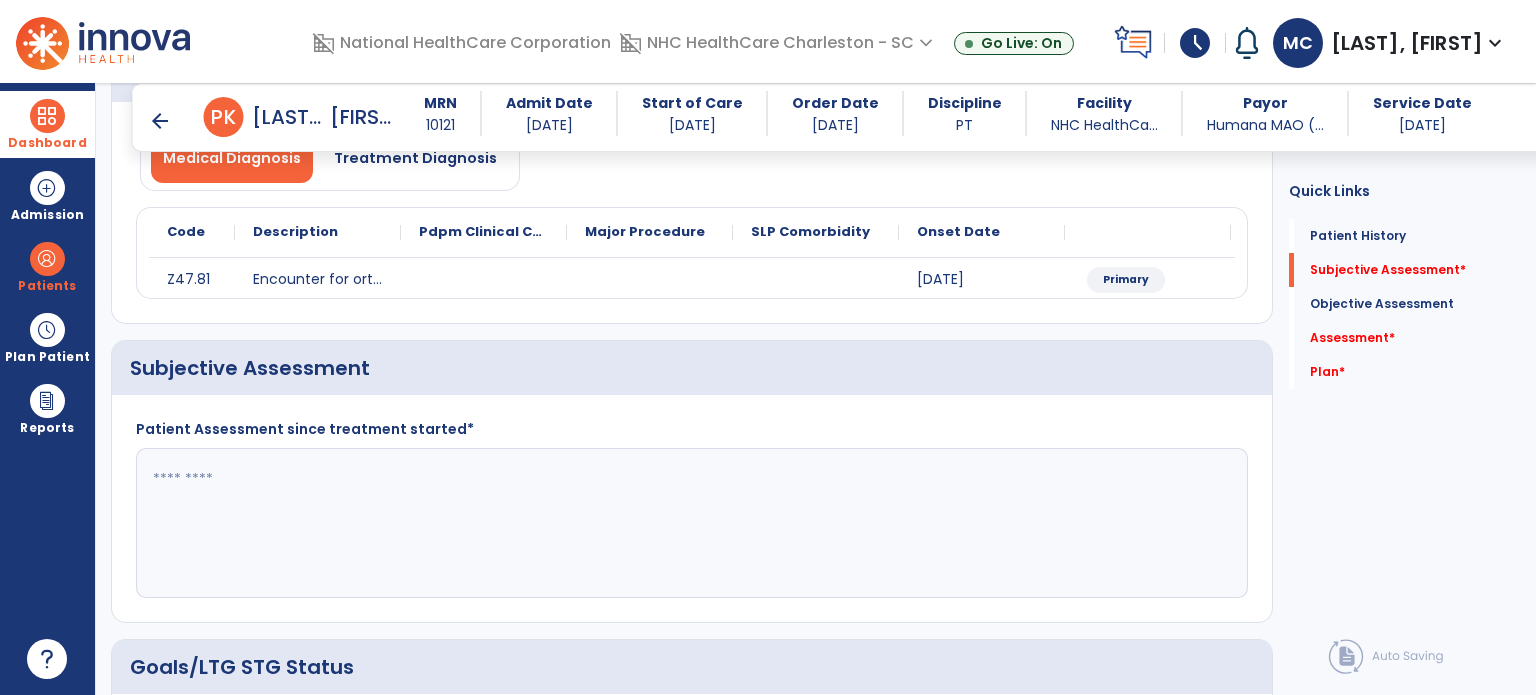scroll, scrollTop: 200, scrollLeft: 0, axis: vertical 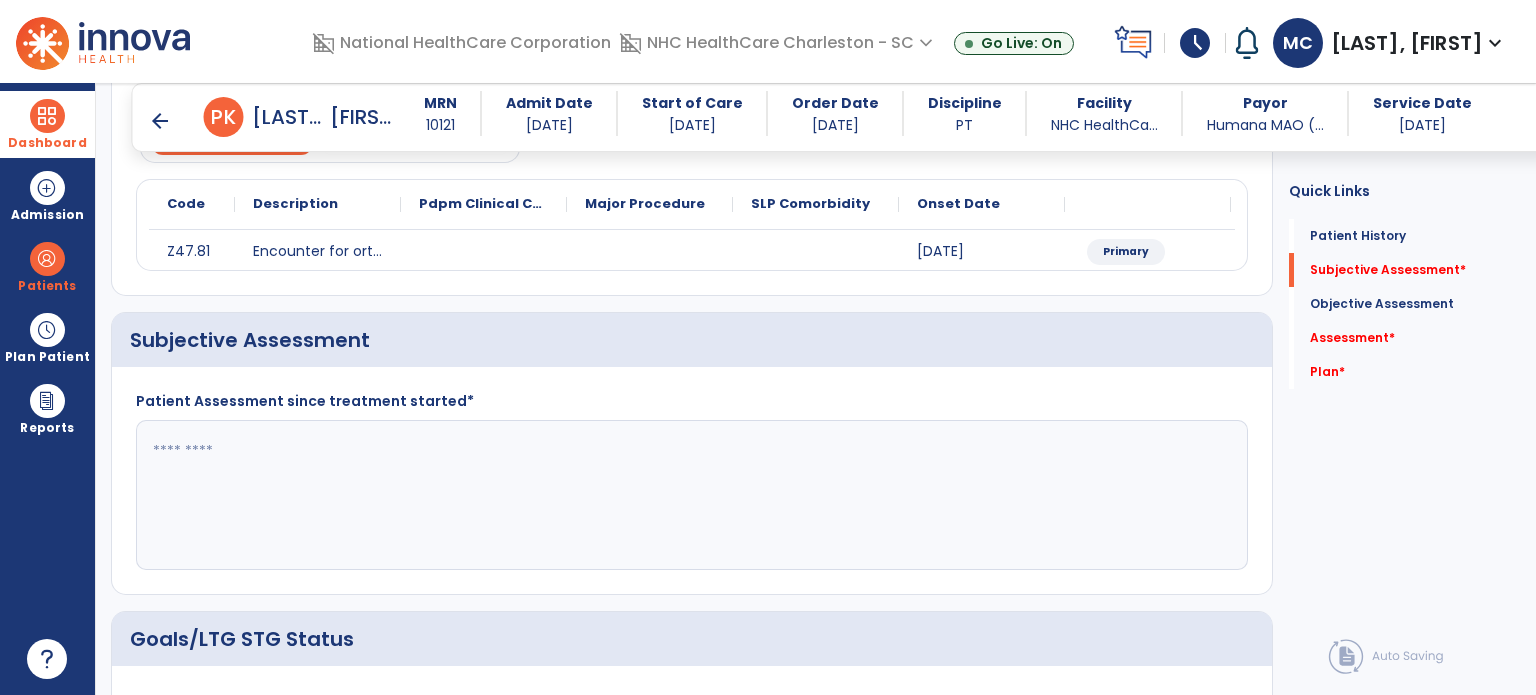 click 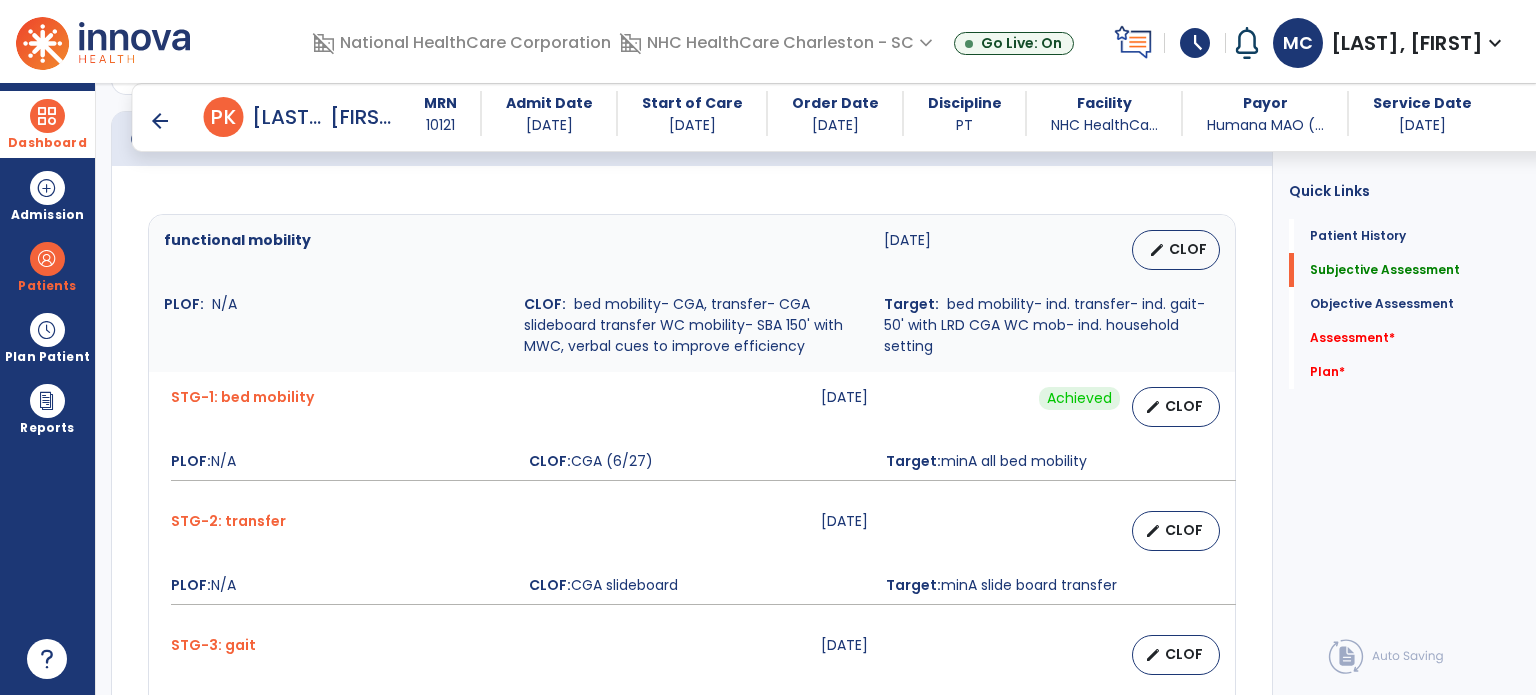 scroll, scrollTop: 700, scrollLeft: 0, axis: vertical 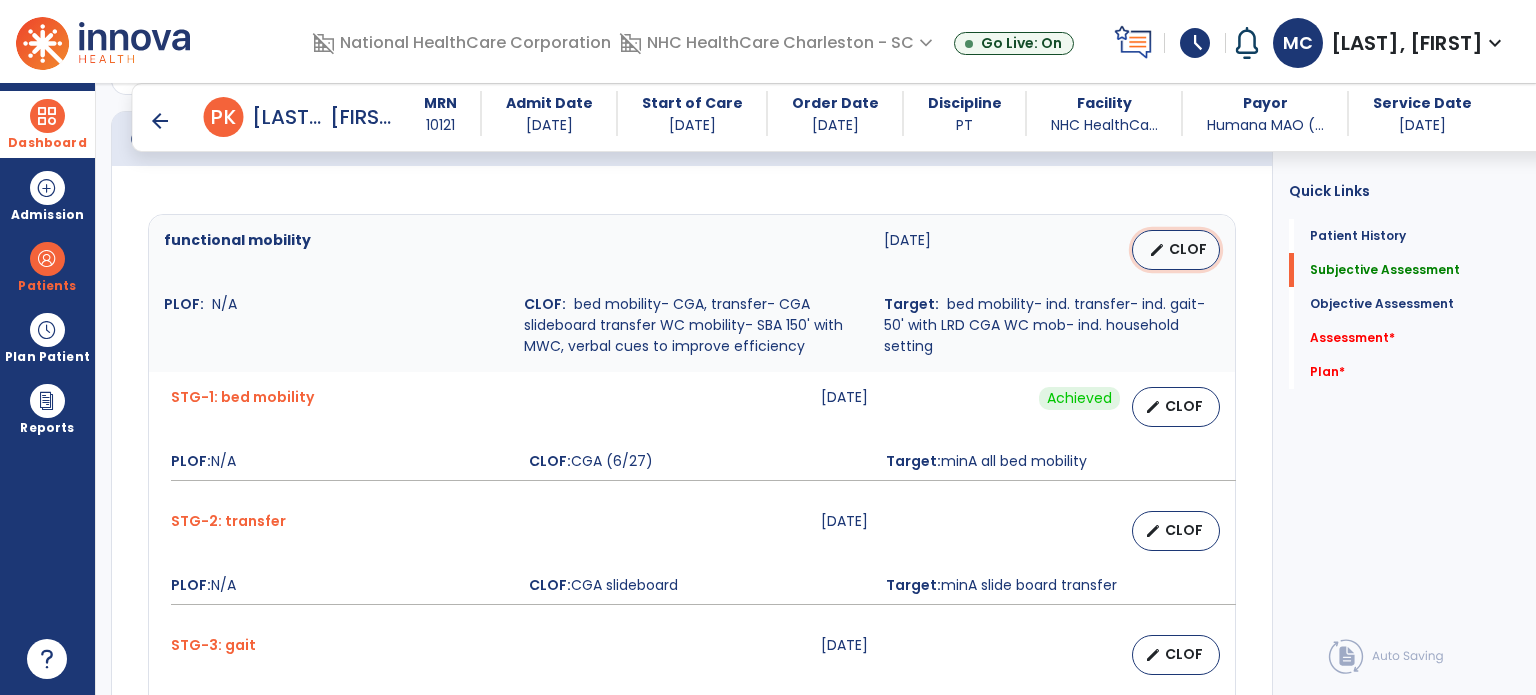 click on "CLOF" at bounding box center (1188, 249) 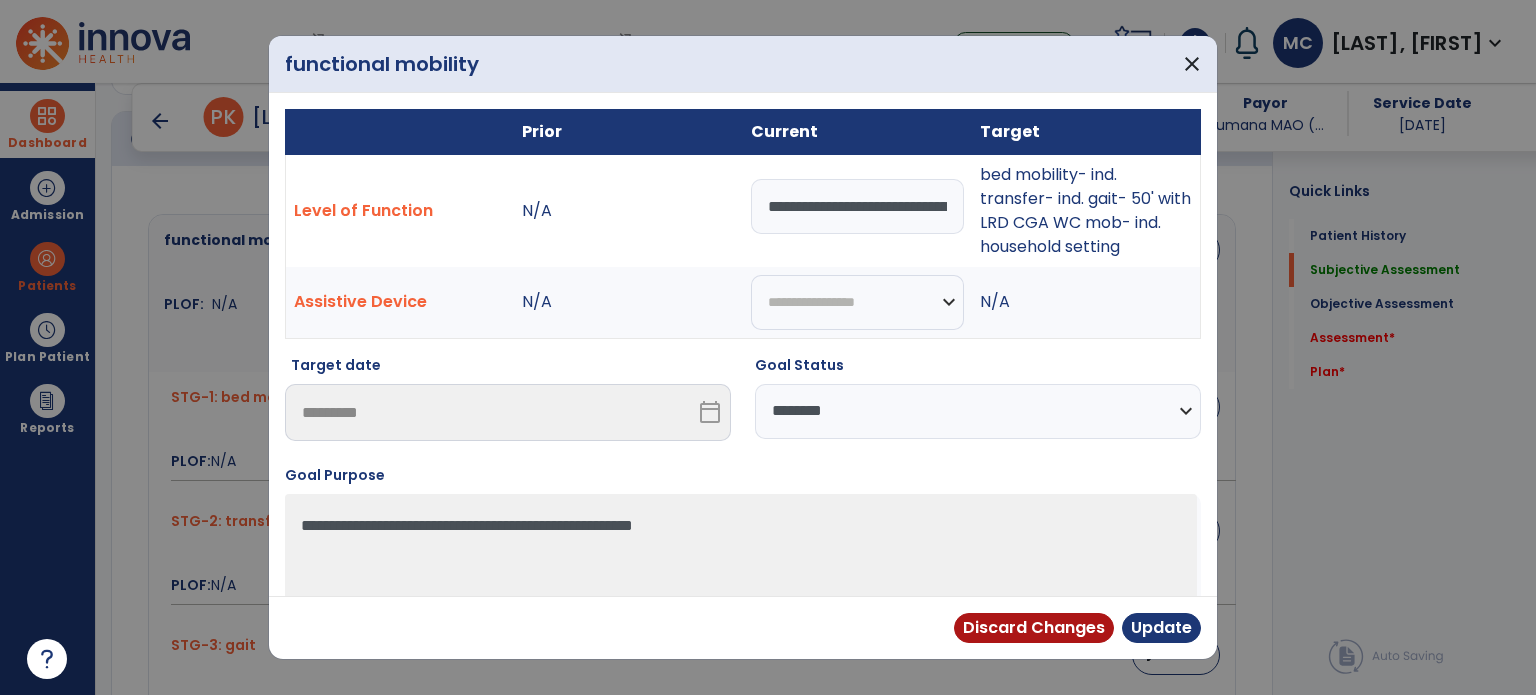 click on "**********" at bounding box center (978, 411) 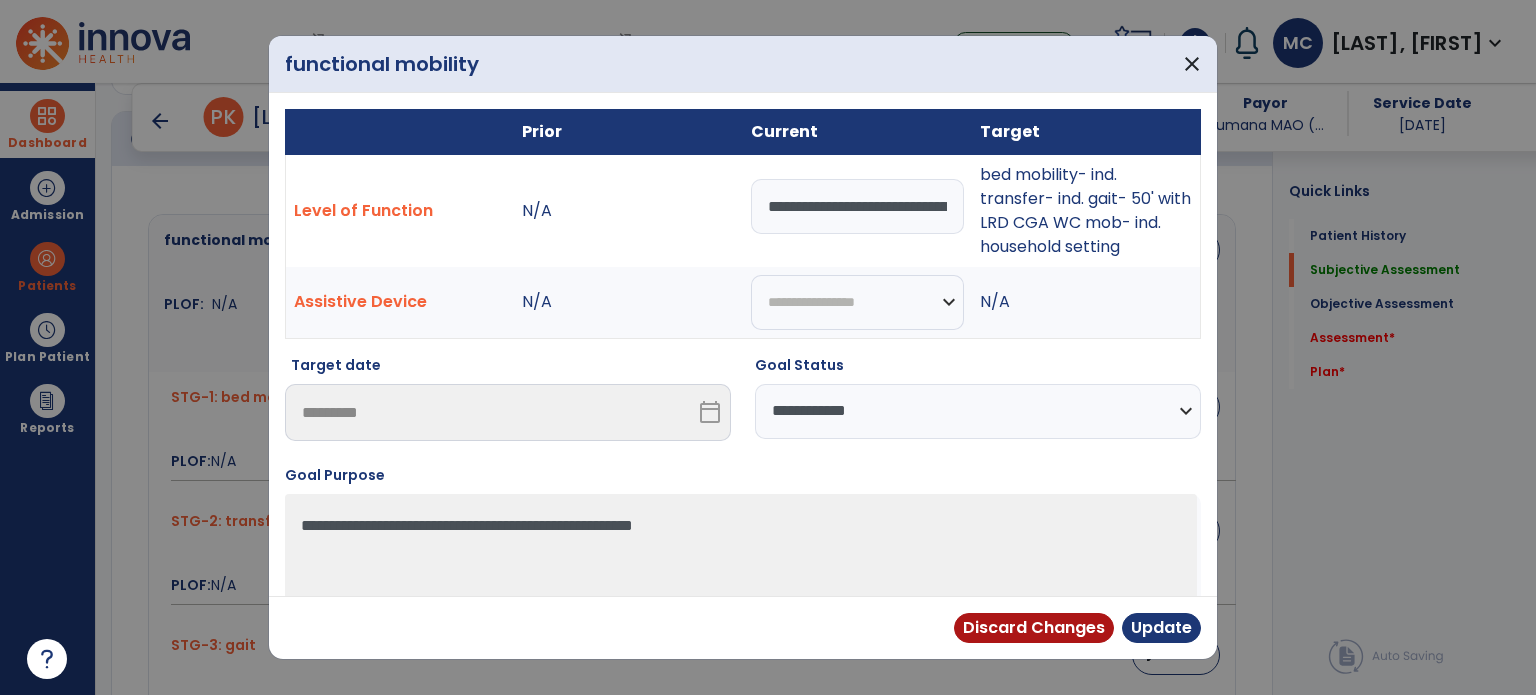 click on "**********" at bounding box center [978, 411] 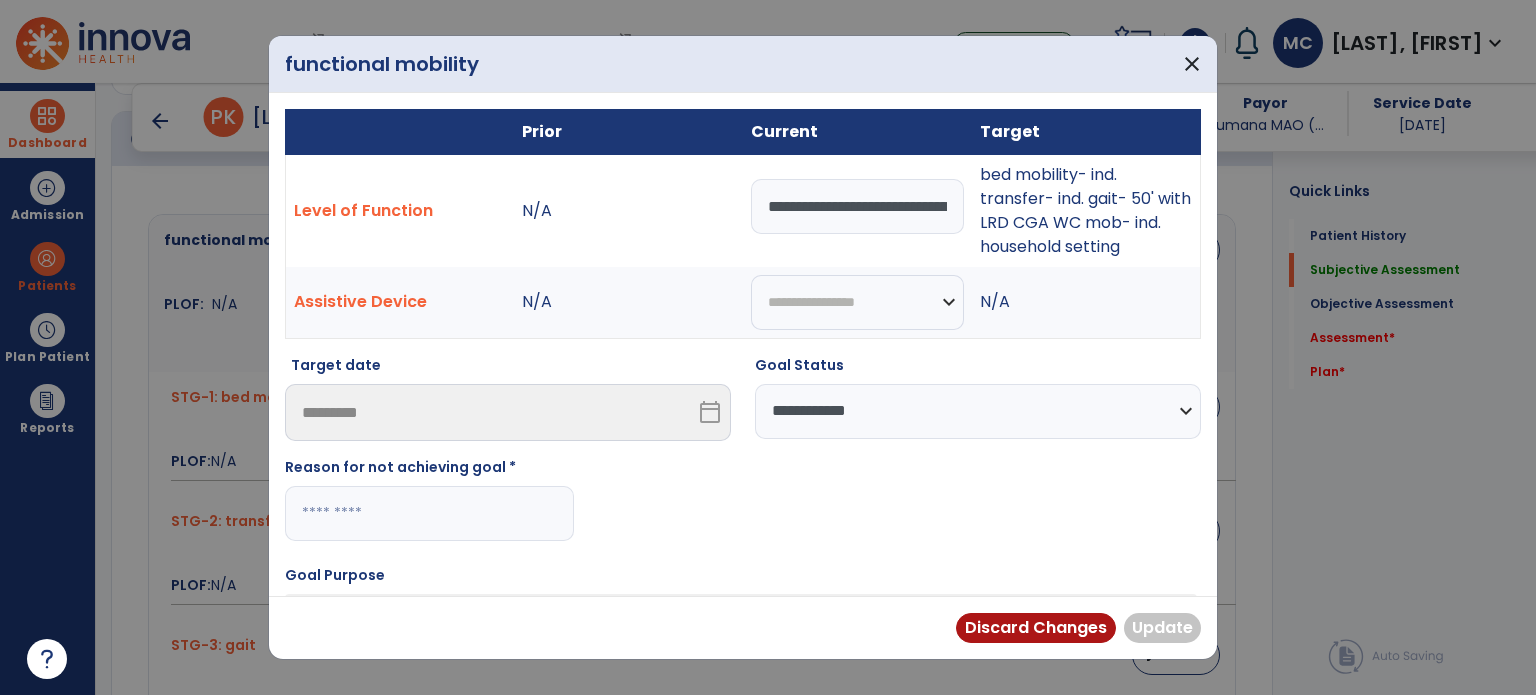 click on "Reason for not achieving goal *" at bounding box center (429, 507) 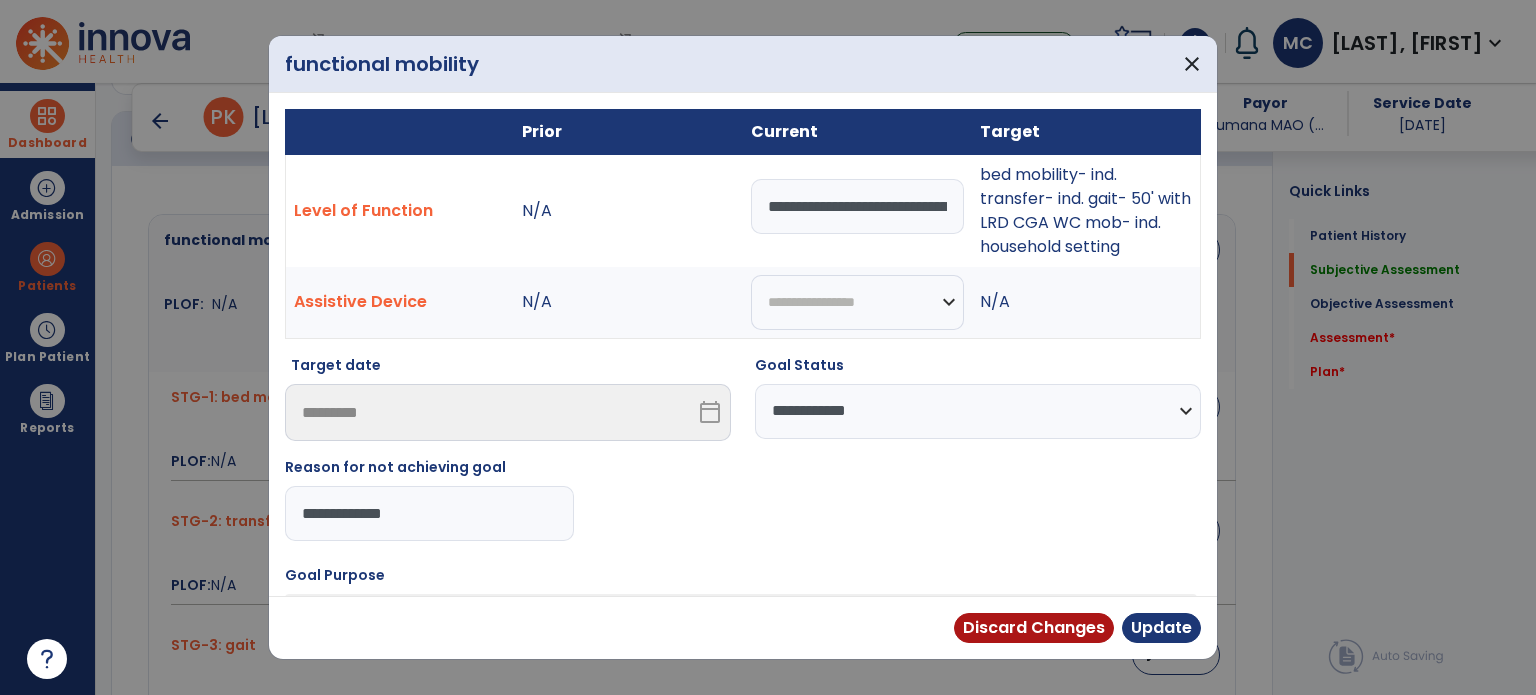 type on "**********" 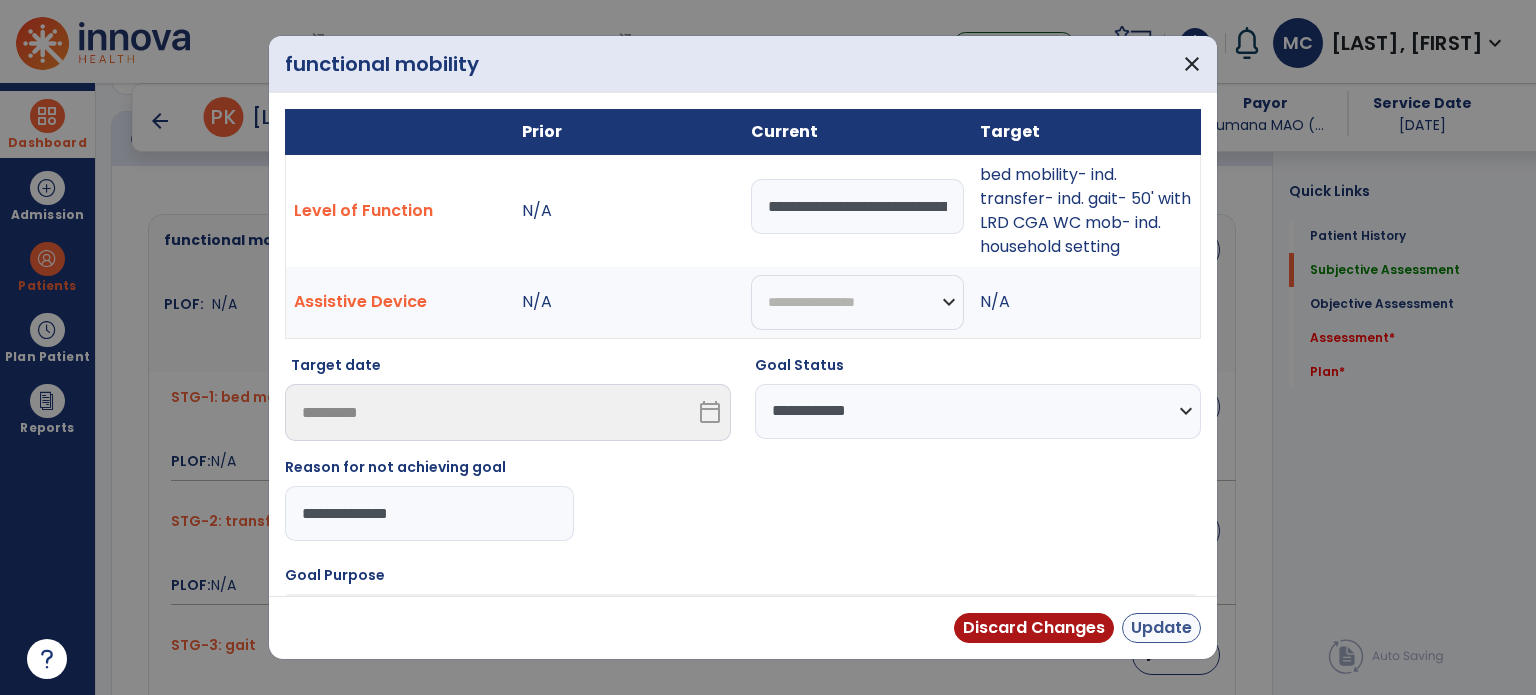 click on "Update" at bounding box center [1161, 628] 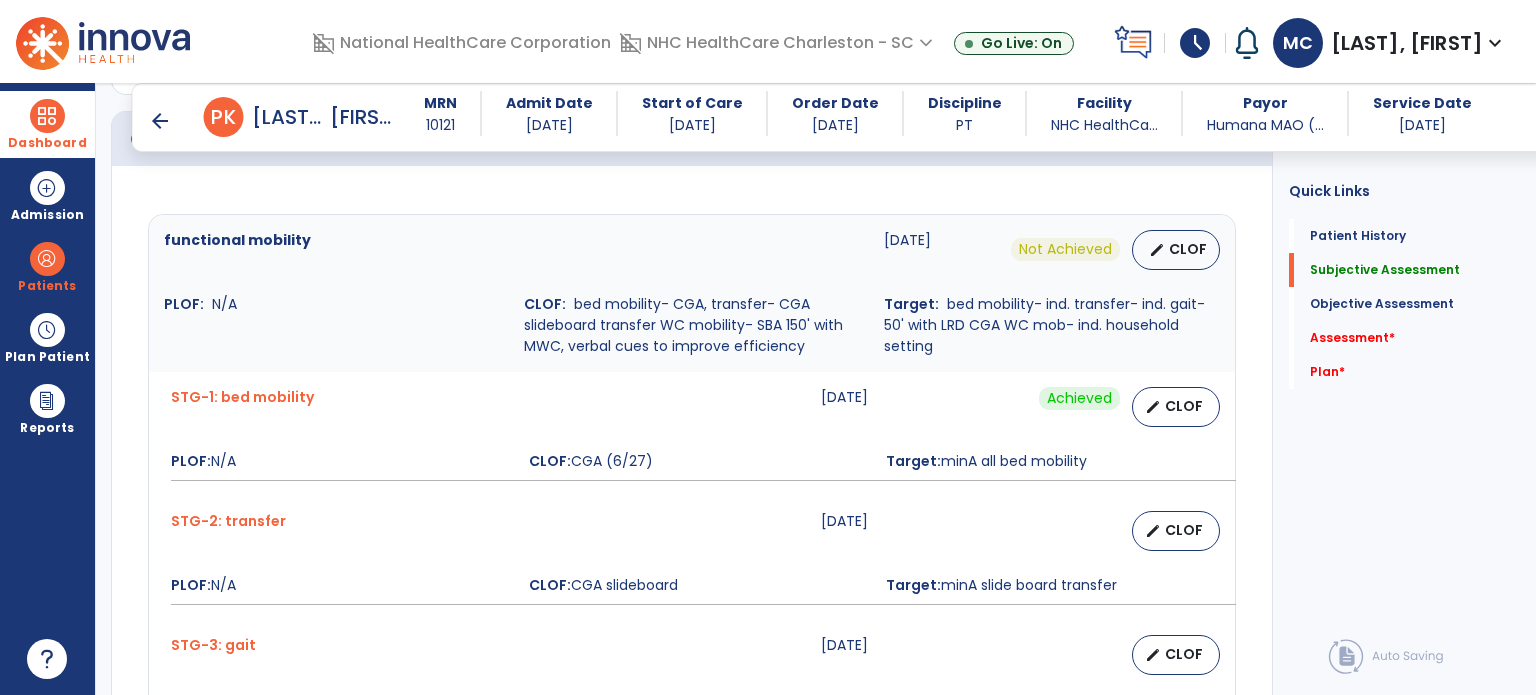 click on "functional mobility  09-13-2025  Not Achieved  edit   CLOF PLOF:    N/A CLOF:    bed mobility- CGA, transfer- CGA slideboard transfer WC mobility- SBA 150' with MWC, verbal cues to improve efficiency Target:    bed mobility- ind.
transfer- ind.
gait- 50' with LRD CGA
WC mob- ind. household setting STG-1: bed mobility  08-13-2025  Achieved  edit   CLOF PLOF:  N/A  CLOF:  CGA (6/27)  Target:  minA all bed mobility   STG-2: transfer  08-13-2025   edit   CLOF PLOF:  N/A  CLOF:  CGA slideboard  Target:  minA slide board transfer   STG-3: gait   09-13-2025   edit   CLOF PLOF:  ind. community distance with R prosthesis   CLOF:  Unable   Target:  15' with minA LRD   STG-4: WC mobility  08-13-2025   edit   CLOF PLOF:  N/A  CLOF:  200' with BUE modI   Target:  independent to negotiate small threshold, and in/out of bathroom" 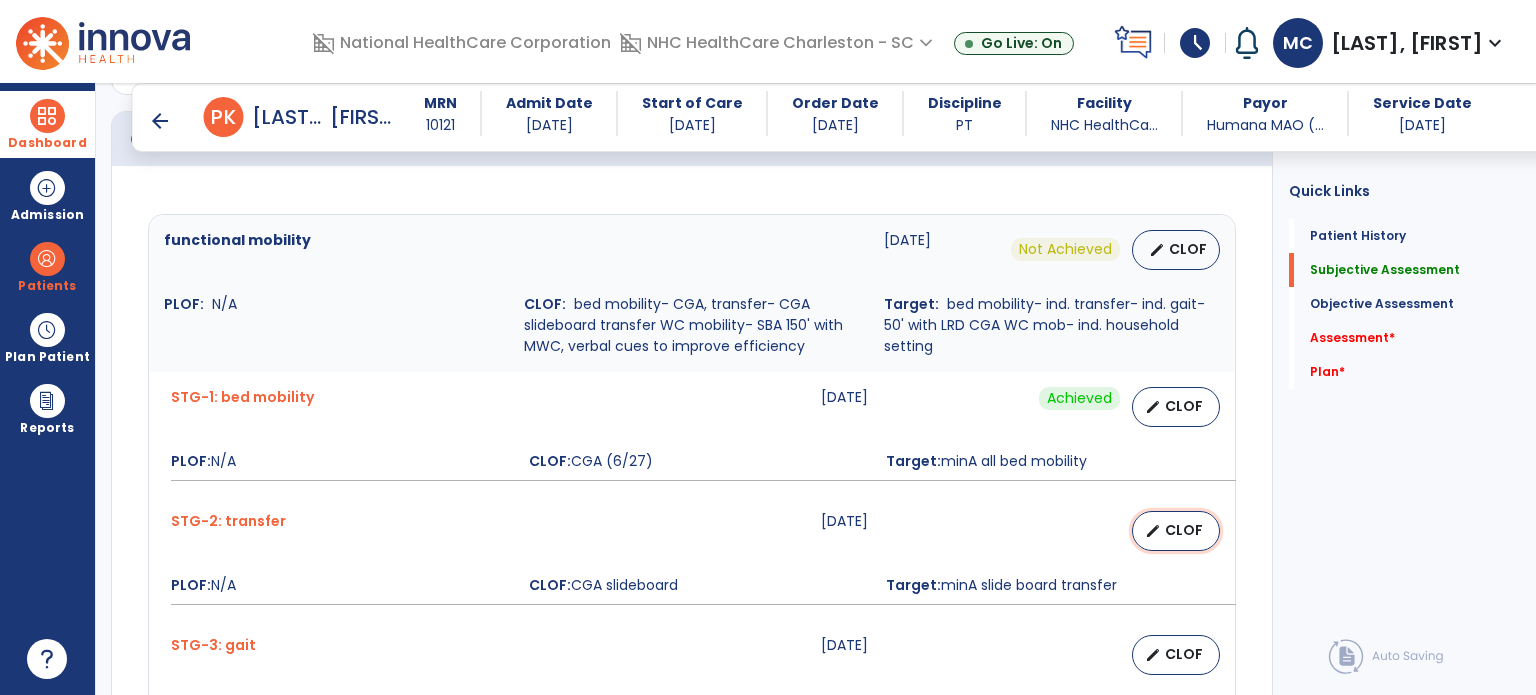 click on "CLOF" at bounding box center (1184, 530) 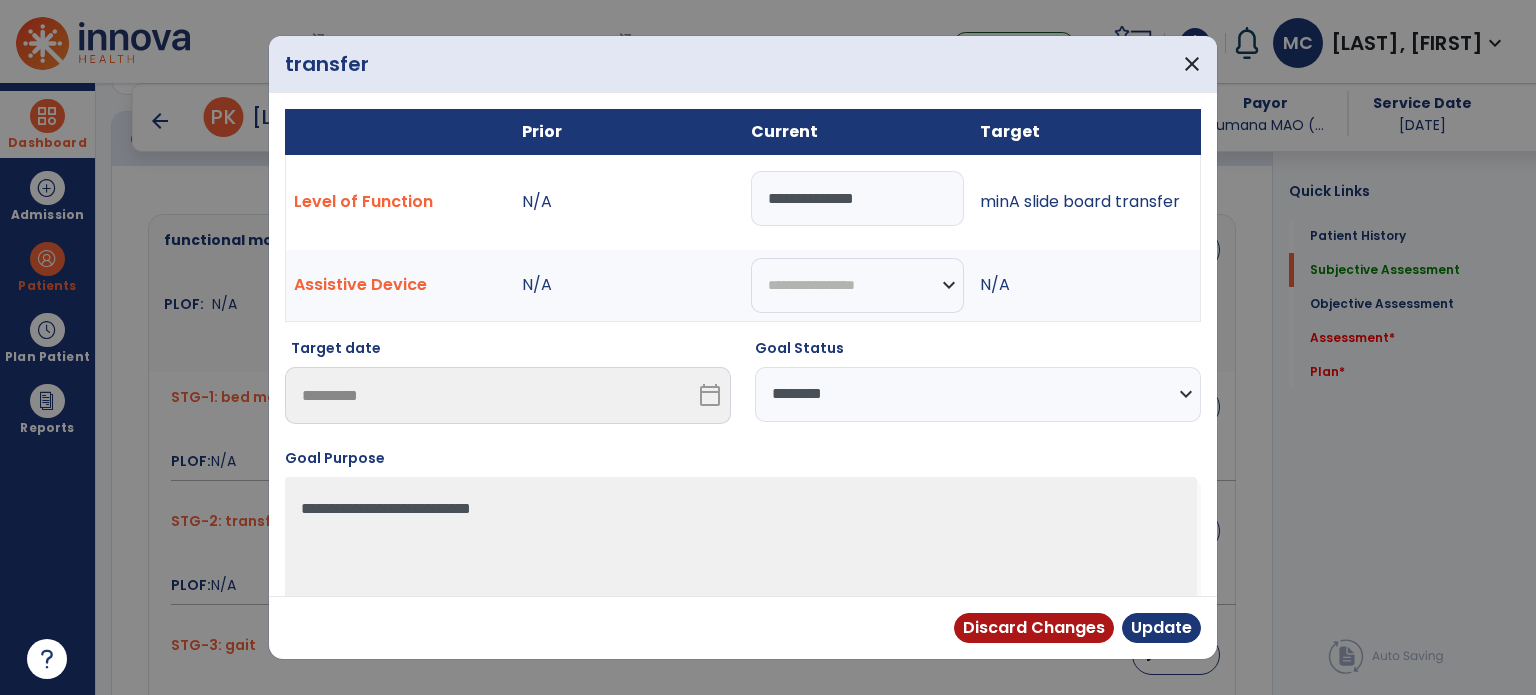 click on "Goal Status" at bounding box center [978, 352] 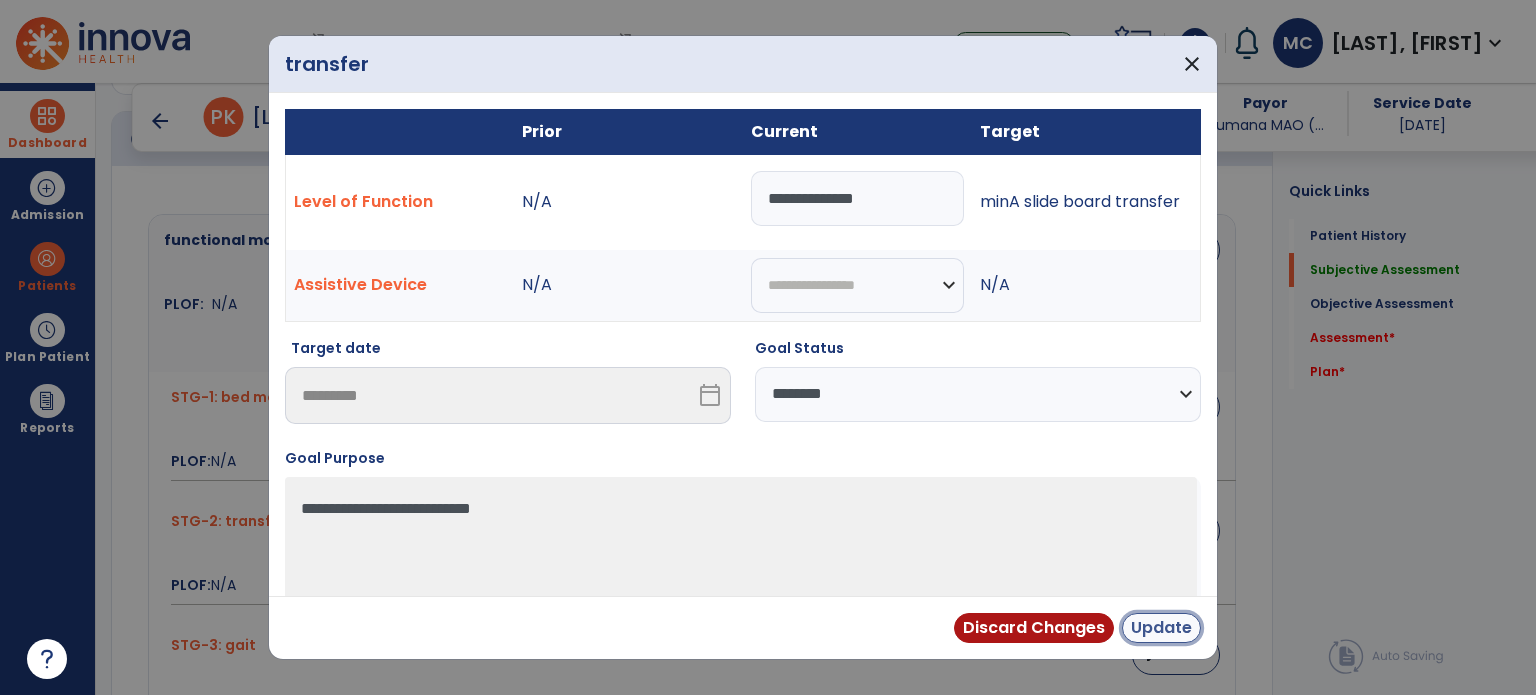 click on "Update" at bounding box center [1161, 628] 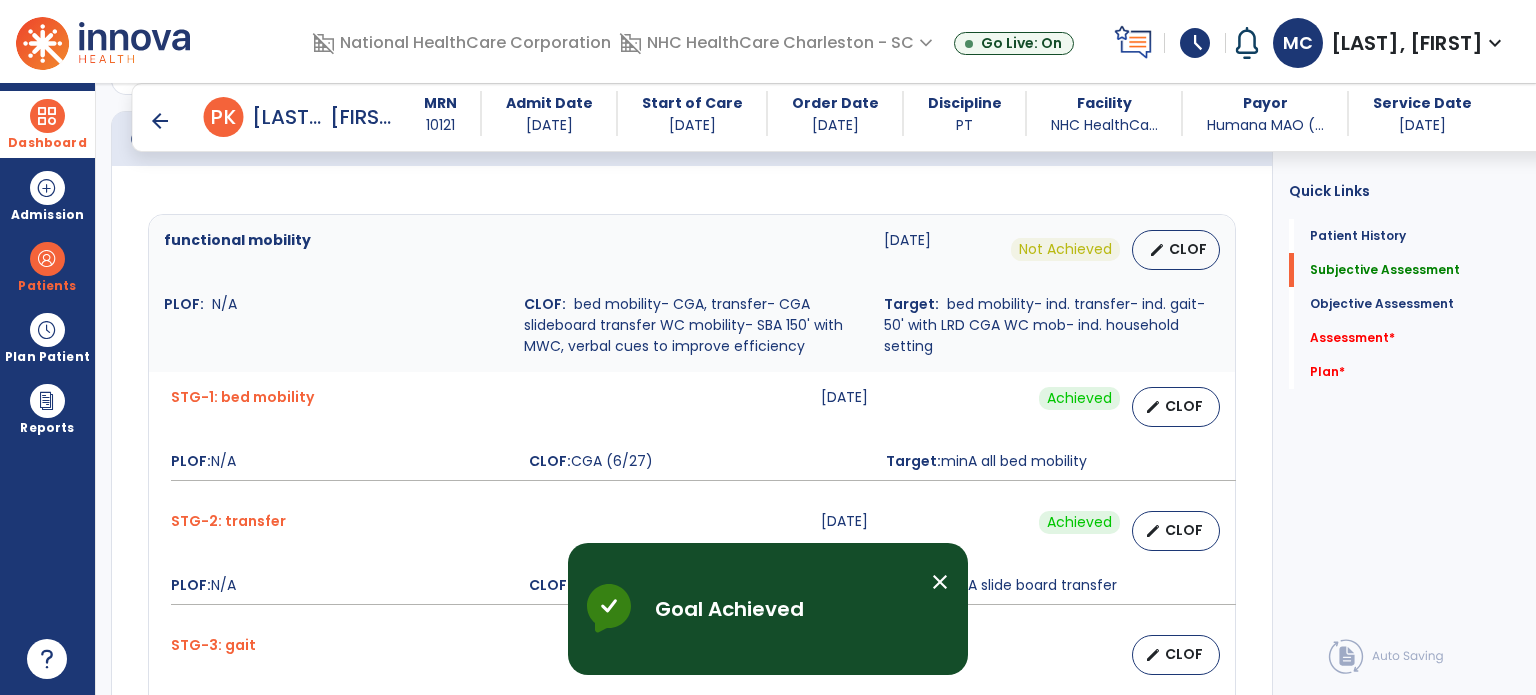 scroll, scrollTop: 900, scrollLeft: 0, axis: vertical 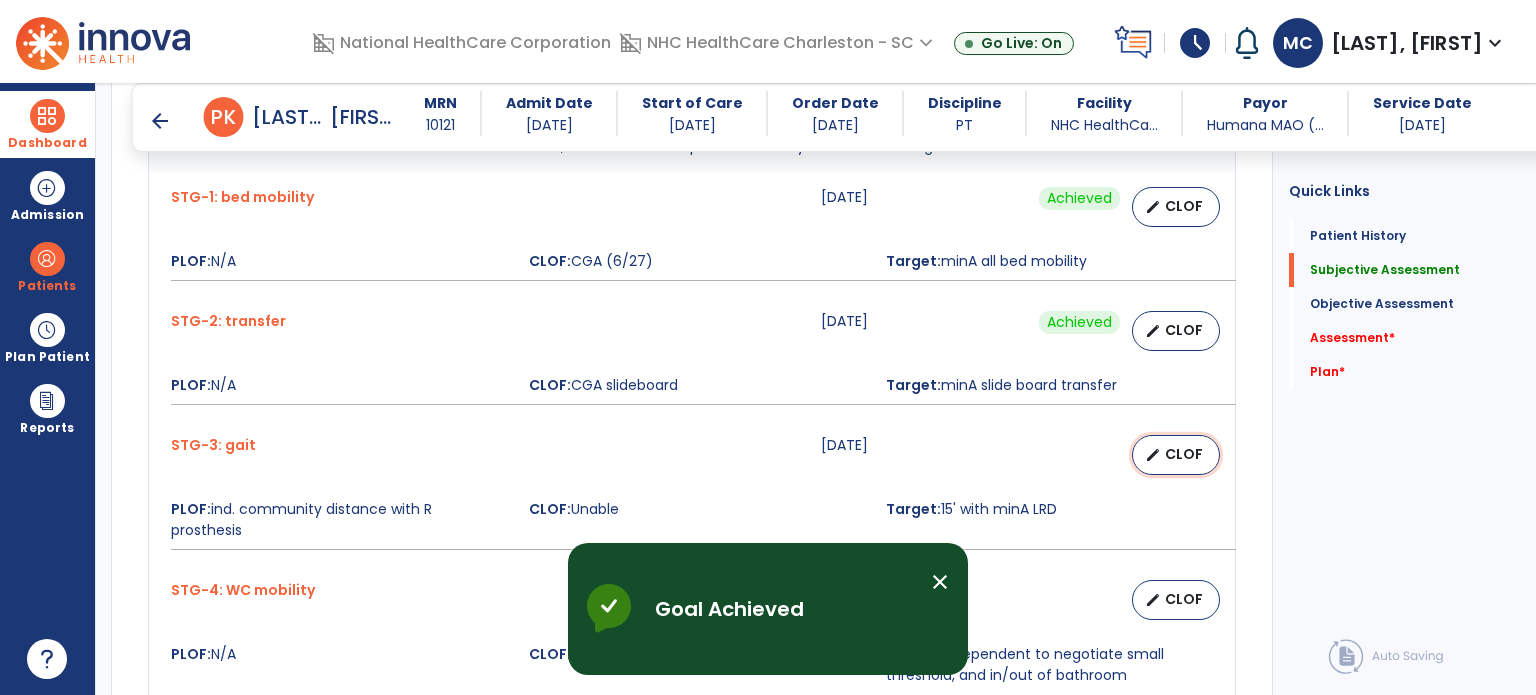 click on "CLOF" at bounding box center (1184, 454) 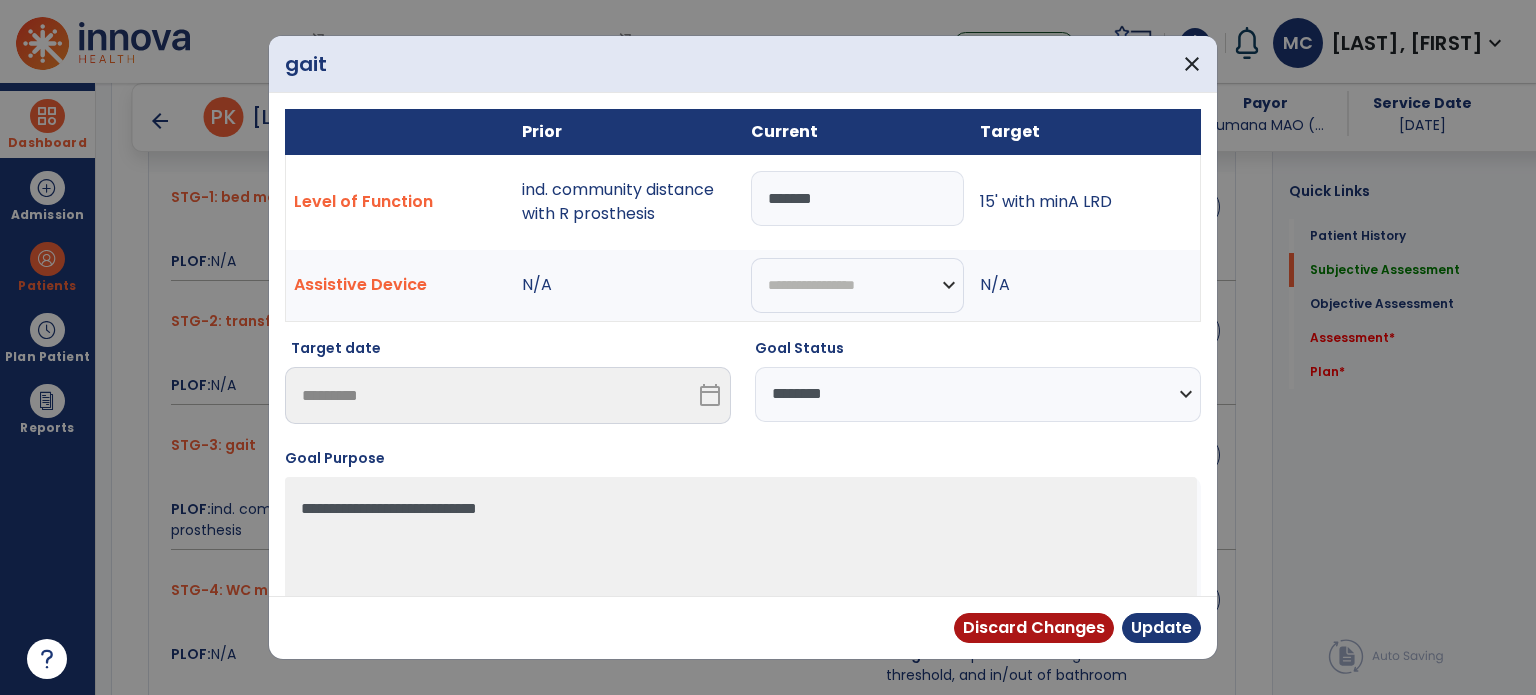 click on "**********" at bounding box center (978, 389) 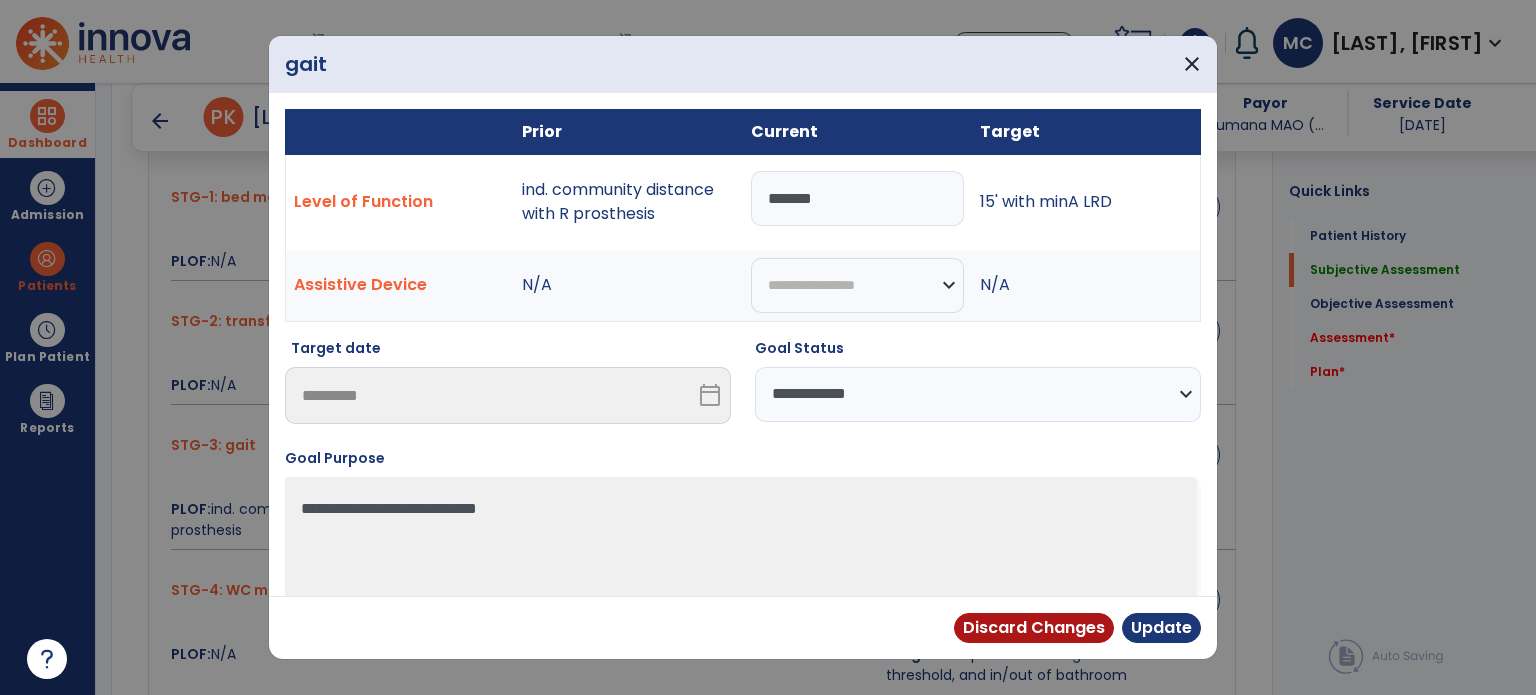 click on "**********" at bounding box center (978, 394) 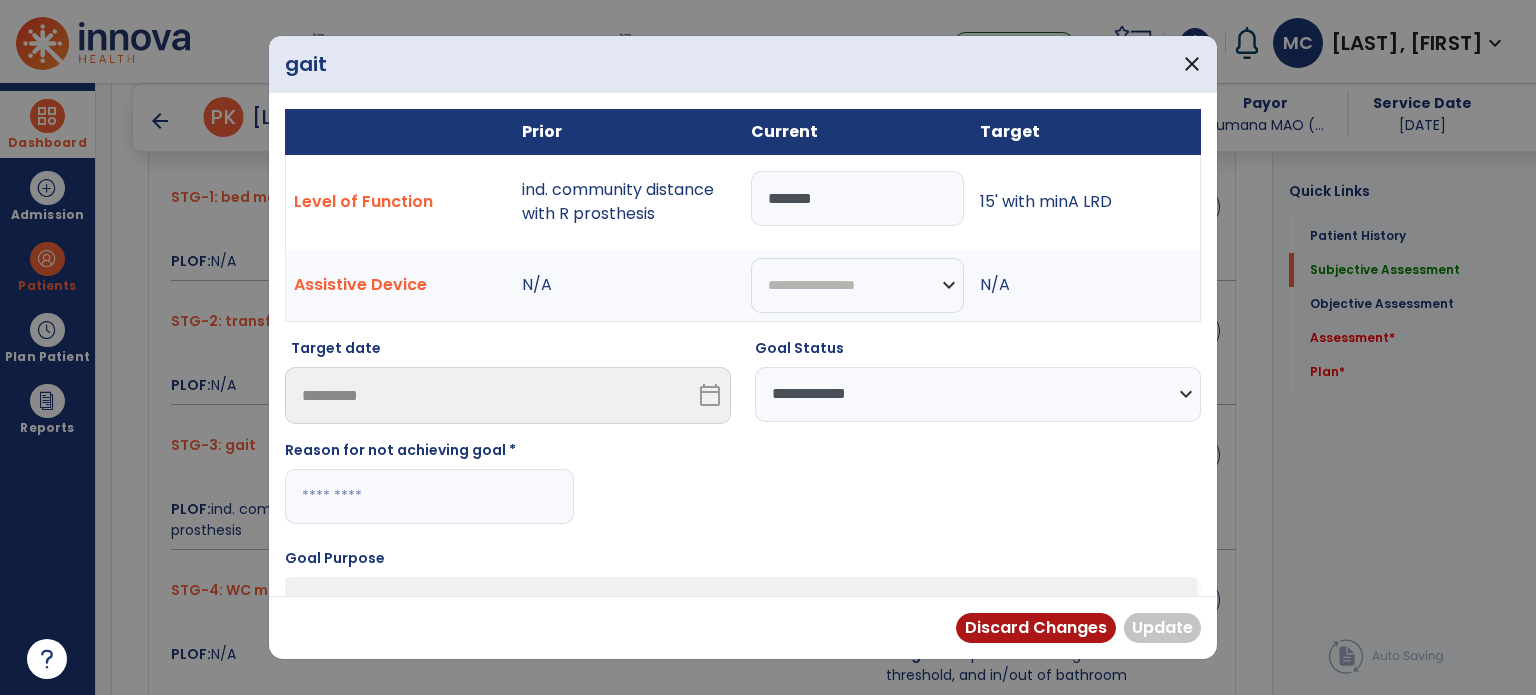 click at bounding box center (429, 496) 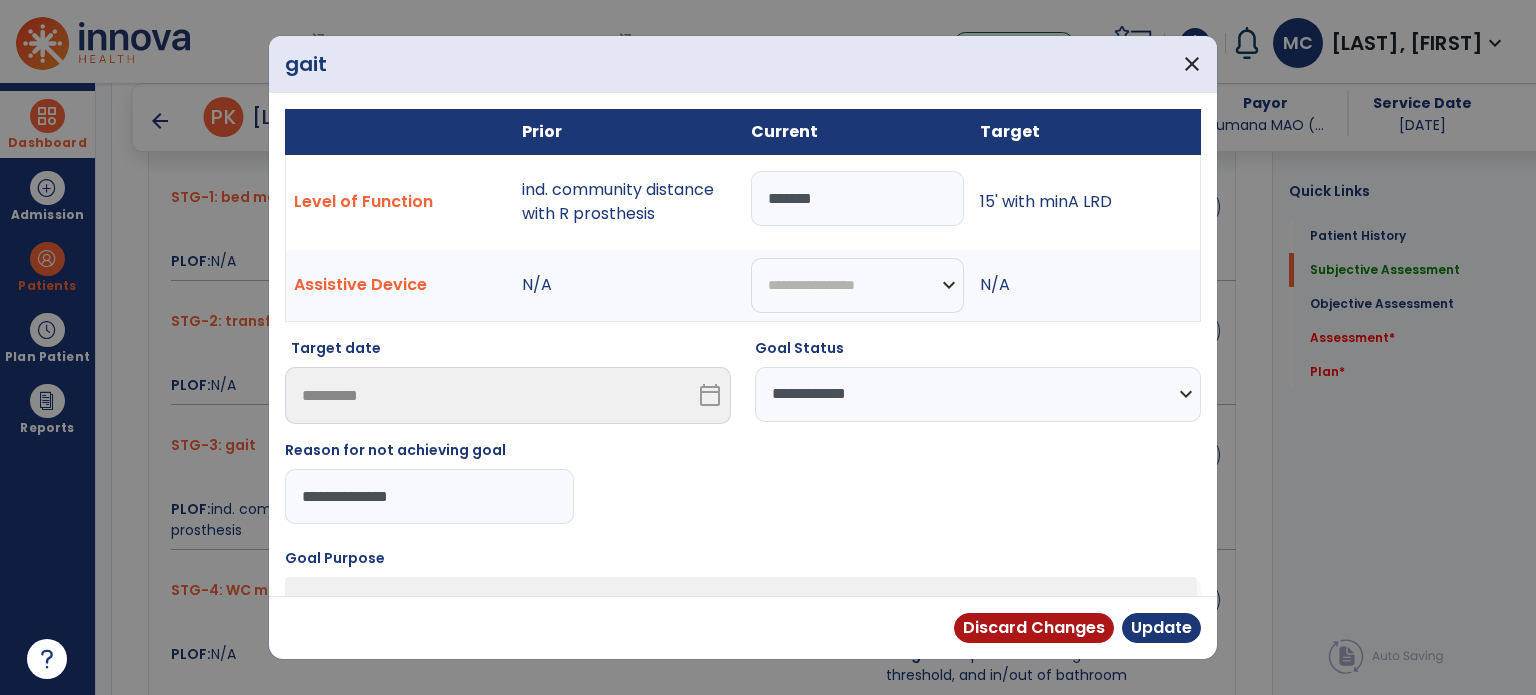 type on "**********" 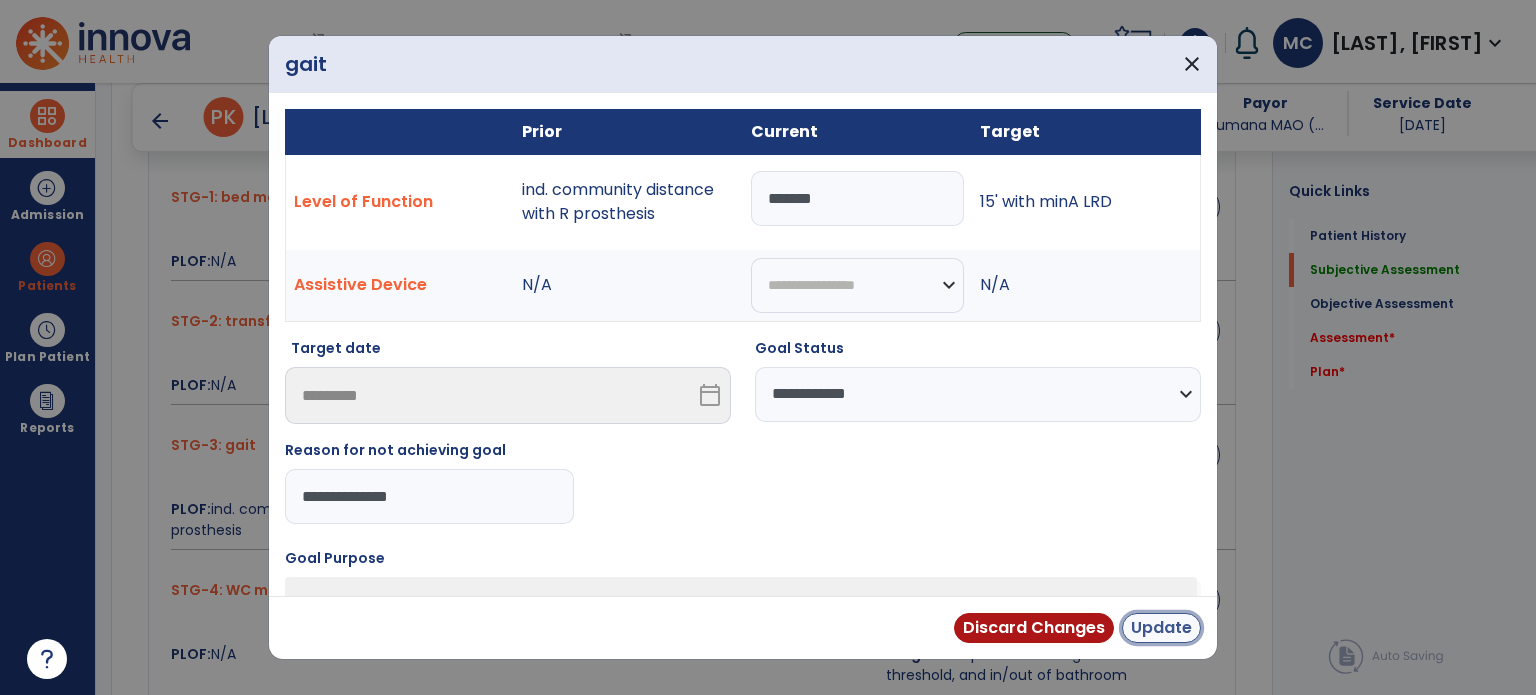 click on "Update" at bounding box center (1161, 628) 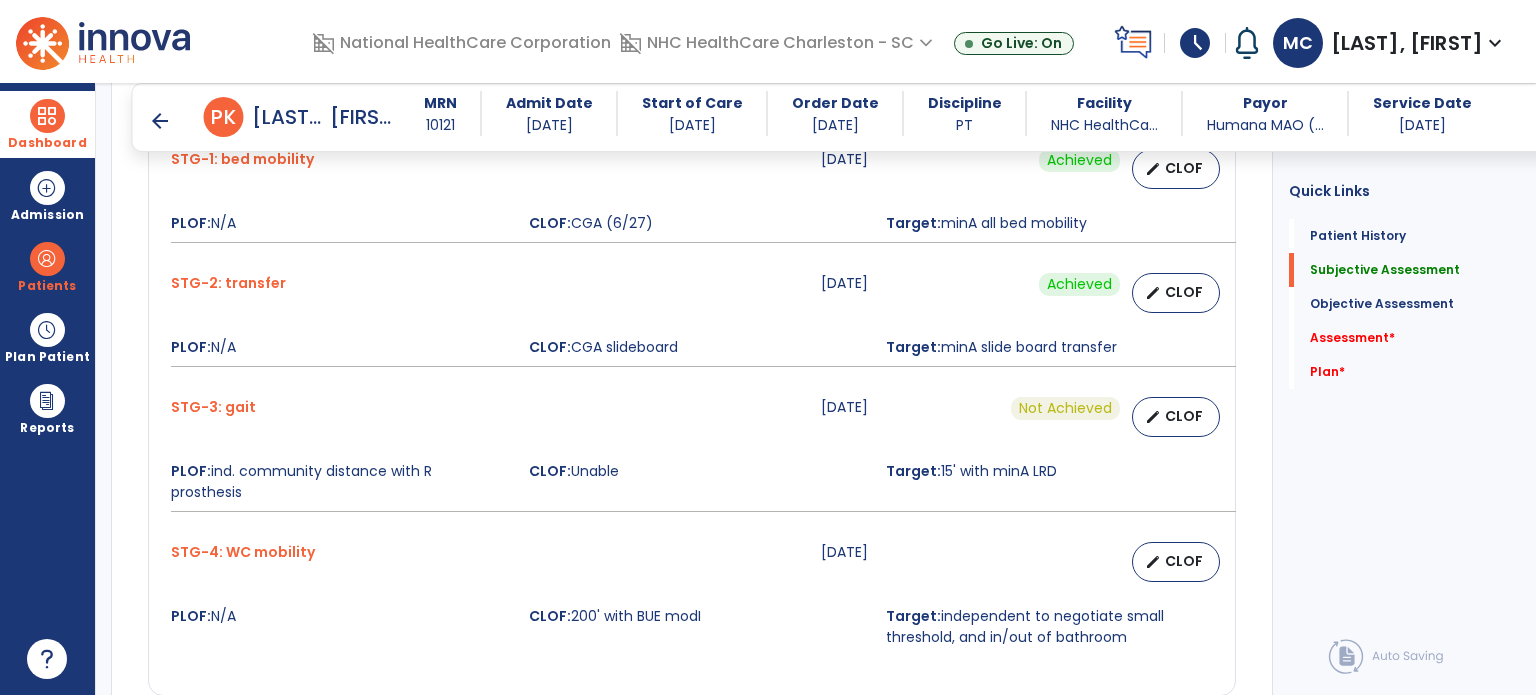 scroll, scrollTop: 1000, scrollLeft: 0, axis: vertical 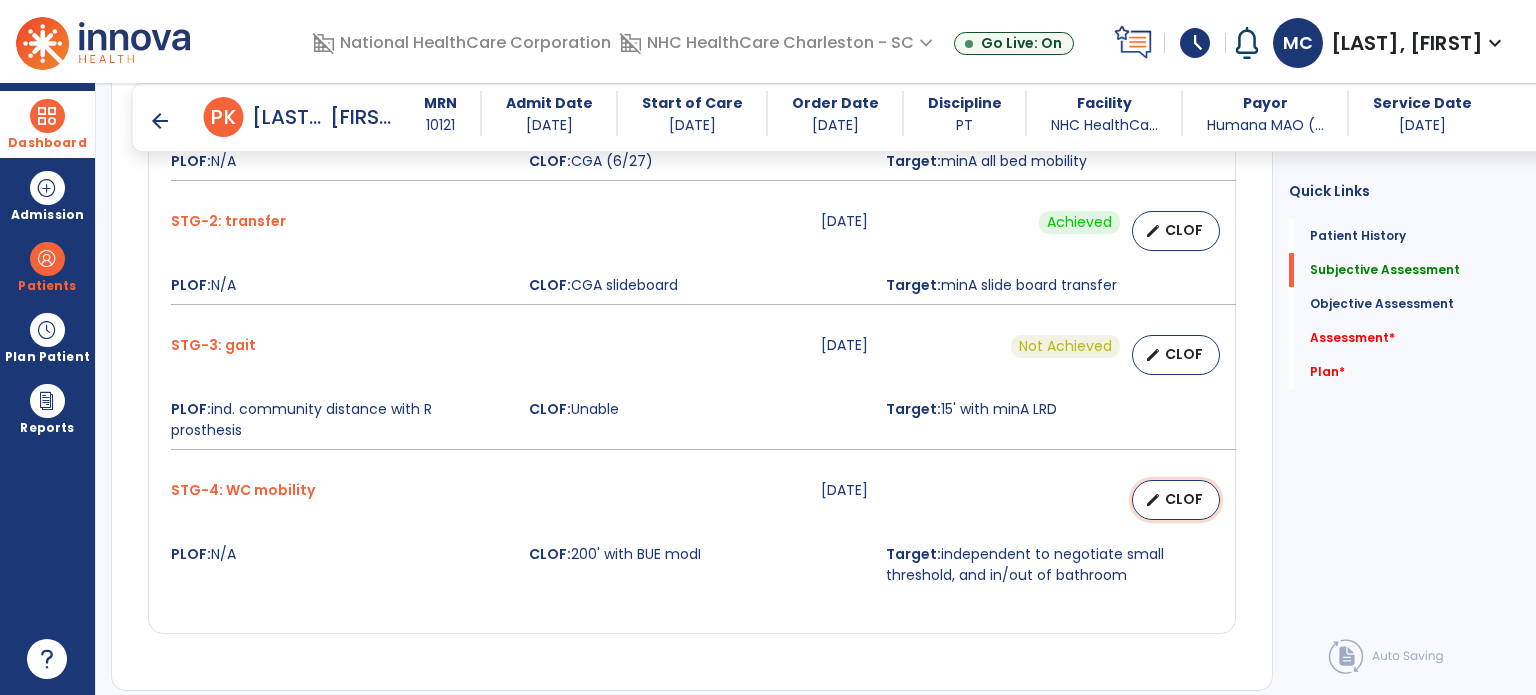 click on "CLOF" at bounding box center [1184, 499] 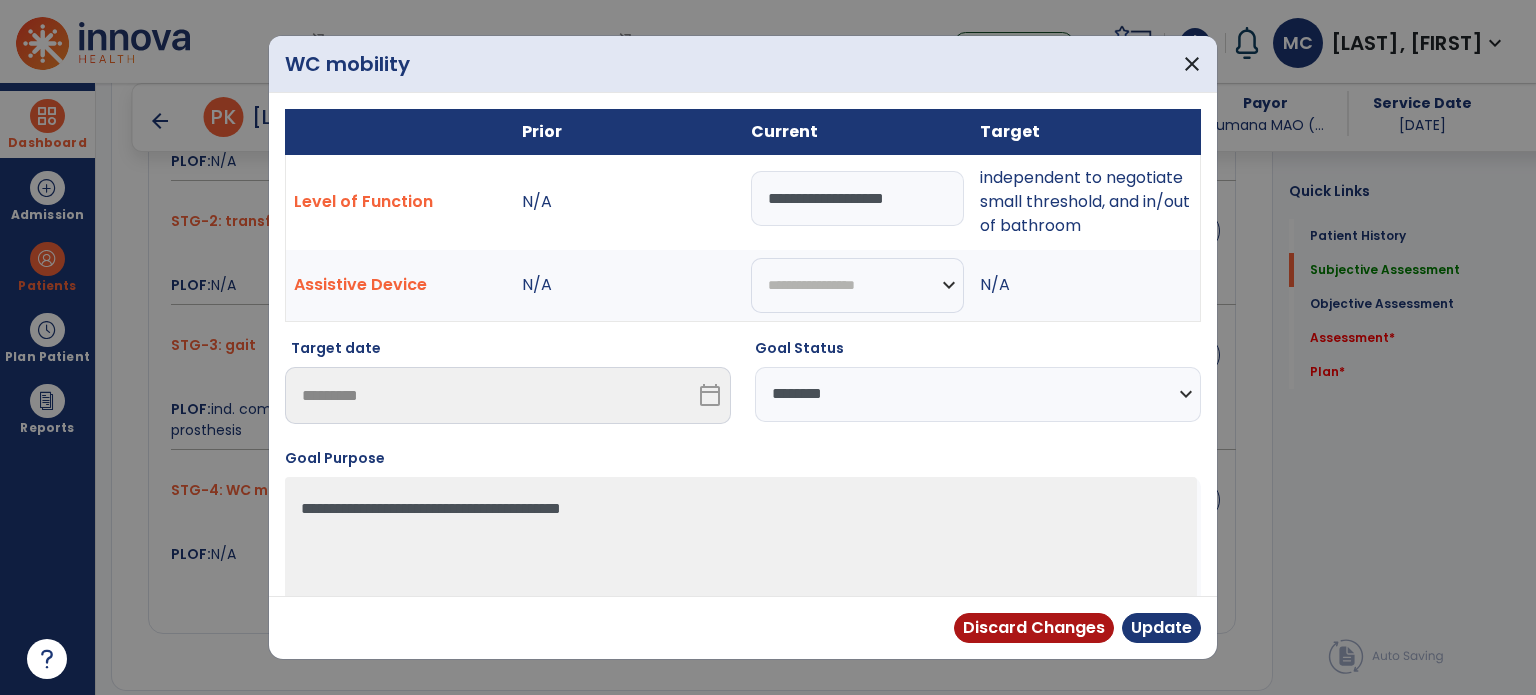 click on "**********" at bounding box center [978, 394] 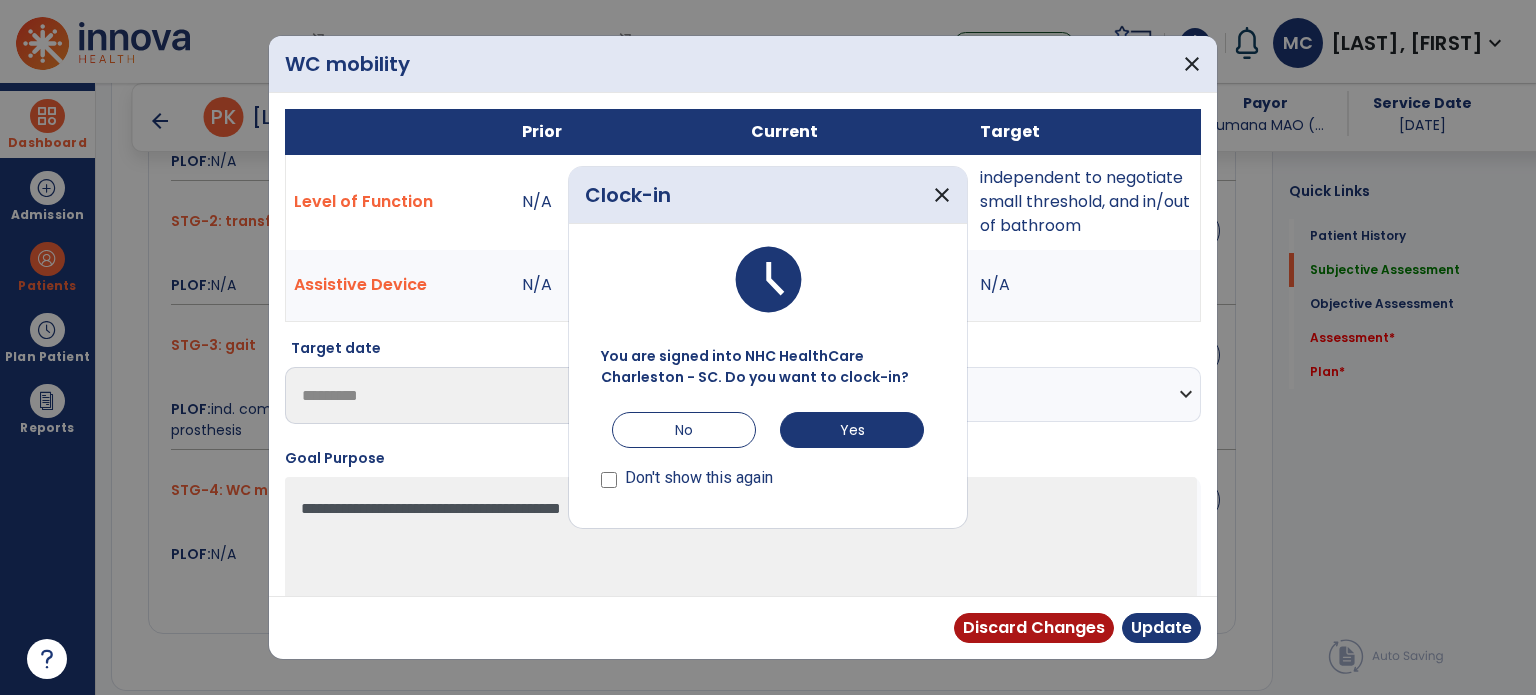 click on "You are signed into NHC HealthCare Charleston - SC. Do you want to clock-in?" at bounding box center [768, 367] 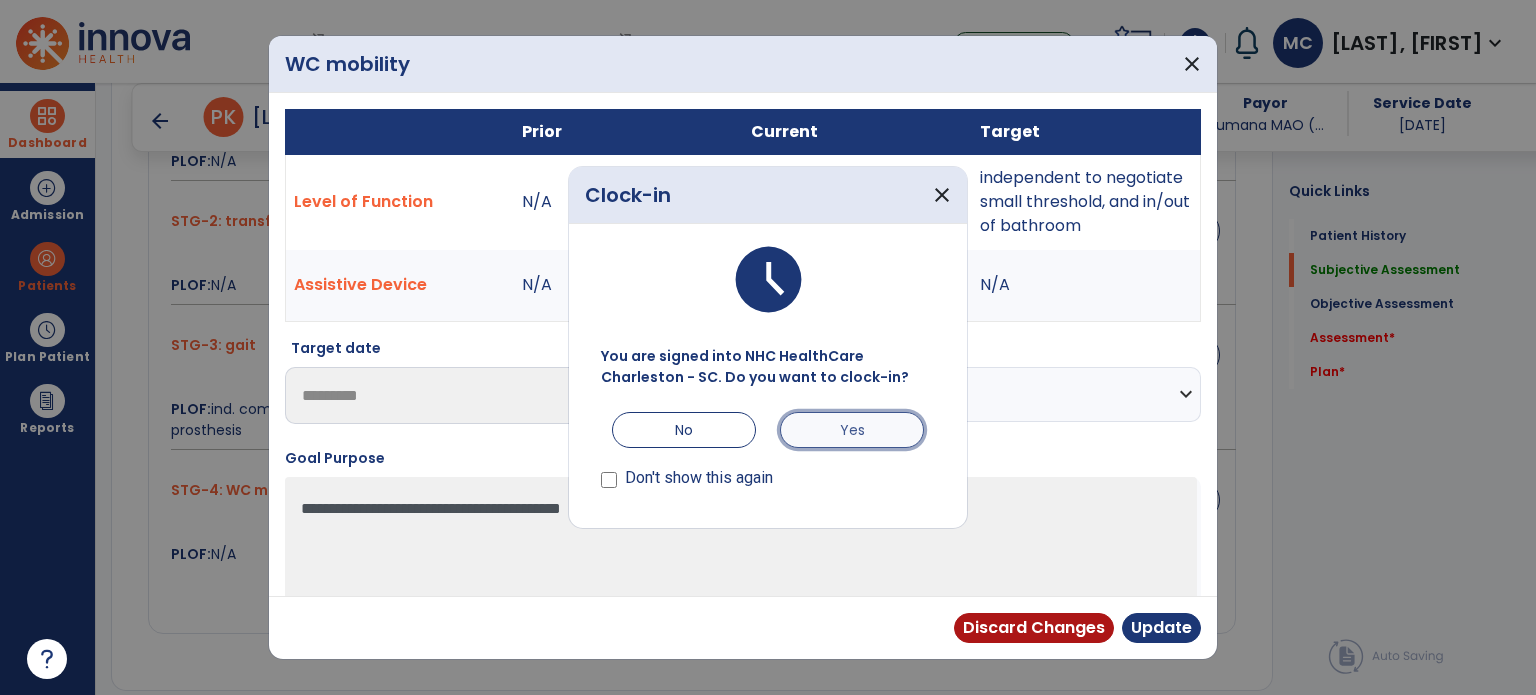 click on "Yes" at bounding box center (852, 430) 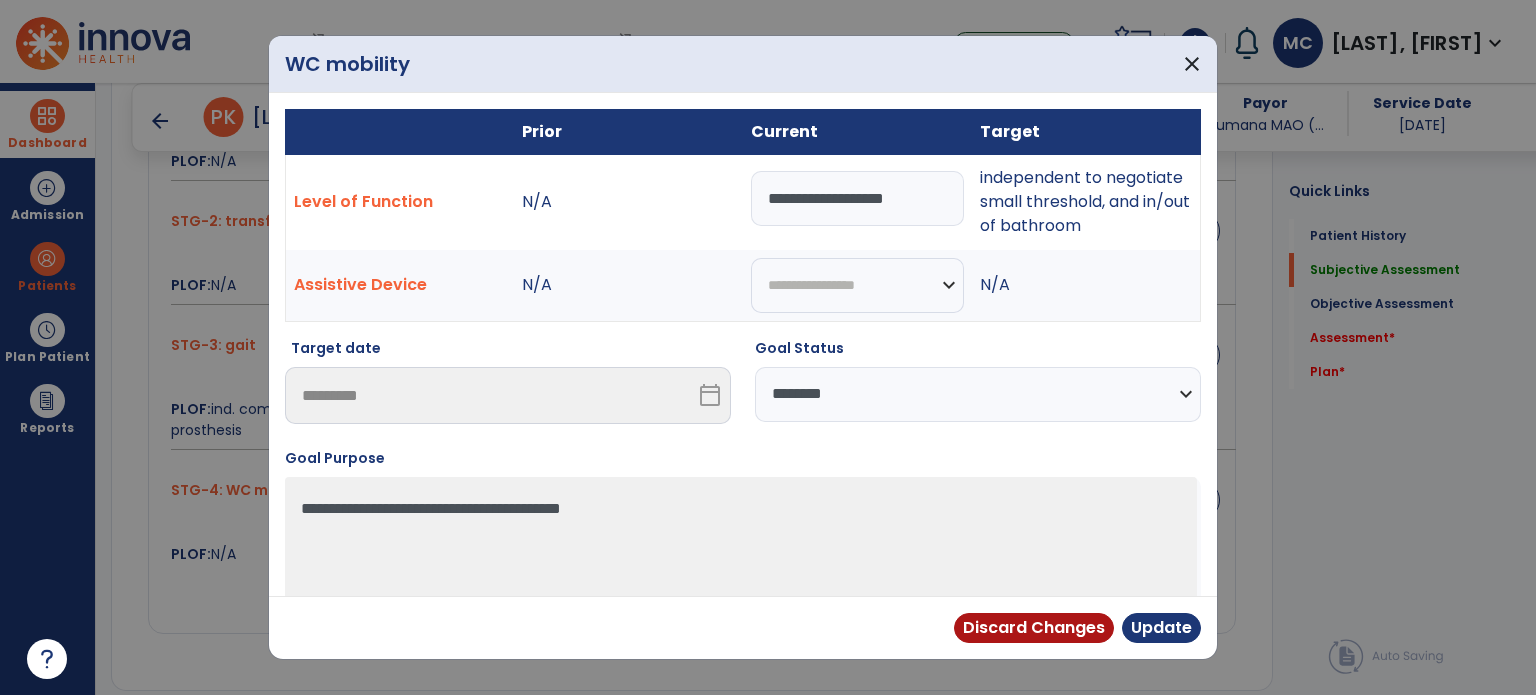 click on "**********" at bounding box center [978, 394] 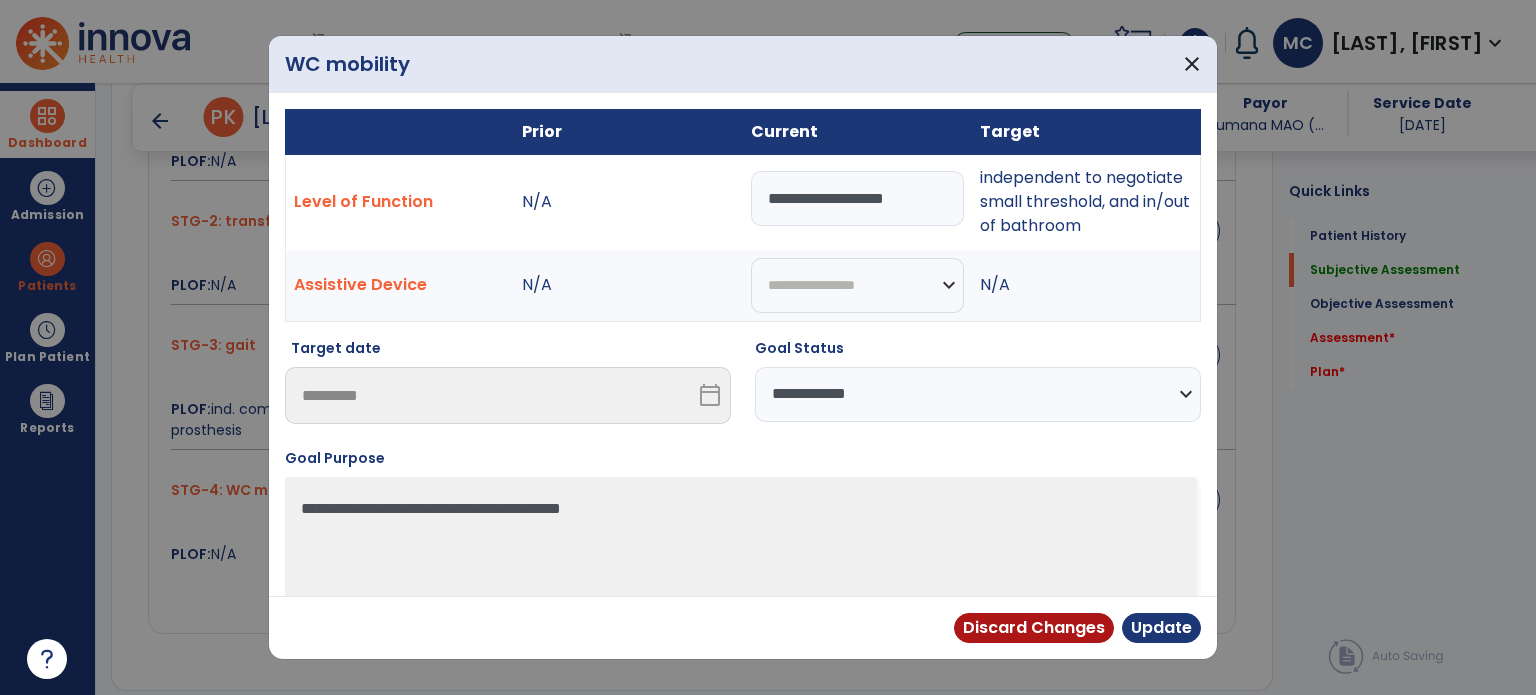 click on "**********" at bounding box center [978, 394] 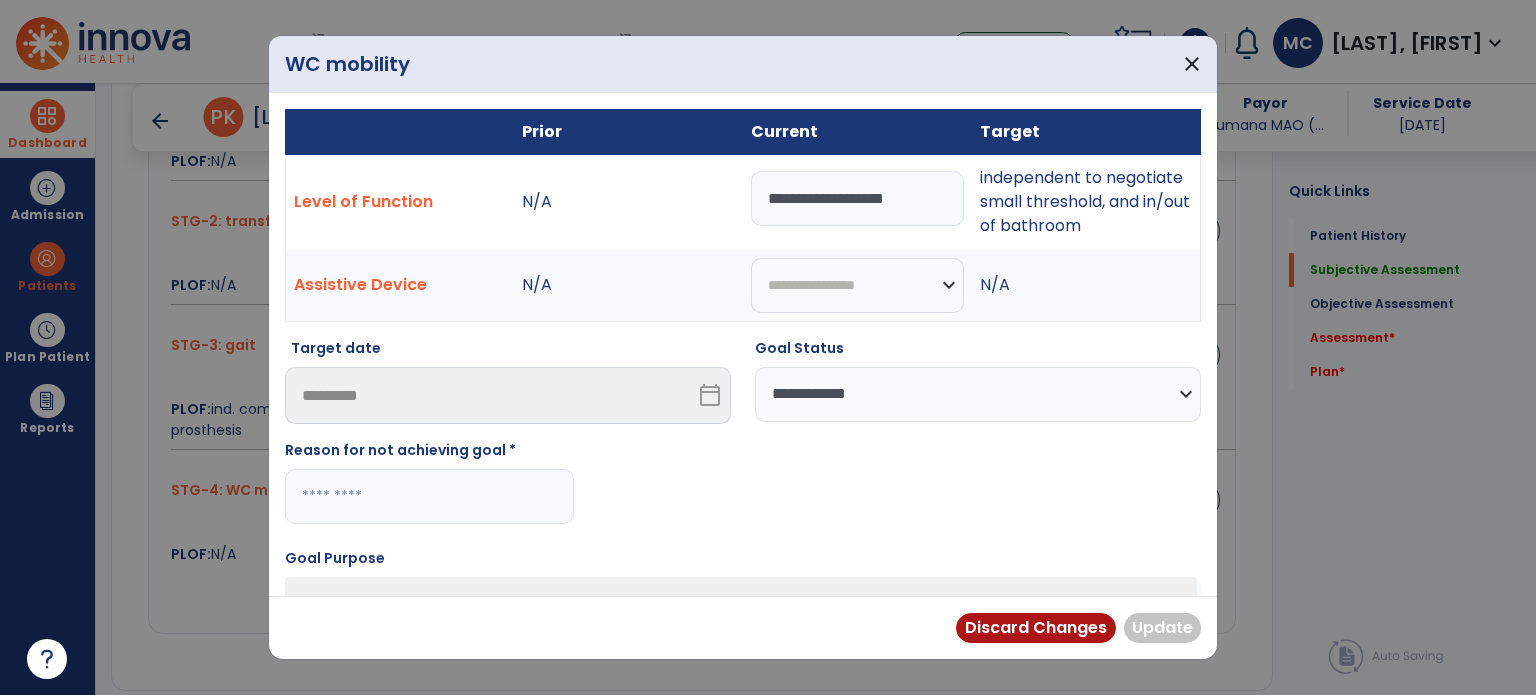 click at bounding box center (429, 496) 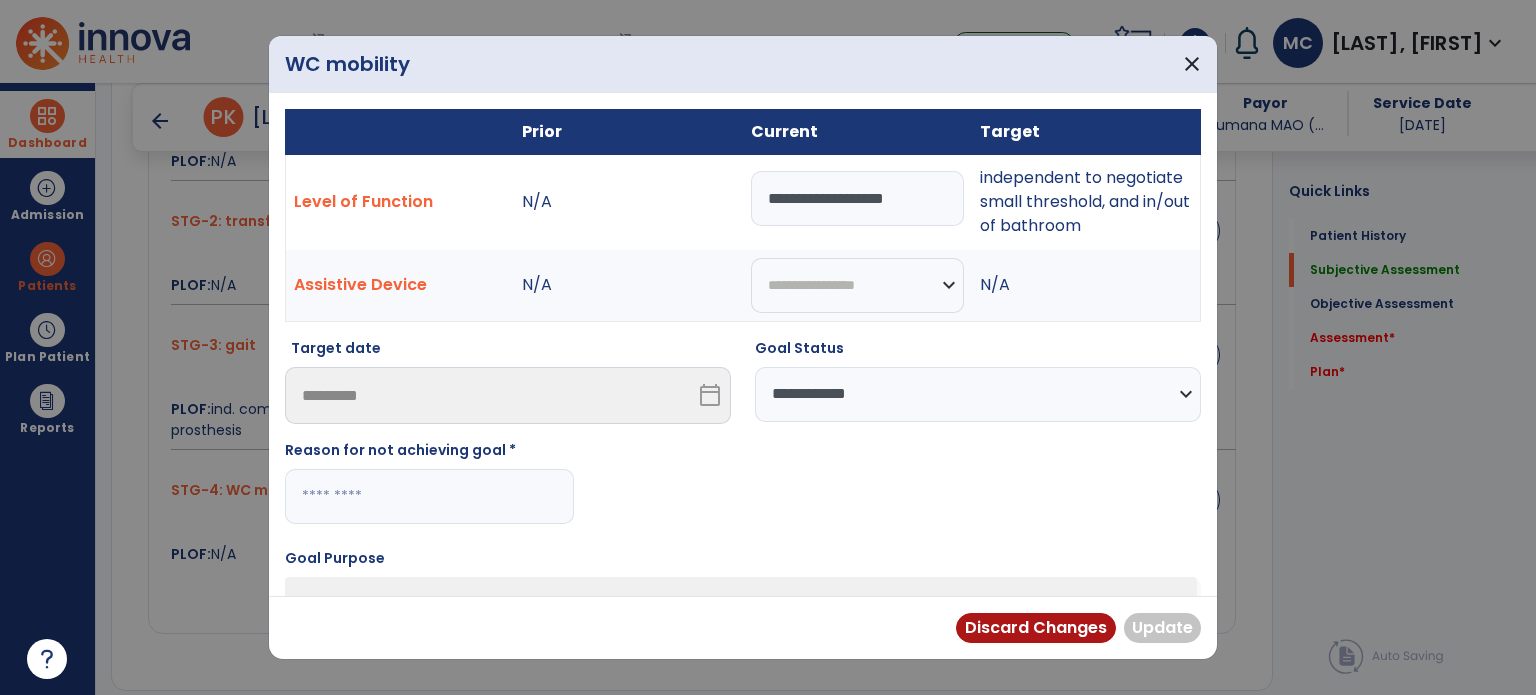 click on "**********" at bounding box center [978, 389] 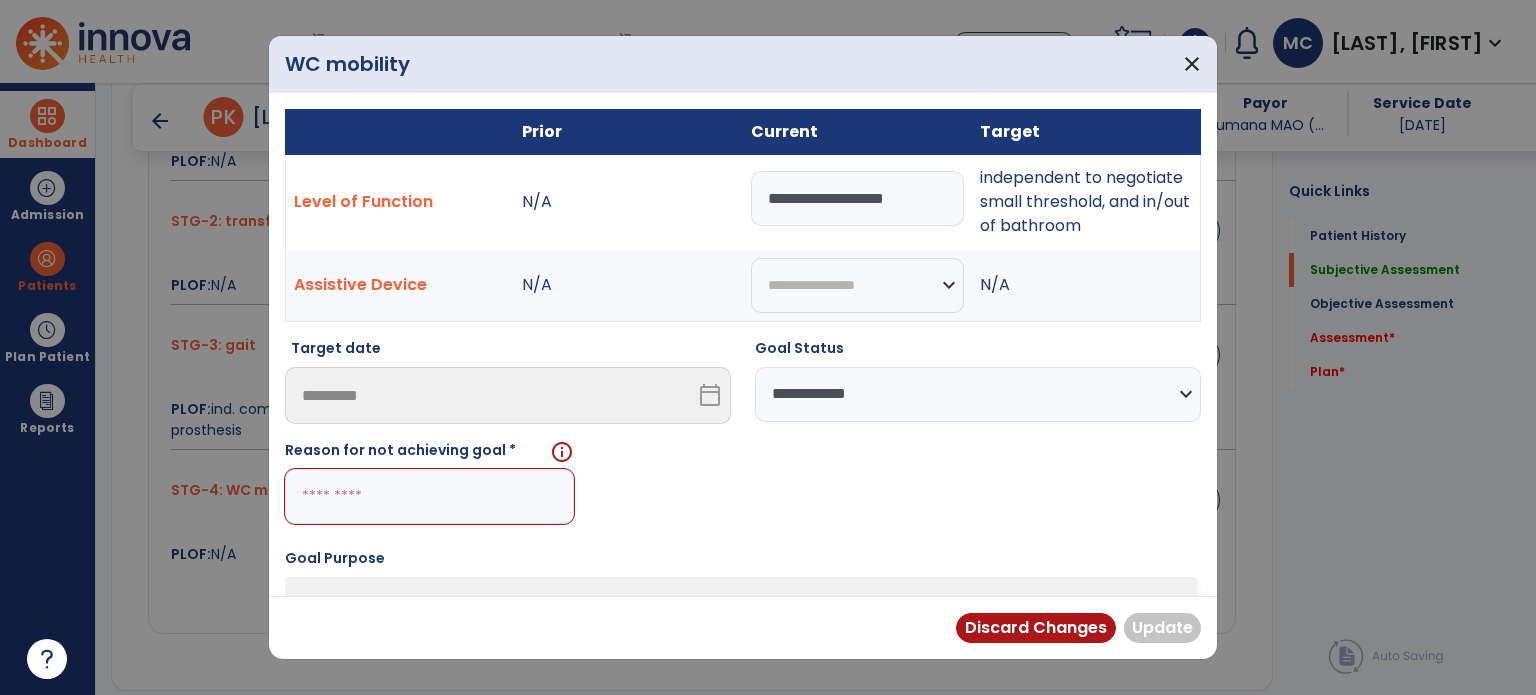 click on "**********" at bounding box center [978, 394] 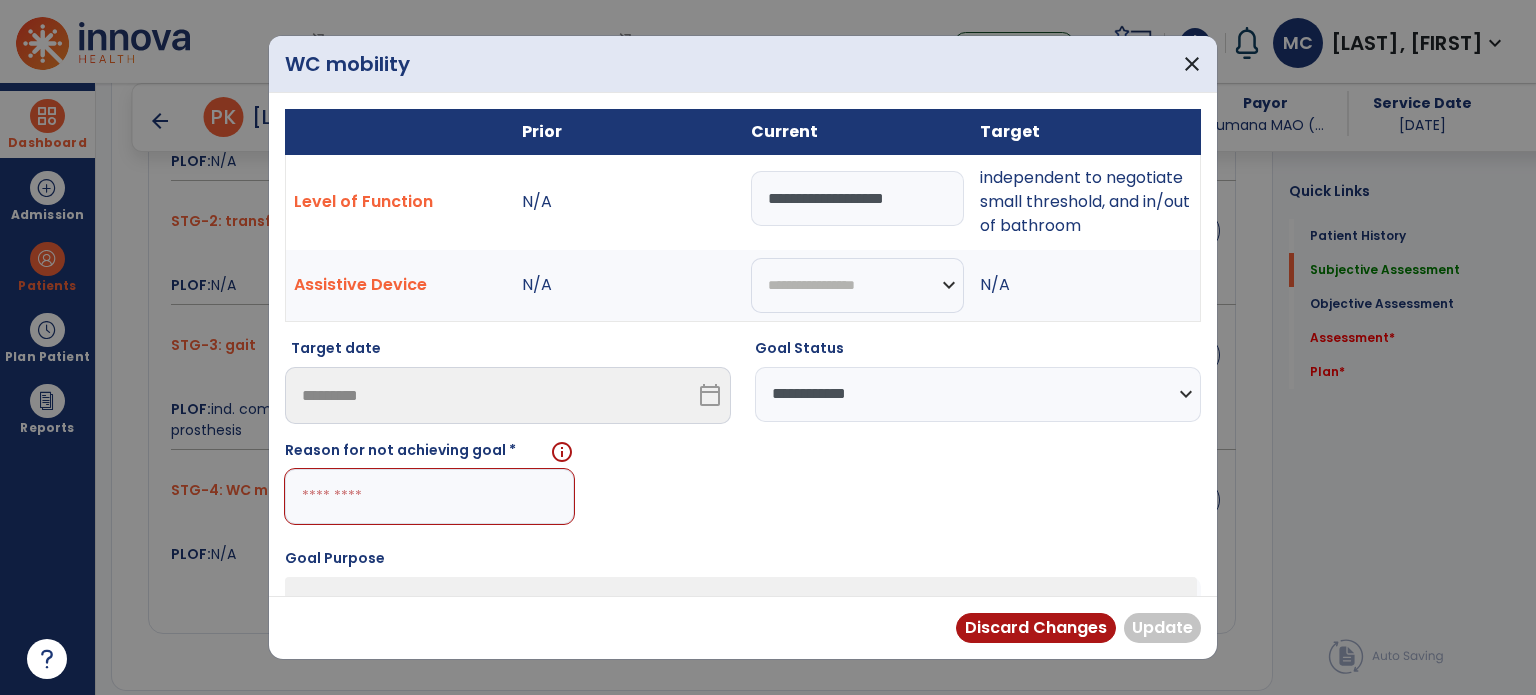 click at bounding box center (429, 496) 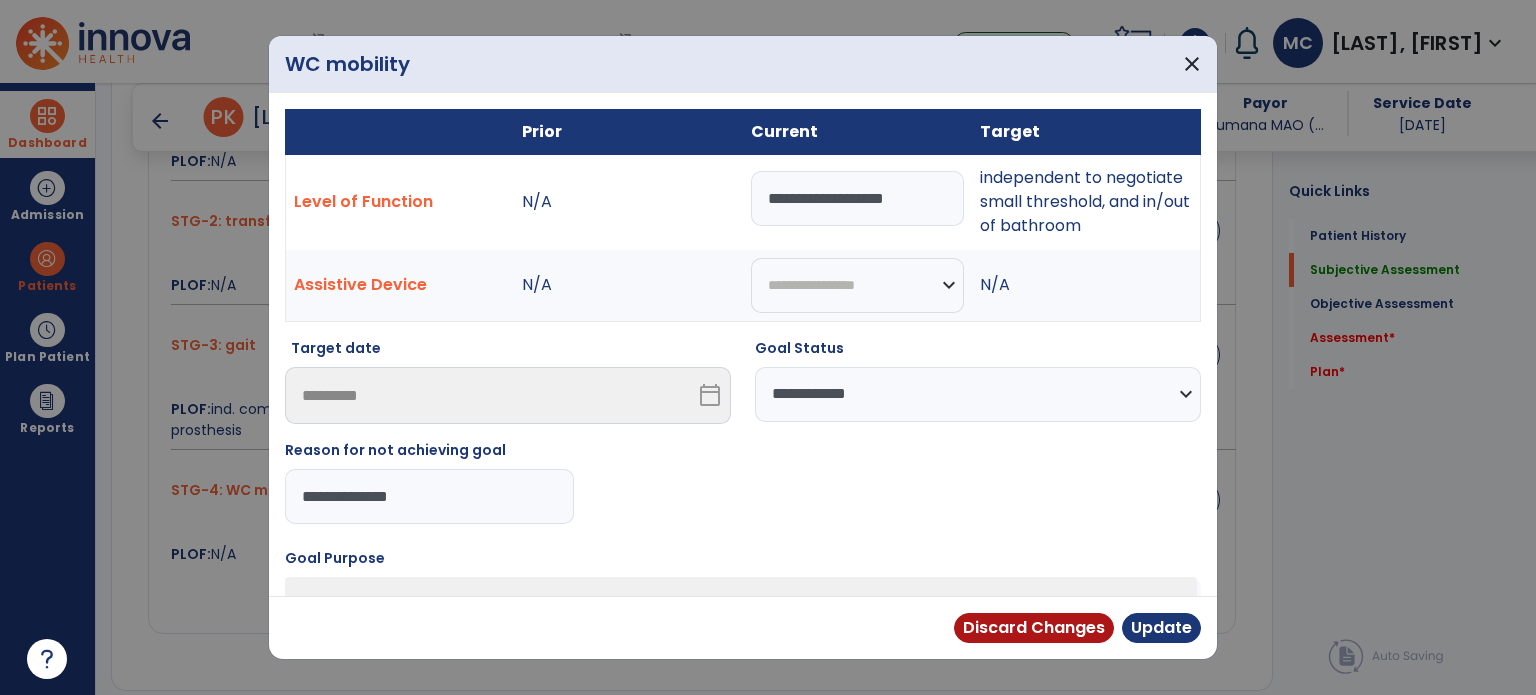 type on "**********" 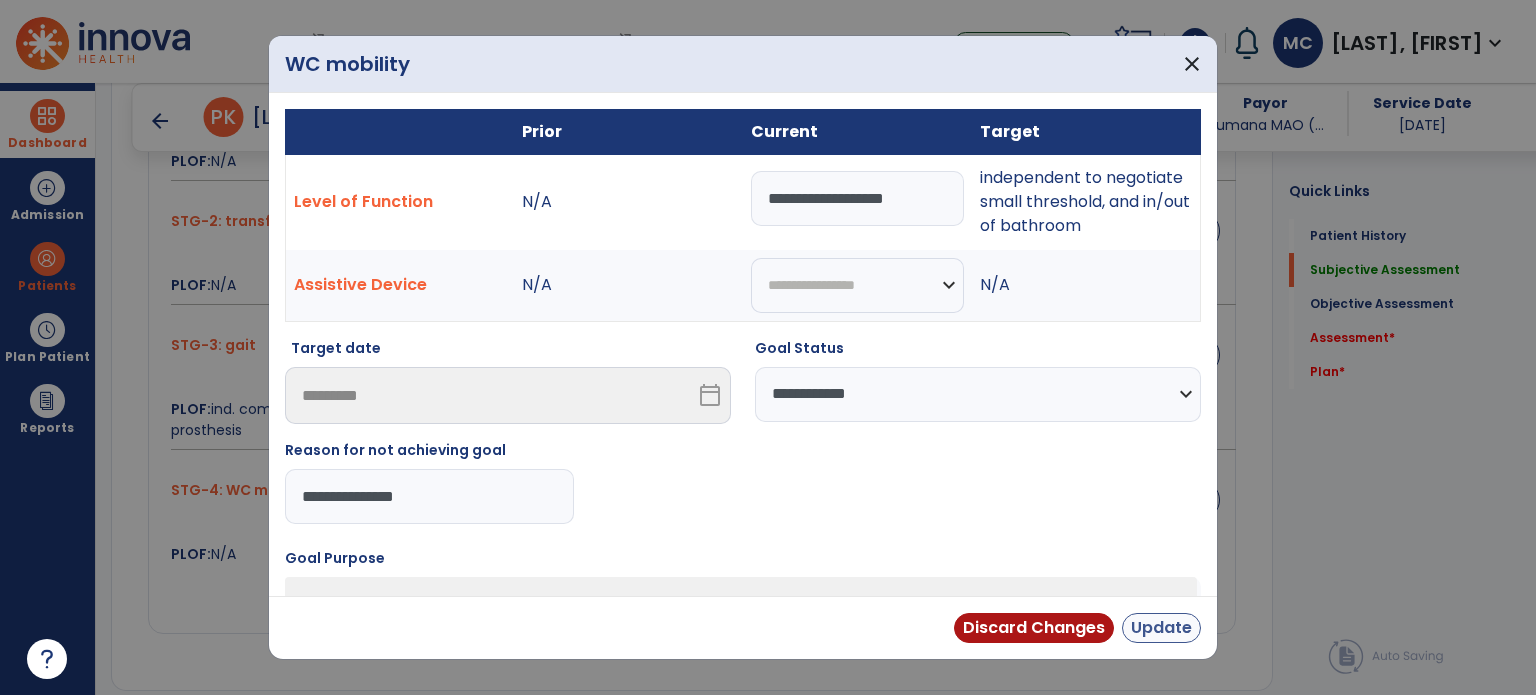 click on "Update" at bounding box center (1161, 628) 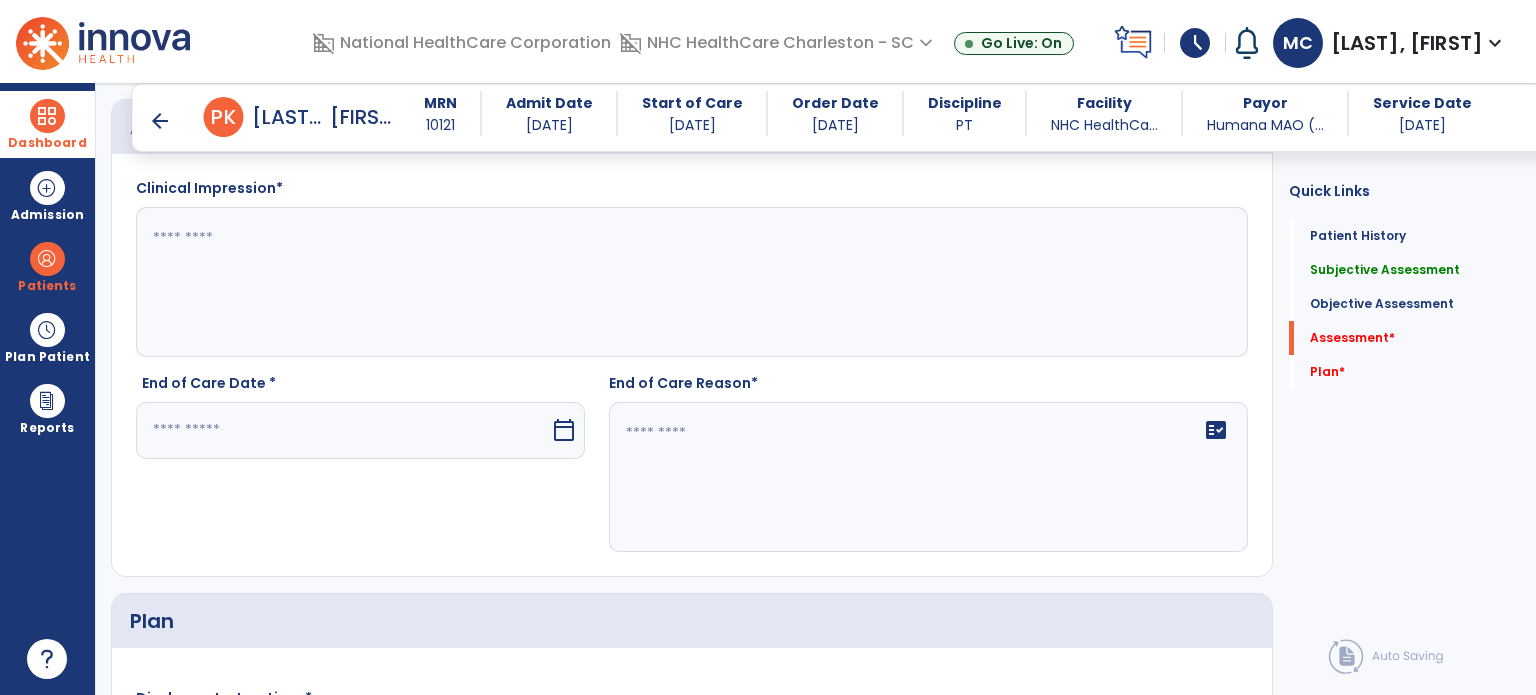 scroll, scrollTop: 1700, scrollLeft: 0, axis: vertical 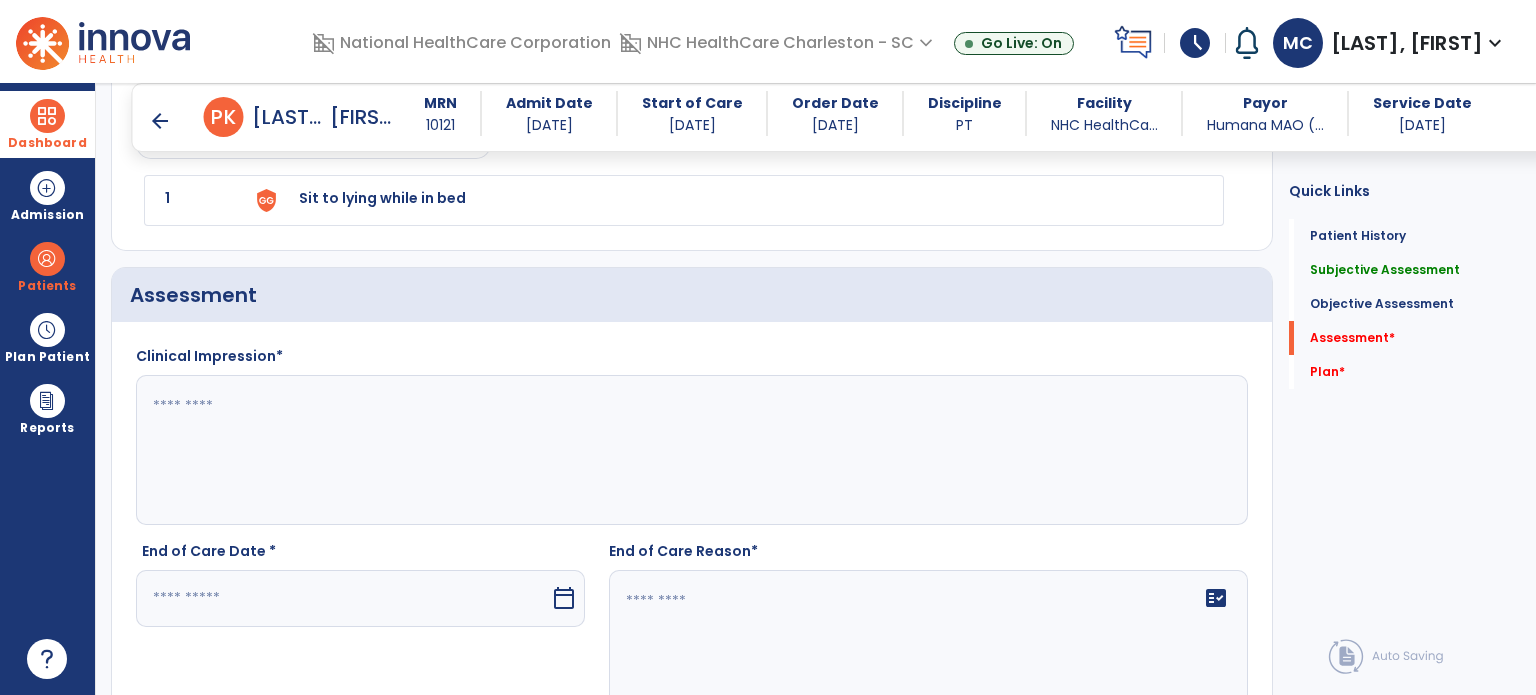 drag, startPoint x: 172, startPoint y: 467, endPoint x: 140, endPoint y: 485, distance: 36.71512 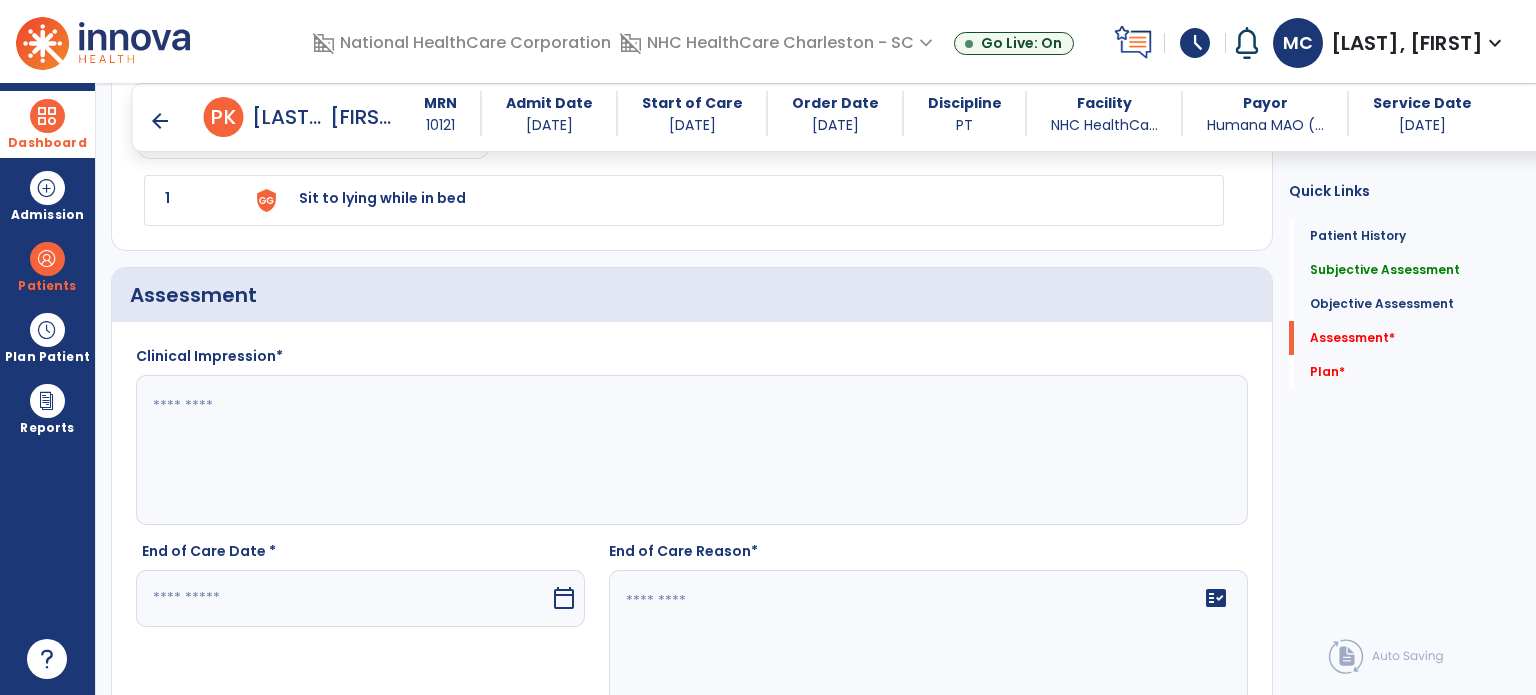 click 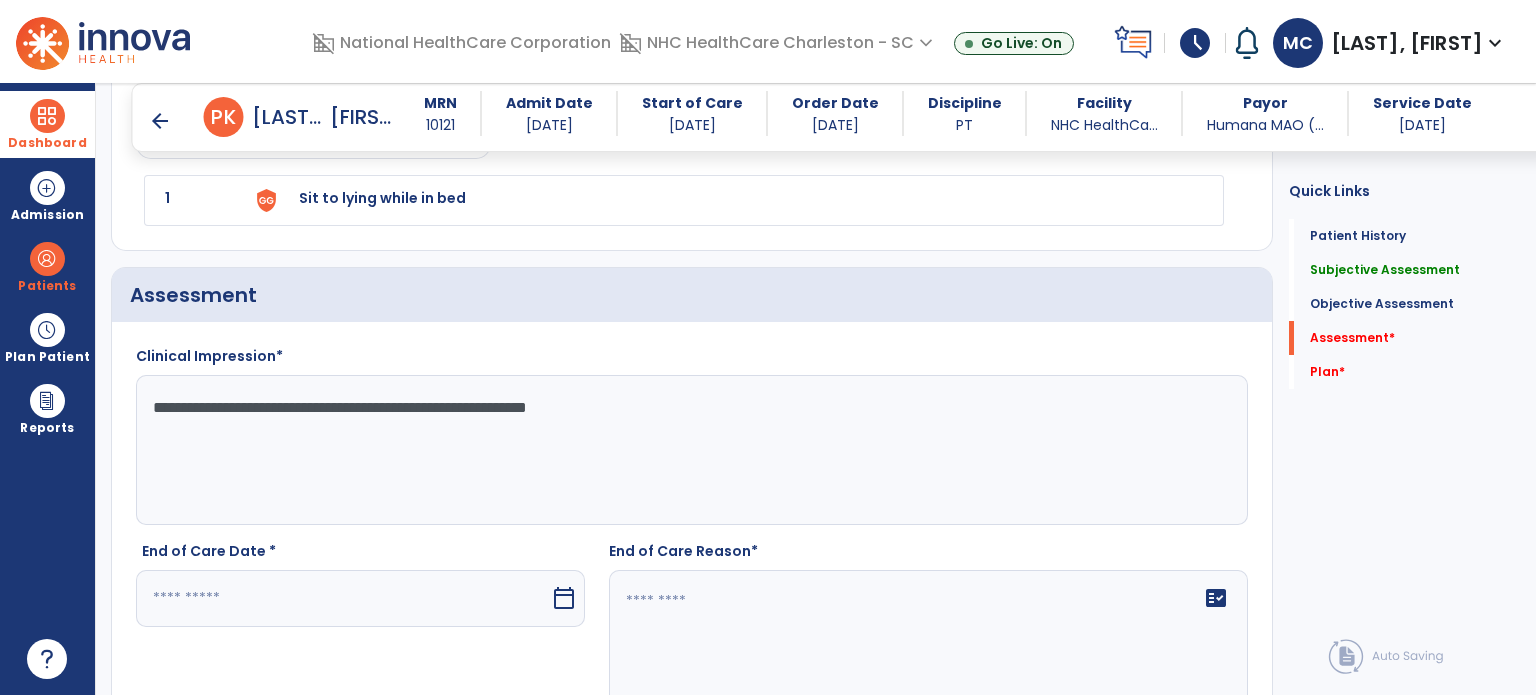 type on "**********" 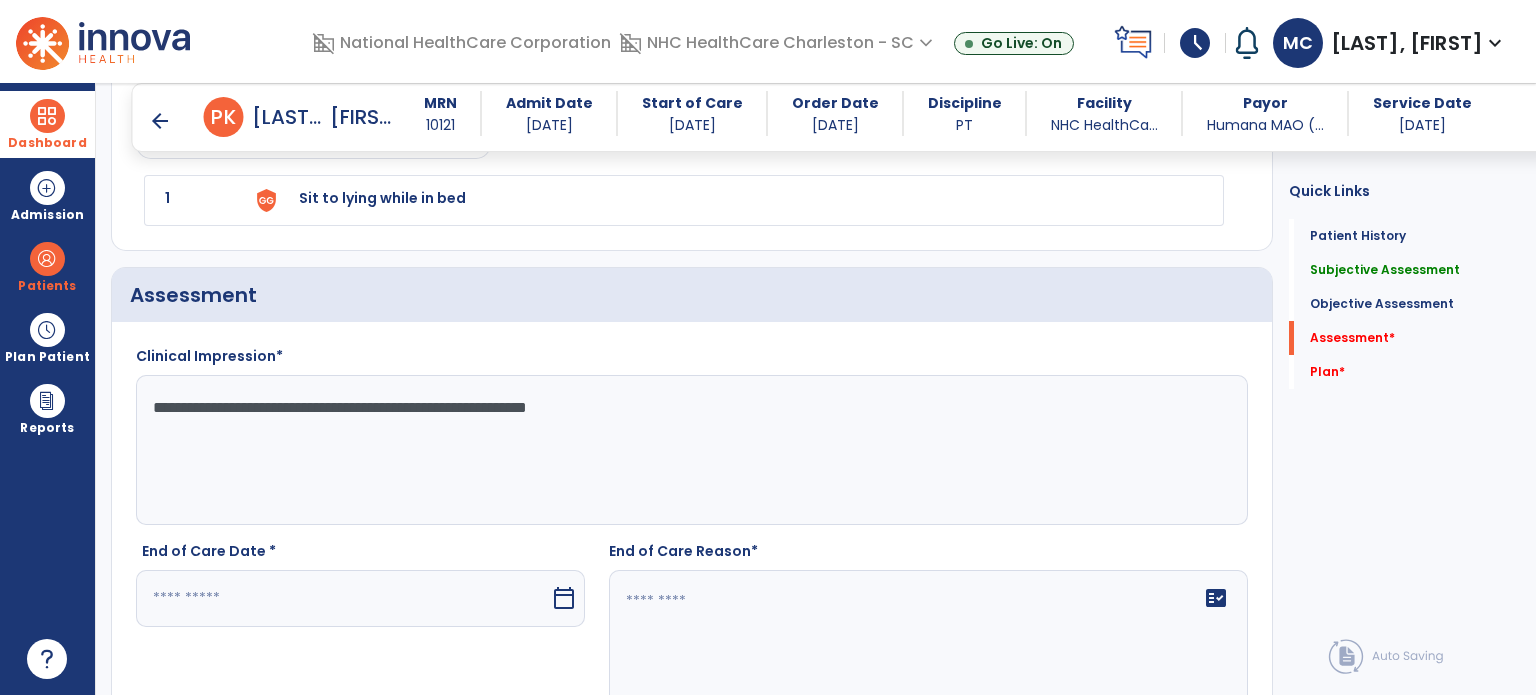 click at bounding box center [343, 598] 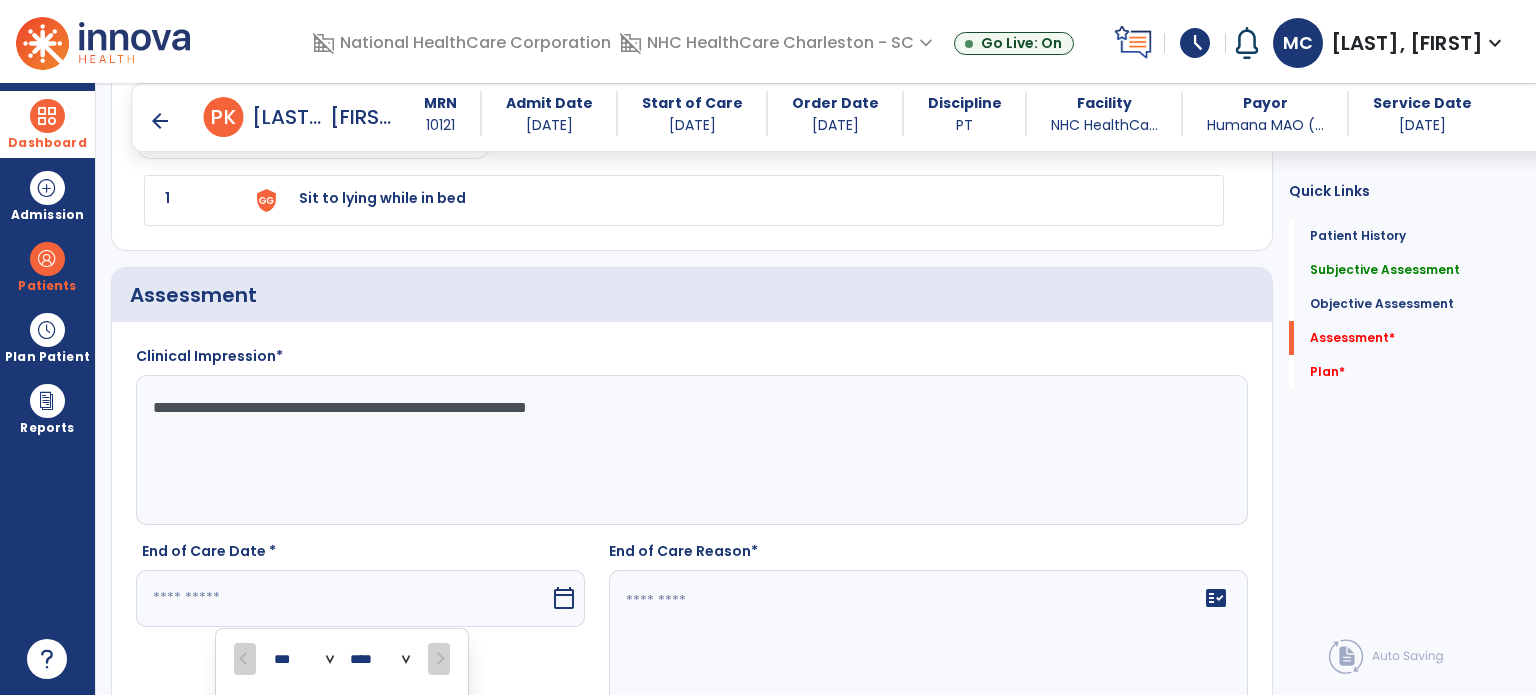 scroll, scrollTop: 2103, scrollLeft: 0, axis: vertical 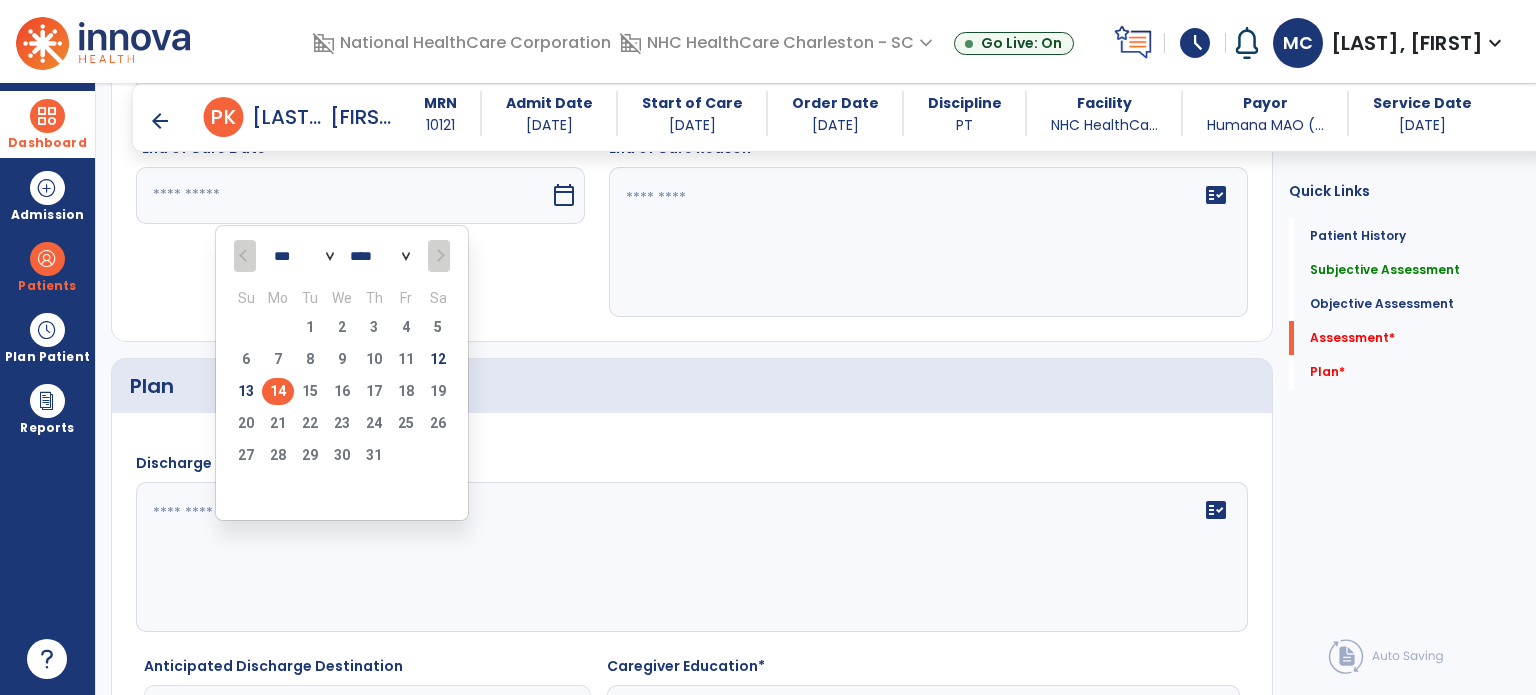 click on "6   7   8   9   10   11   12" at bounding box center (342, 362) 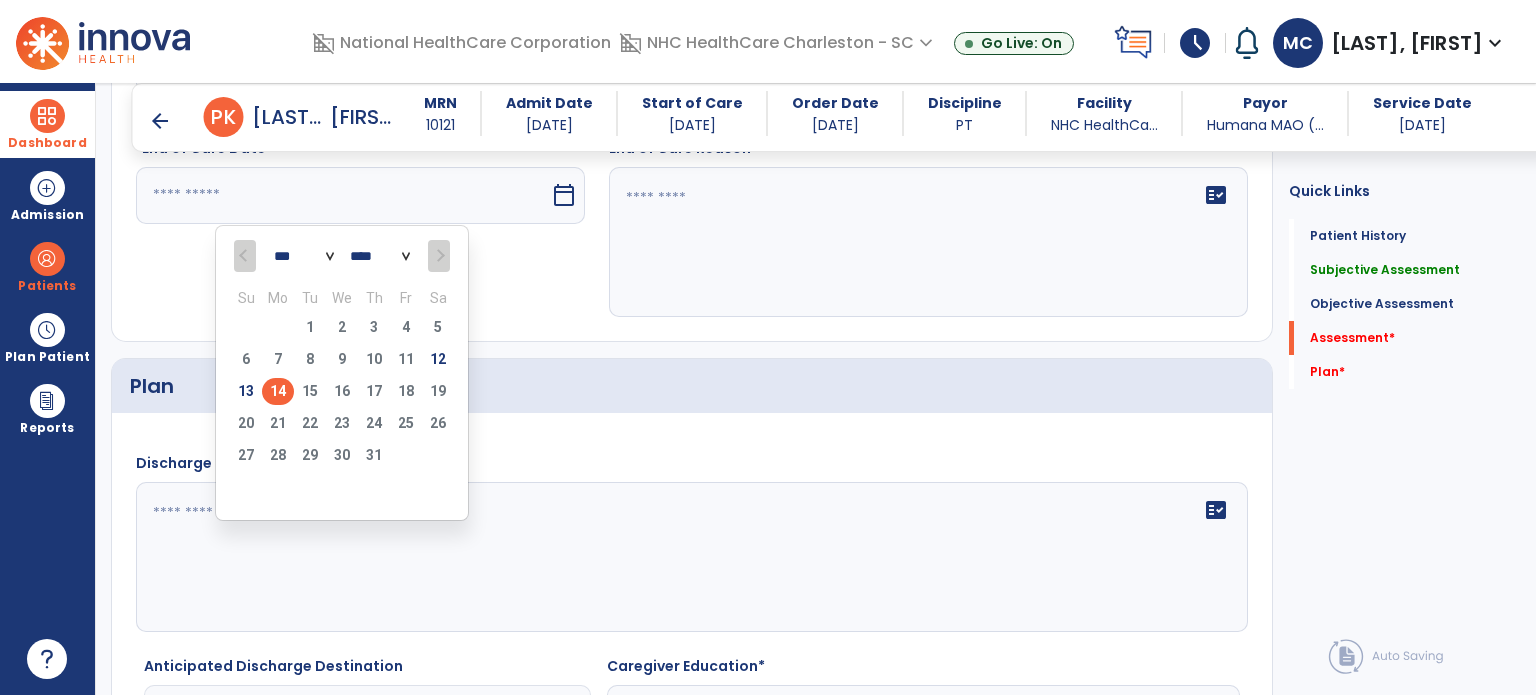 type on "*********" 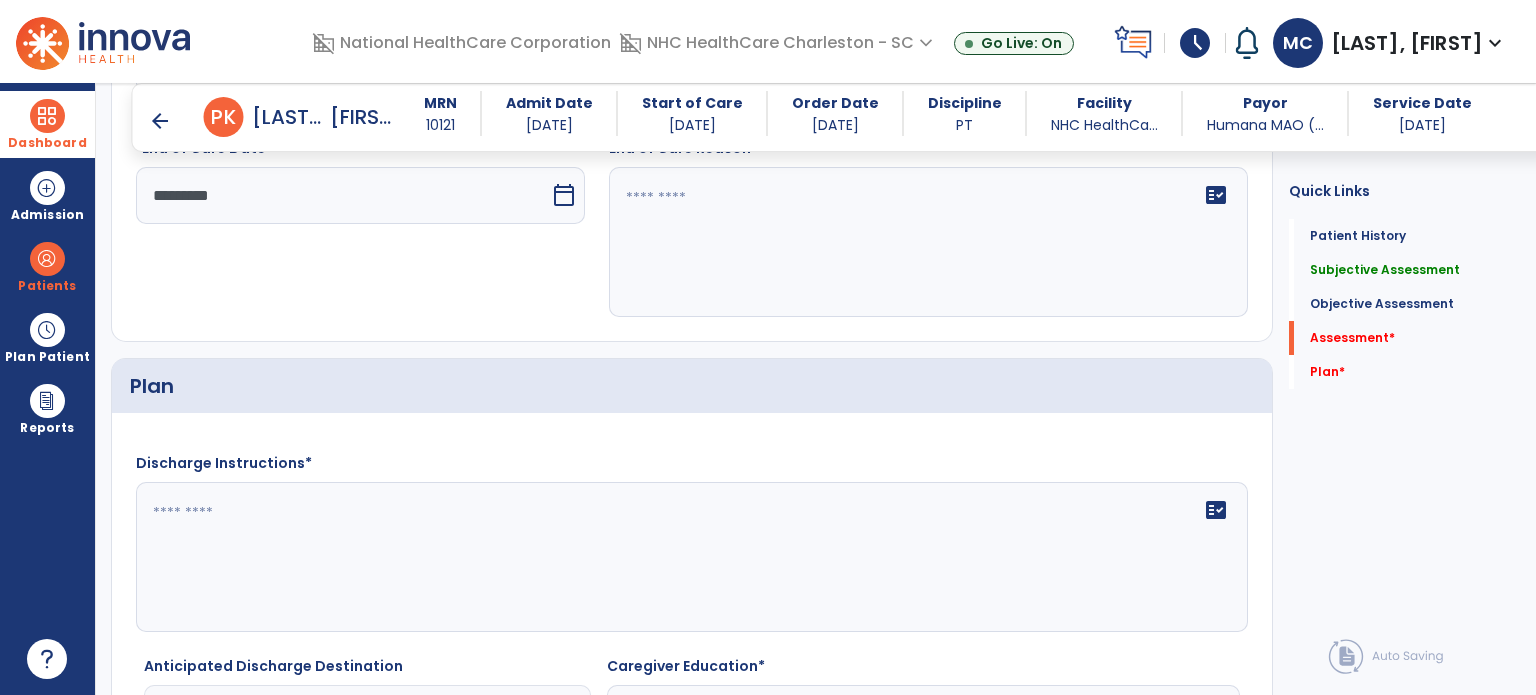 click on "fact_check" 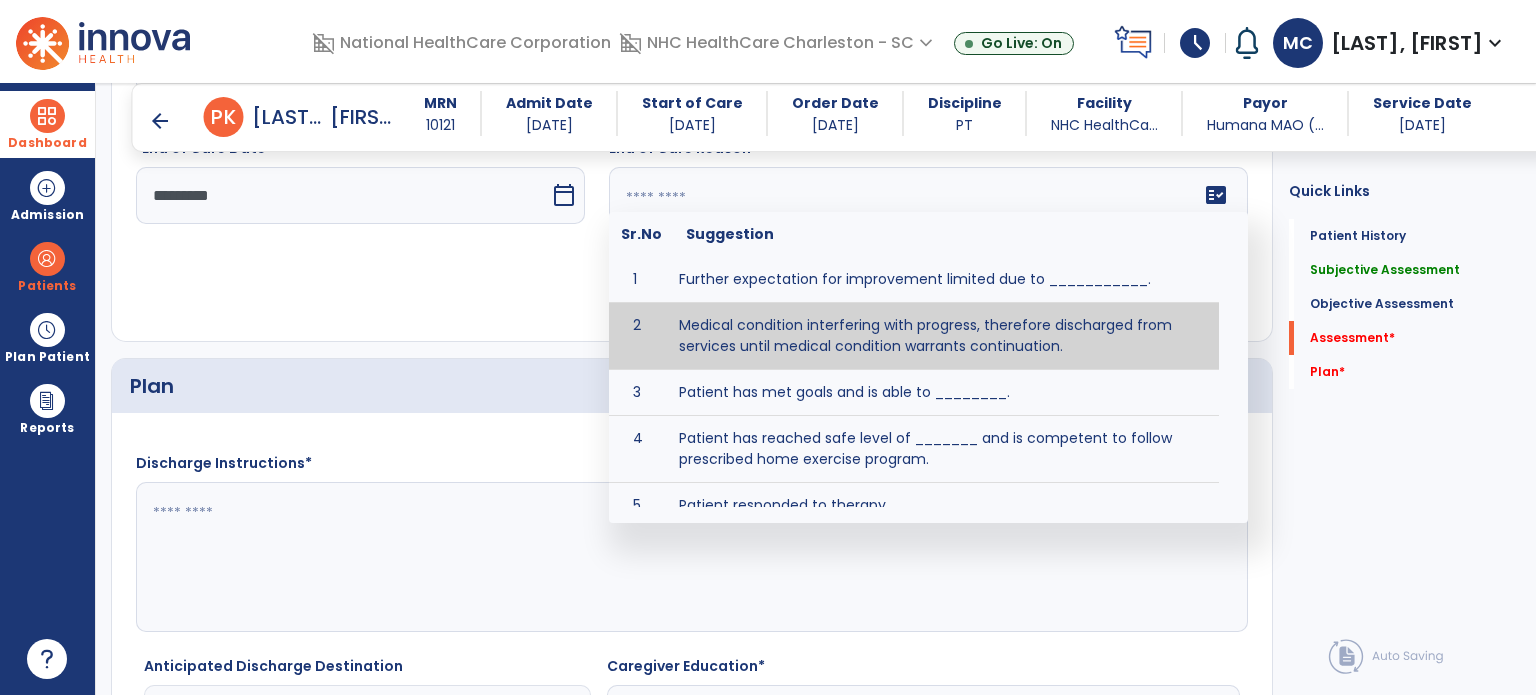type on "**********" 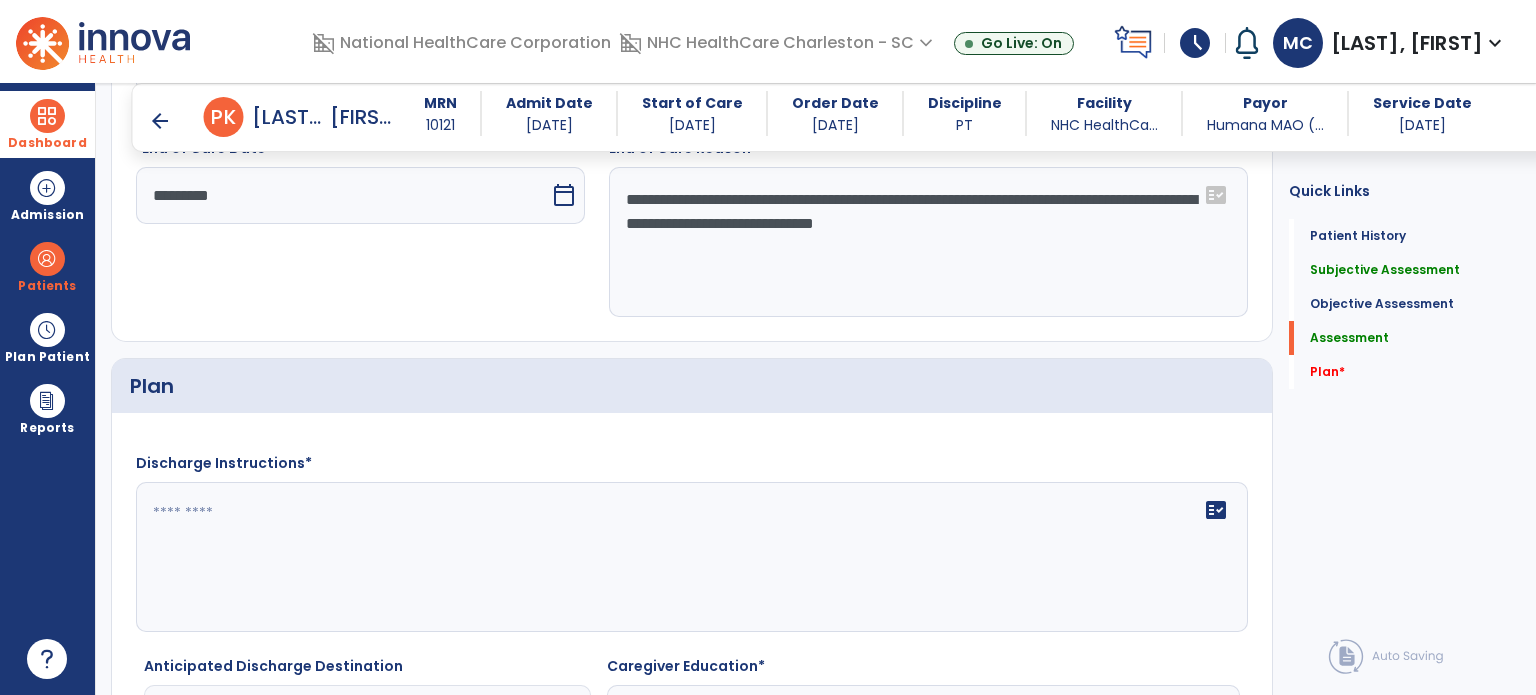 click on "fact_check" 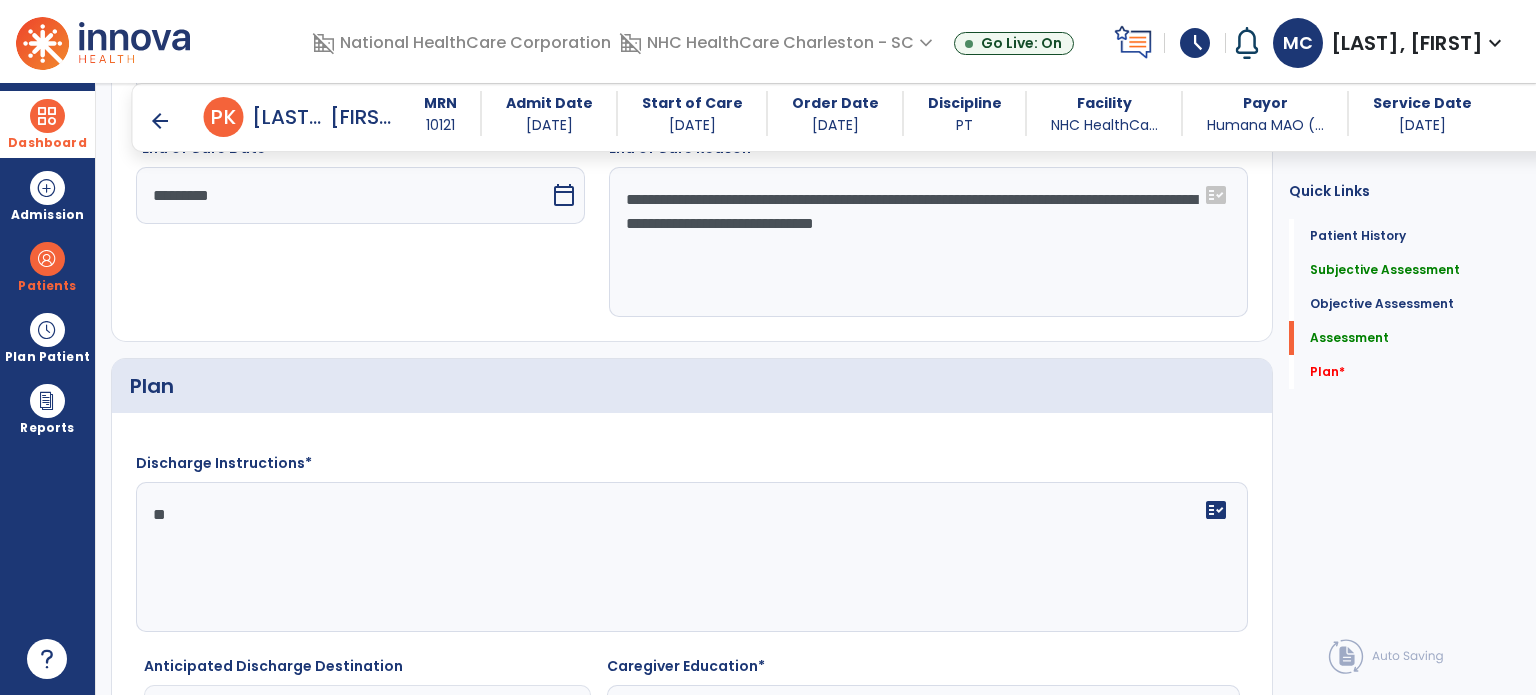 type on "**" 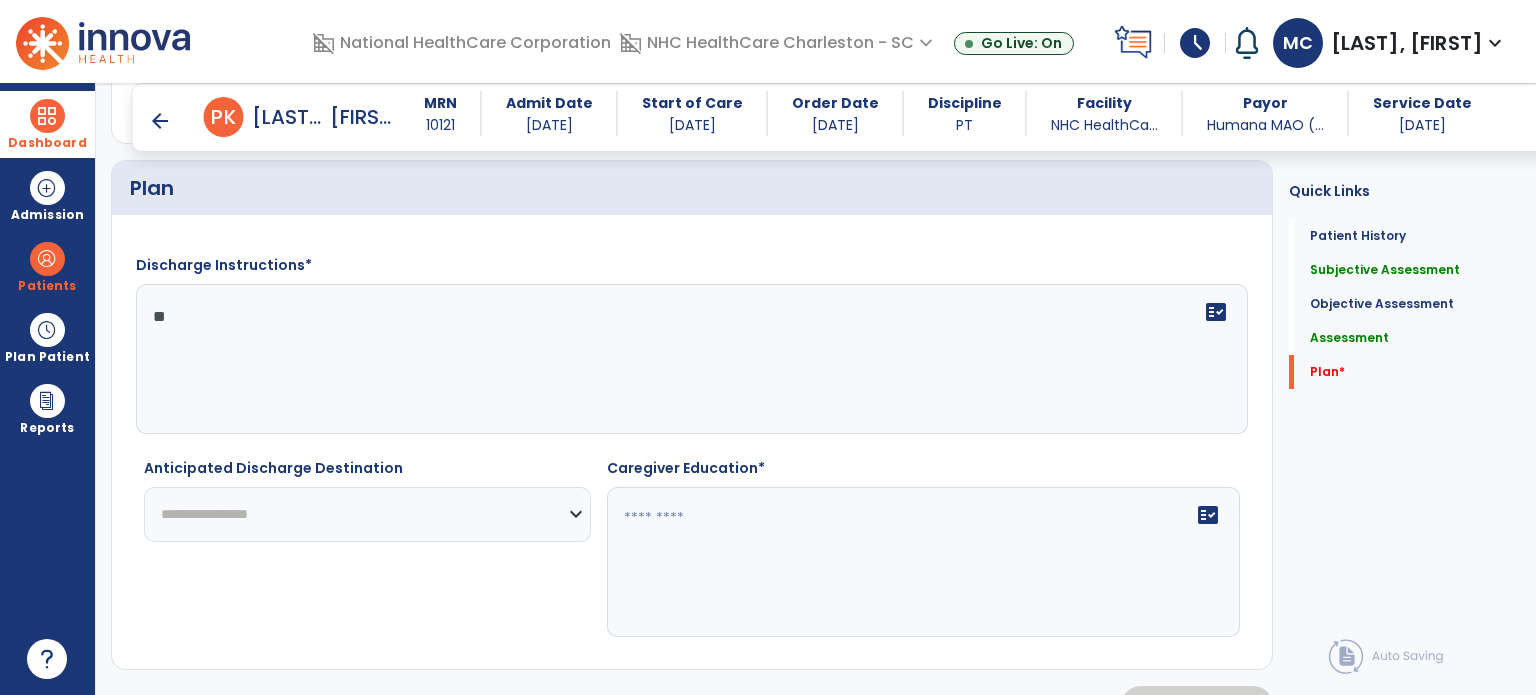 scroll, scrollTop: 2303, scrollLeft: 0, axis: vertical 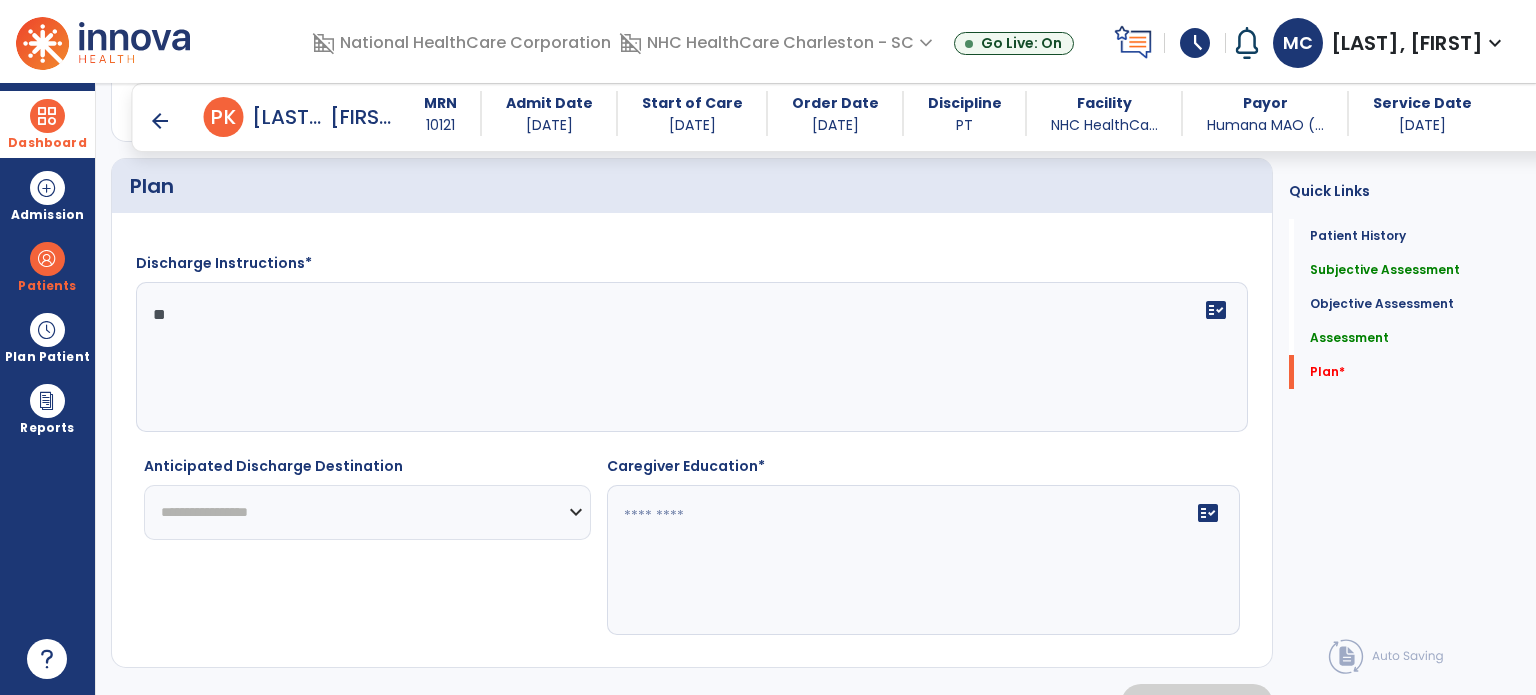 click on "Anticipated Discharge Destination" 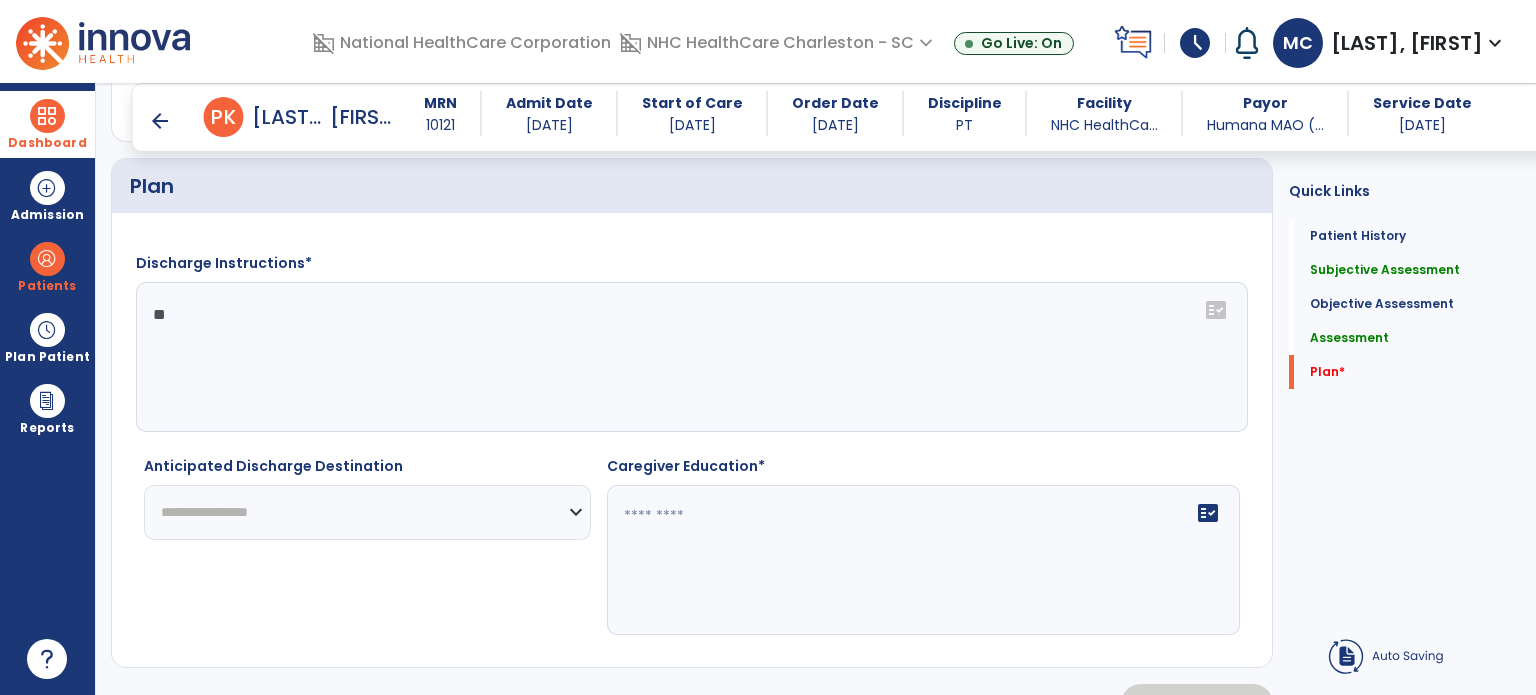 click on "**********" 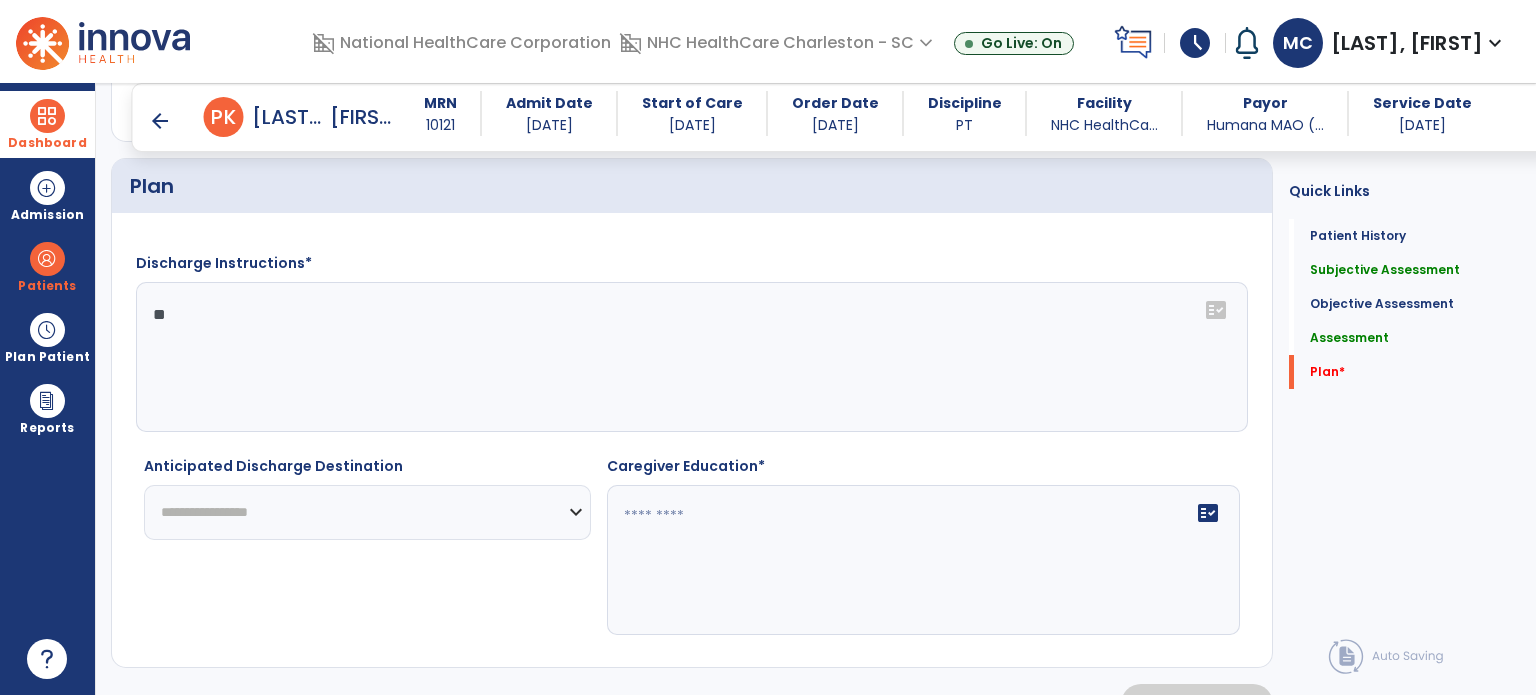 select on "********" 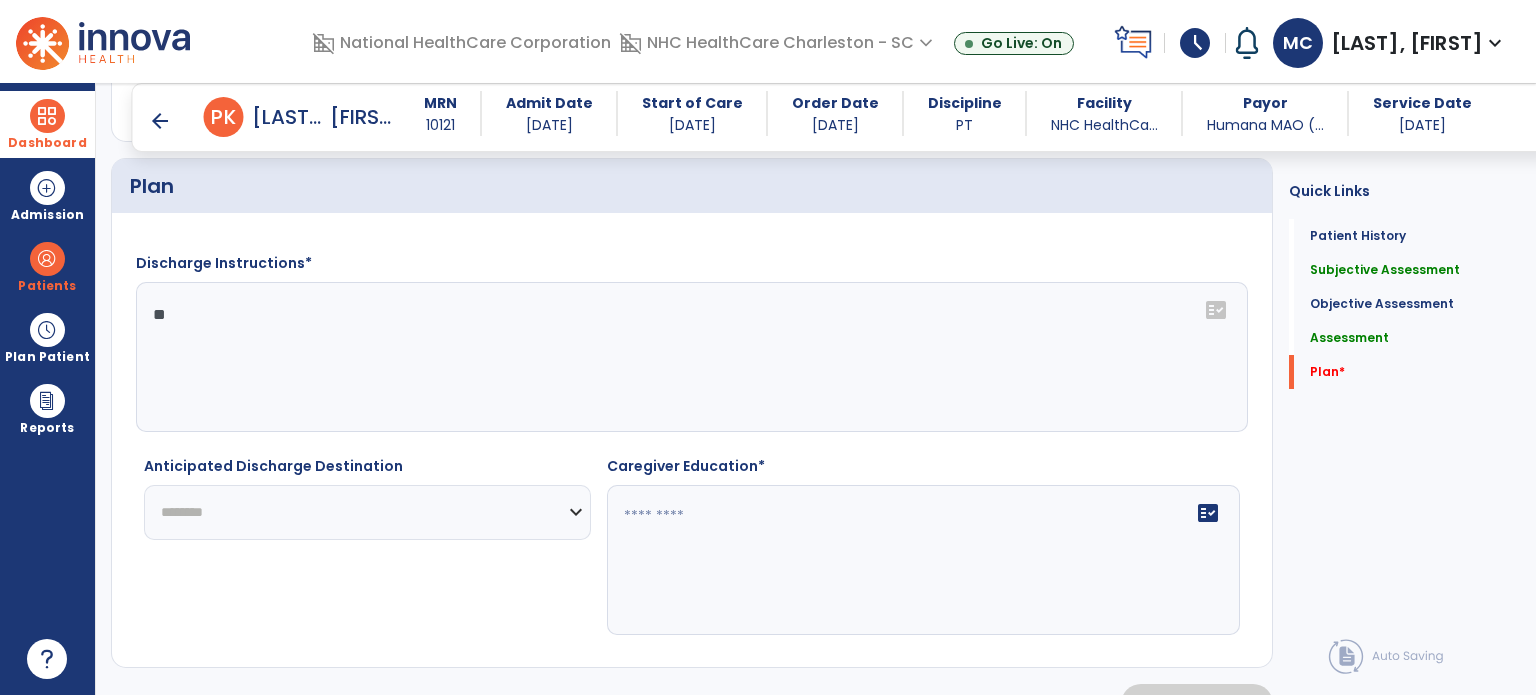 click on "**********" 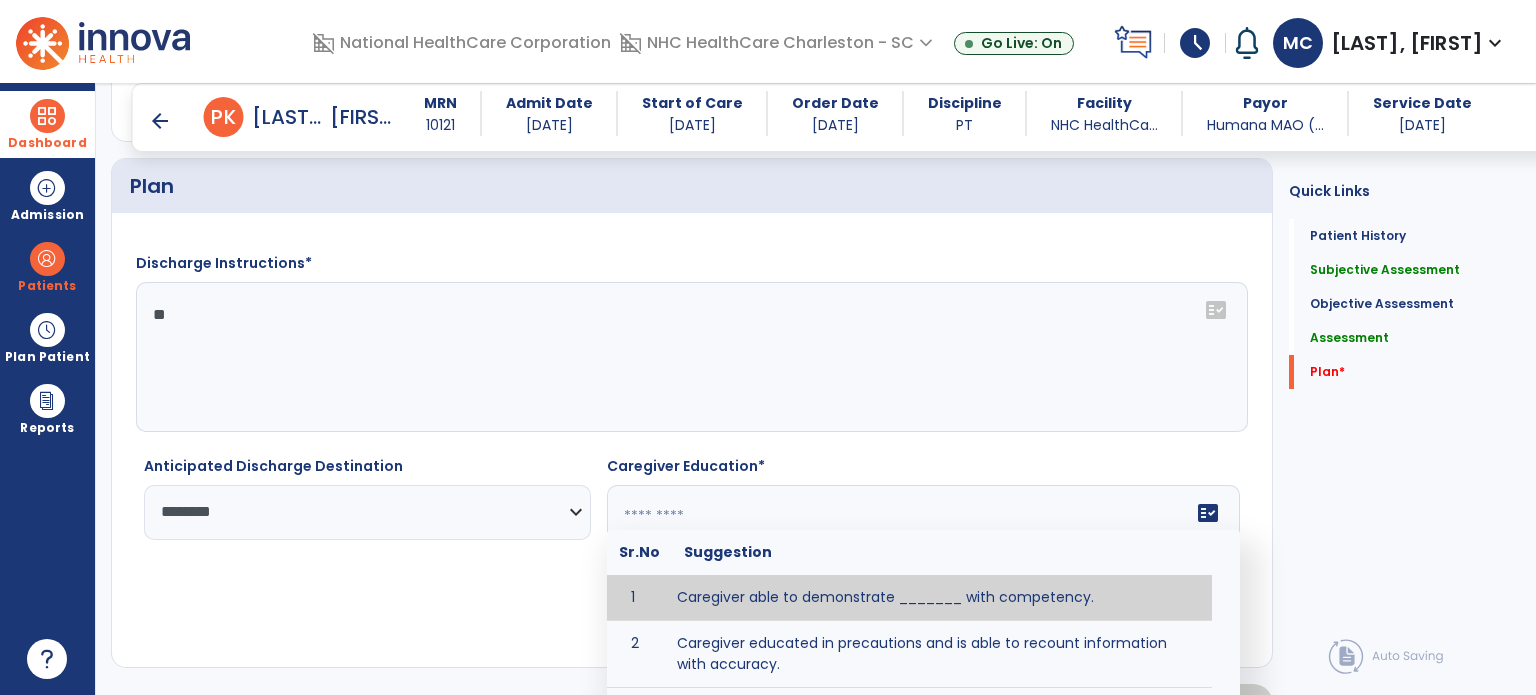 click 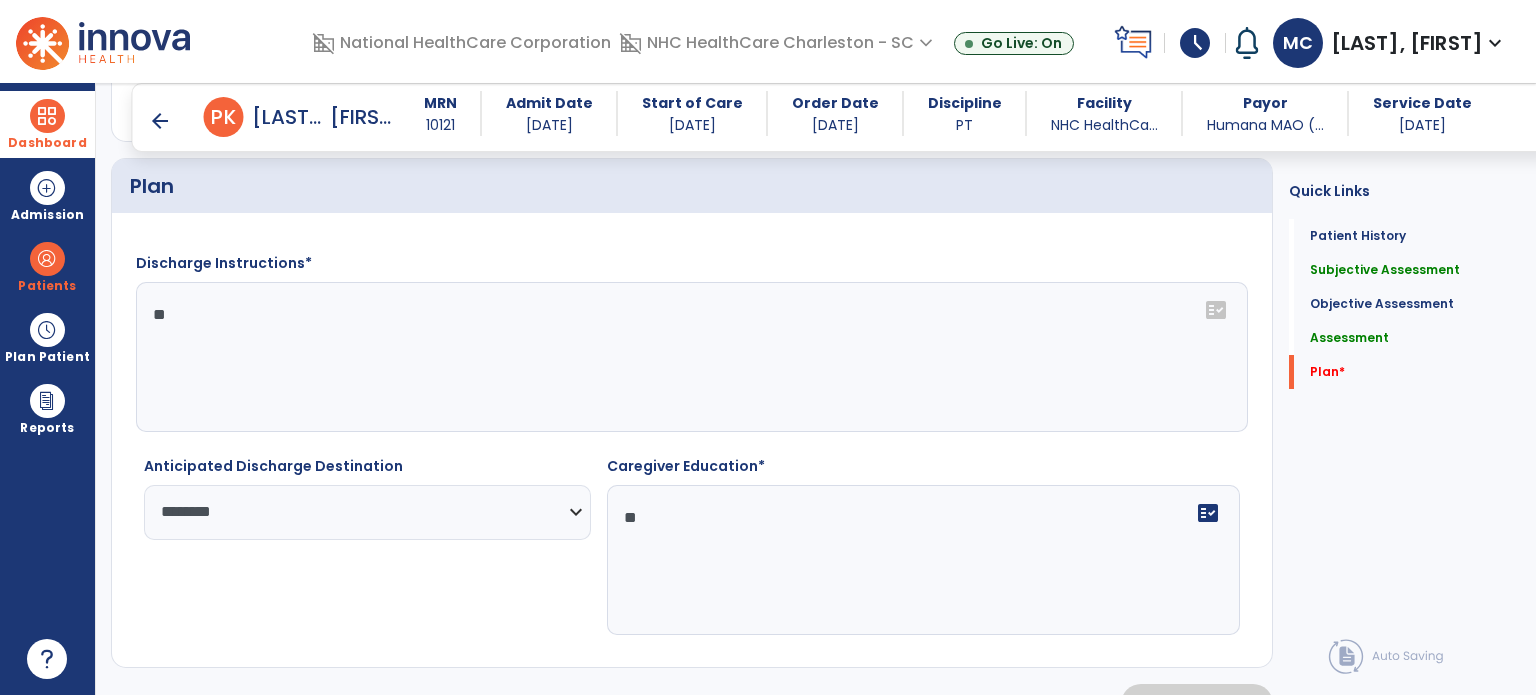 type on "**" 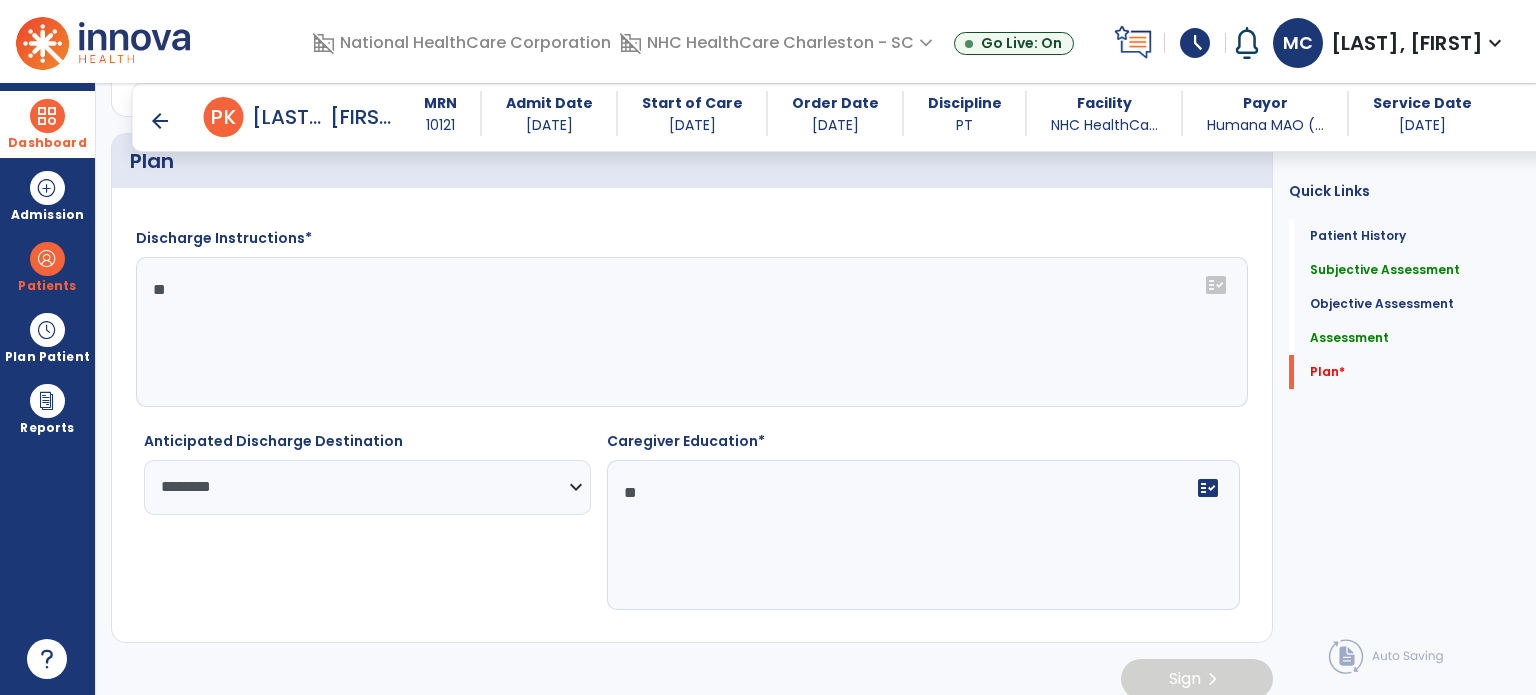 scroll, scrollTop: 2340, scrollLeft: 0, axis: vertical 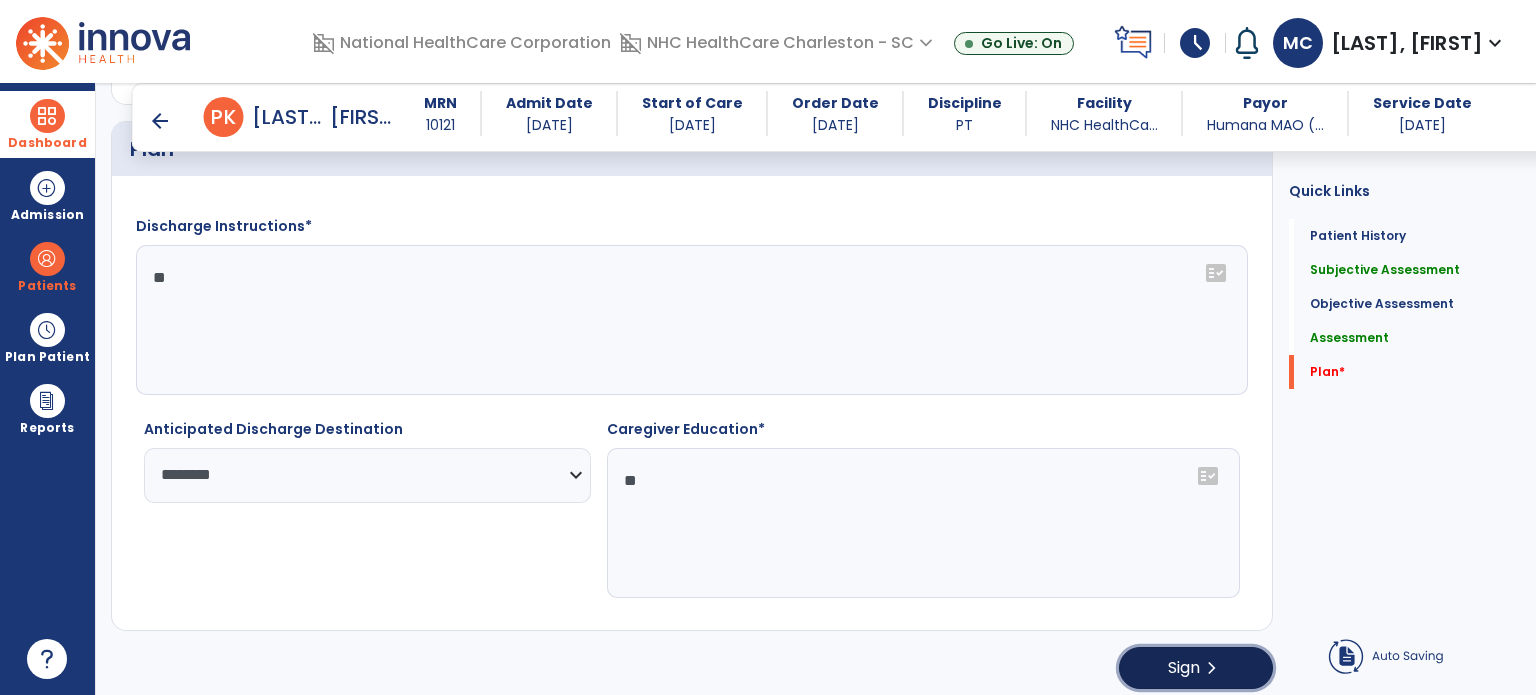 click on "Sign  chevron_right" 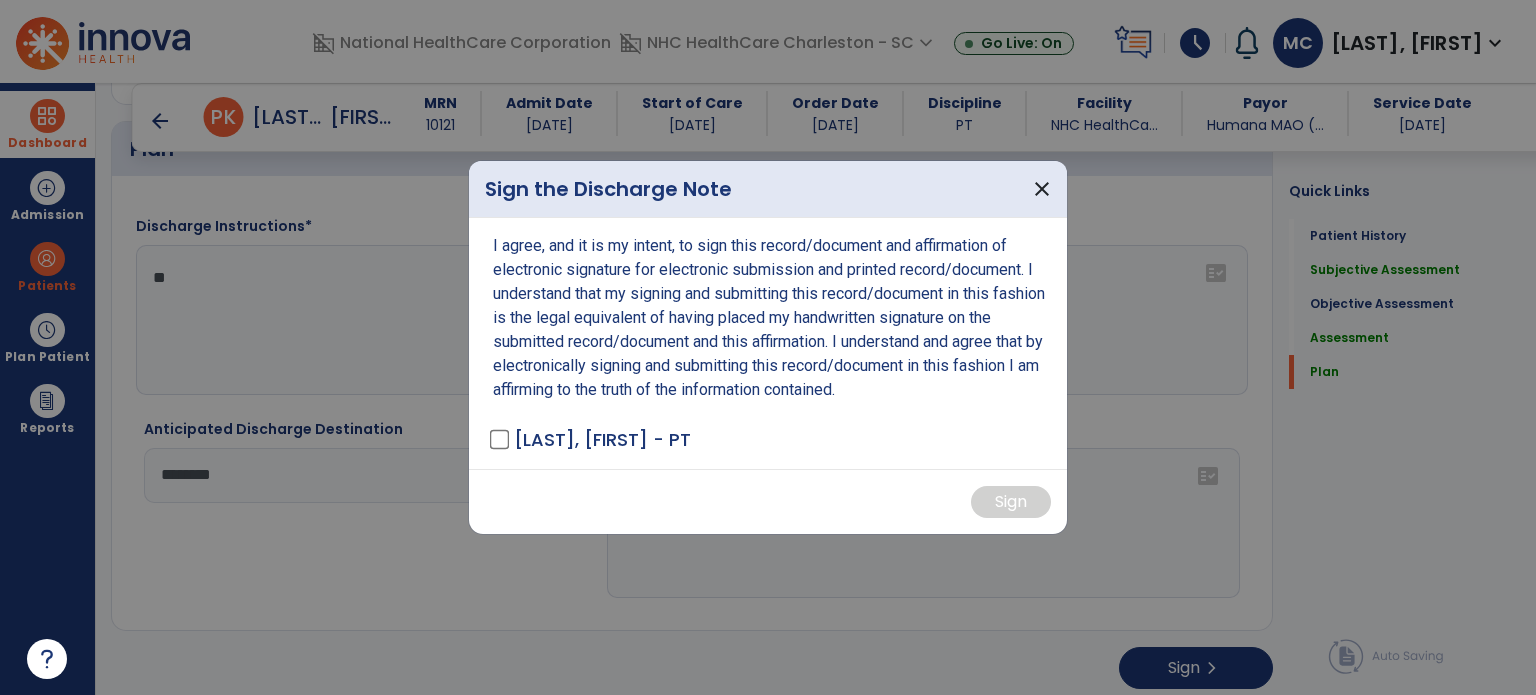 click on "I agree, and it is my intent, to sign this record/document and affirmation of electronic signature for electronic submission and printed record/document. I understand that my signing and submitting this record/document in this fashion is the legal equivalent of having placed my handwritten signature on the submitted record/document and this affirmation. I understand and agree that by electronically signing and submitting this record/document in this fashion I am affirming to the truth of the information contained.  Camp, Meredith   - PT" at bounding box center [768, 343] 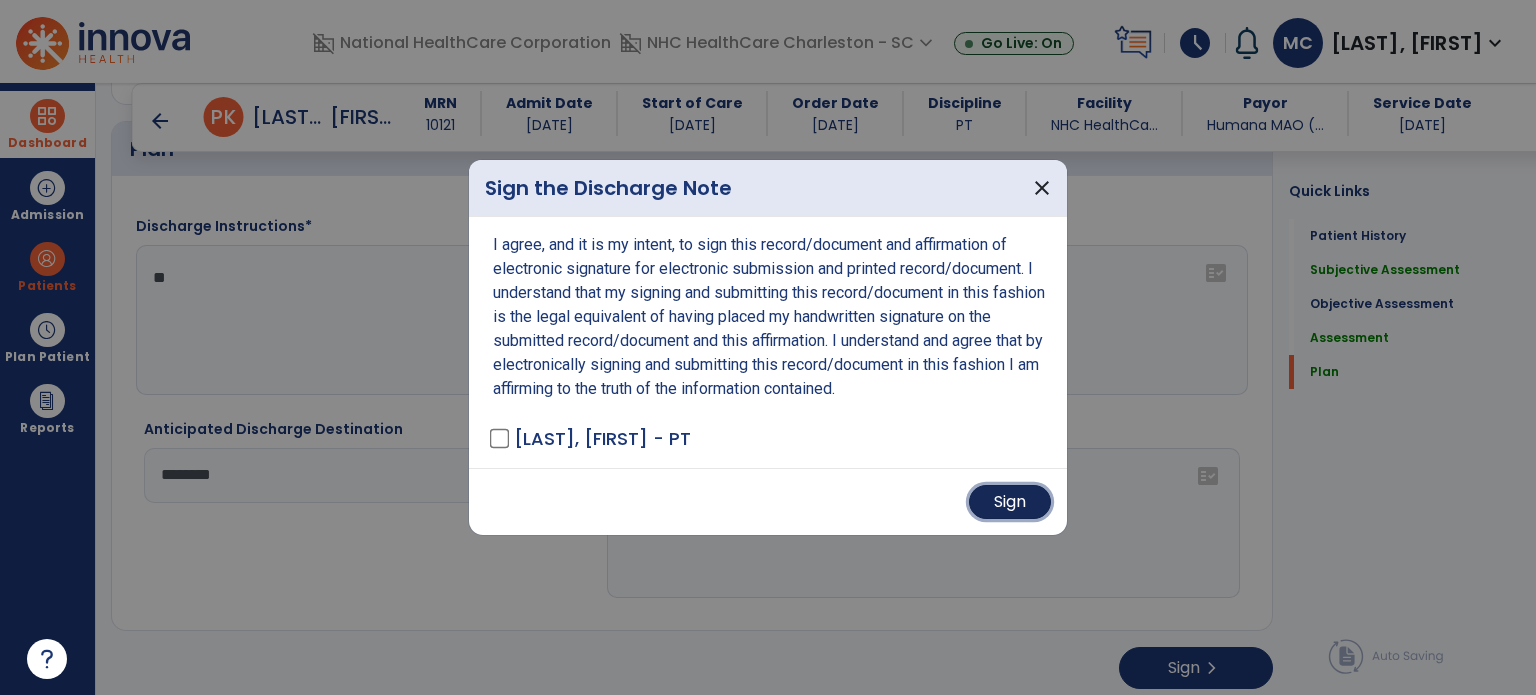 click on "Sign" at bounding box center (1010, 502) 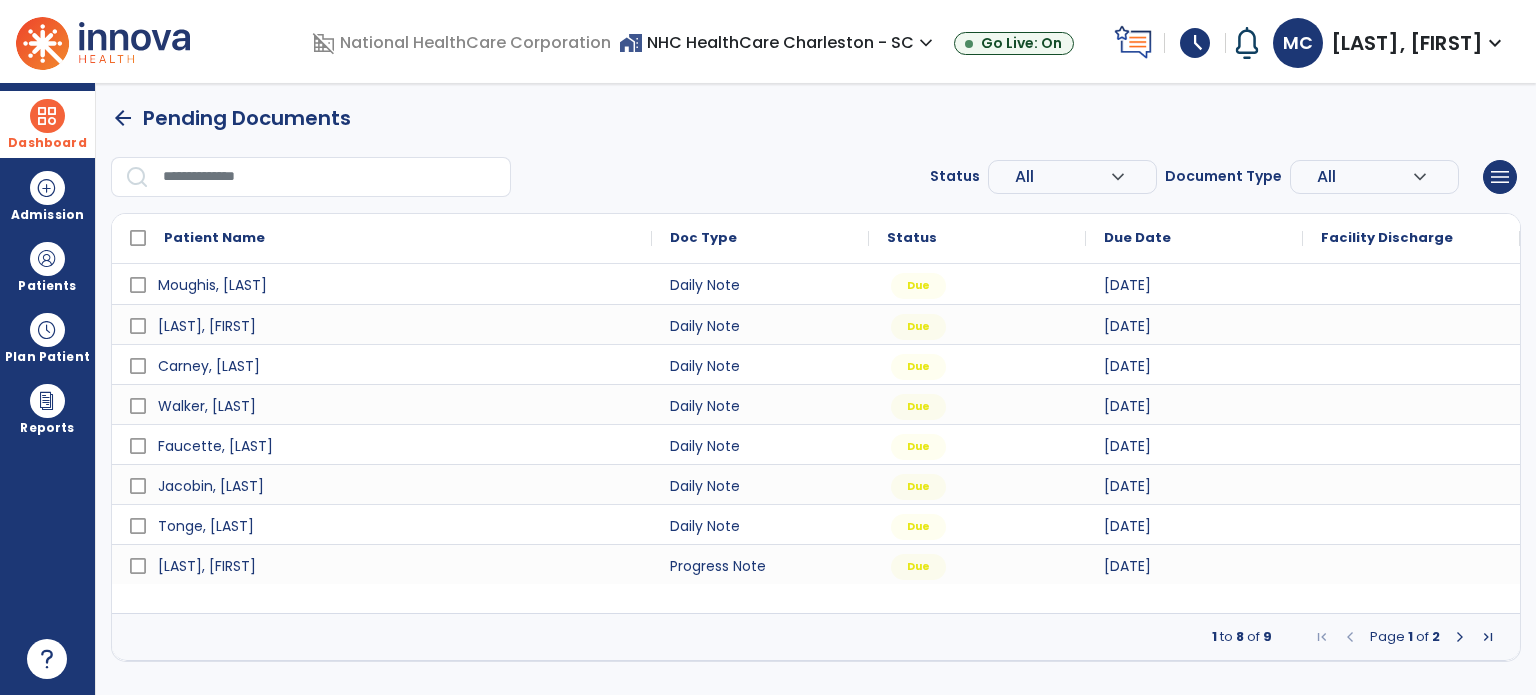 scroll, scrollTop: 0, scrollLeft: 0, axis: both 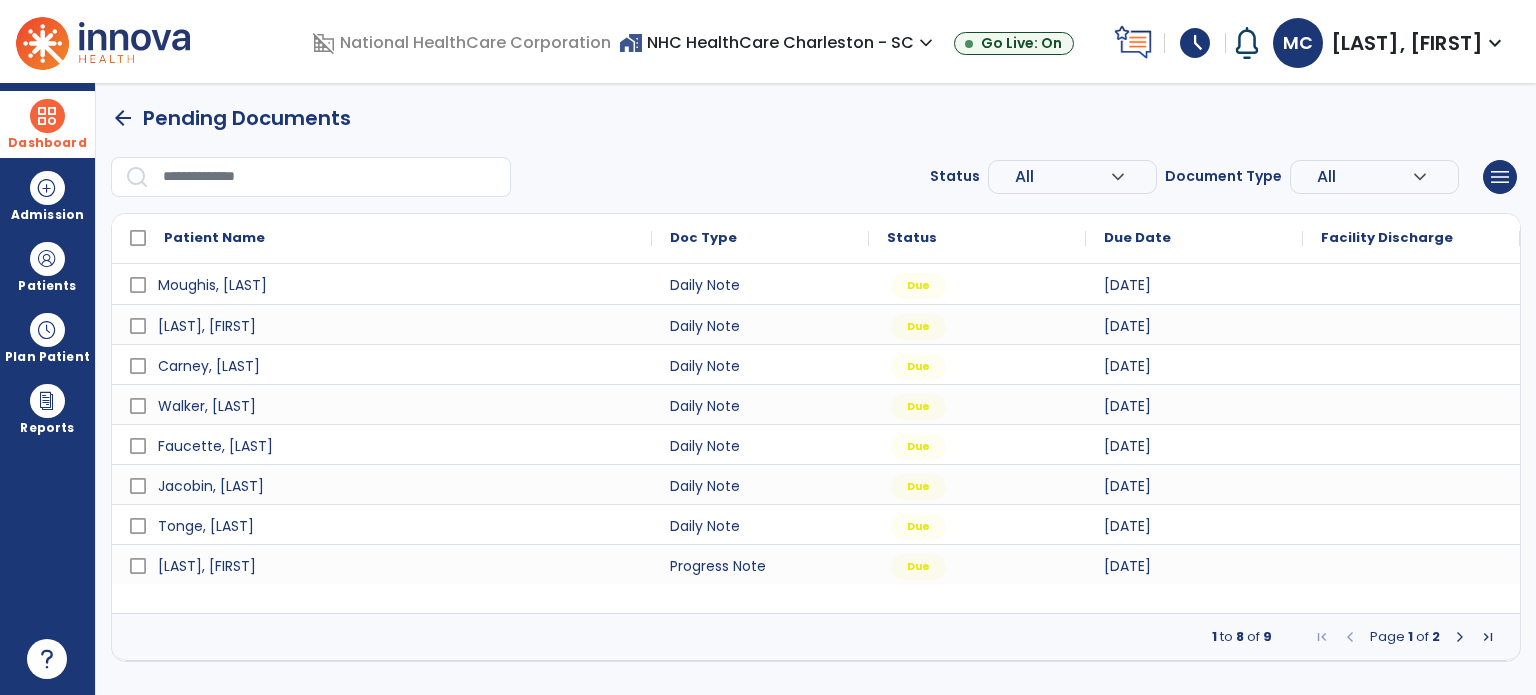 click at bounding box center [1460, 637] 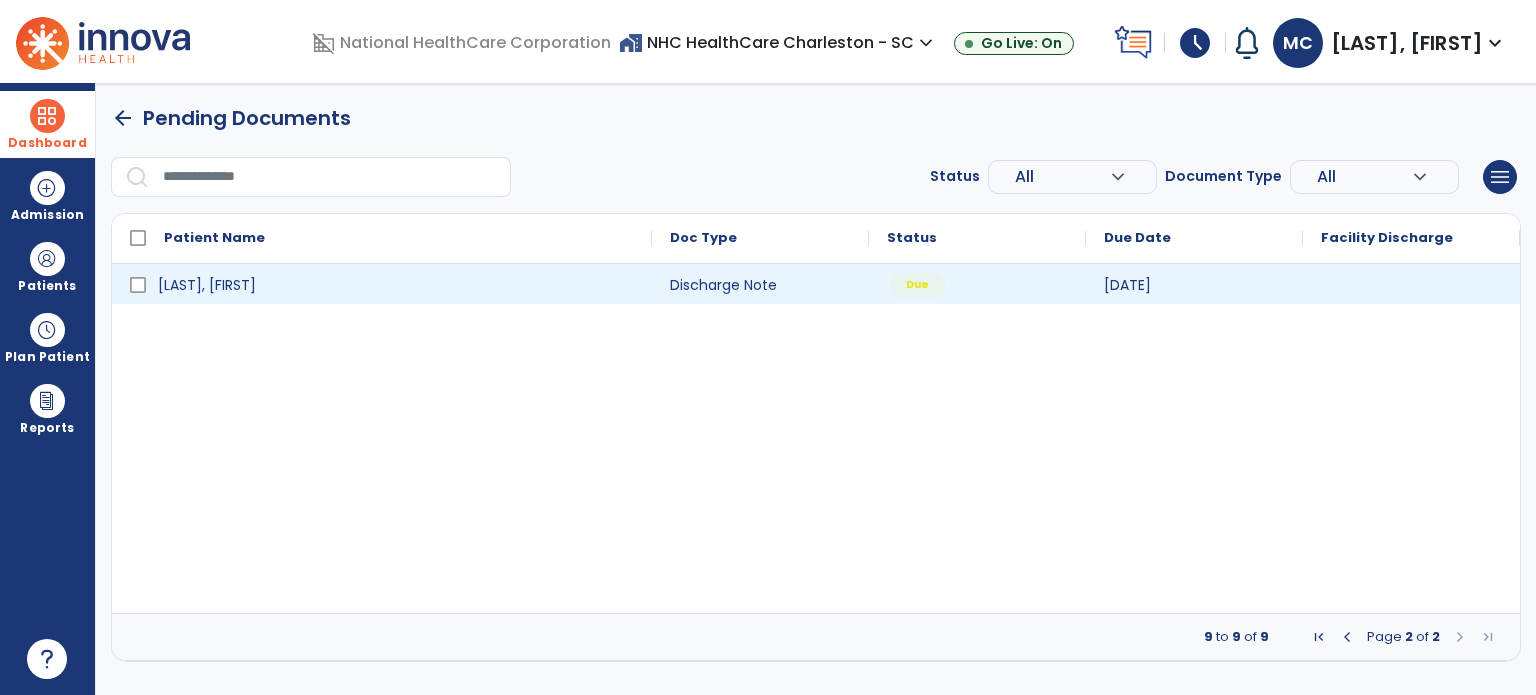 click on "Due" at bounding box center [977, 284] 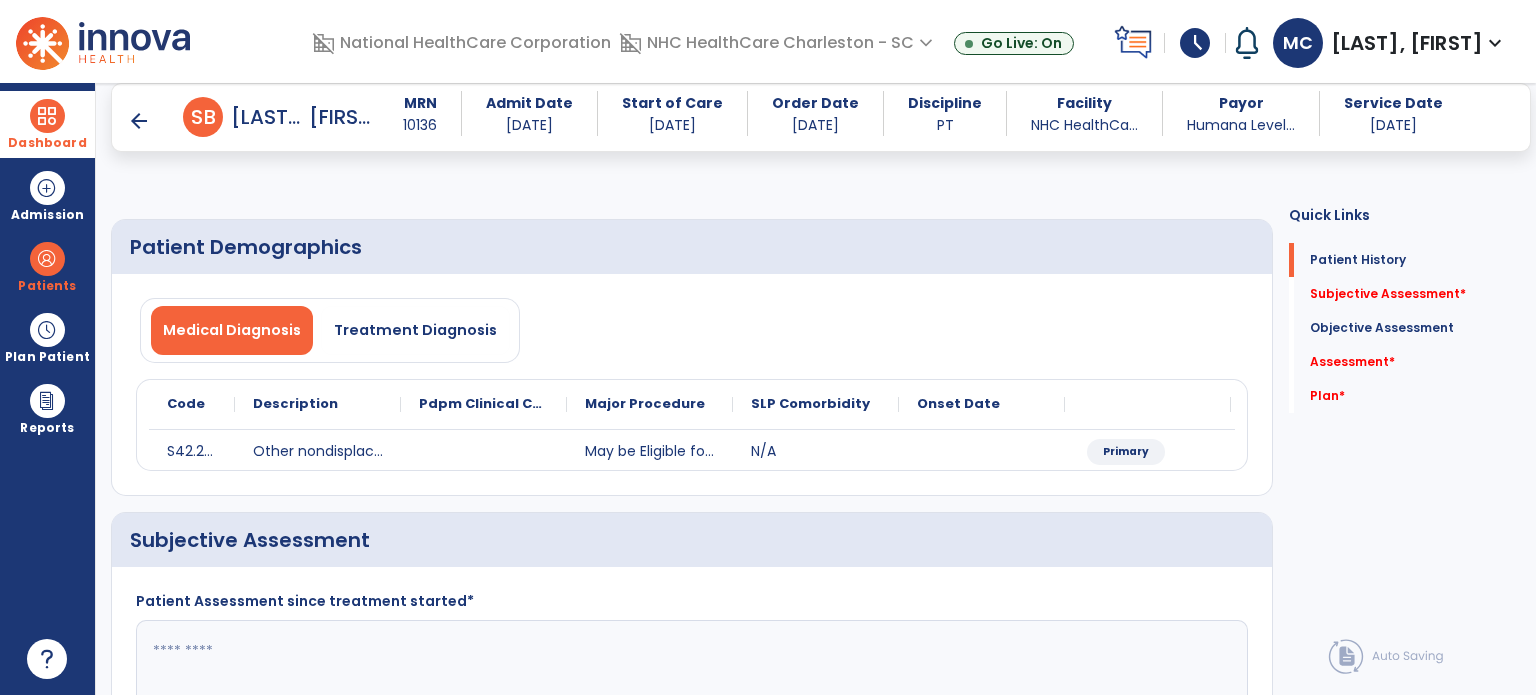 scroll, scrollTop: 200, scrollLeft: 0, axis: vertical 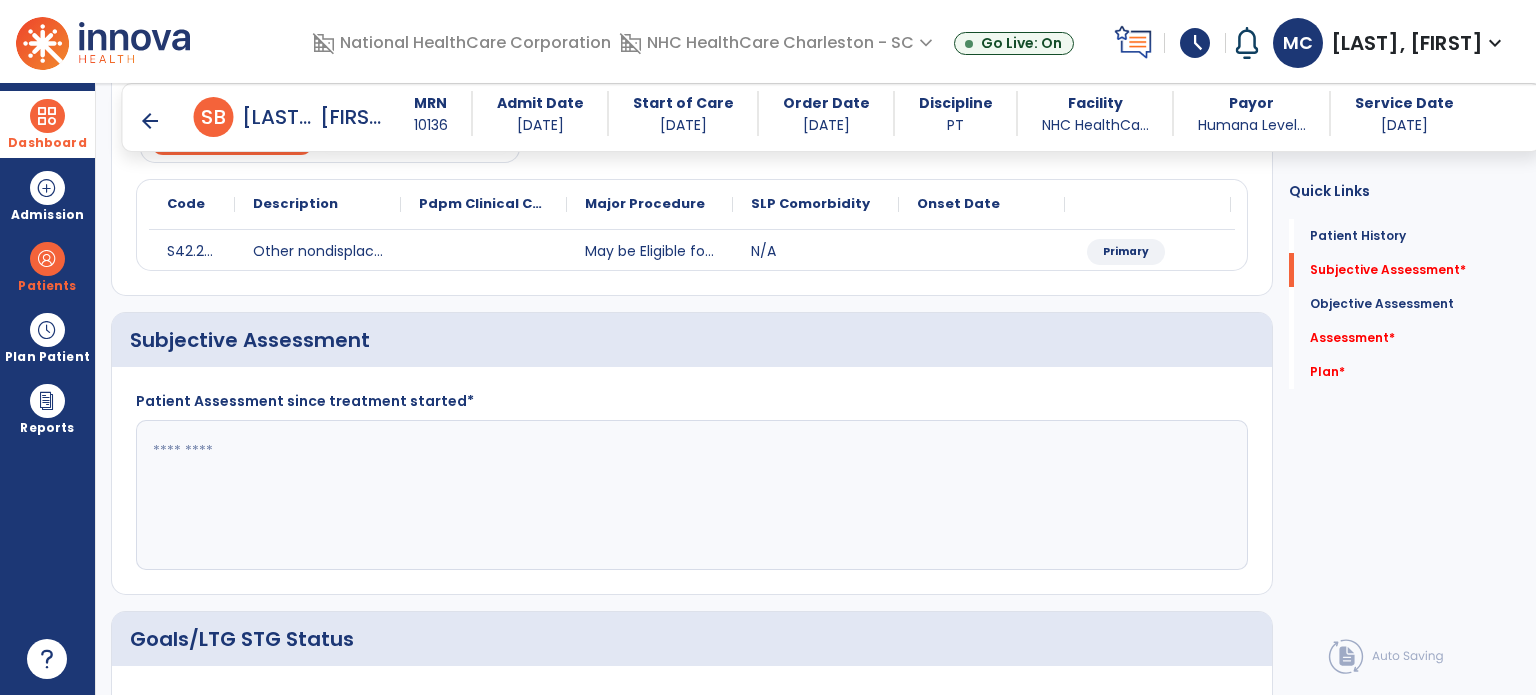 click 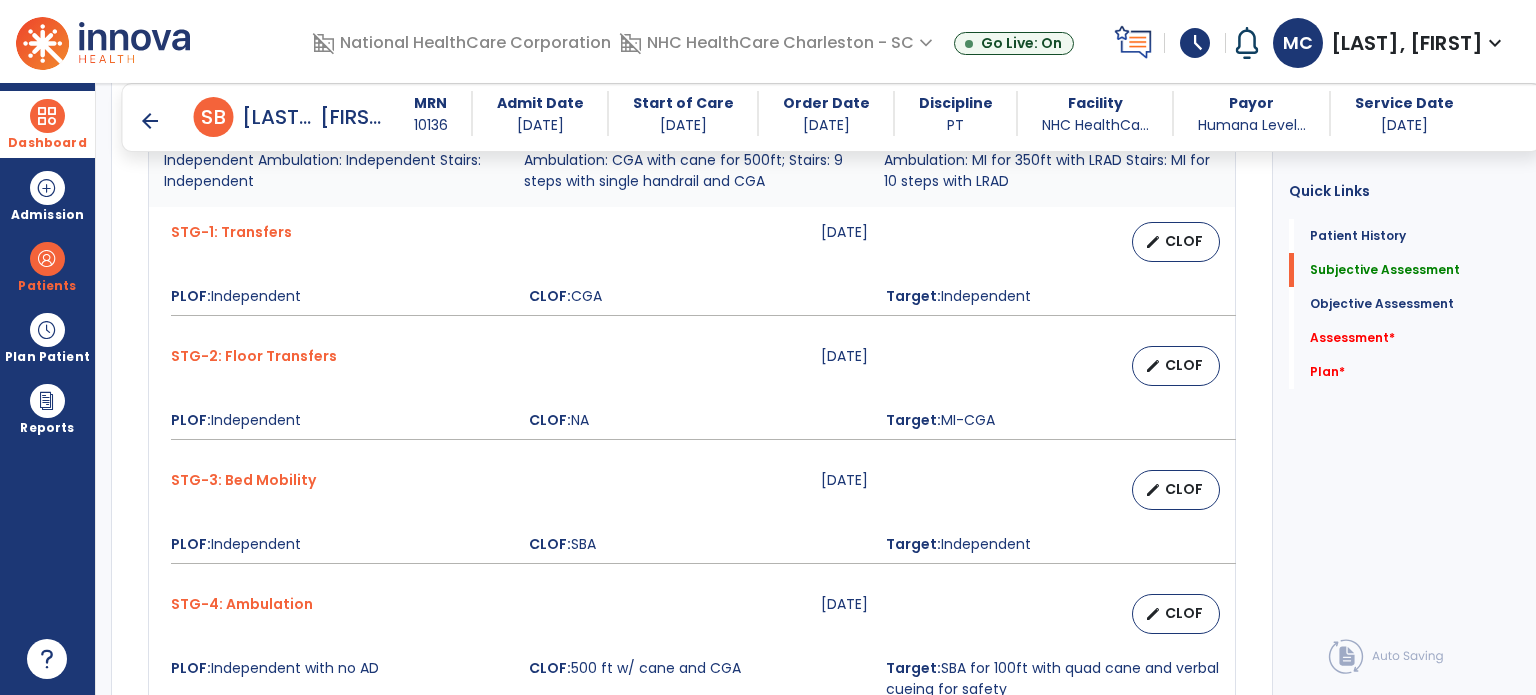 scroll, scrollTop: 900, scrollLeft: 0, axis: vertical 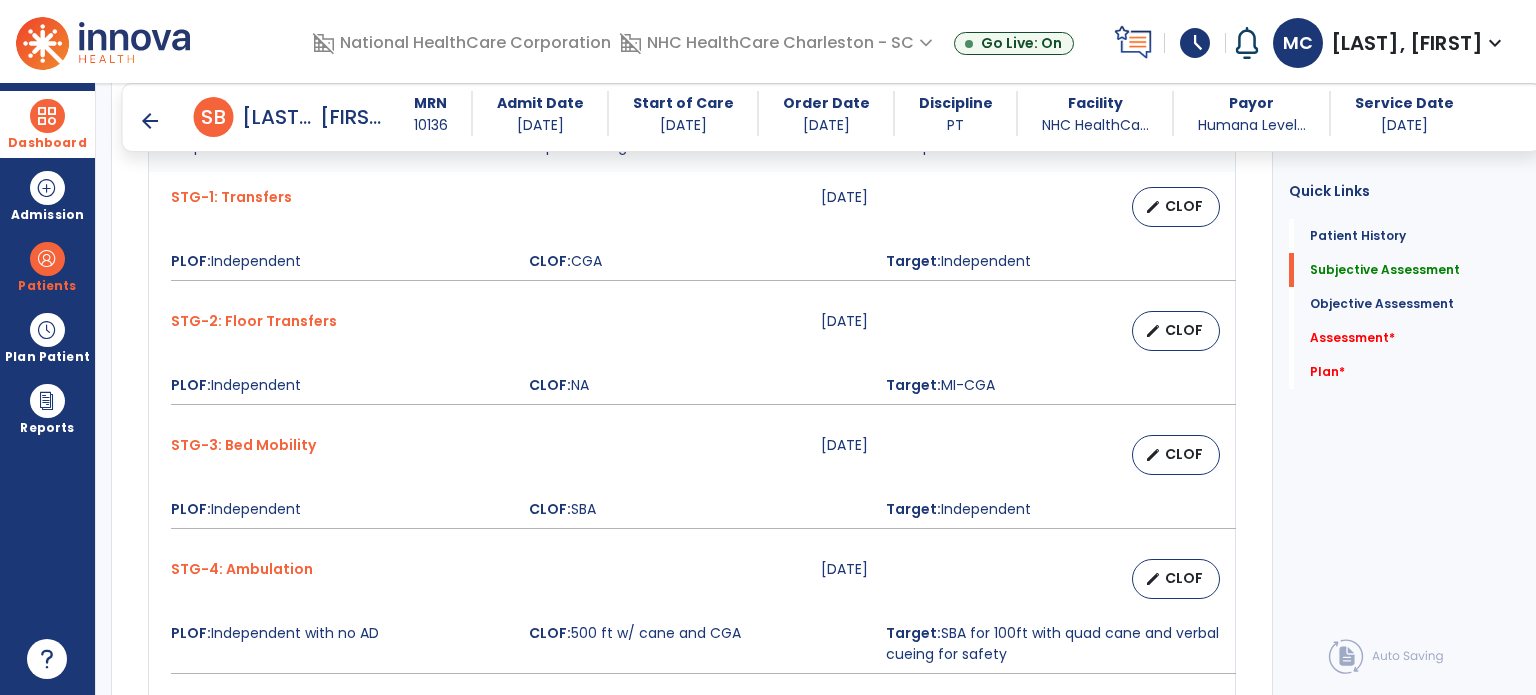 type on "**********" 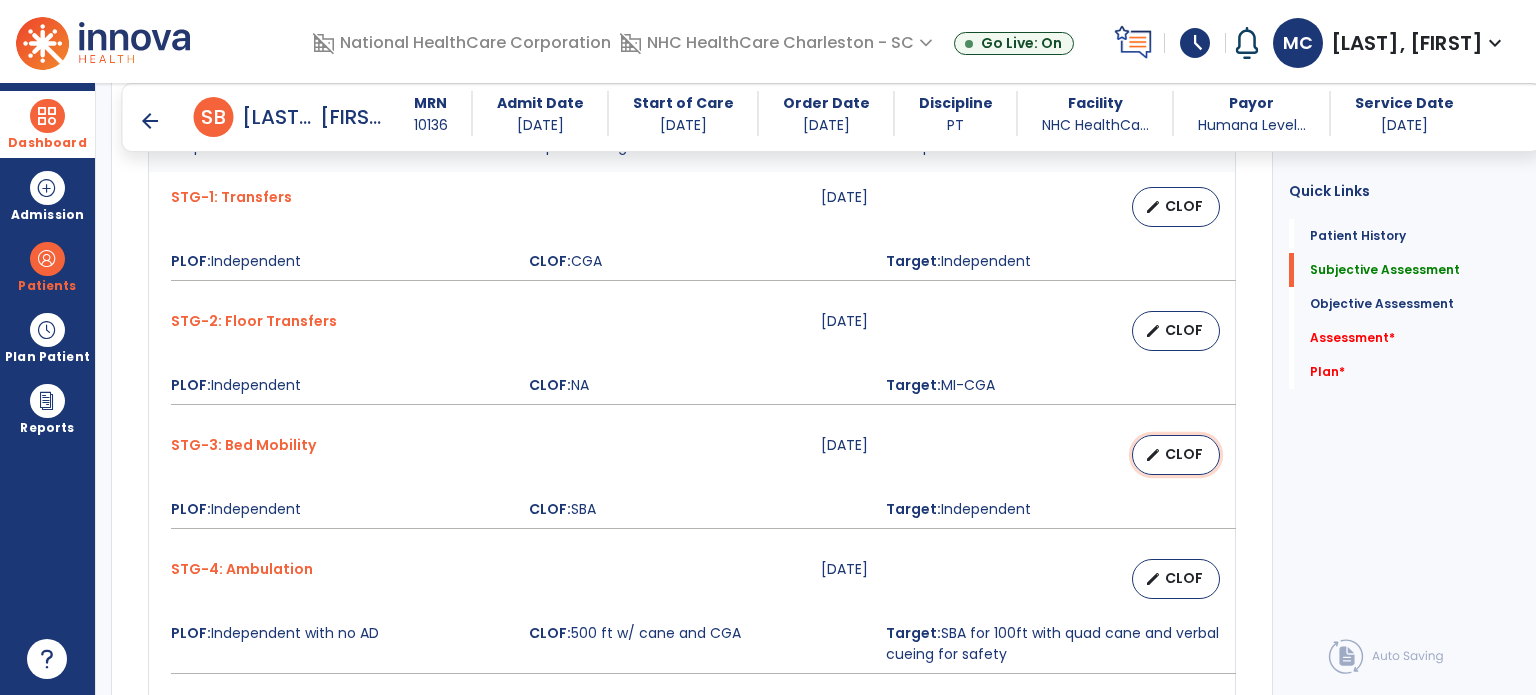click on "CLOF" at bounding box center [1184, 454] 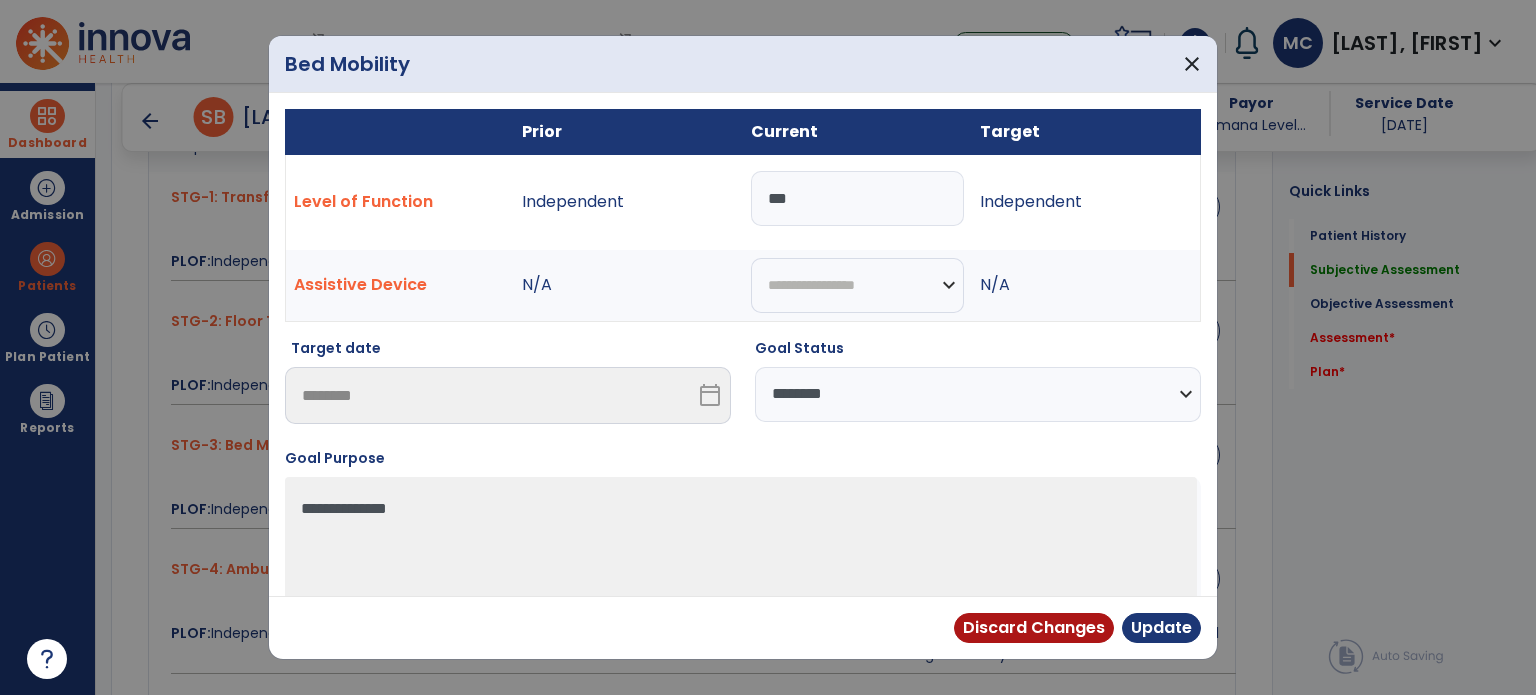 click on "***" at bounding box center [857, 202] 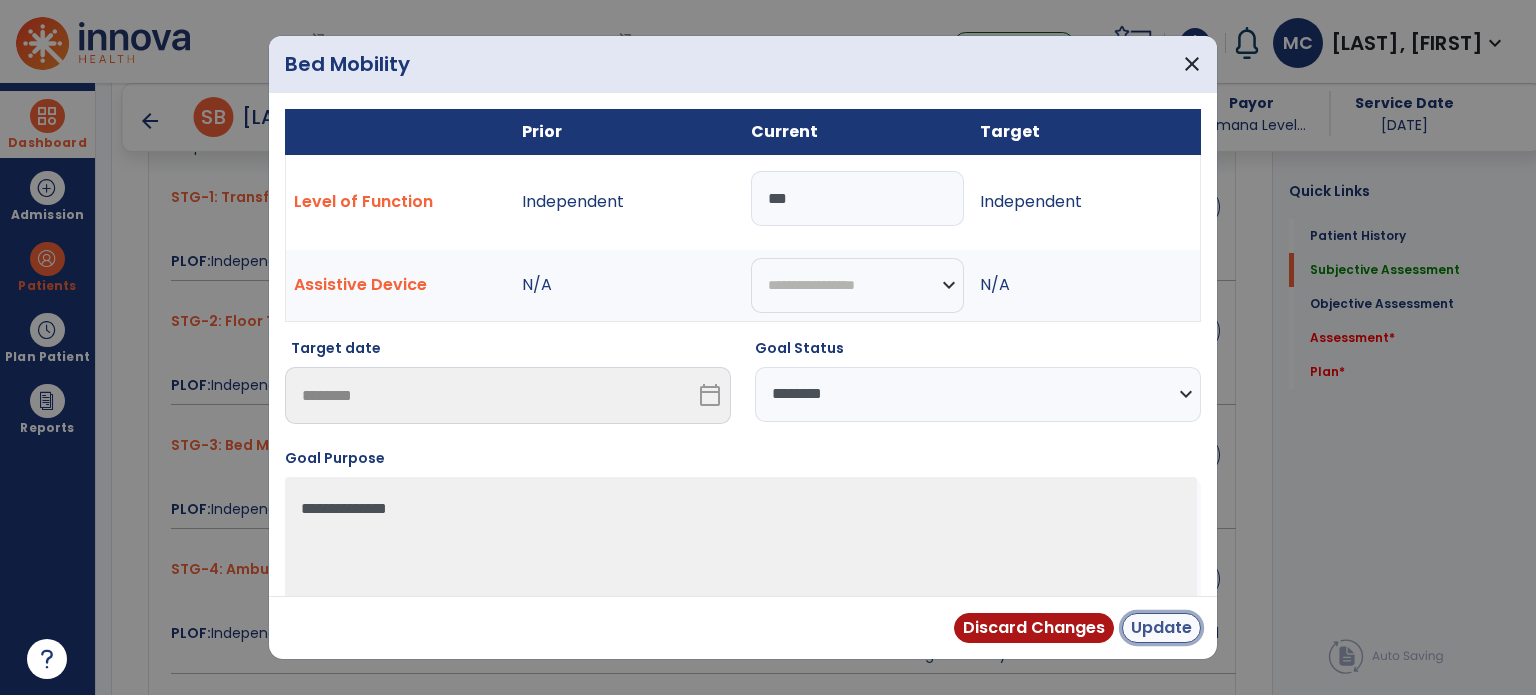 click on "Update" at bounding box center (1161, 628) 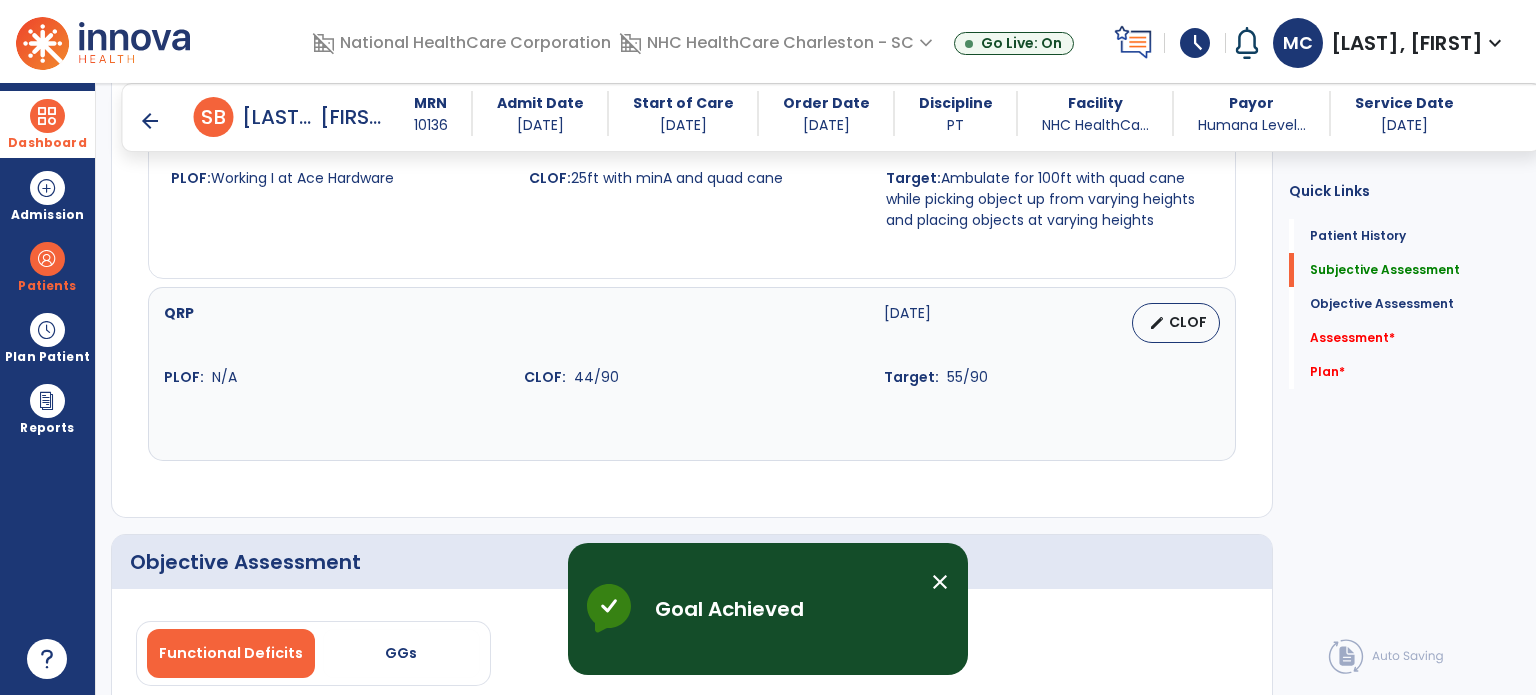 scroll, scrollTop: 1400, scrollLeft: 0, axis: vertical 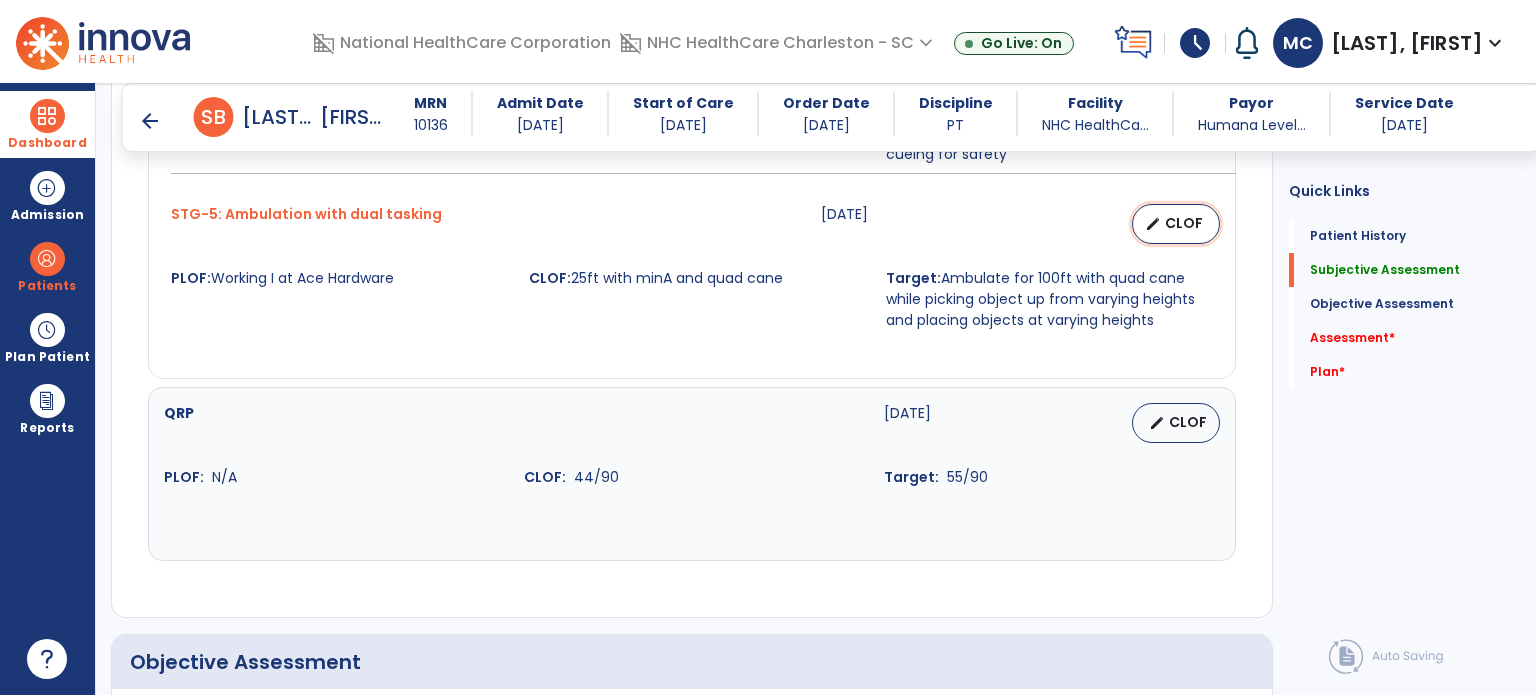 click on "edit   CLOF" at bounding box center (1176, 224) 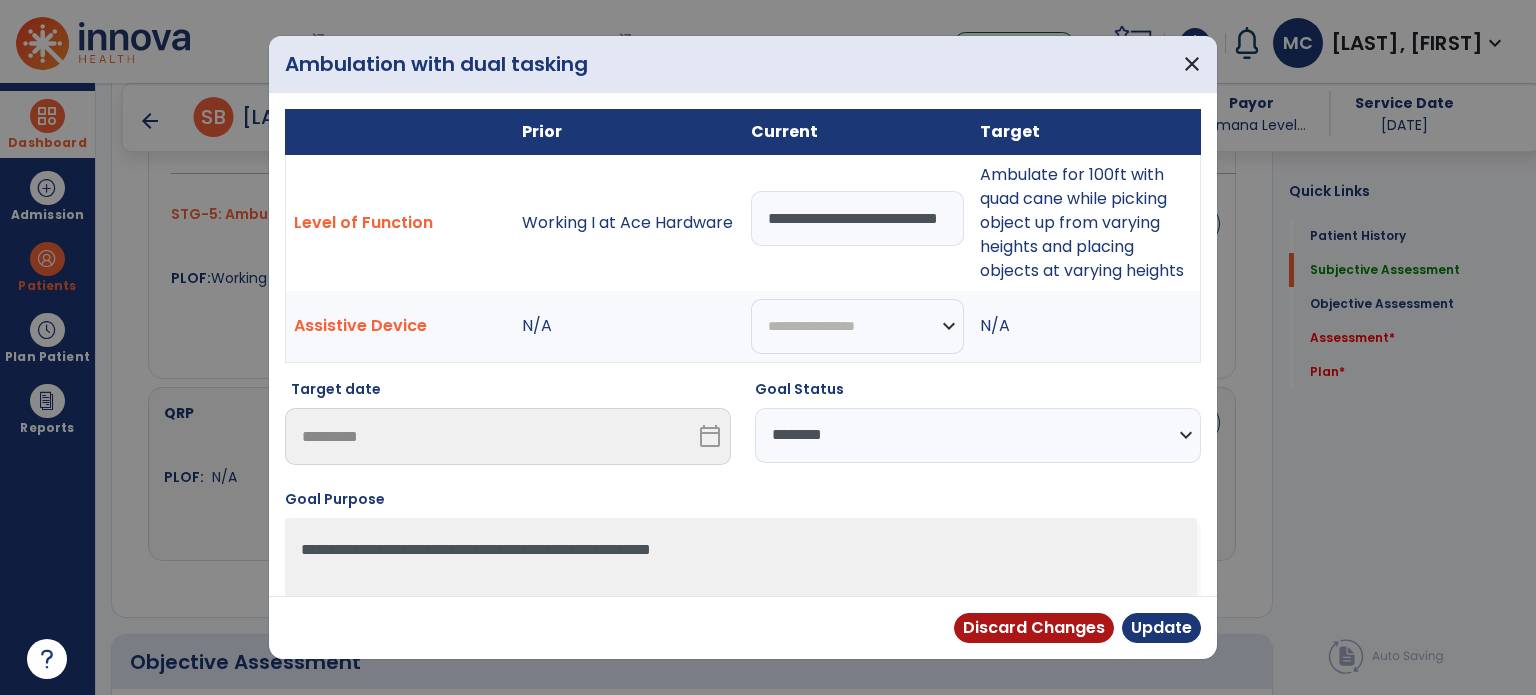 click on "**********" at bounding box center (978, 435) 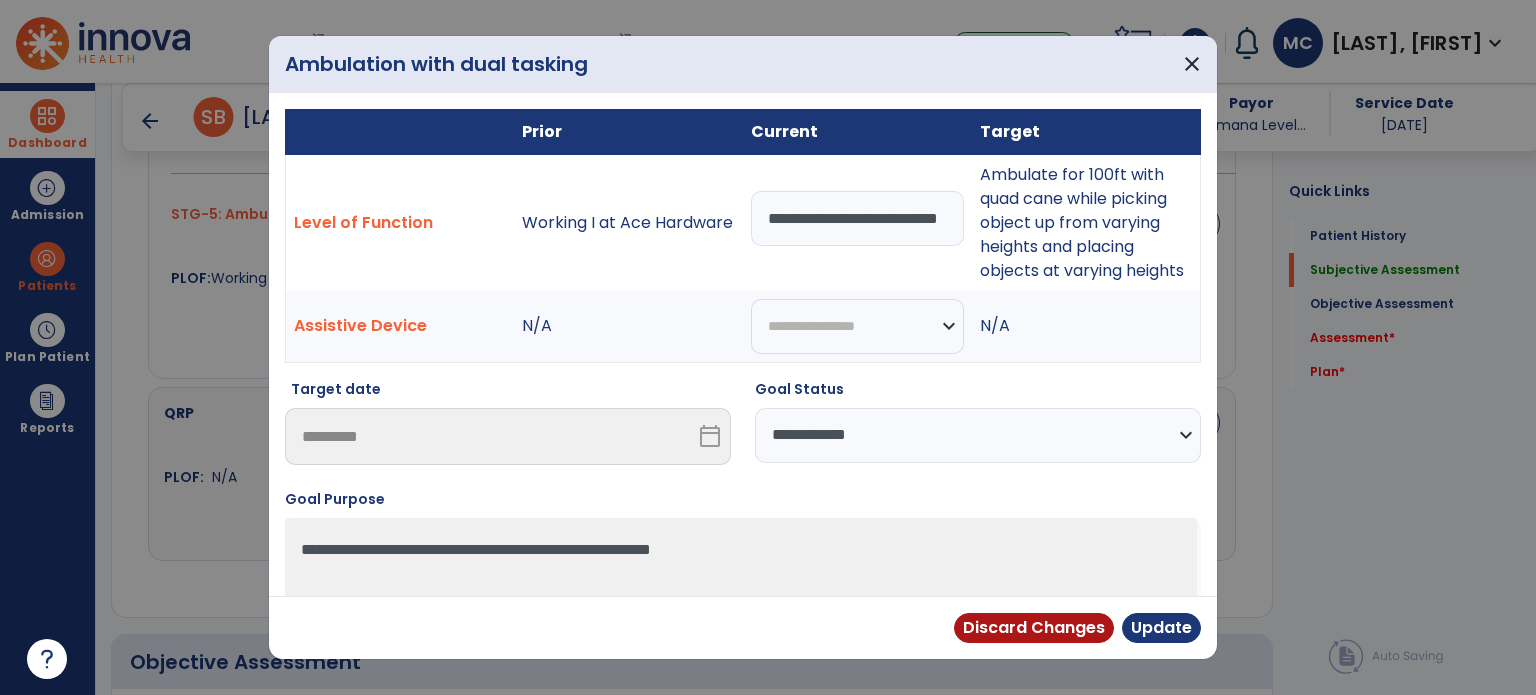 click on "**********" at bounding box center [978, 435] 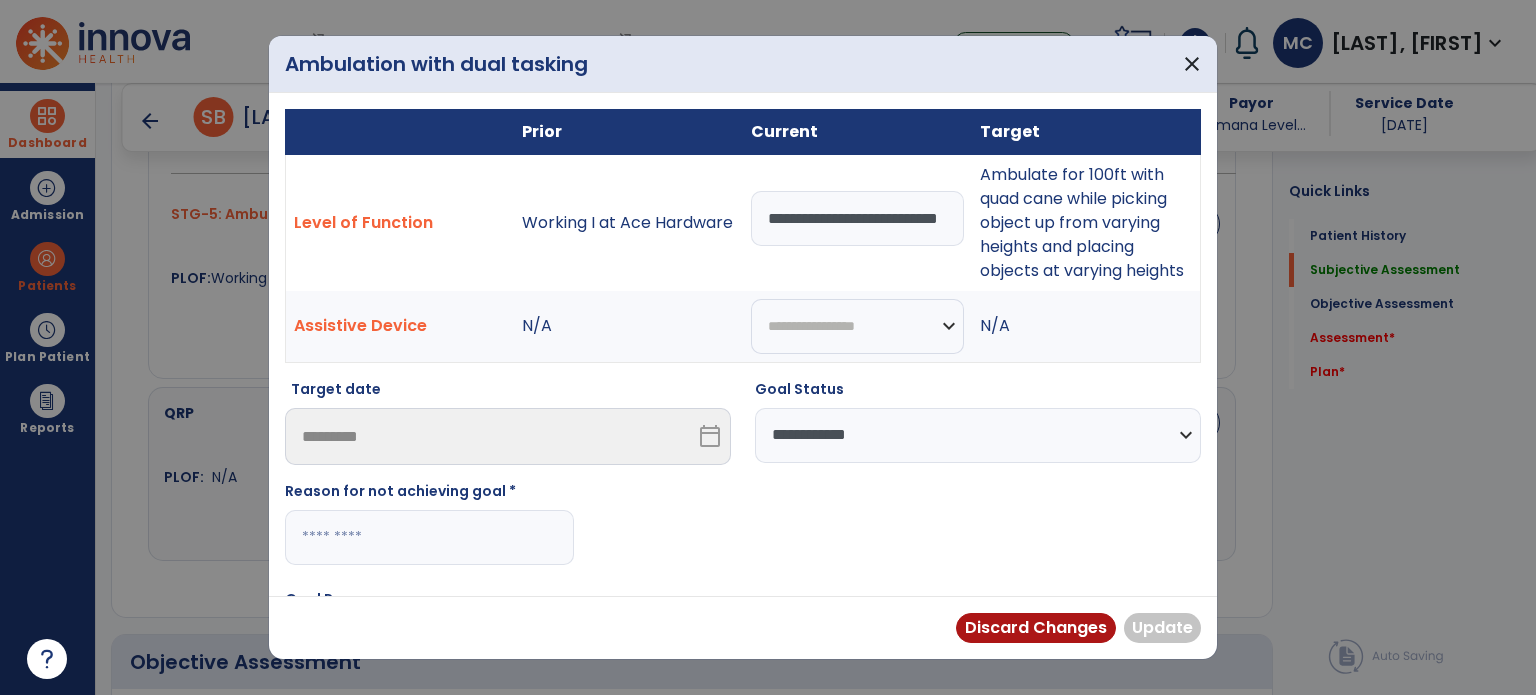 click at bounding box center (429, 537) 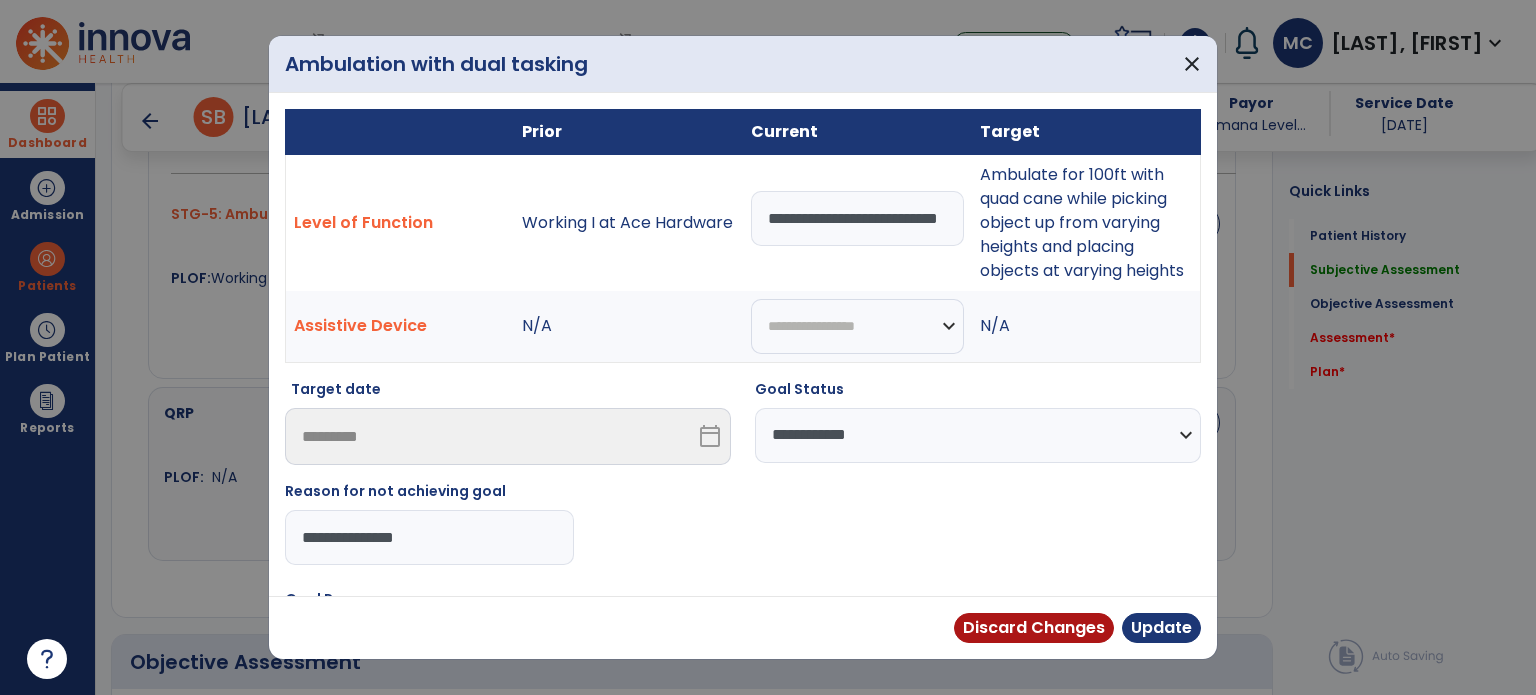 type on "**********" 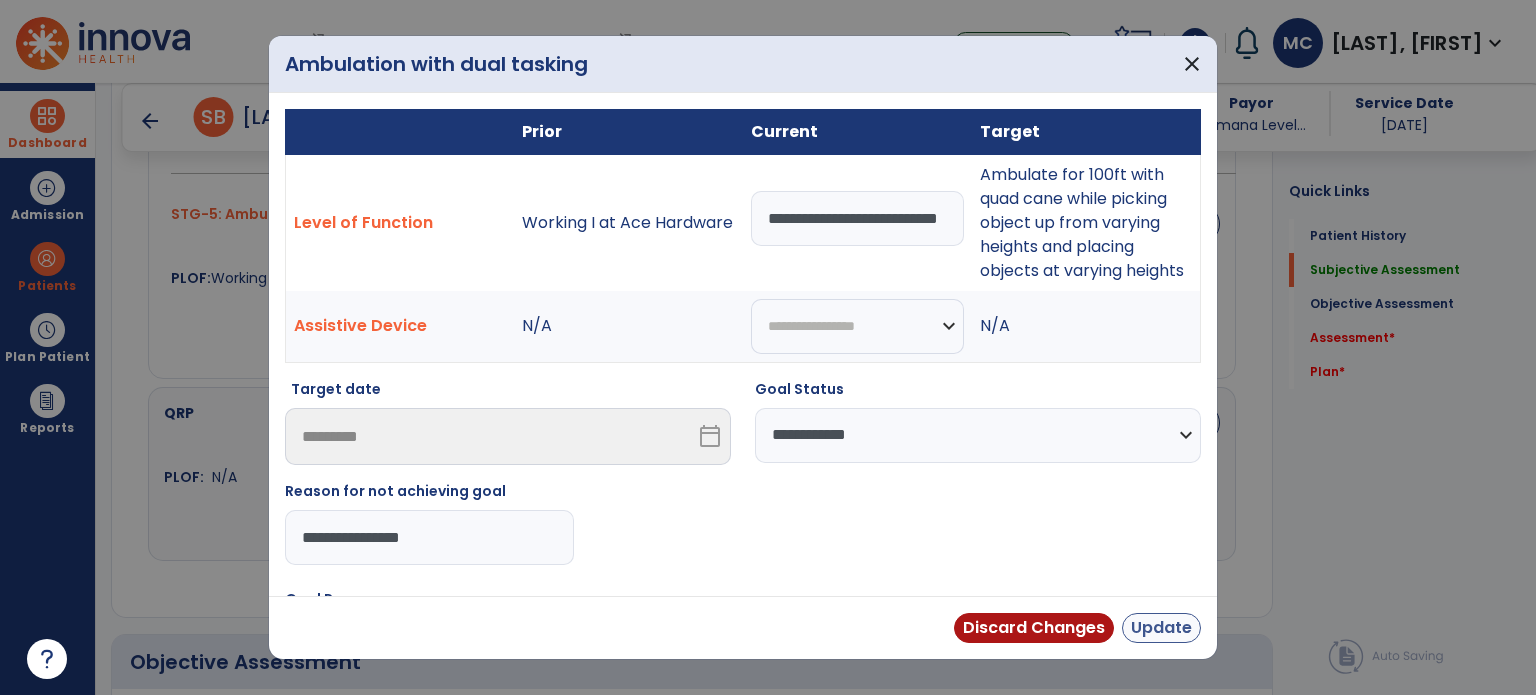 click on "Update" at bounding box center [1161, 628] 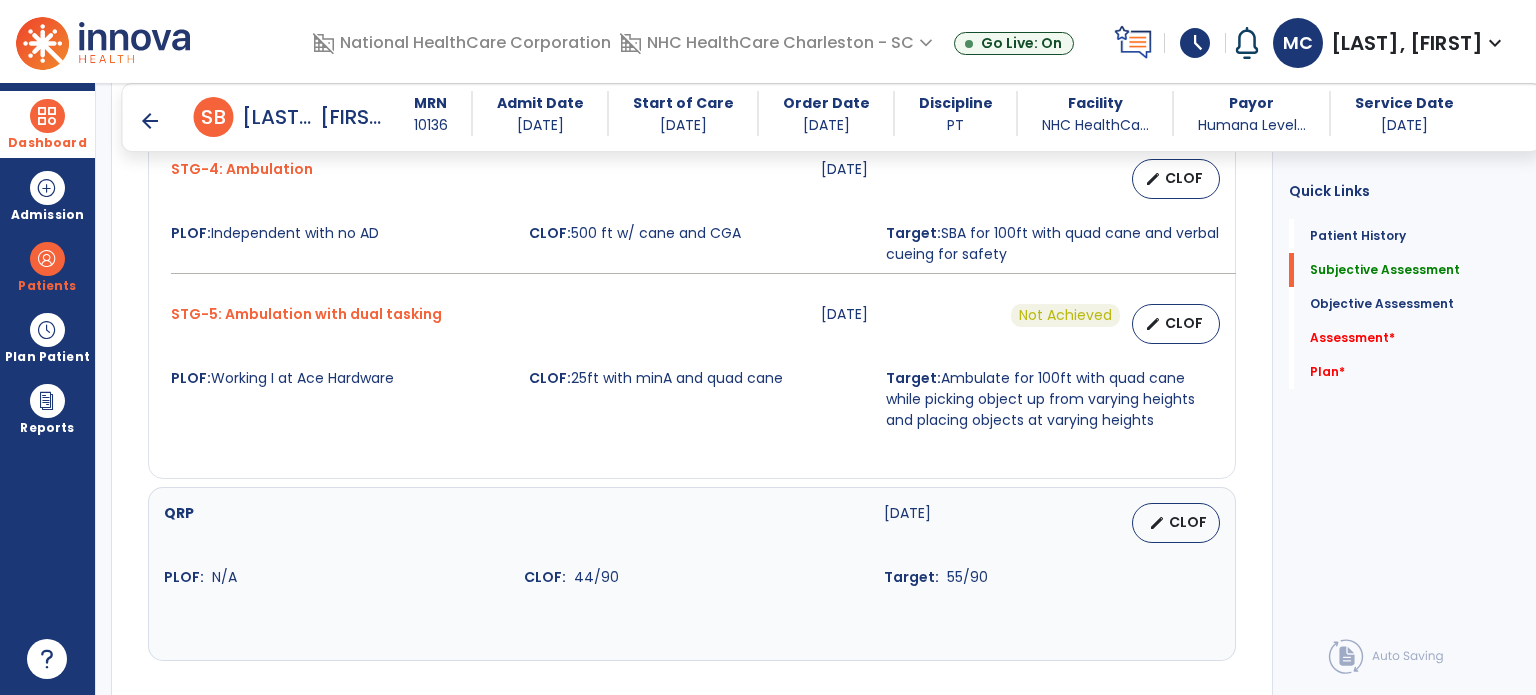 scroll, scrollTop: 1200, scrollLeft: 0, axis: vertical 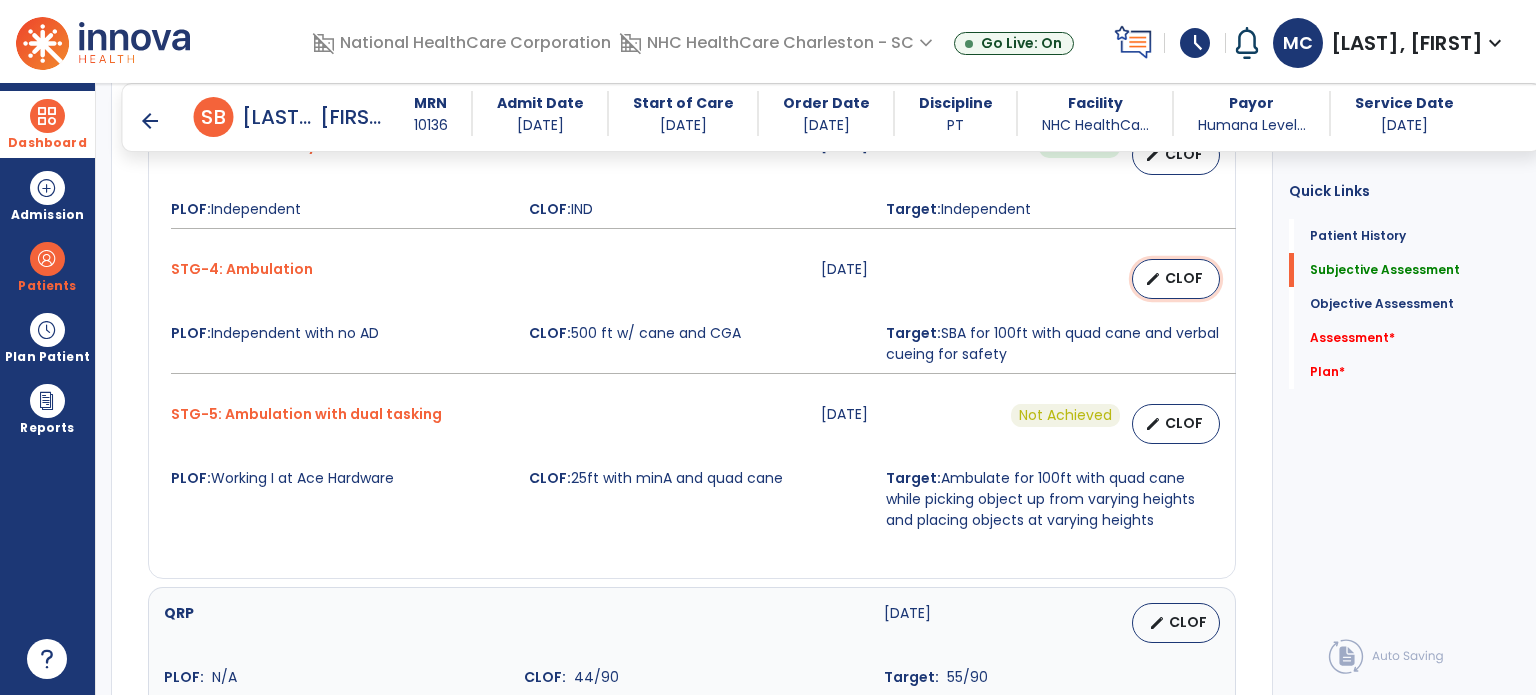 click on "CLOF" at bounding box center [1184, 278] 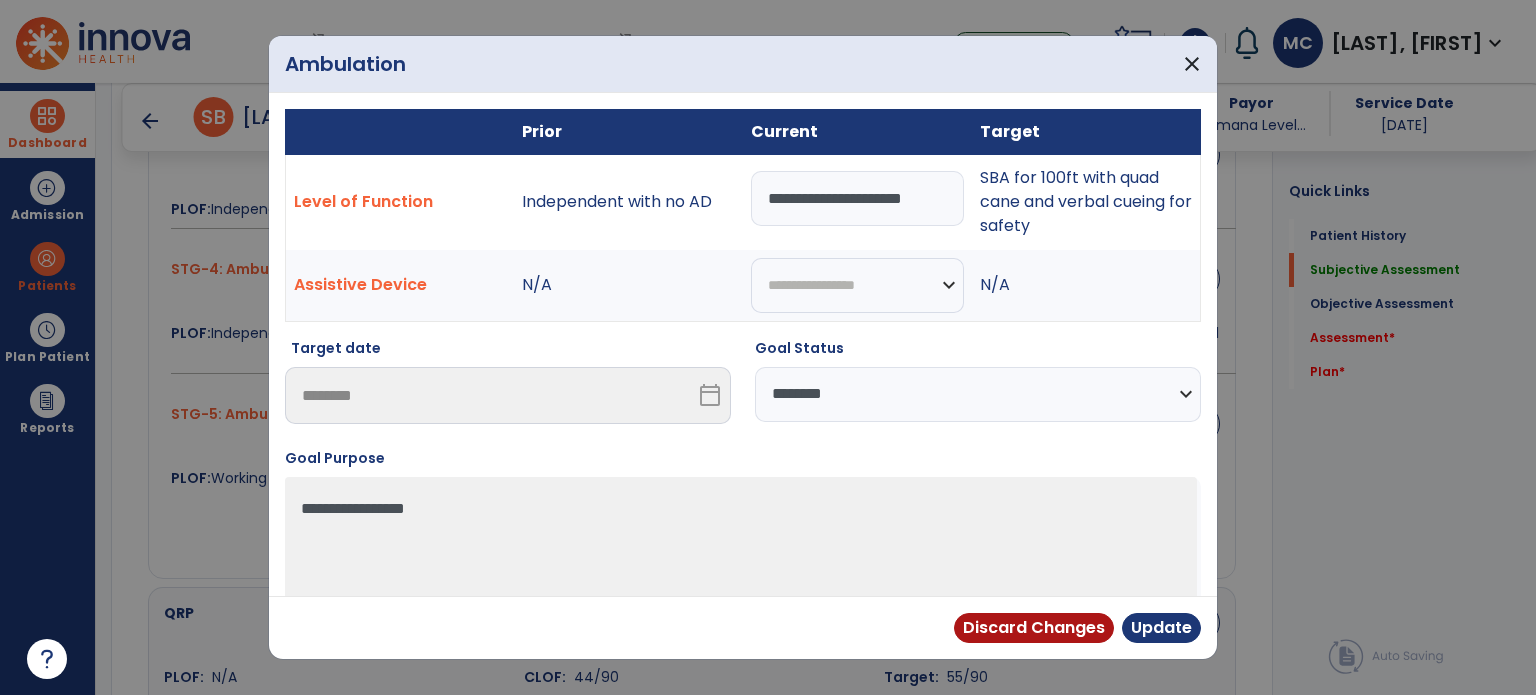 click on "**********" at bounding box center [978, 394] 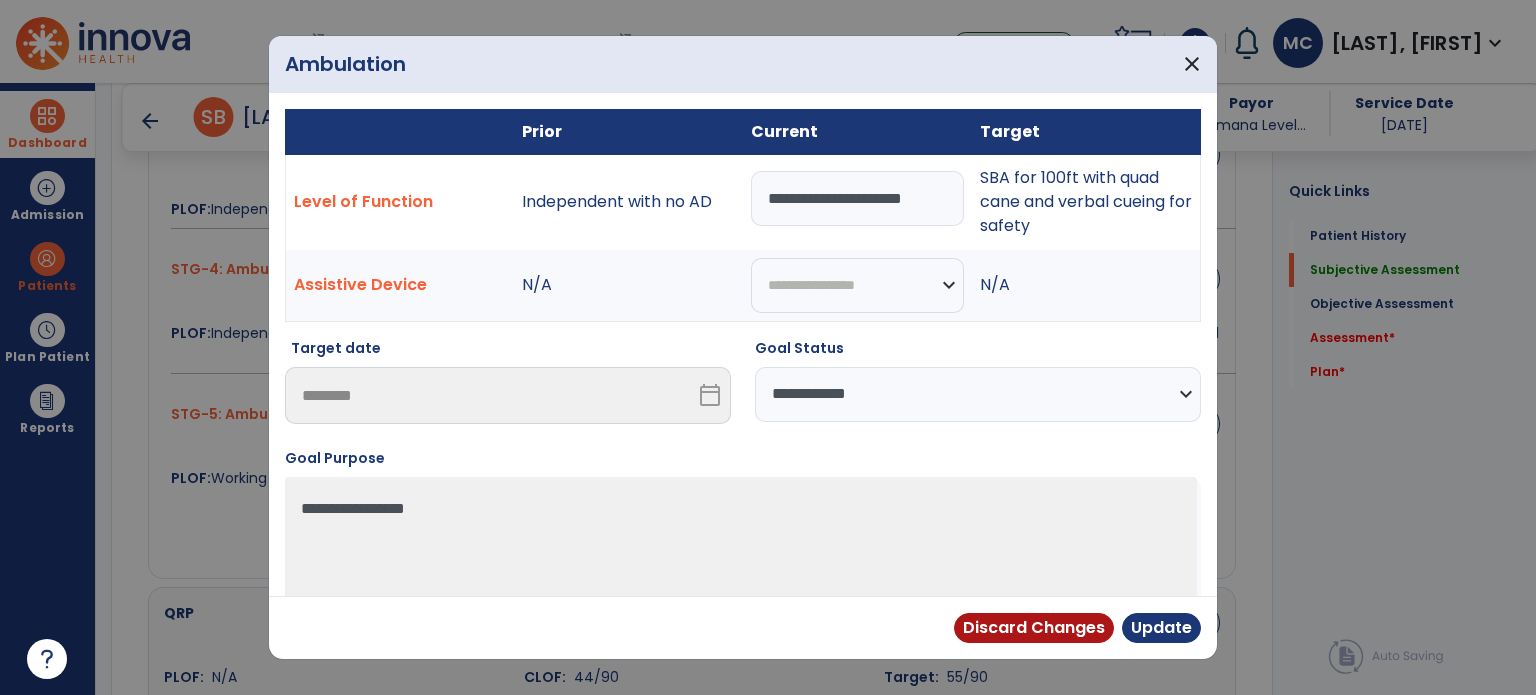 click on "**********" at bounding box center [978, 394] 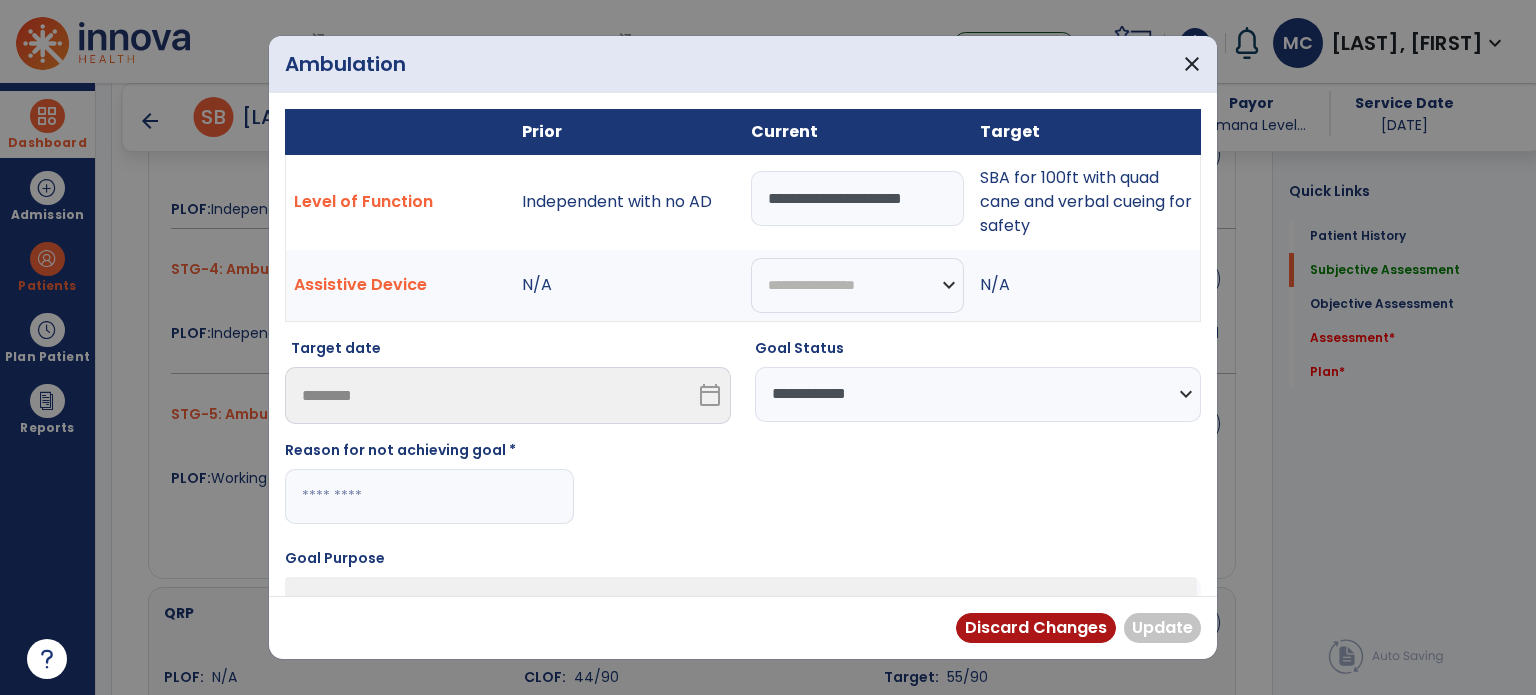 click at bounding box center (429, 496) 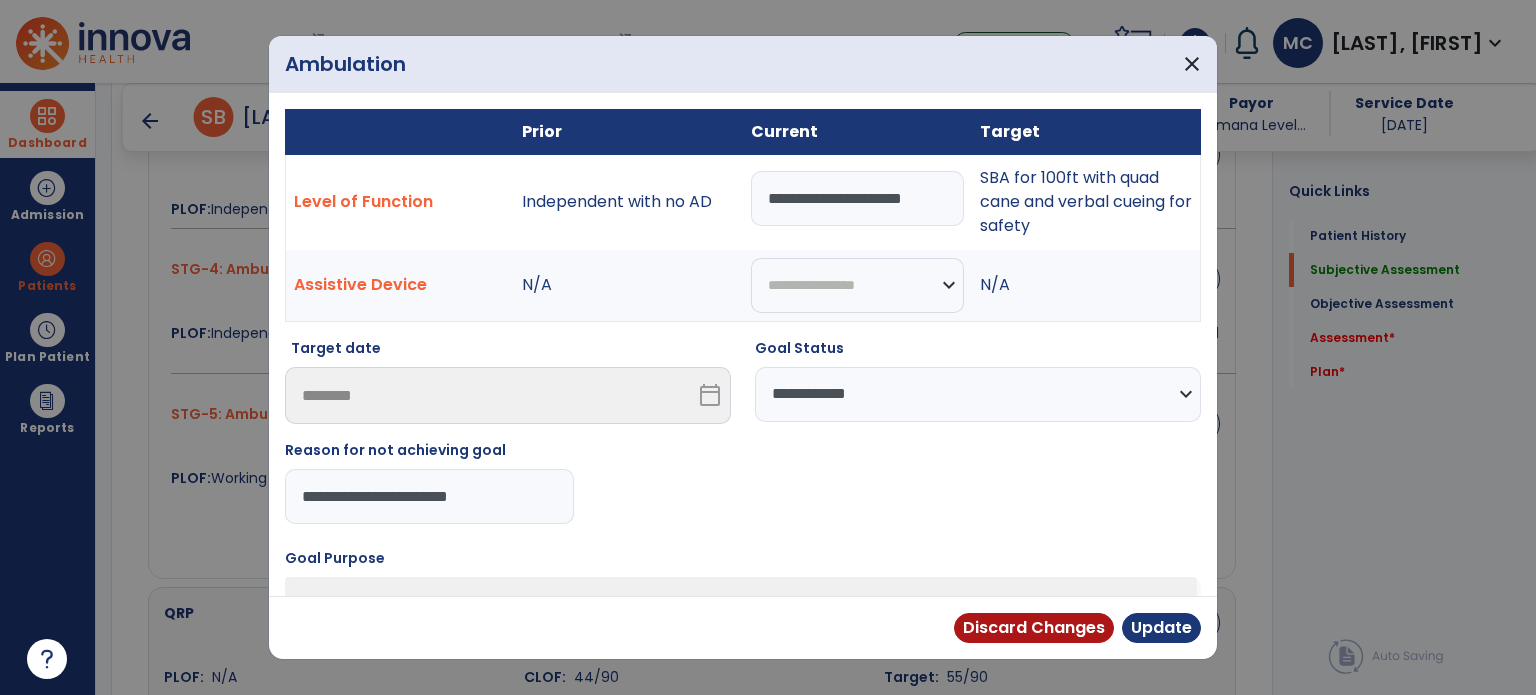 type on "**********" 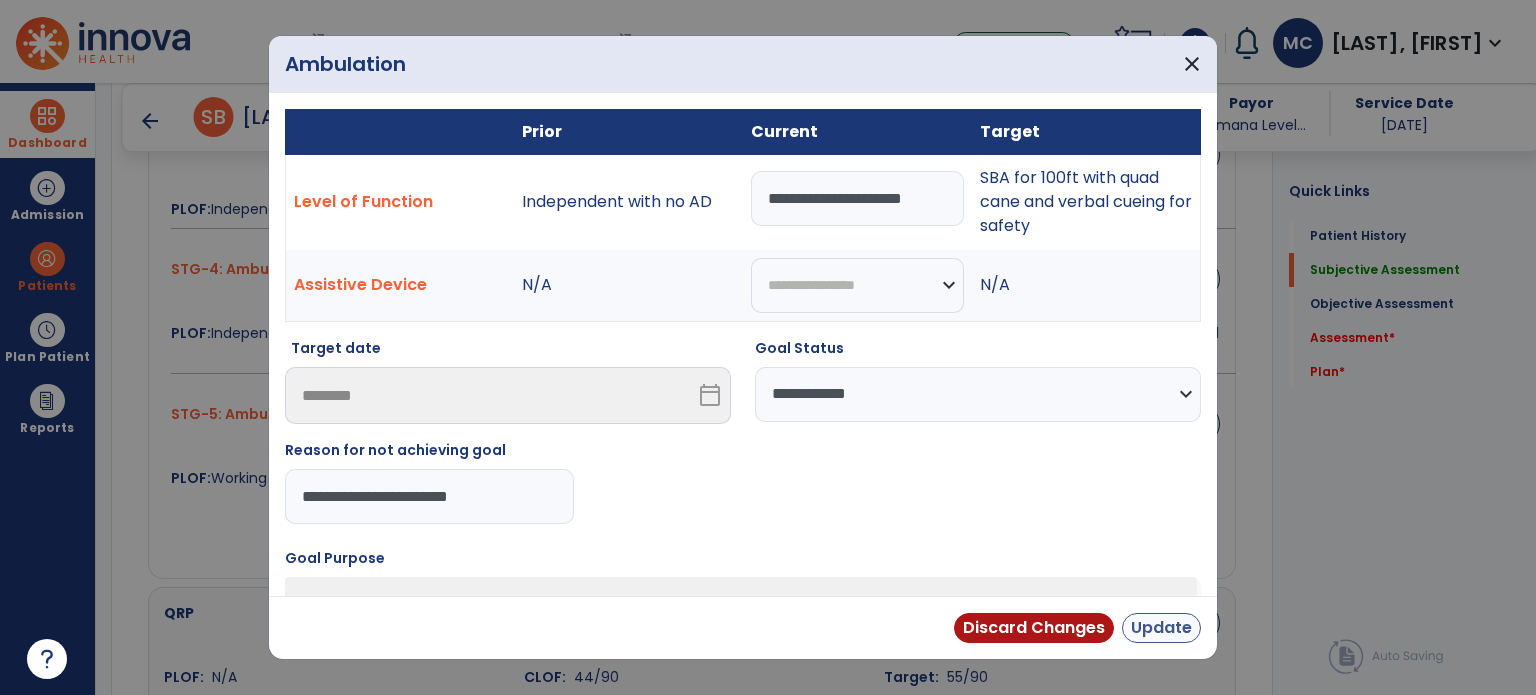 click on "Update" at bounding box center (1161, 628) 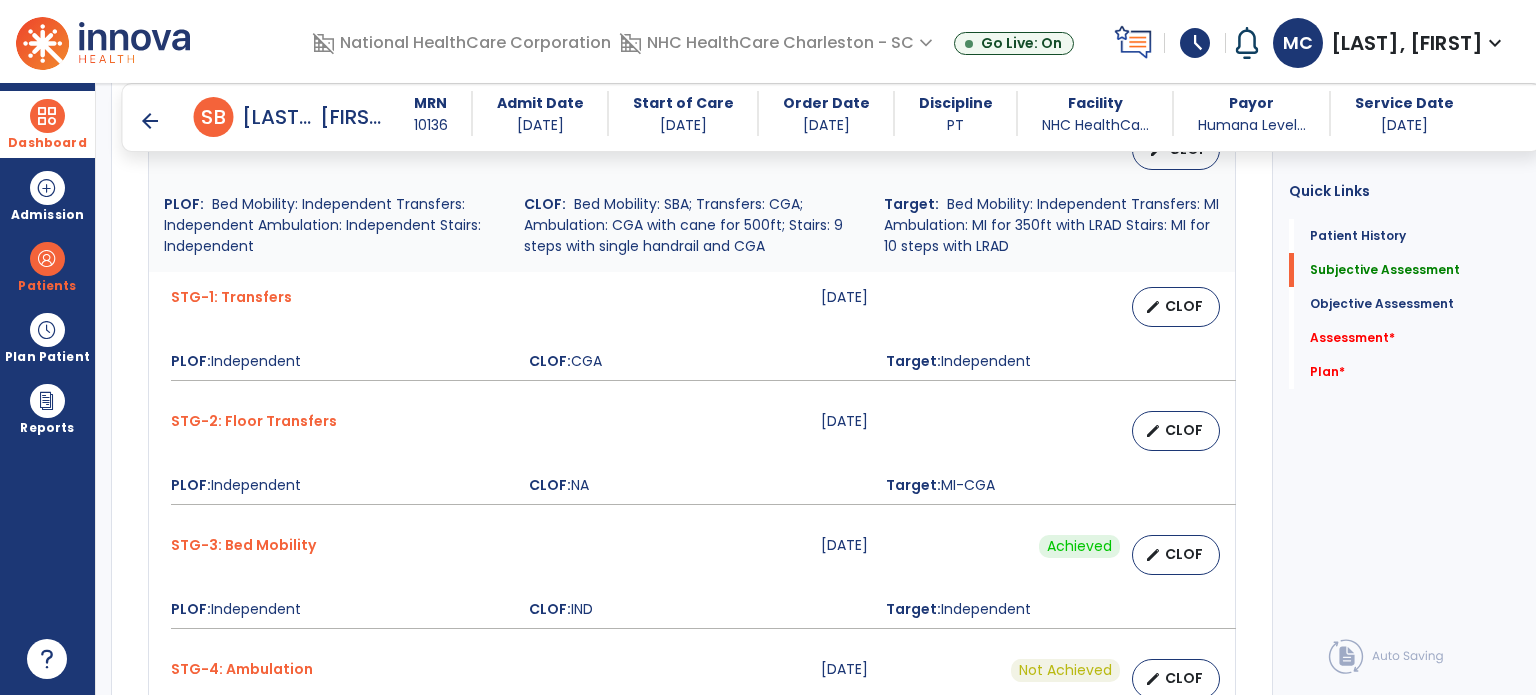 scroll, scrollTop: 800, scrollLeft: 0, axis: vertical 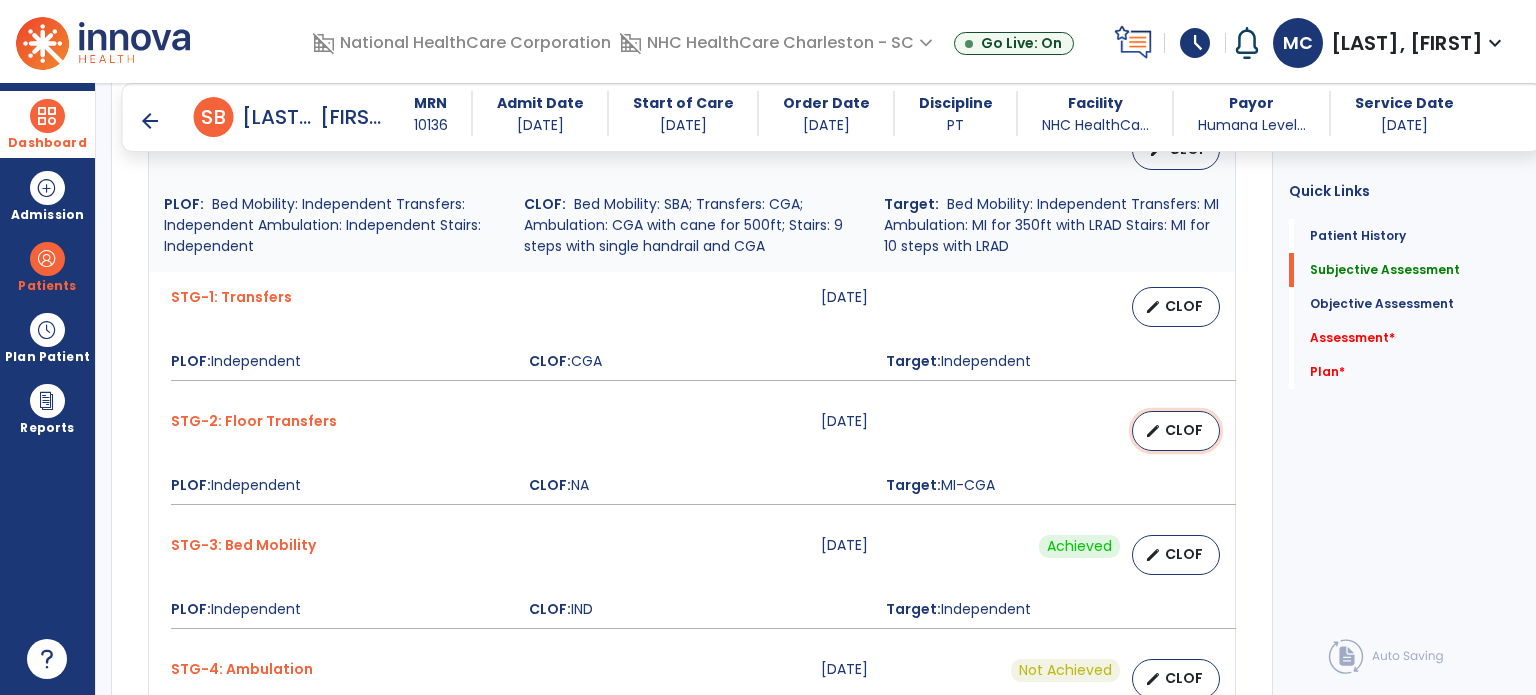 click on "edit   CLOF" at bounding box center [1176, 431] 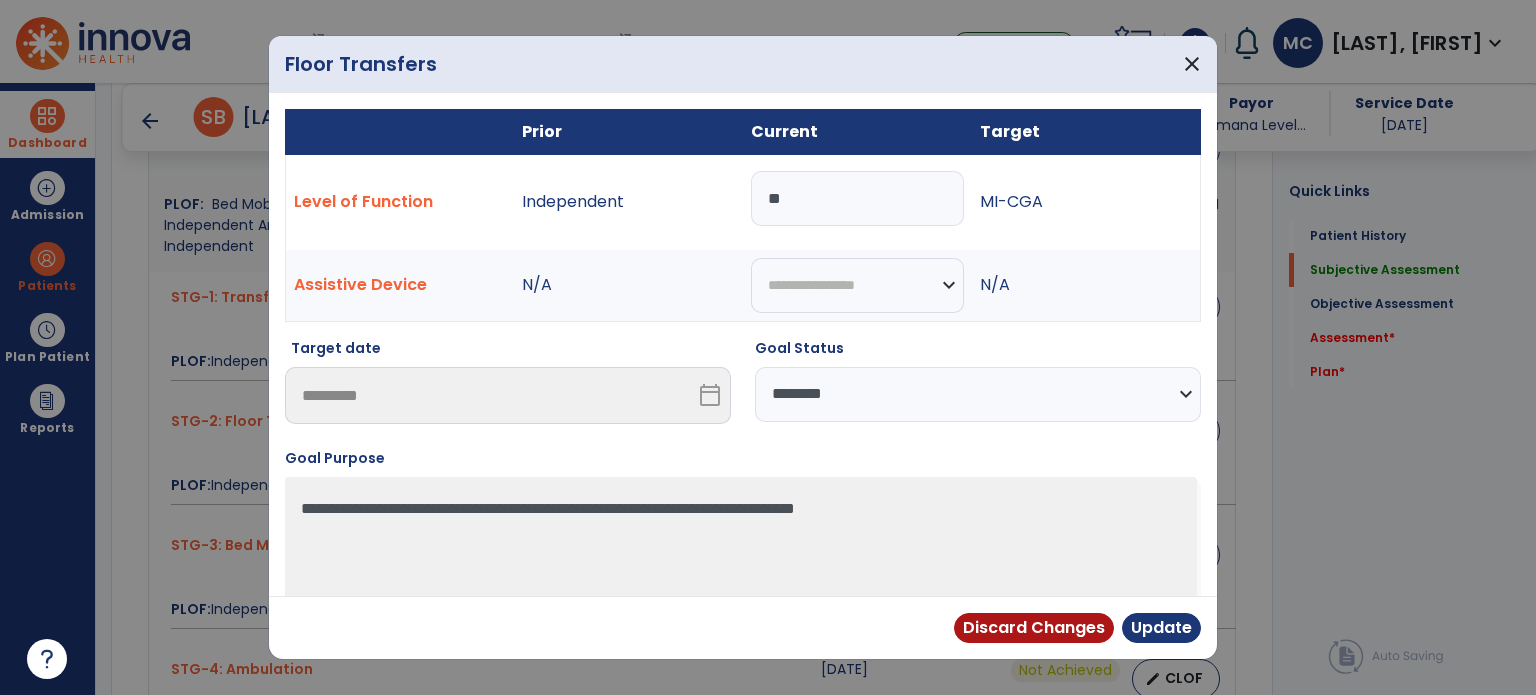 click on "**********" at bounding box center (978, 394) 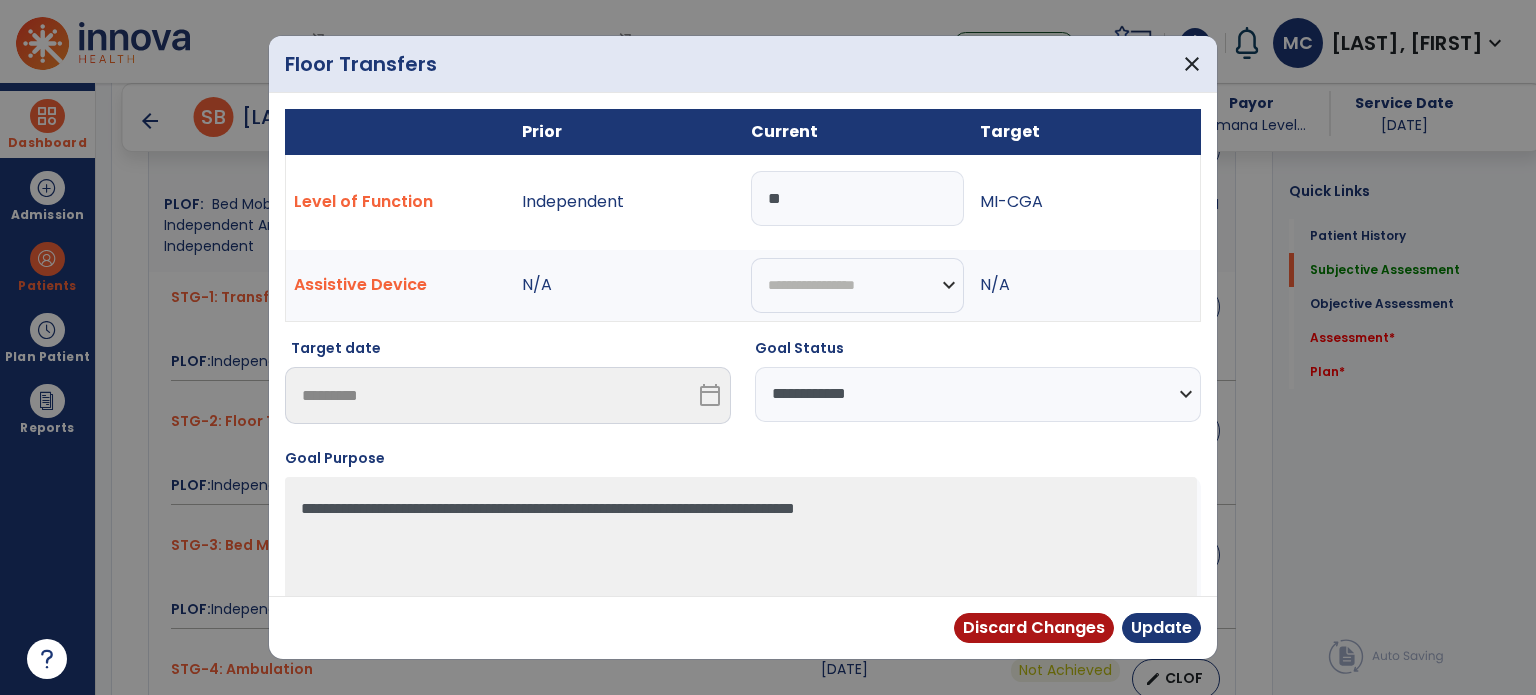 click on "**********" at bounding box center [978, 394] 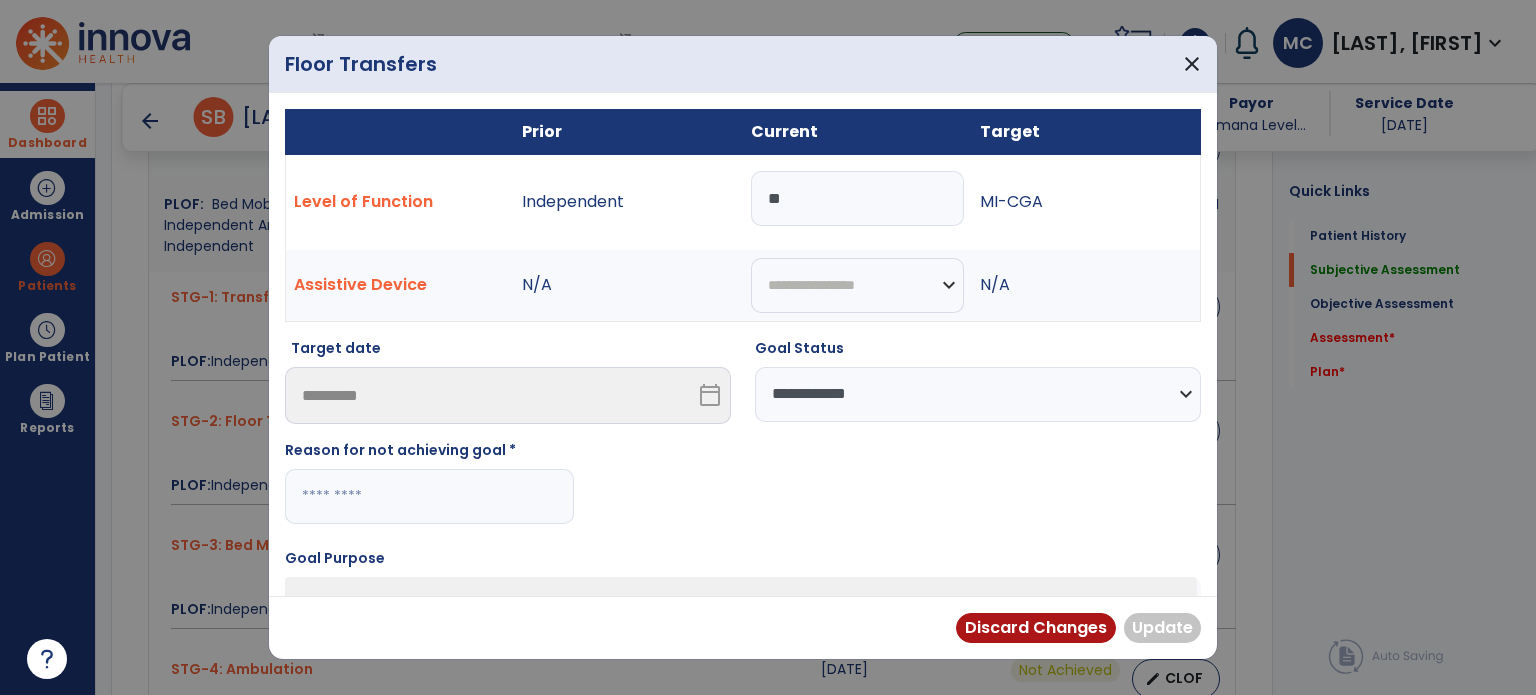 click on "**********" at bounding box center [743, 636] 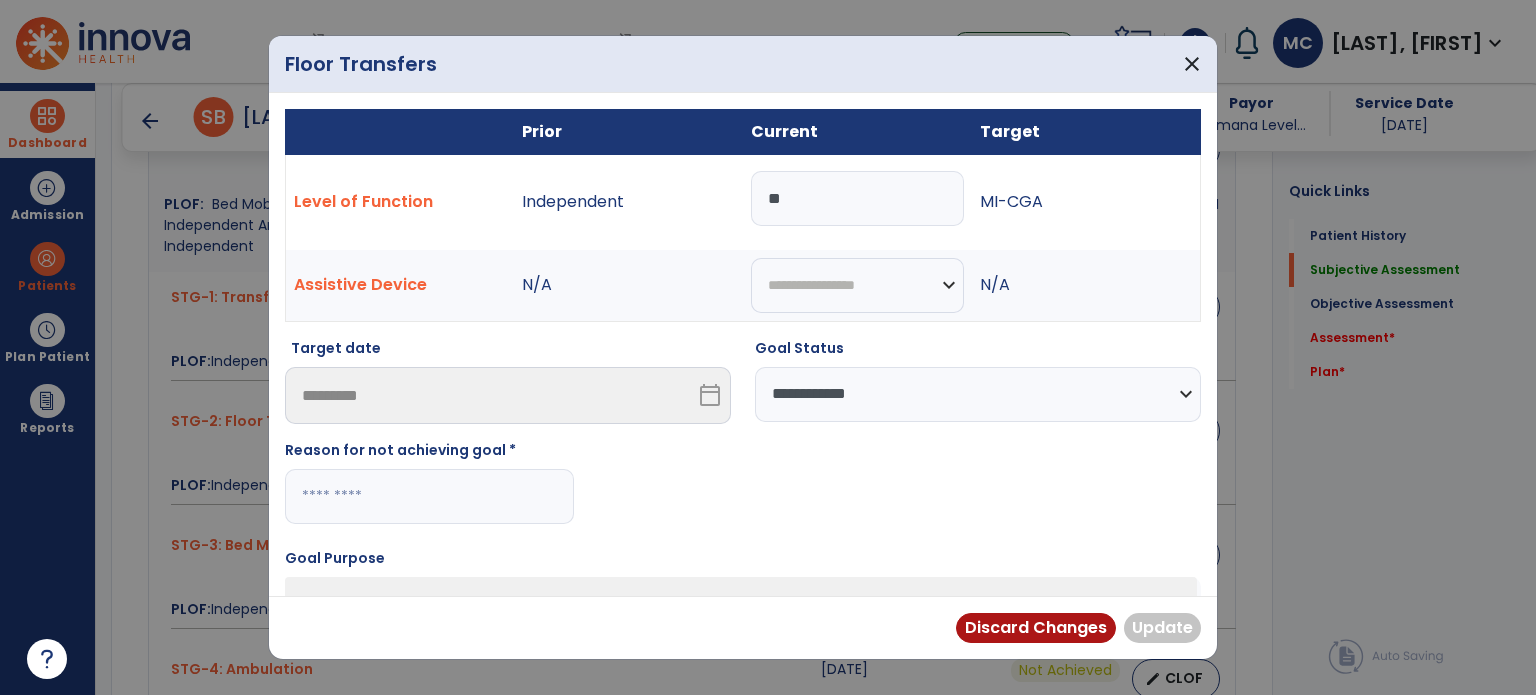 click on "Reason for not achieving goal *" at bounding box center (429, 490) 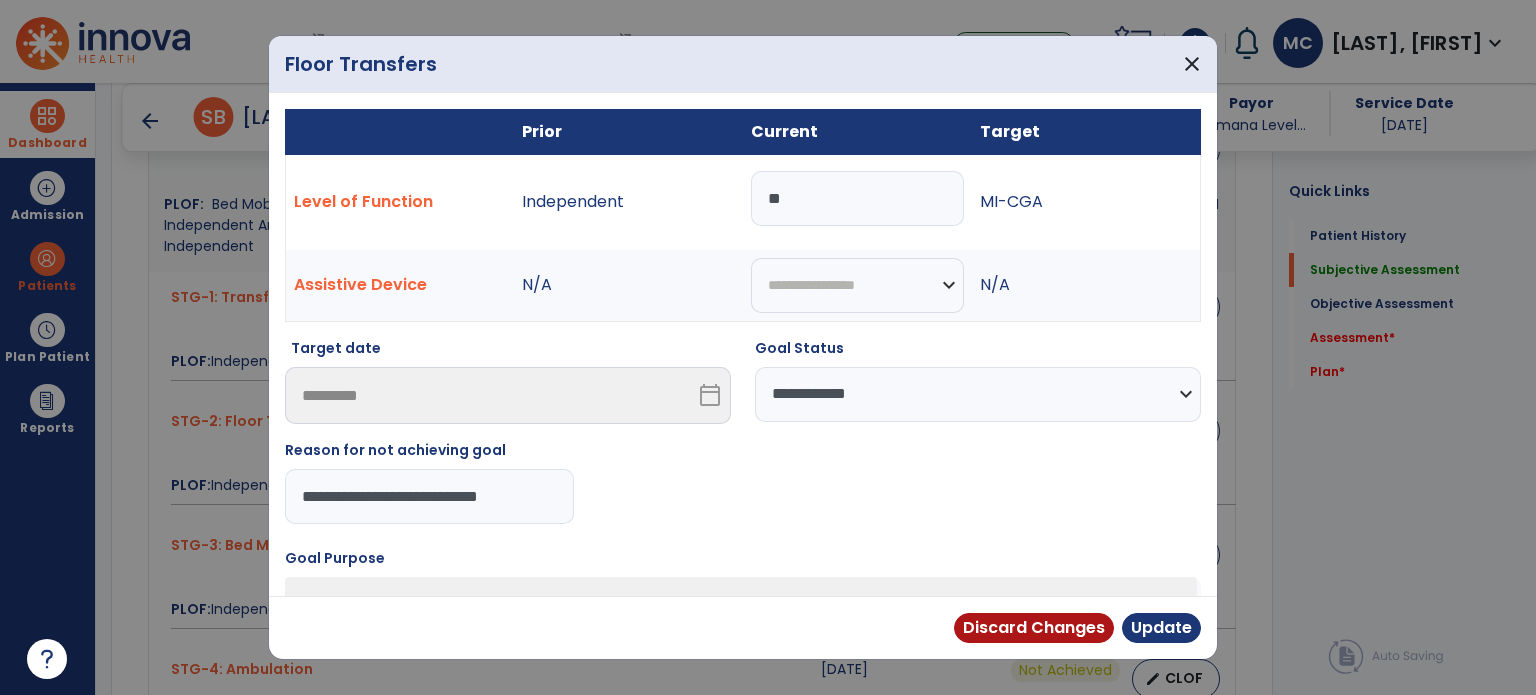 type on "**********" 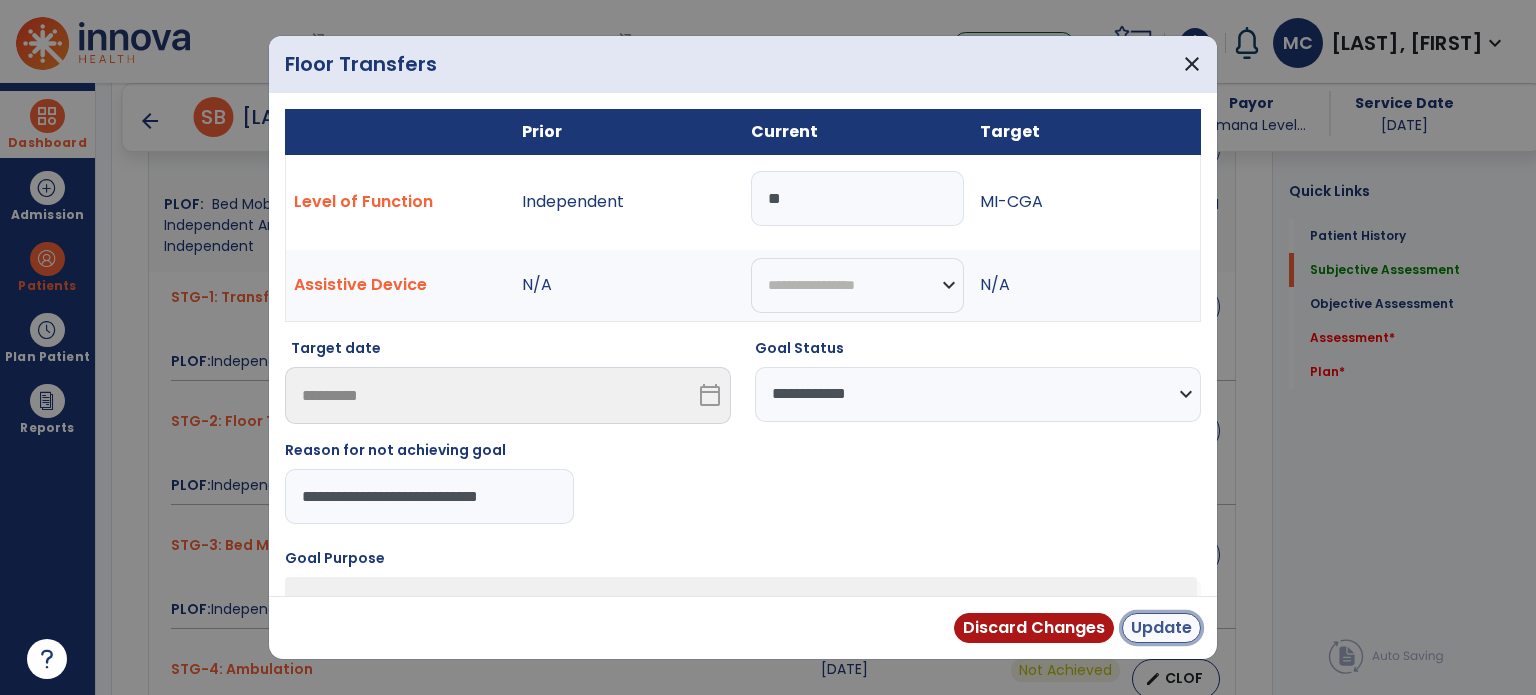 click on "Update" at bounding box center [1161, 628] 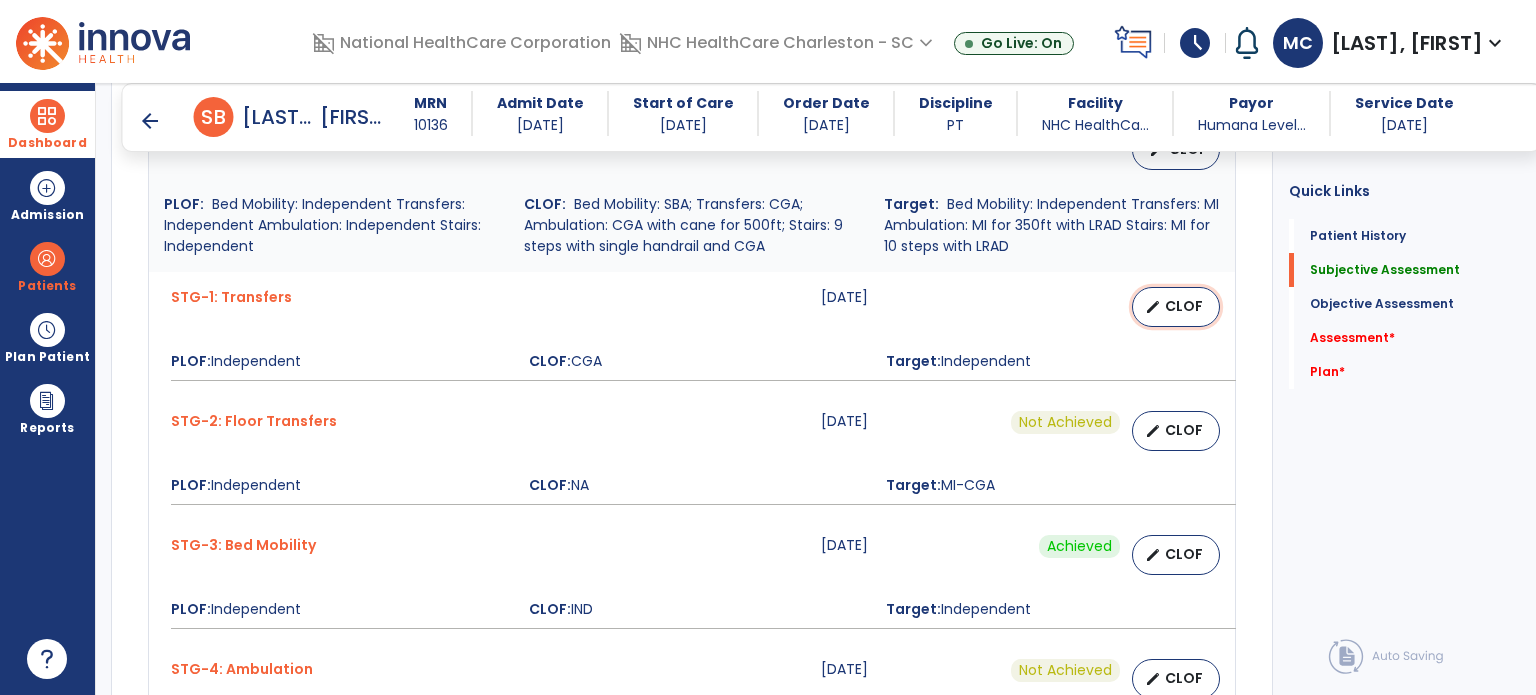 click on "edit   CLOF" at bounding box center (1176, 307) 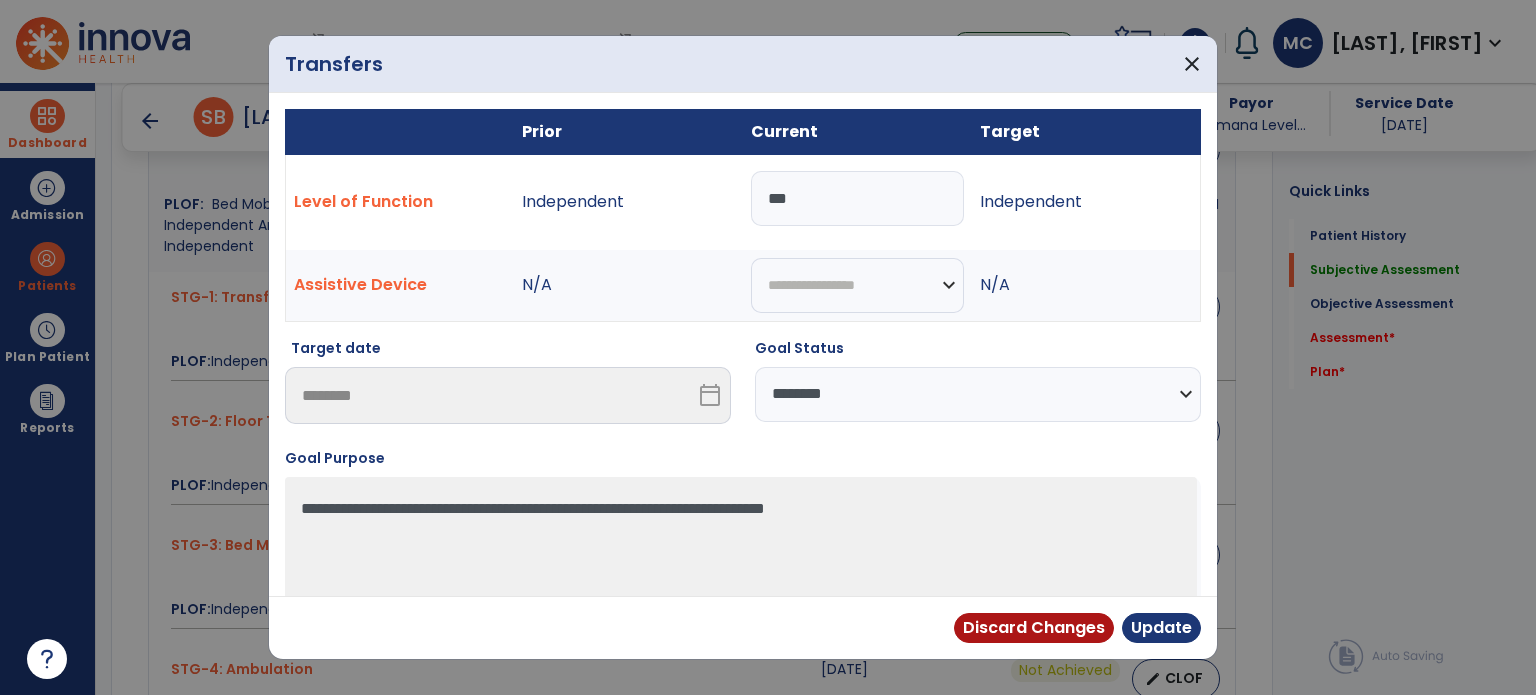 click on "**********" at bounding box center (978, 394) 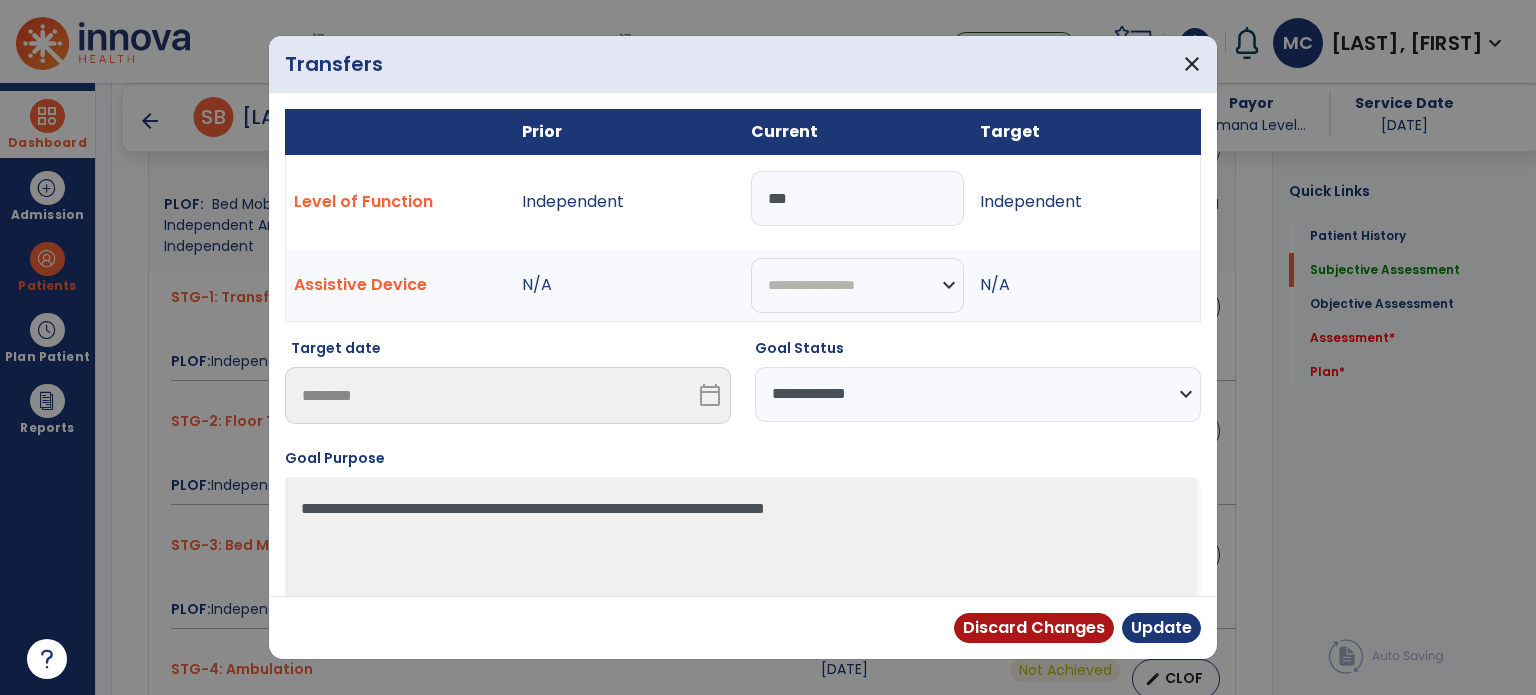 click on "**********" at bounding box center (978, 394) 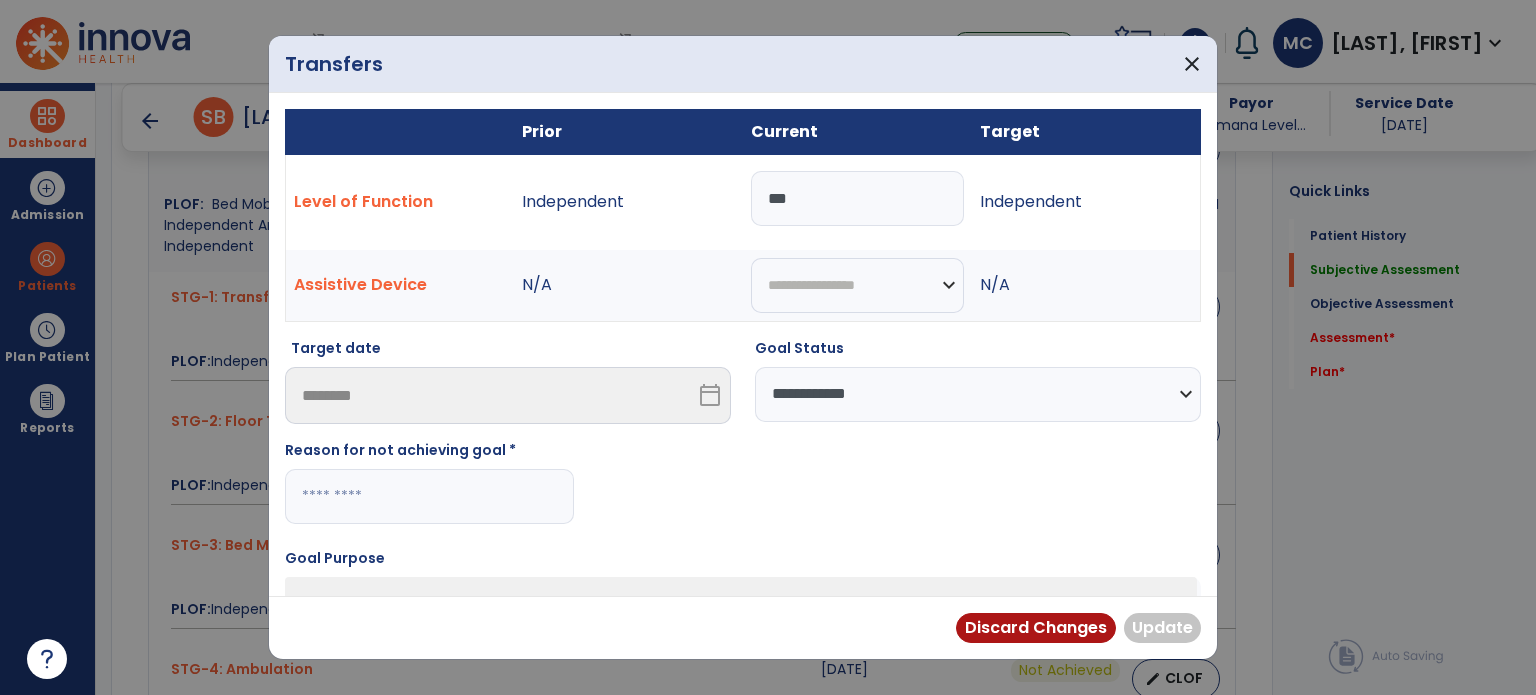 drag, startPoint x: 482, startPoint y: 474, endPoint x: 466, endPoint y: 474, distance: 16 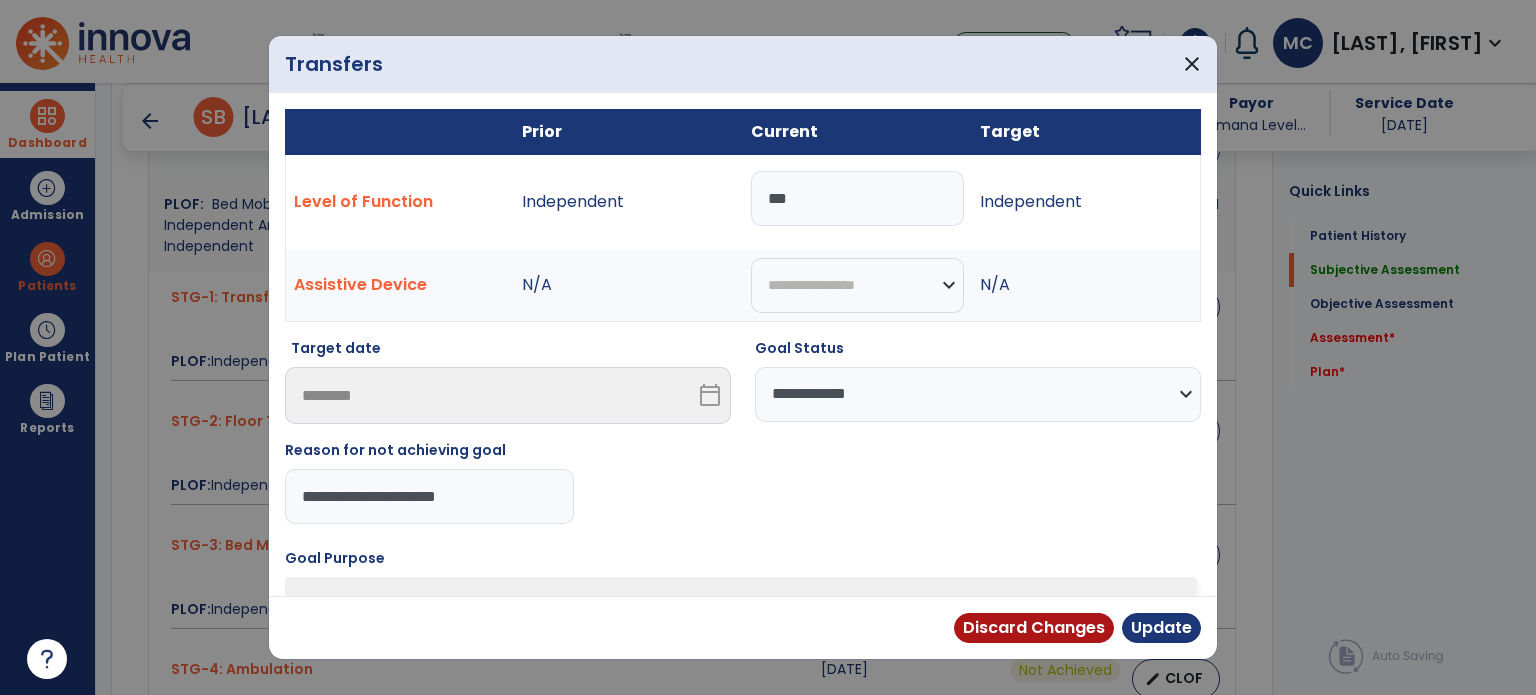 type on "**********" 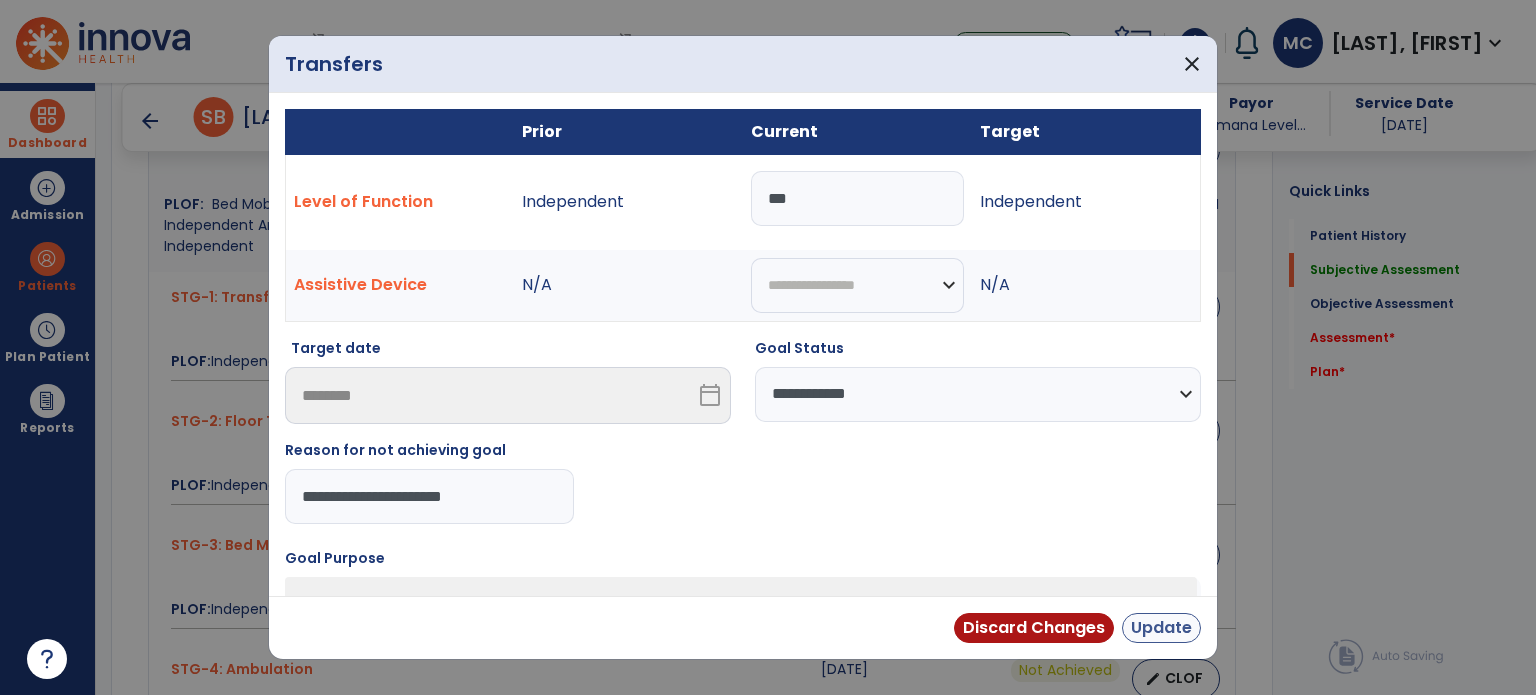 click on "Update" at bounding box center [1161, 628] 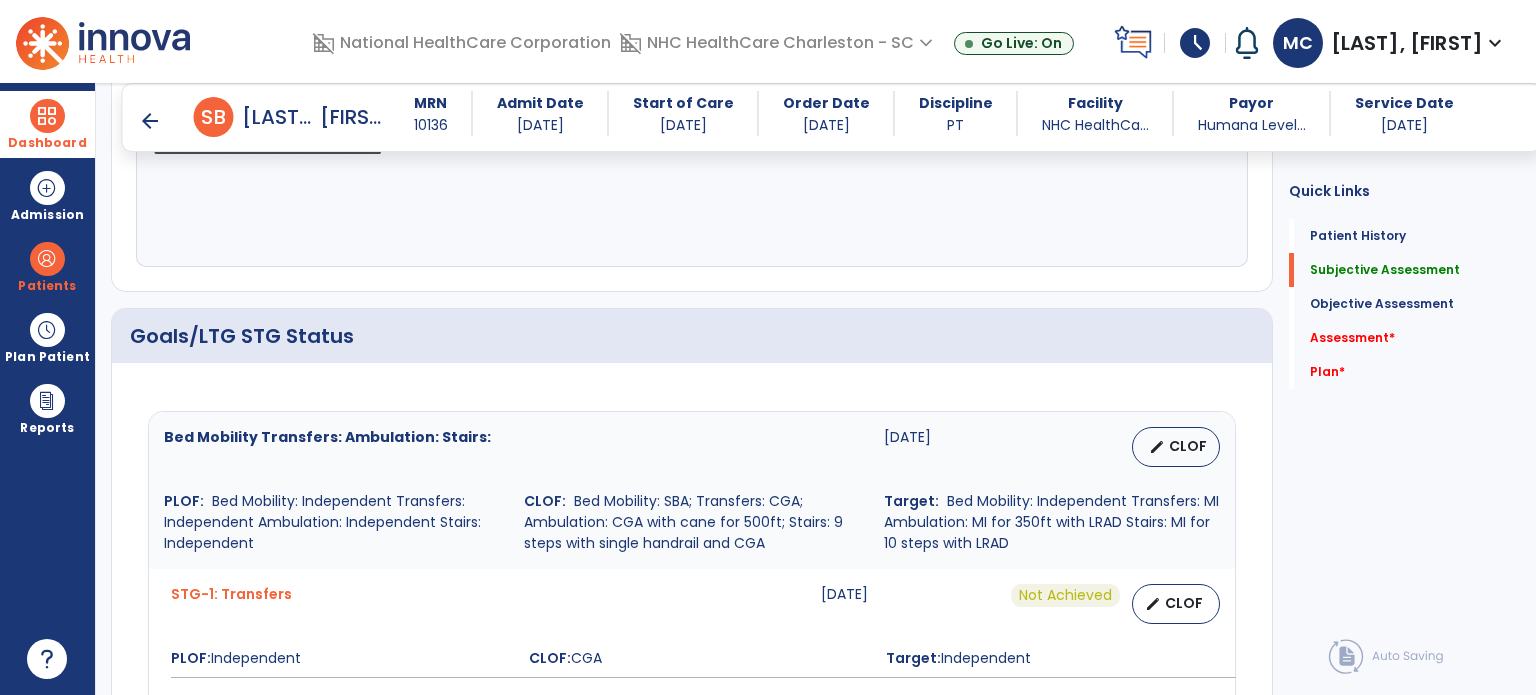 scroll, scrollTop: 500, scrollLeft: 0, axis: vertical 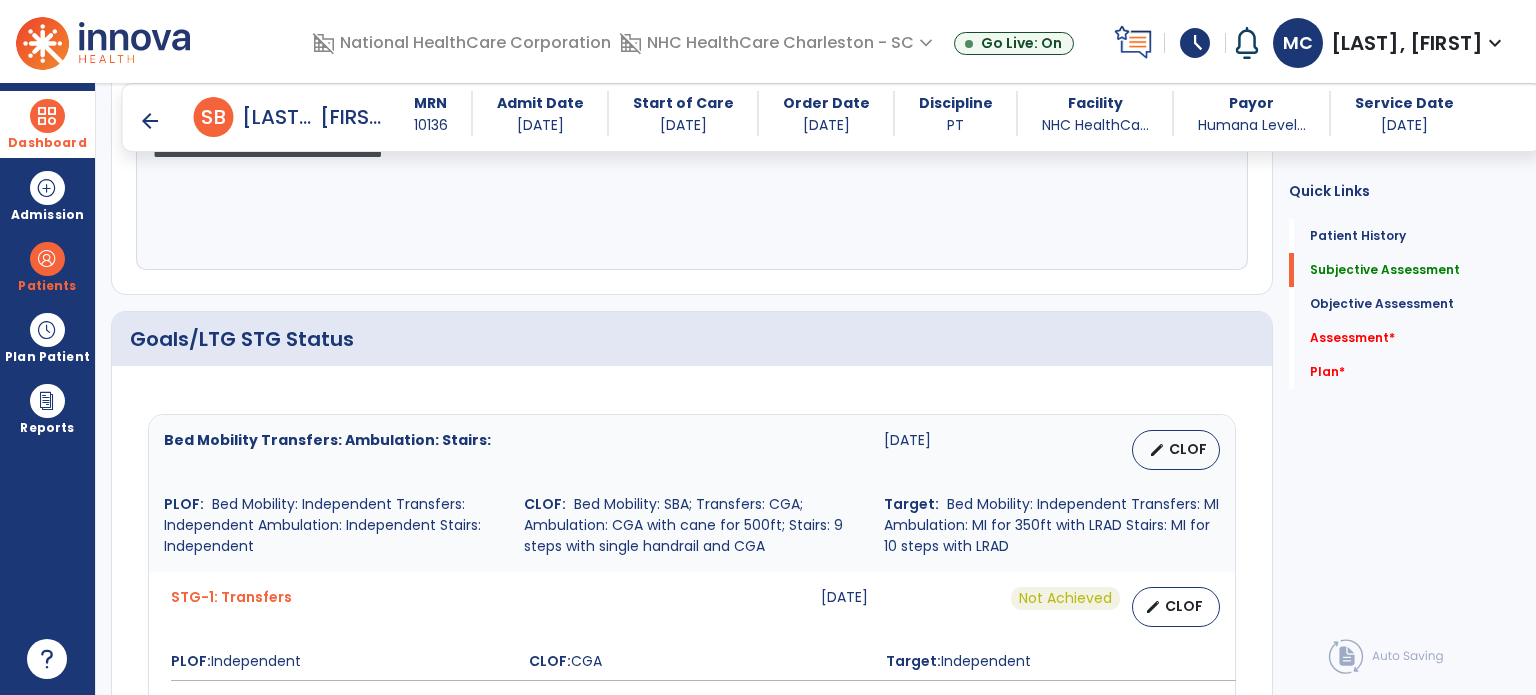 click on "Bed Mobility
Transfers:
Ambulation:
Stairs:   09-19-2025   edit   CLOF PLOF:    Bed Mobility: Independent
Transfers: Independent
Ambulation: Independent
Stairs: Independent CLOF:    Bed Mobility: SBA; Transfers: CGA; Ambulation: CGA with cane for 500ft; Stairs: 9 steps with single handrail and CGA Target:    Bed Mobility: Independent
Transfers: MI
Ambulation: MI for 350ft with LRAD
Stairs: MI for 10 steps with LRAD" at bounding box center [692, 493] 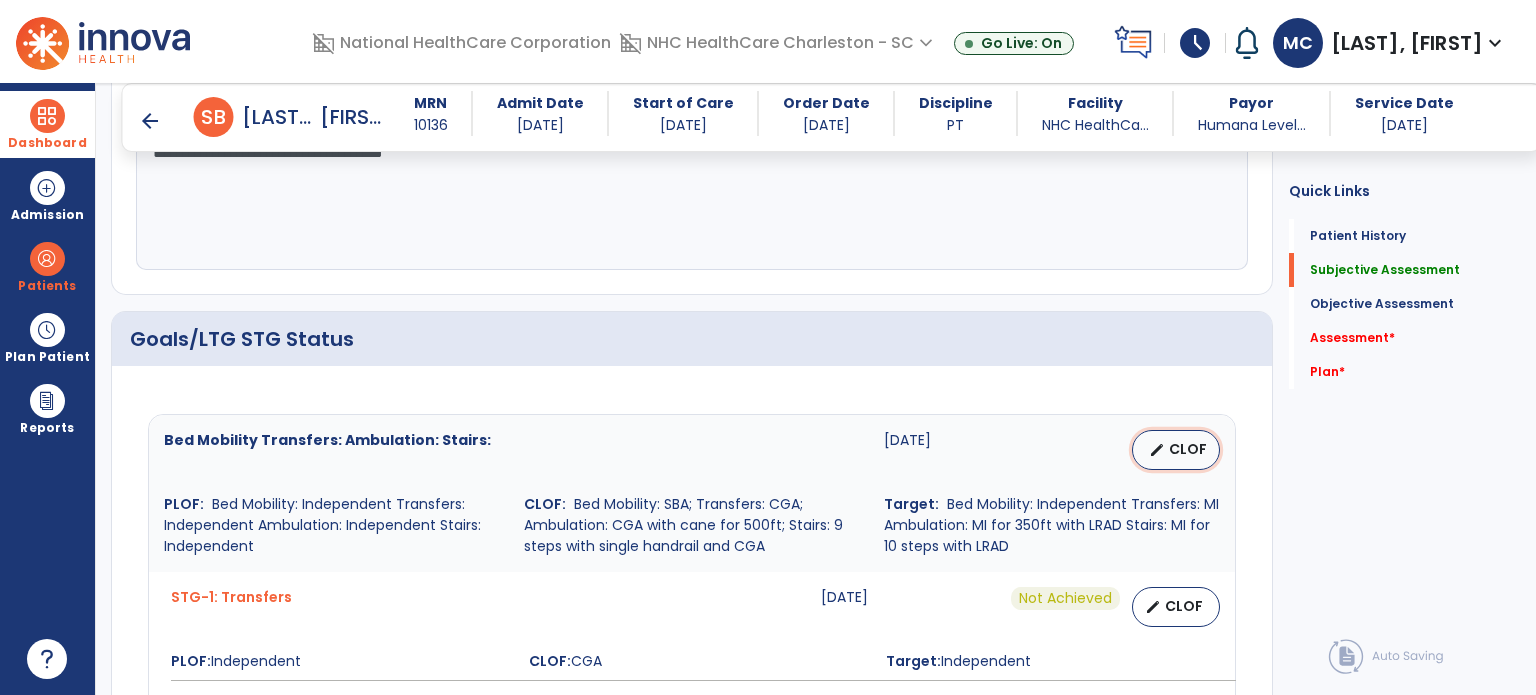 click on "edit   CLOF" at bounding box center (1176, 450) 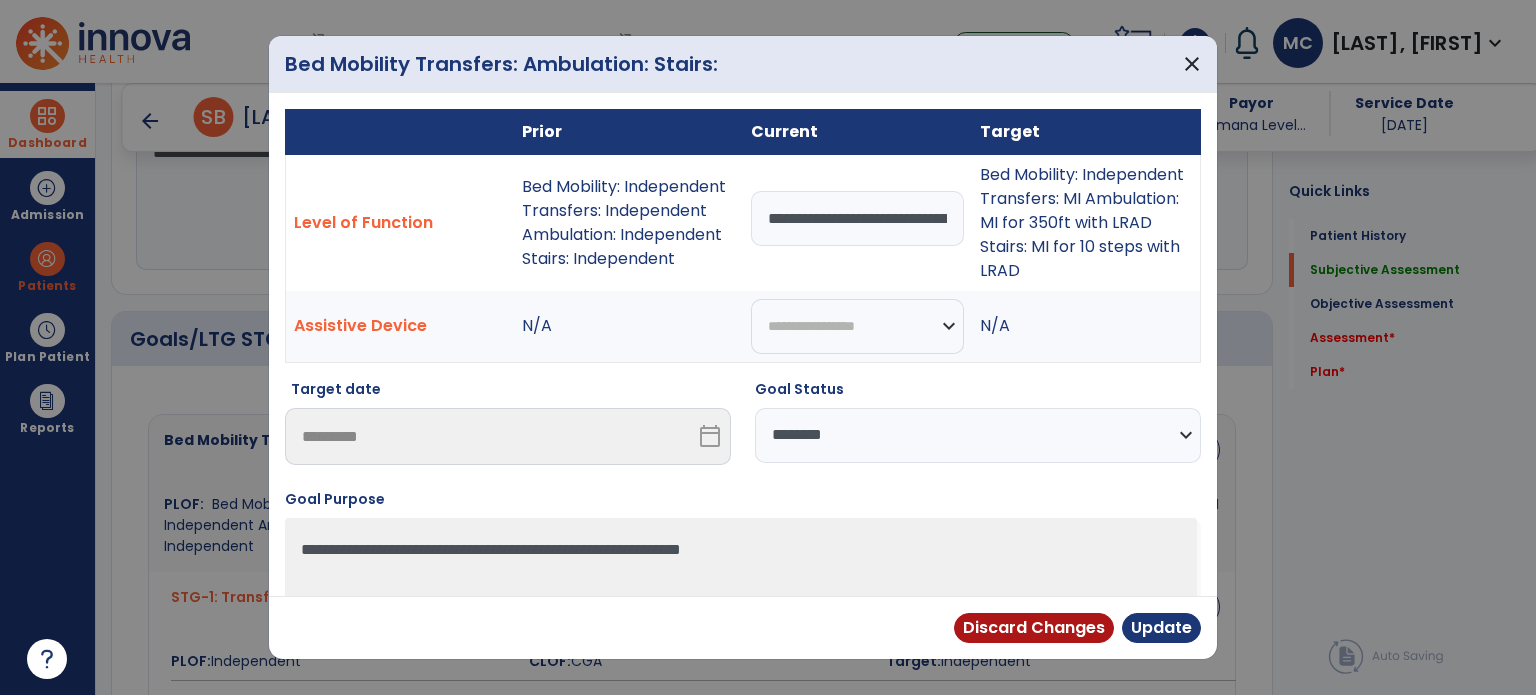 click on "Goal Status" at bounding box center (978, 393) 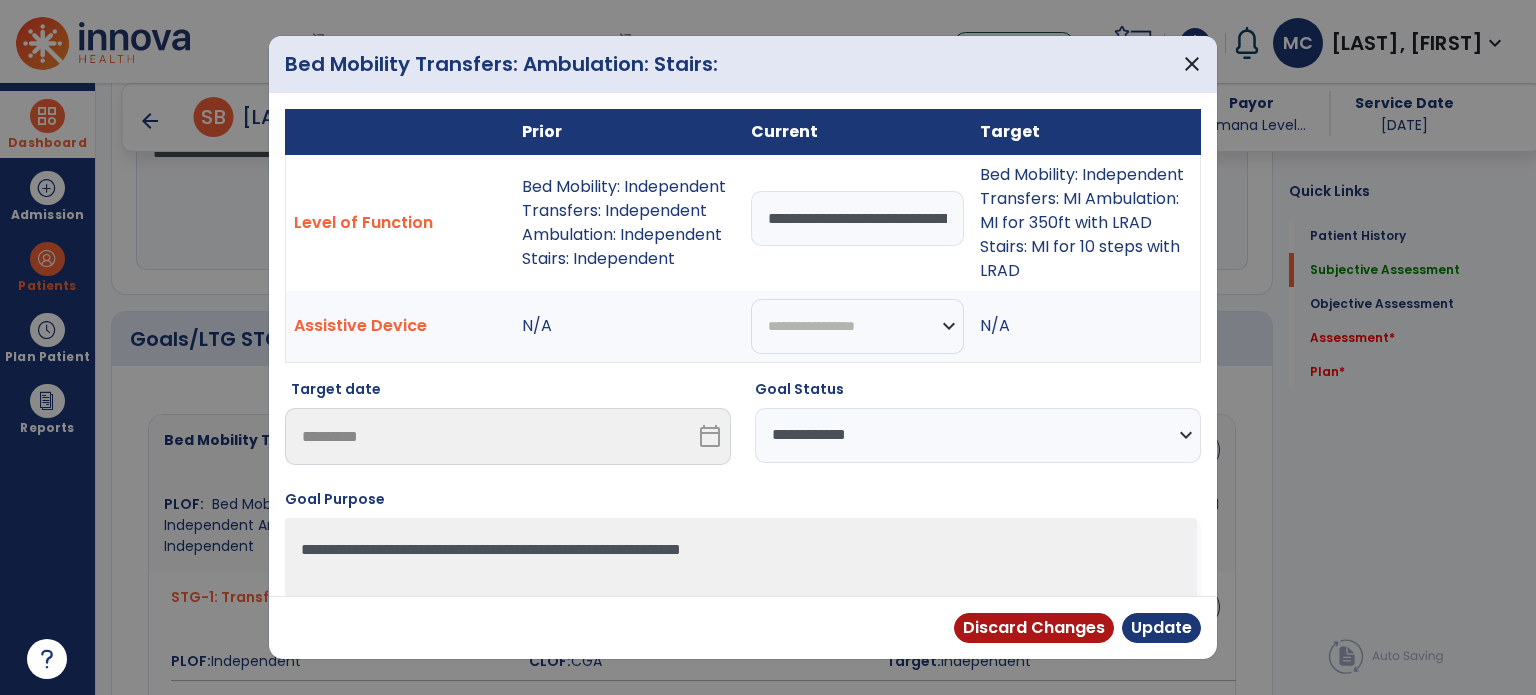 click on "**********" at bounding box center [978, 435] 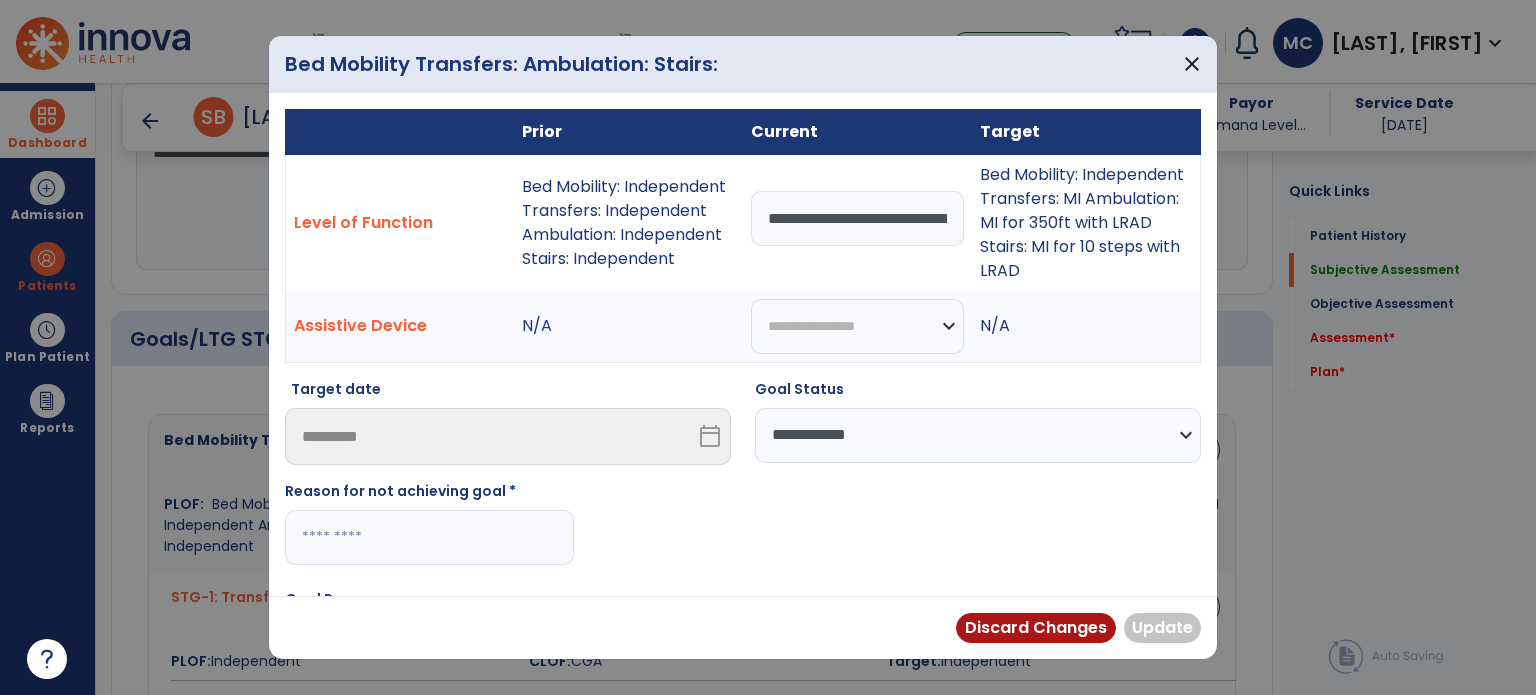 click at bounding box center [429, 537] 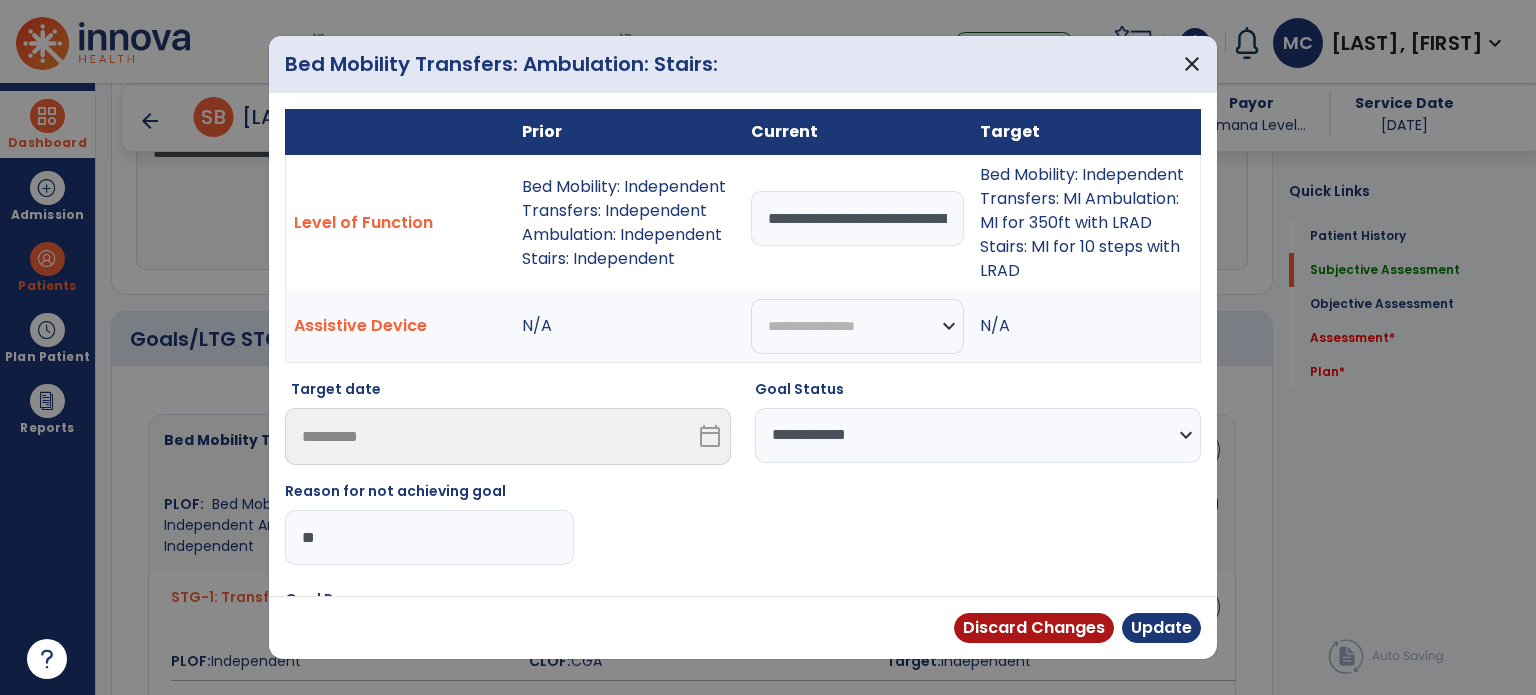 type on "*" 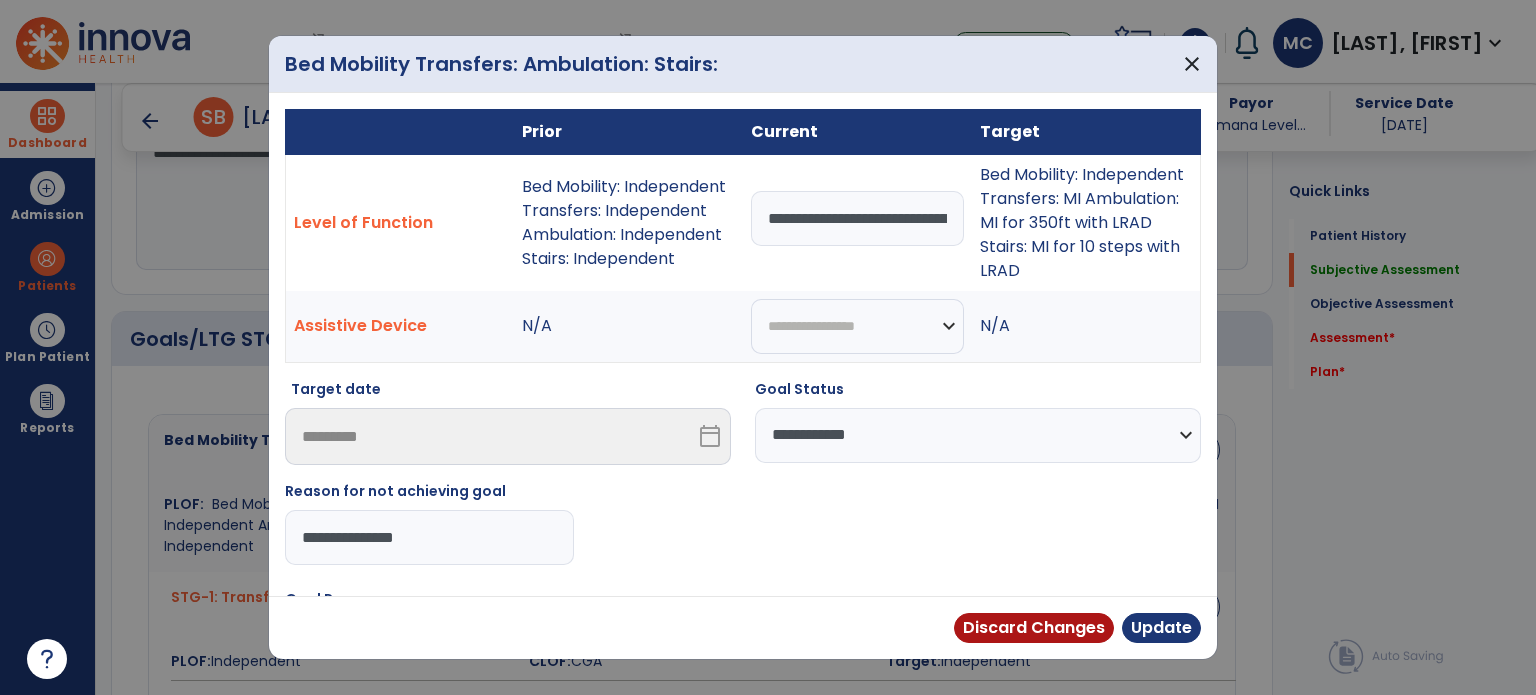 type on "**********" 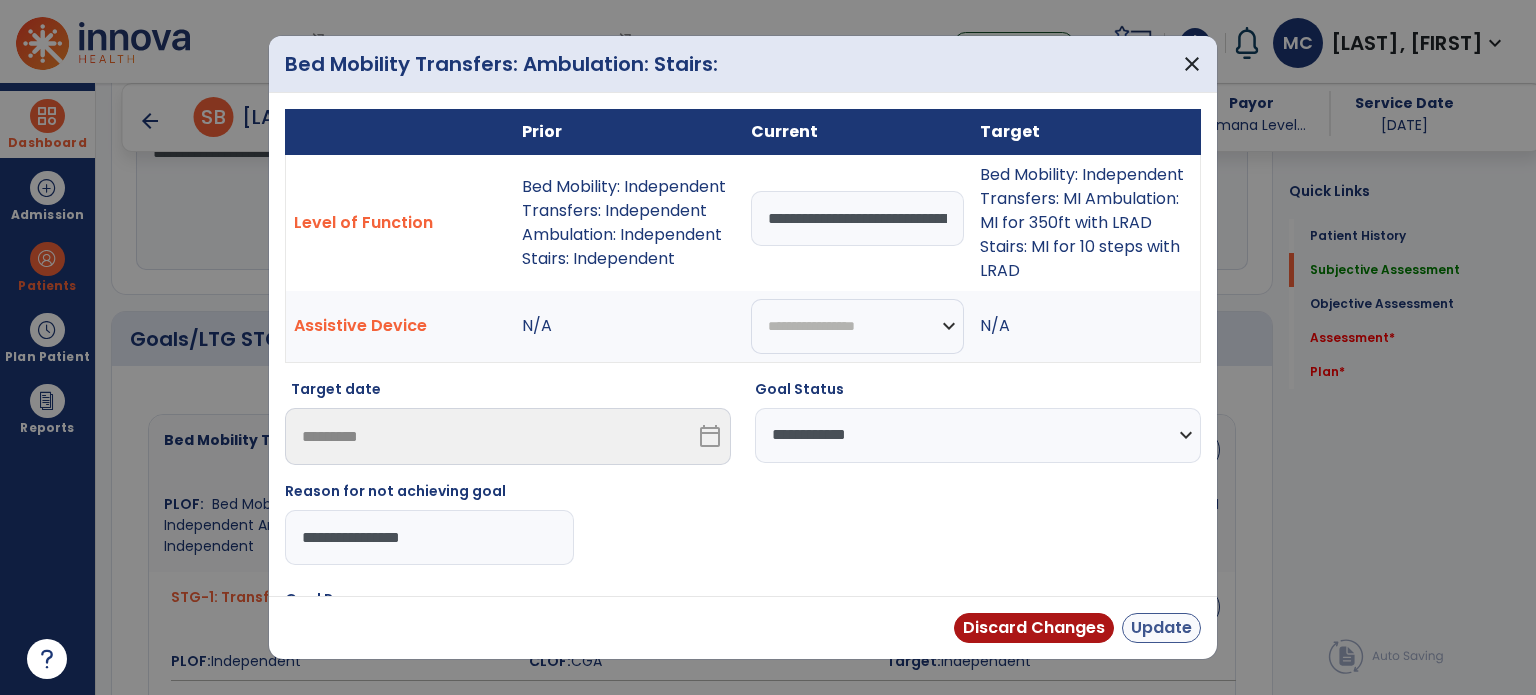 click on "Update" at bounding box center [1161, 628] 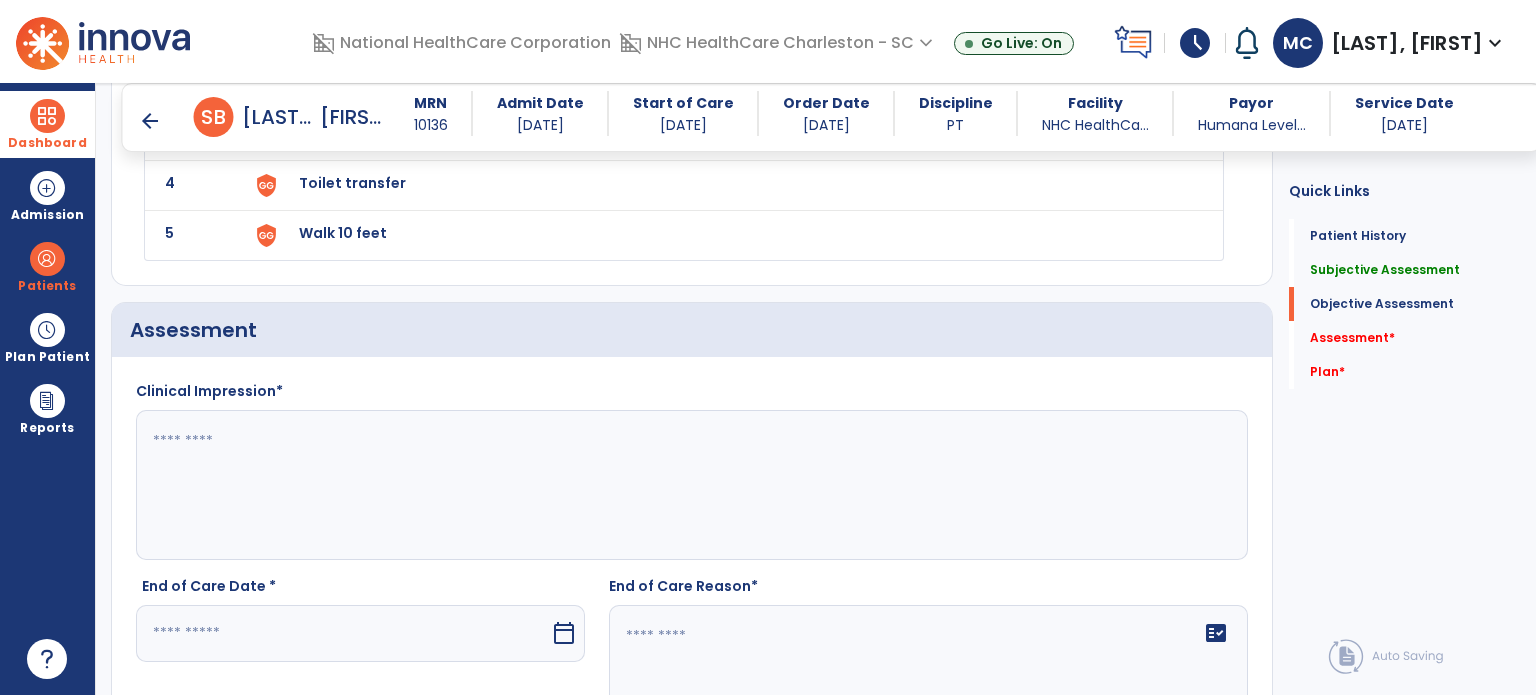 scroll, scrollTop: 2200, scrollLeft: 0, axis: vertical 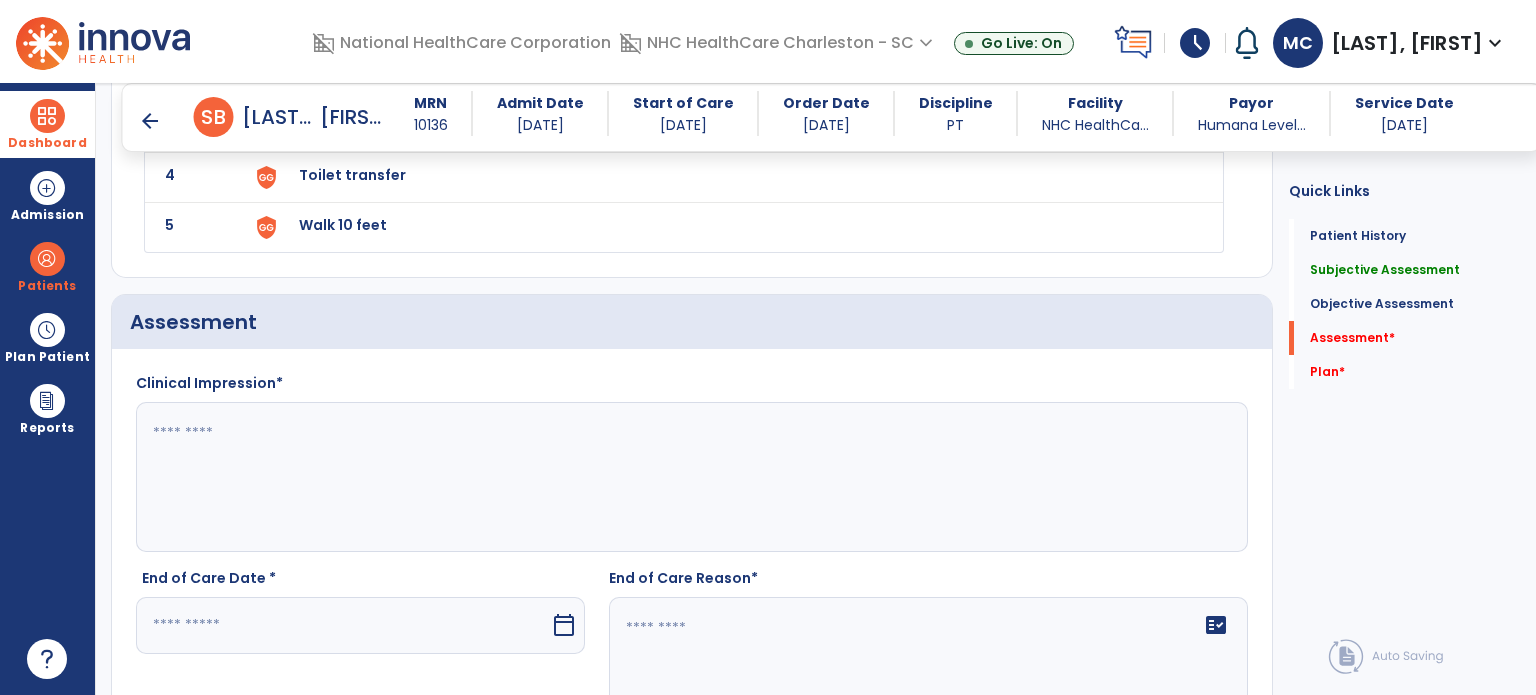 click 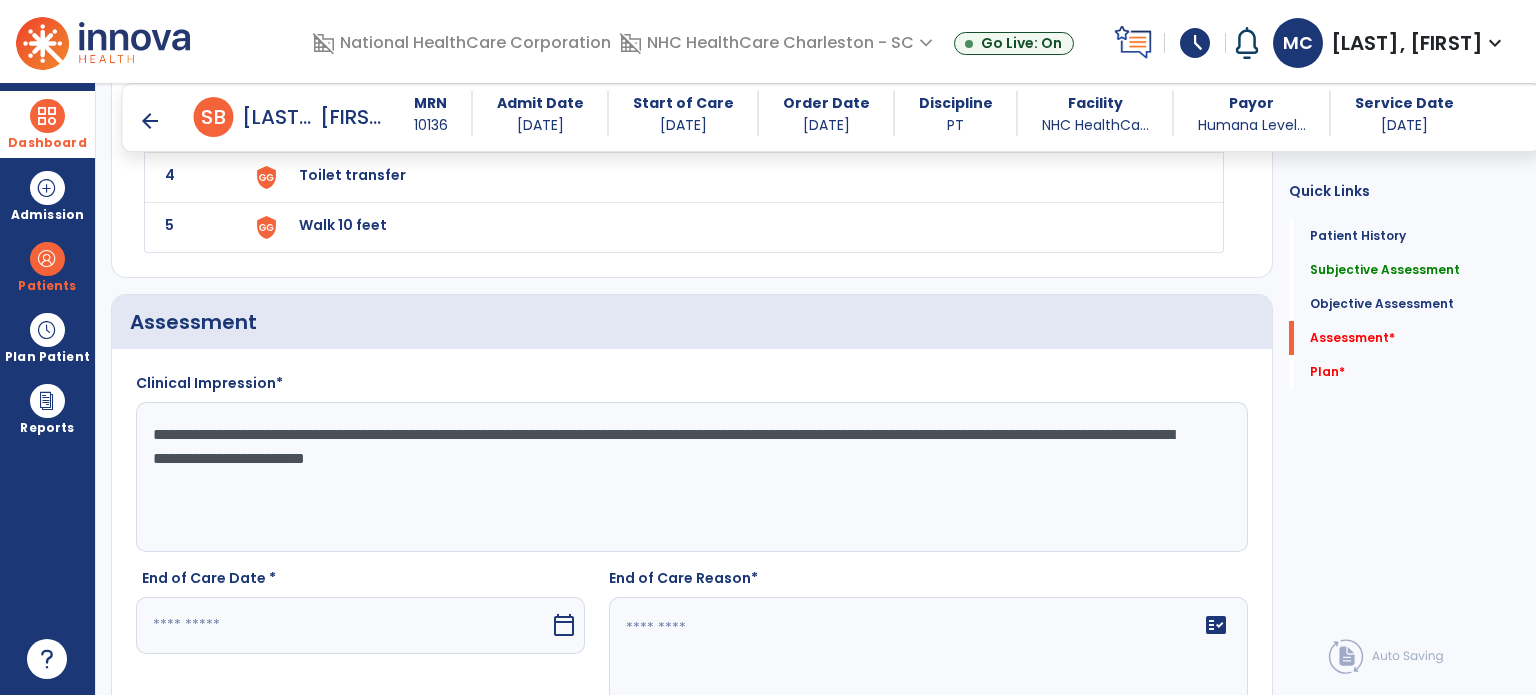 type on "**********" 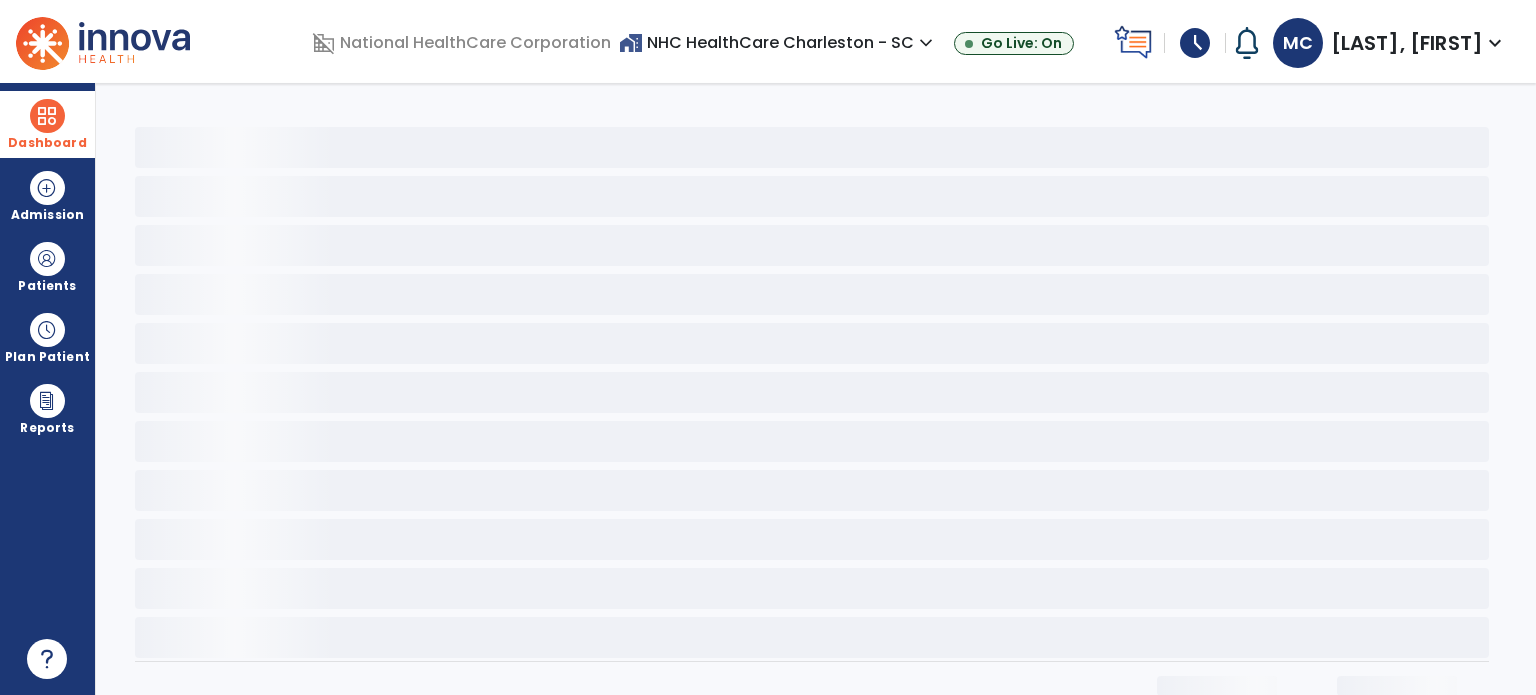 scroll, scrollTop: 0, scrollLeft: 0, axis: both 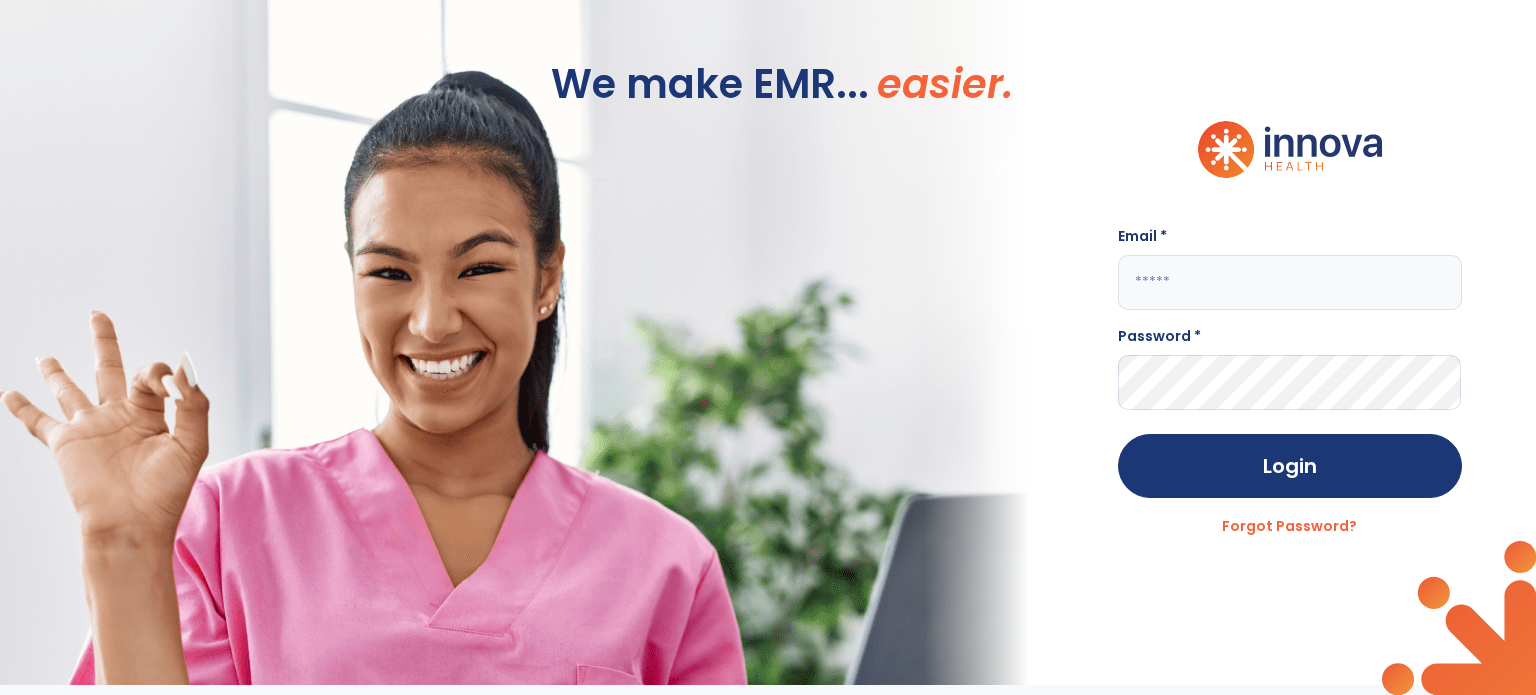 type on "**********" 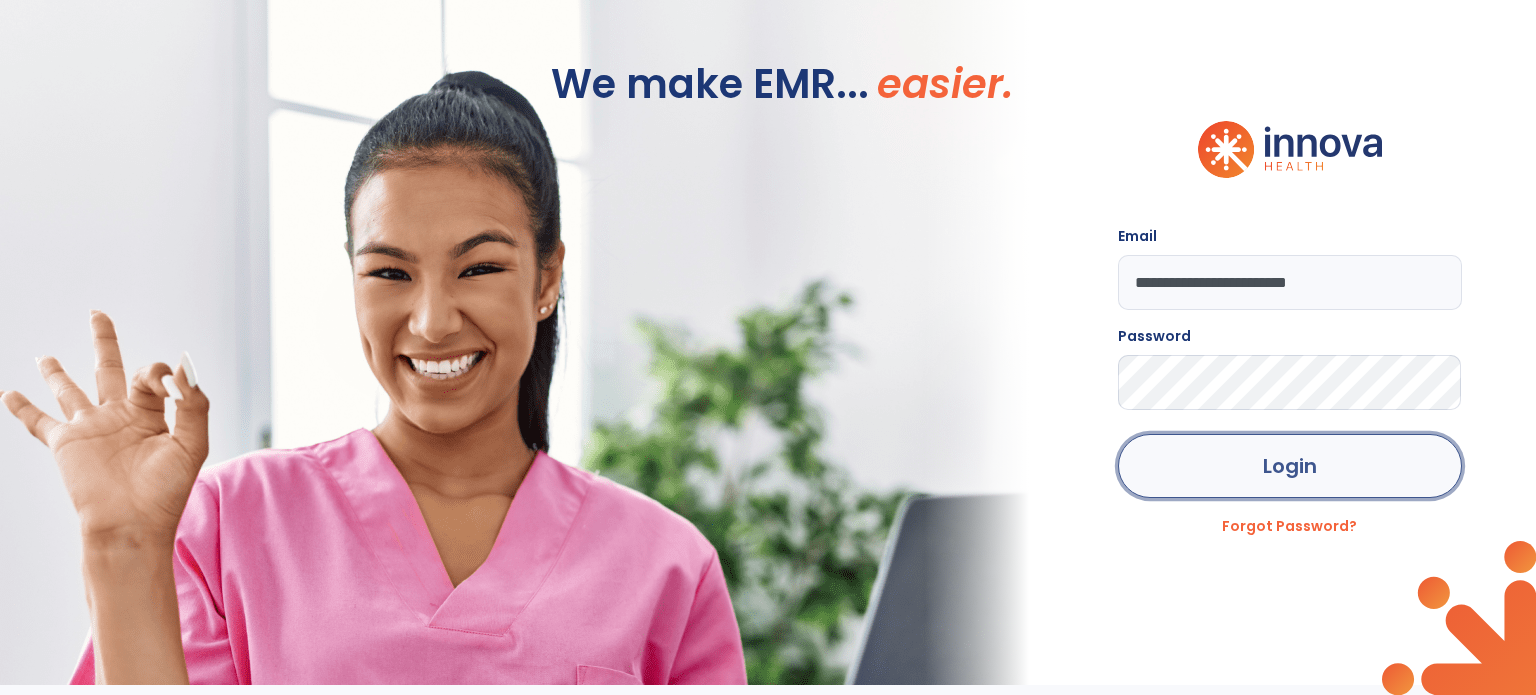 click on "Login" 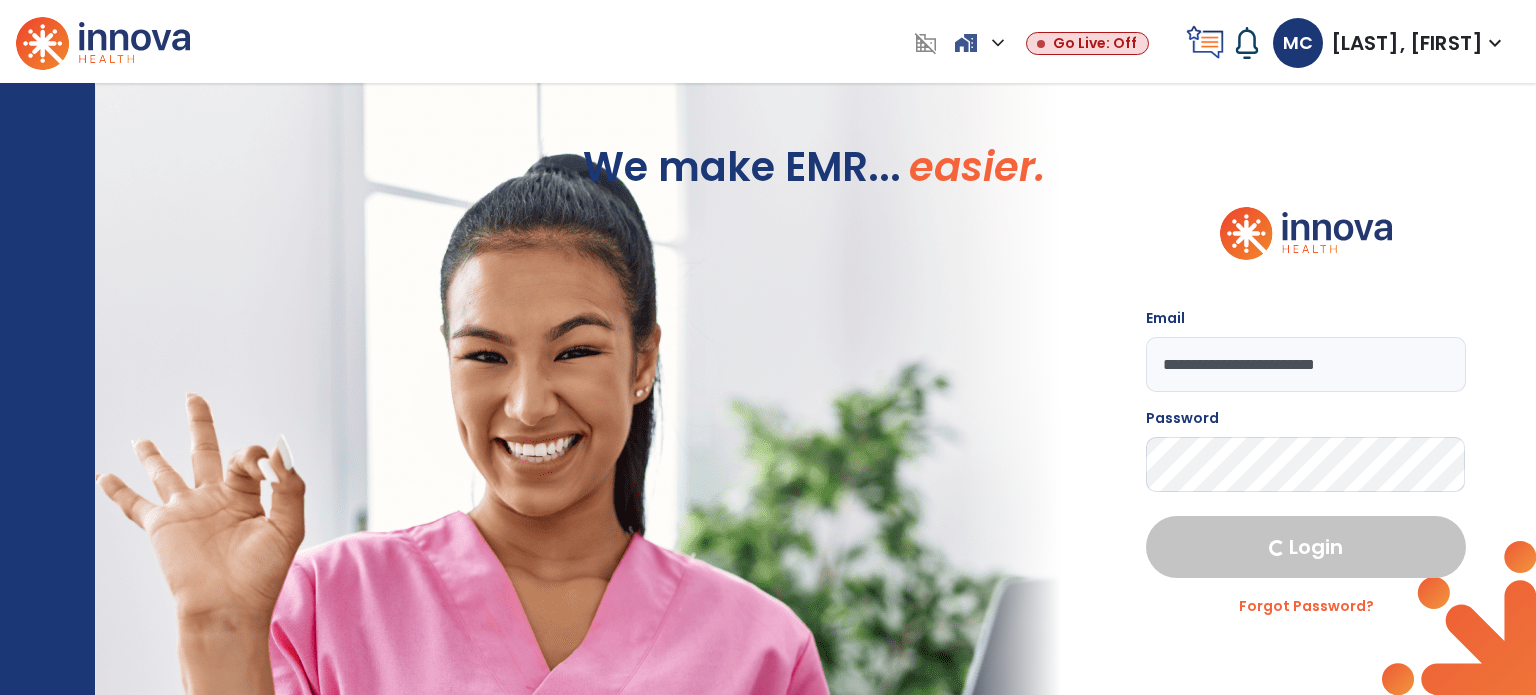 select on "****" 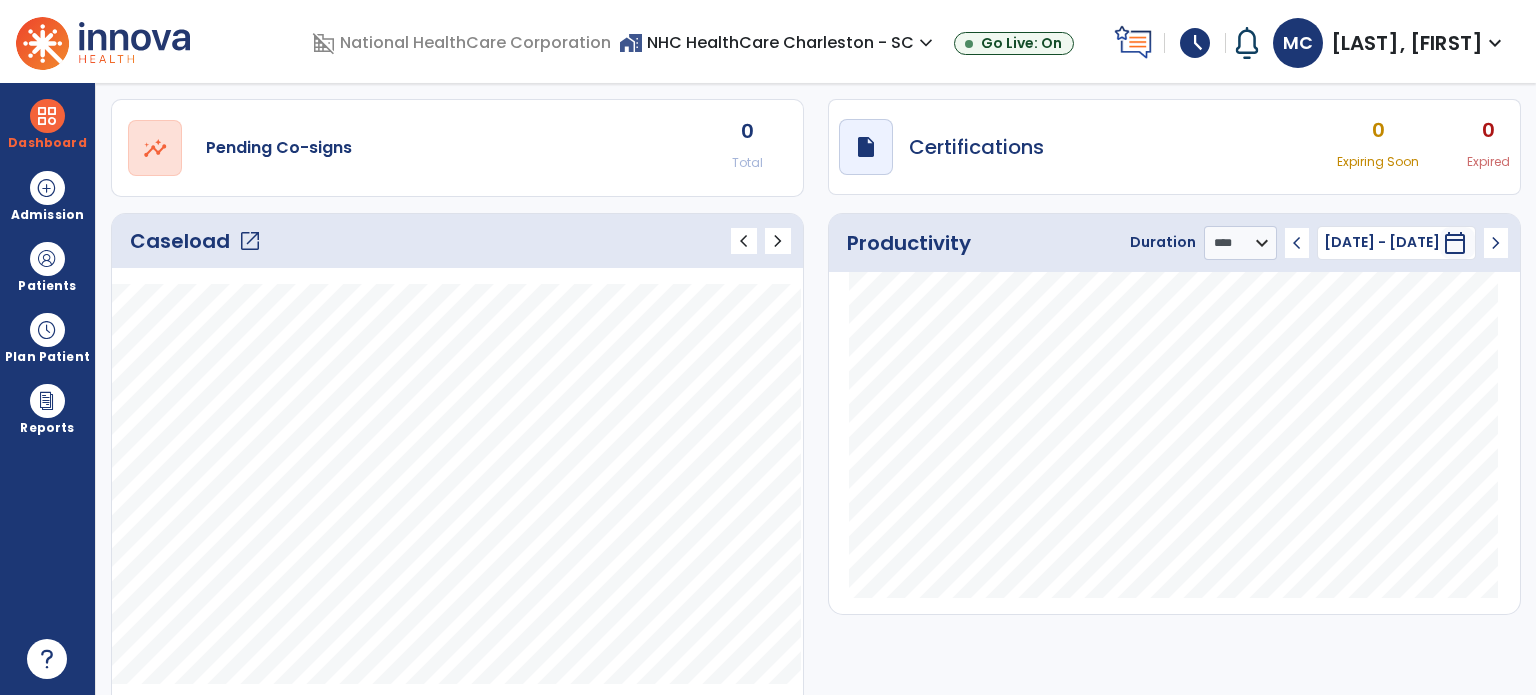 scroll, scrollTop: 0, scrollLeft: 0, axis: both 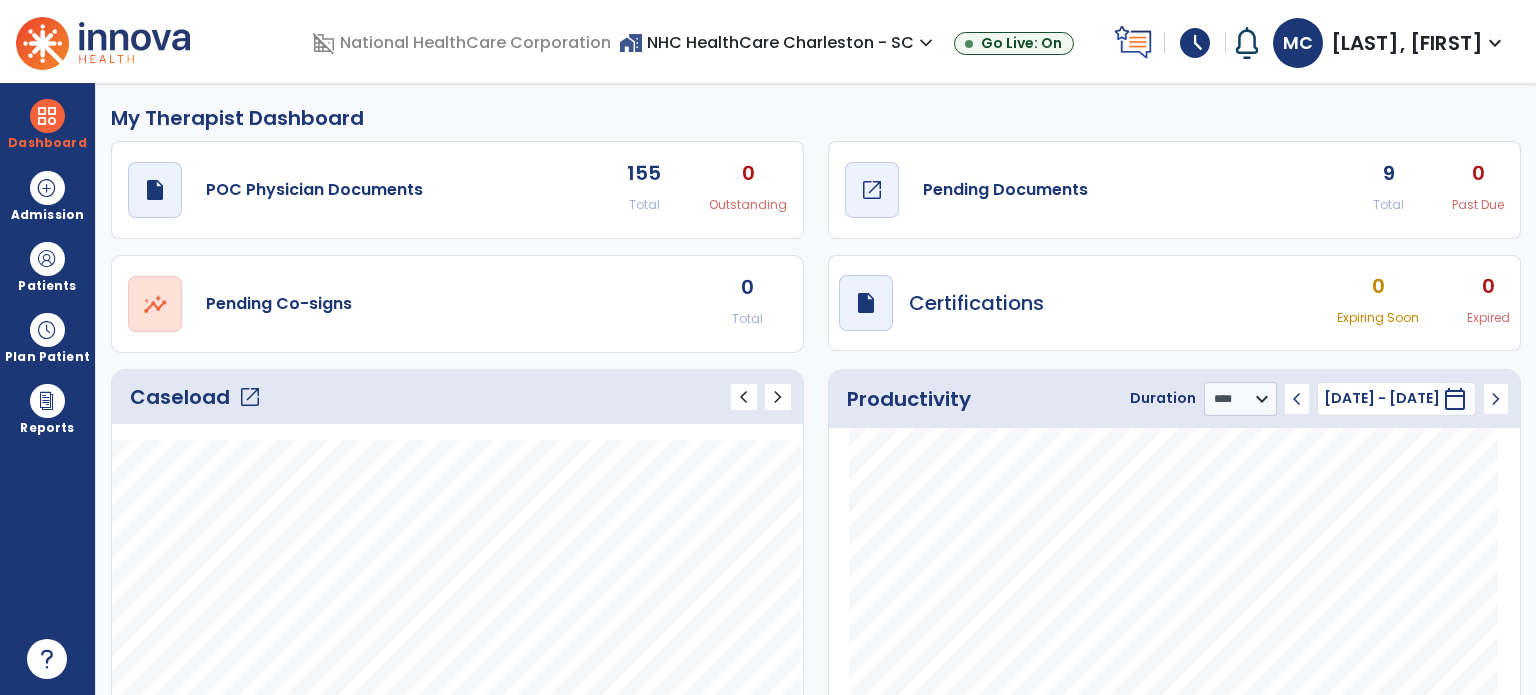 click on "Pending Documents" 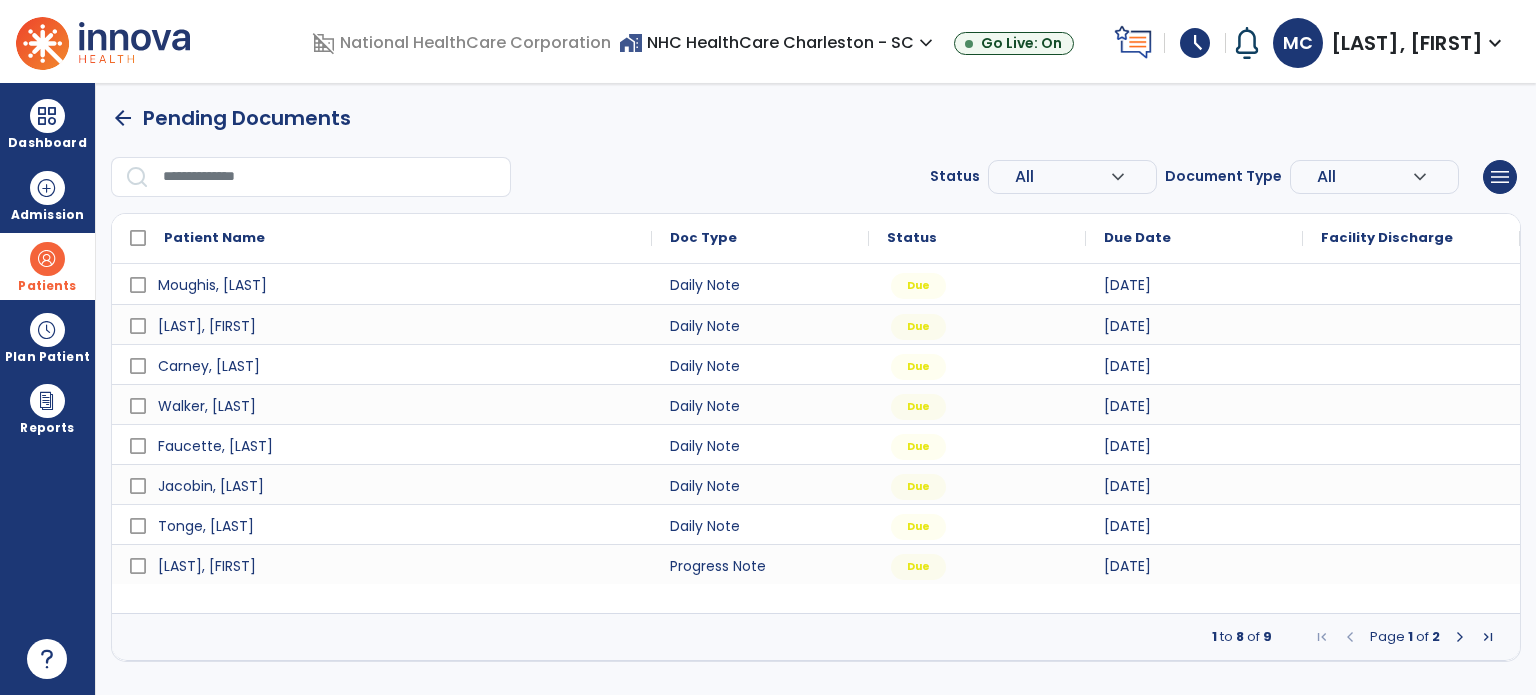 click at bounding box center [47, 259] 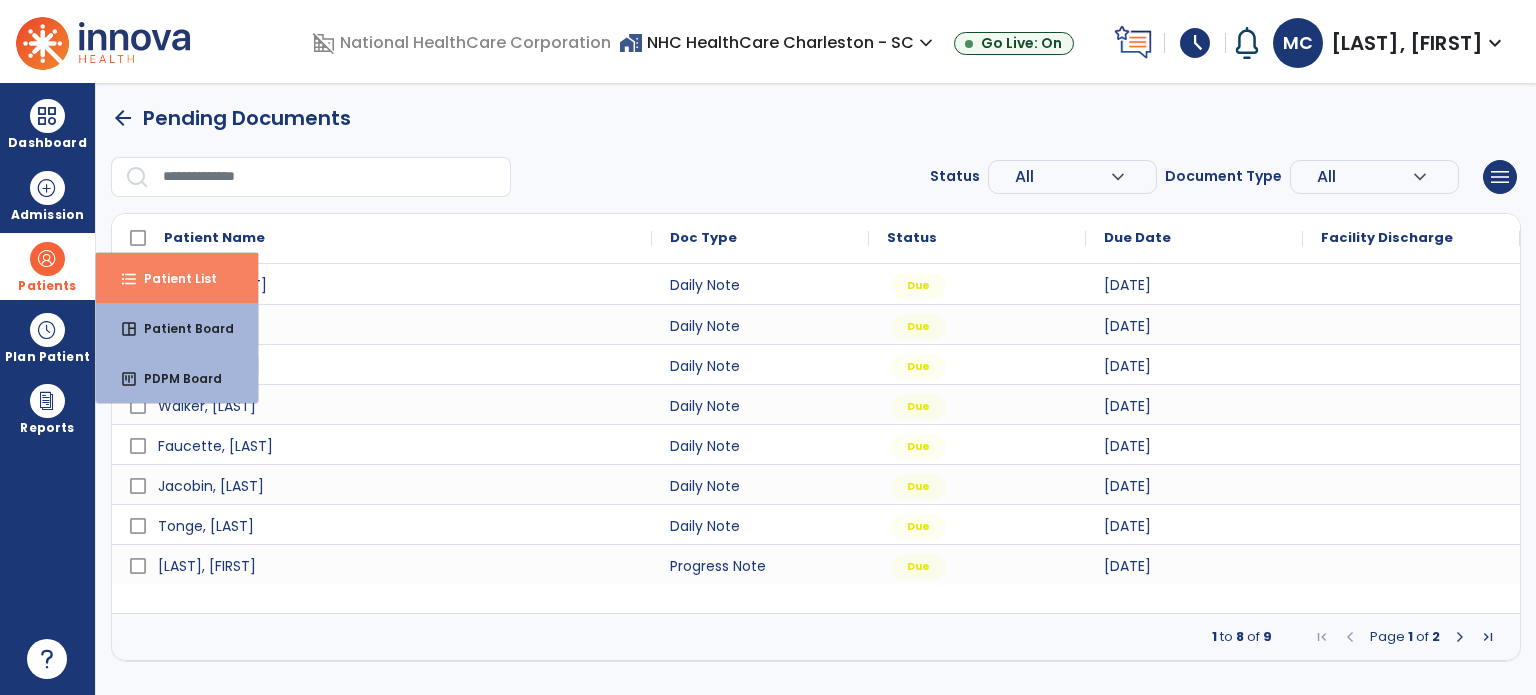 click on "format_list_bulleted  Patient List" at bounding box center [177, 278] 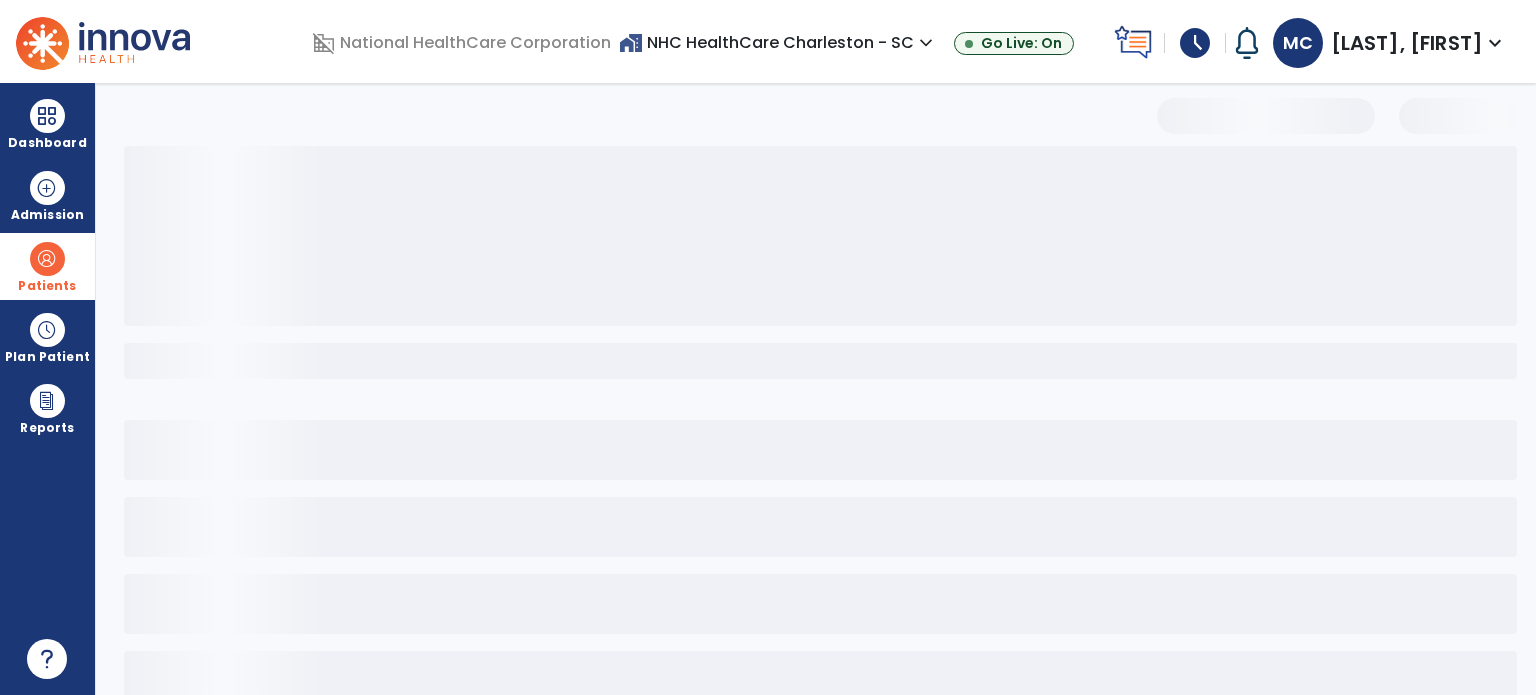 select on "***" 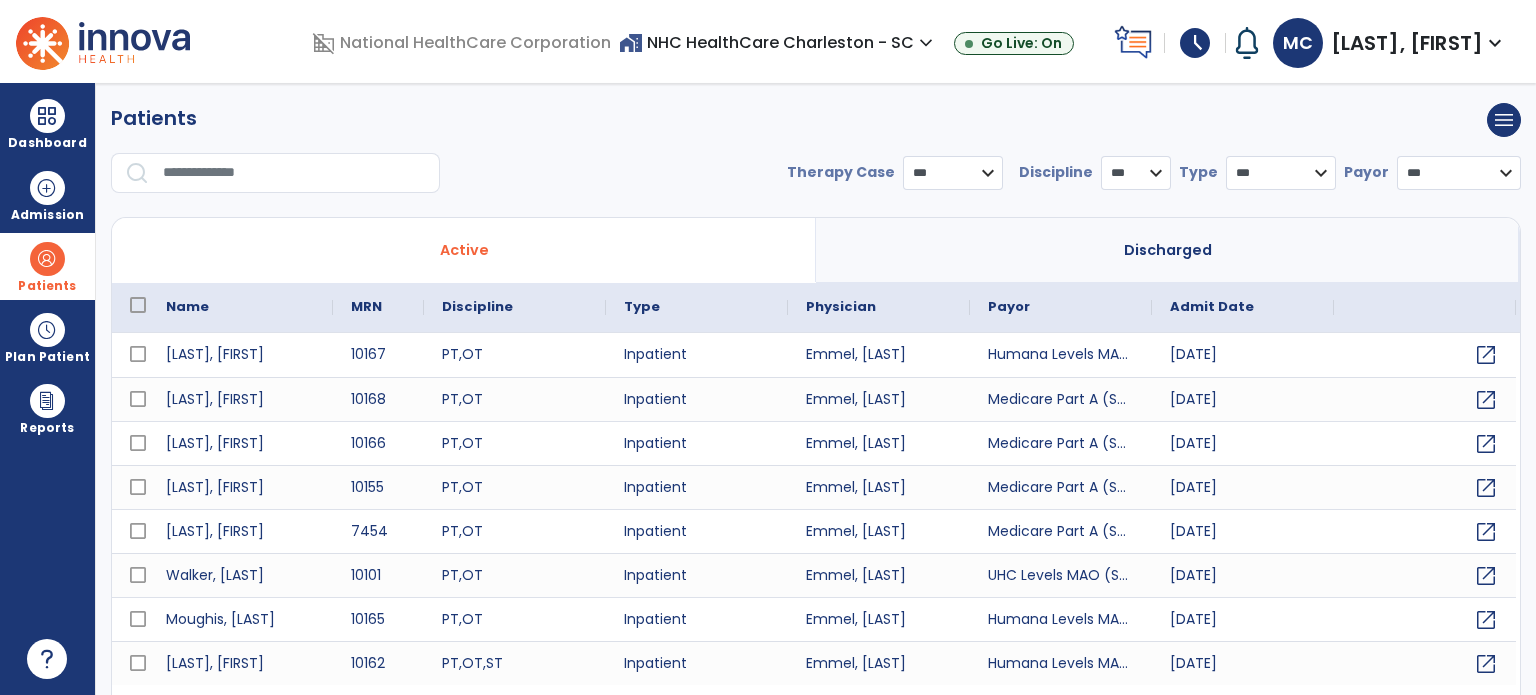 click on "**********" at bounding box center (816, 156) 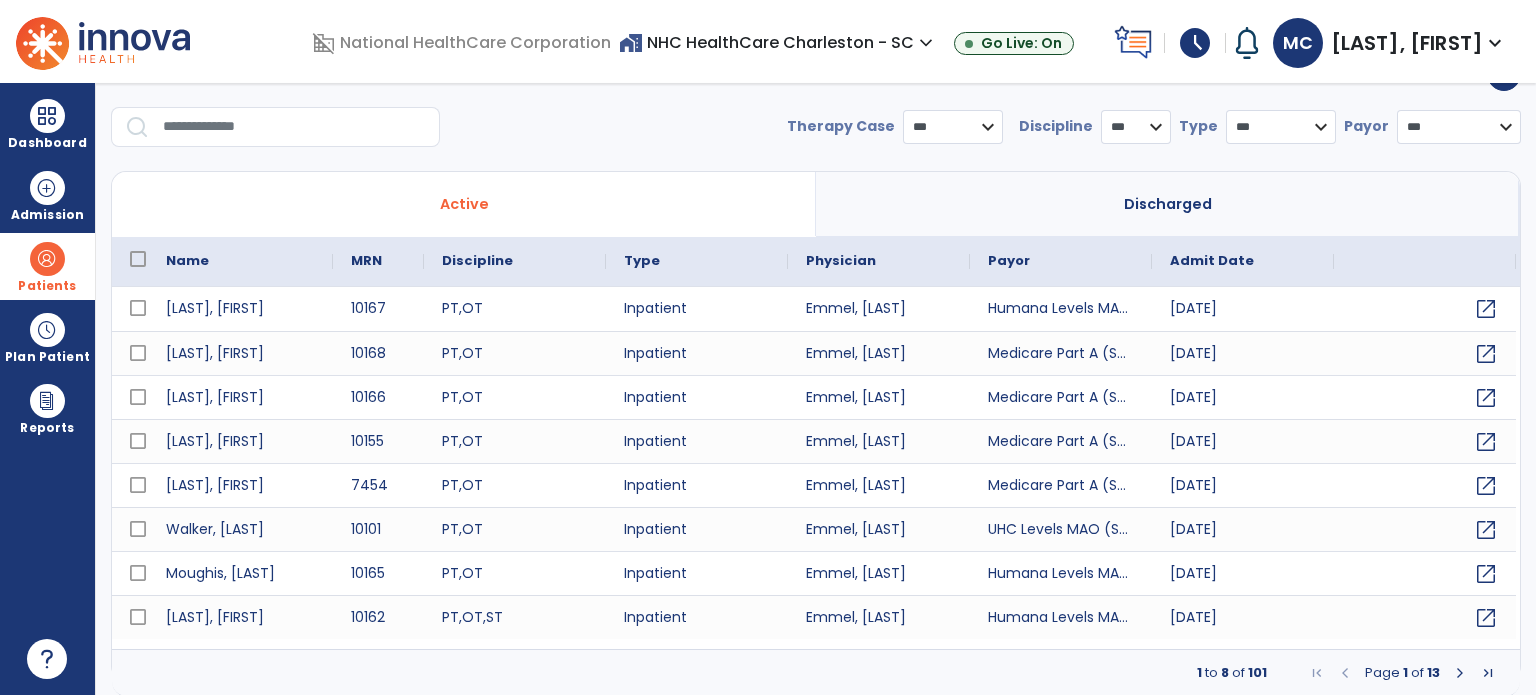 click at bounding box center [294, 127] 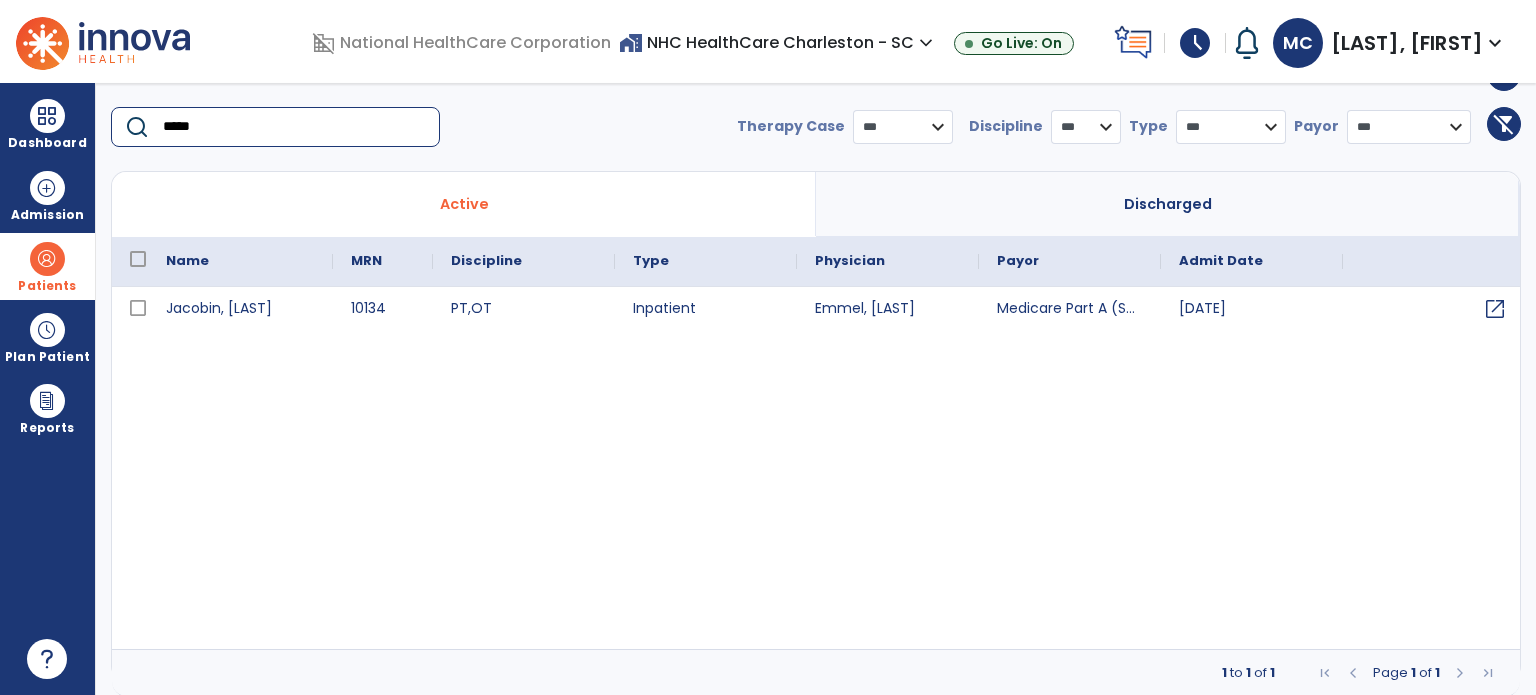 type on "*****" 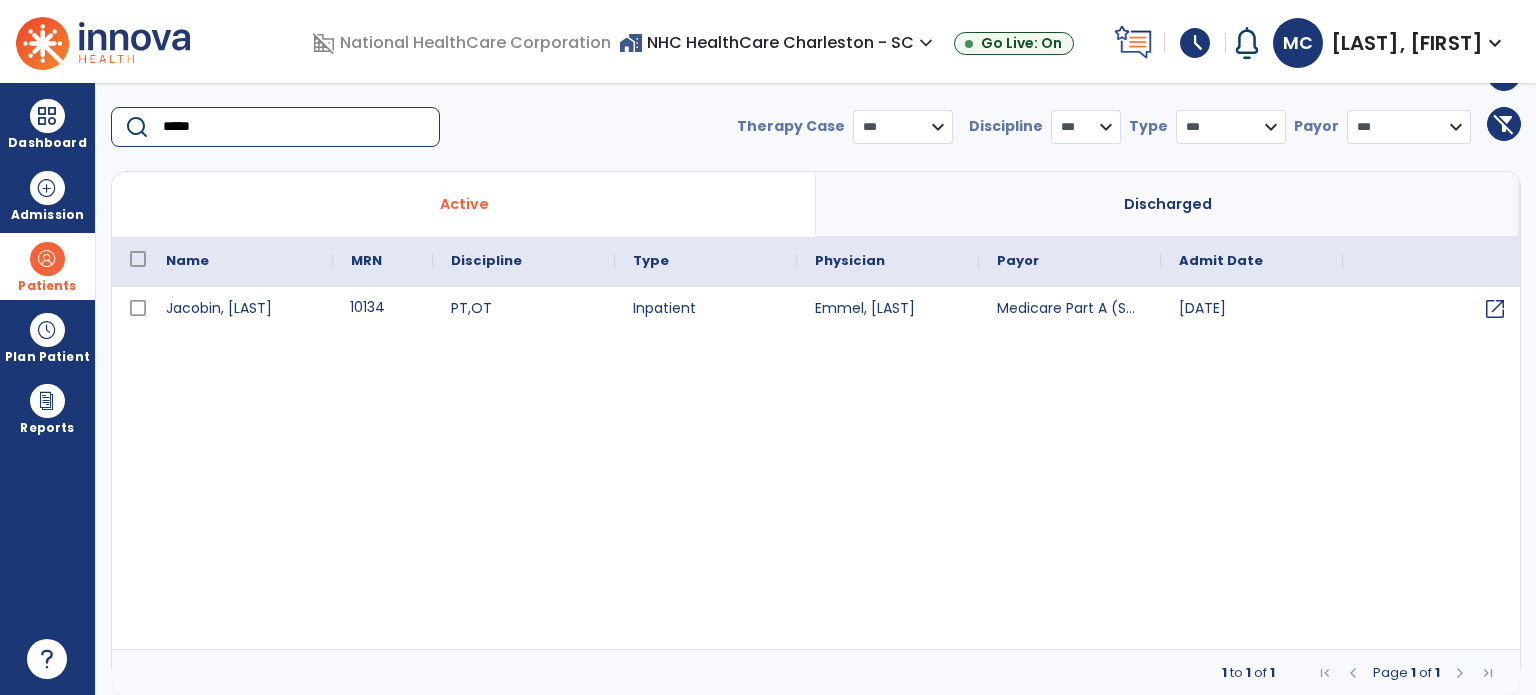 click on "10134" at bounding box center (383, 309) 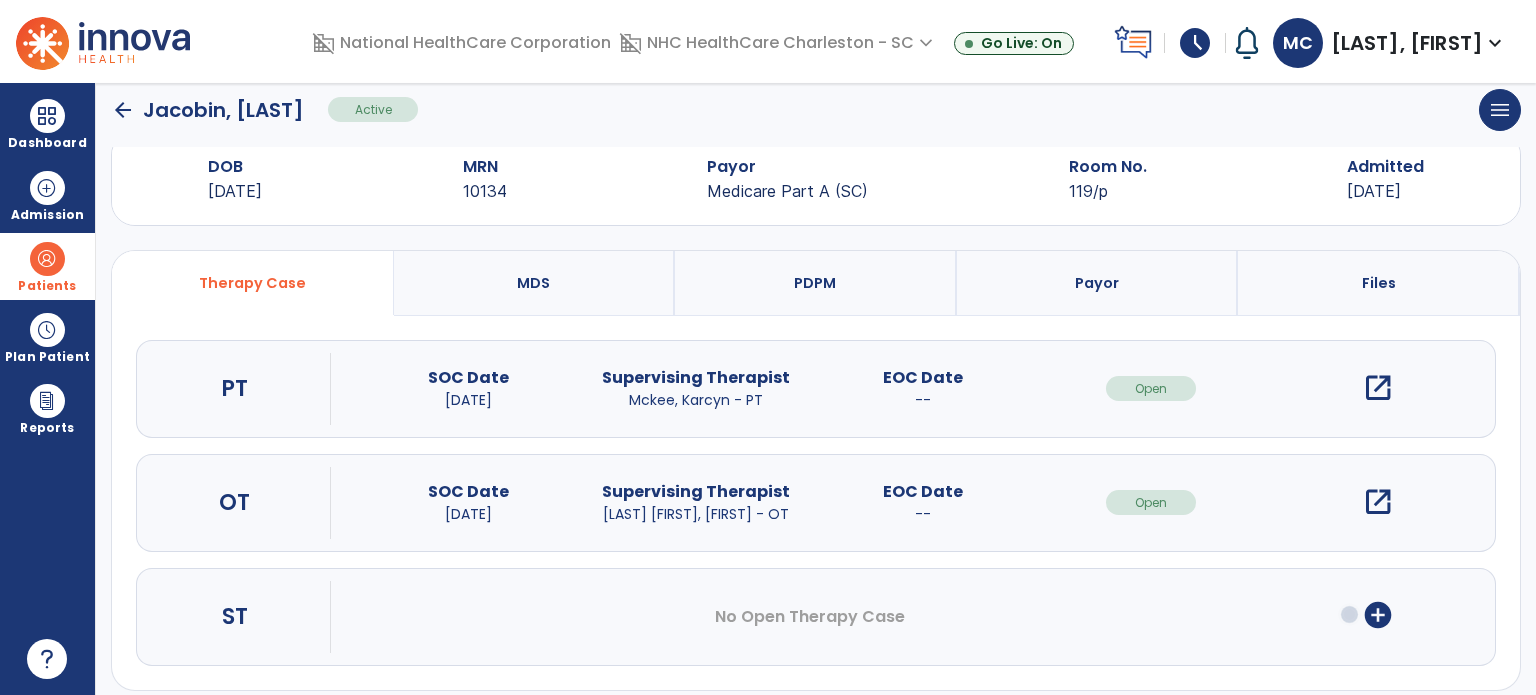 click on "open_in_new" at bounding box center [1378, 388] 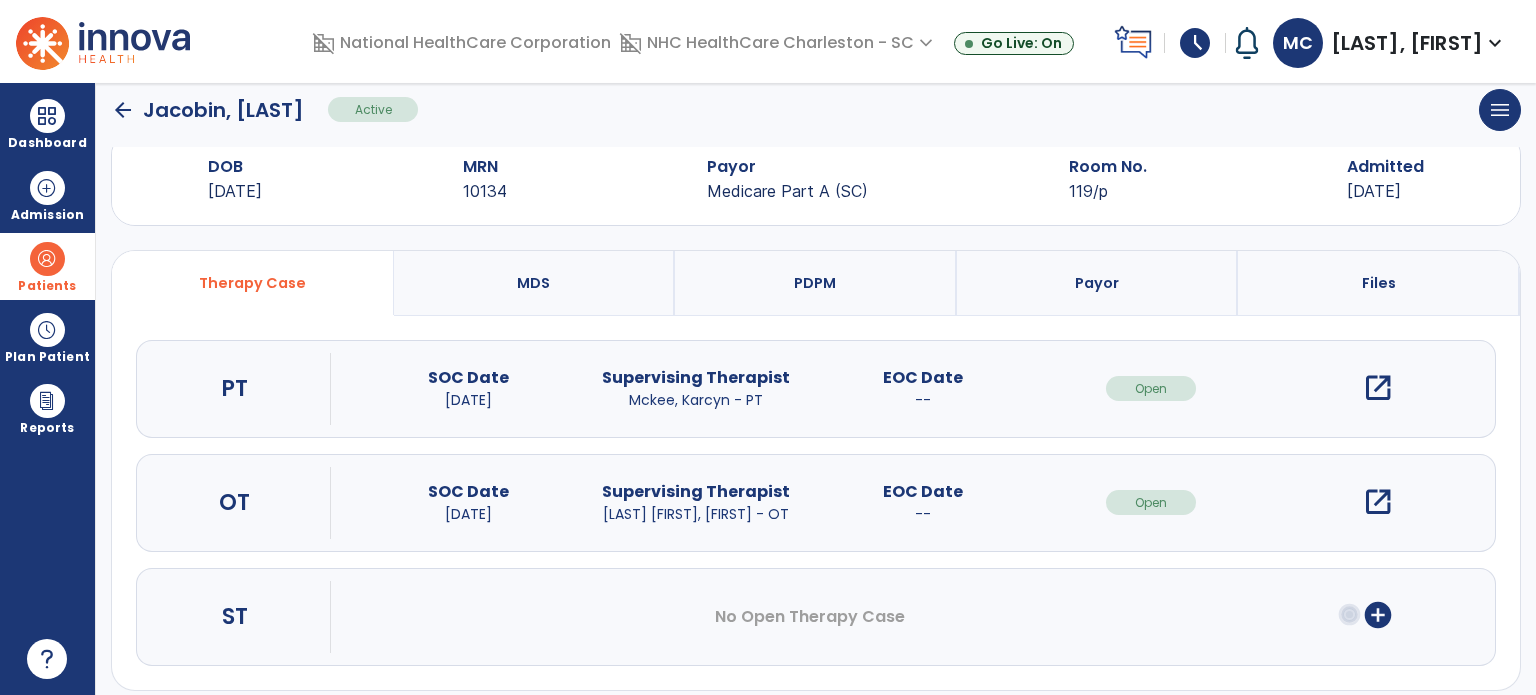 scroll, scrollTop: 0, scrollLeft: 0, axis: both 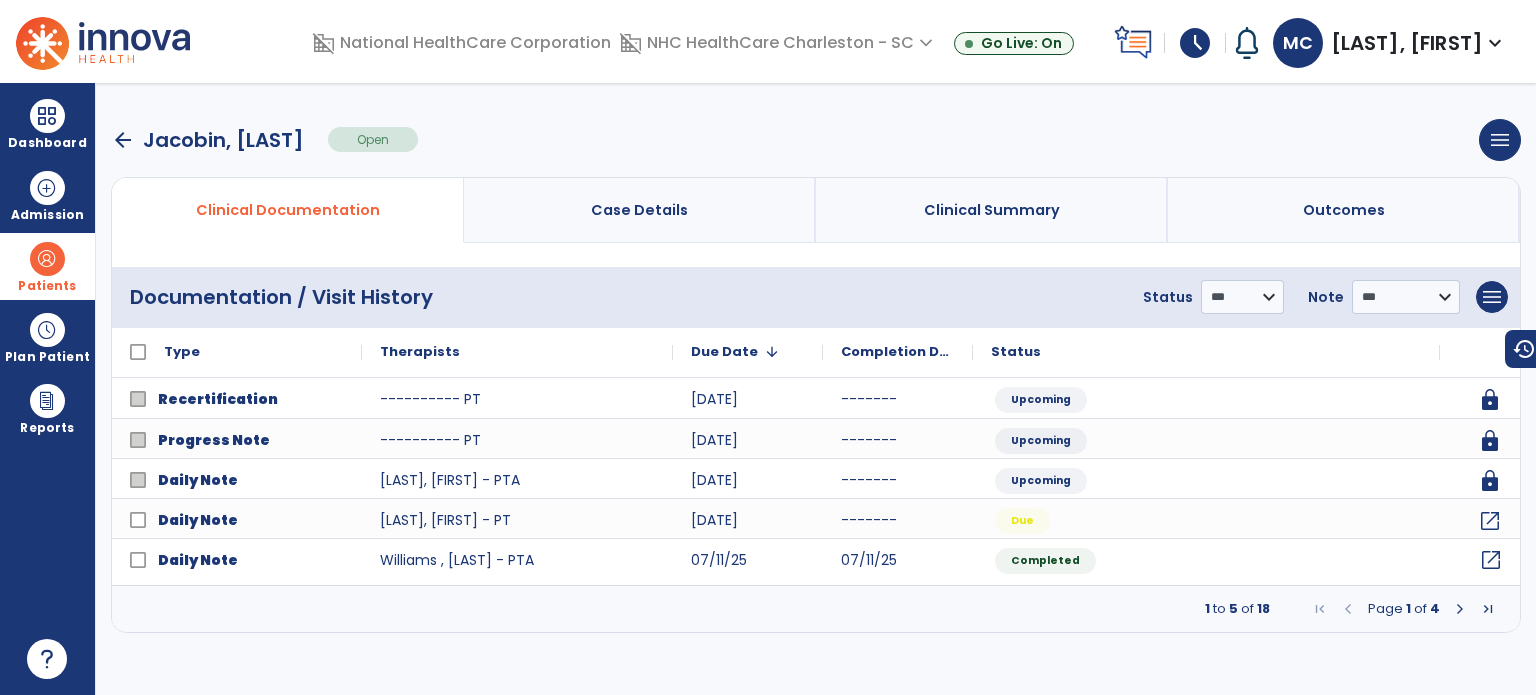 click on "open_in_new" 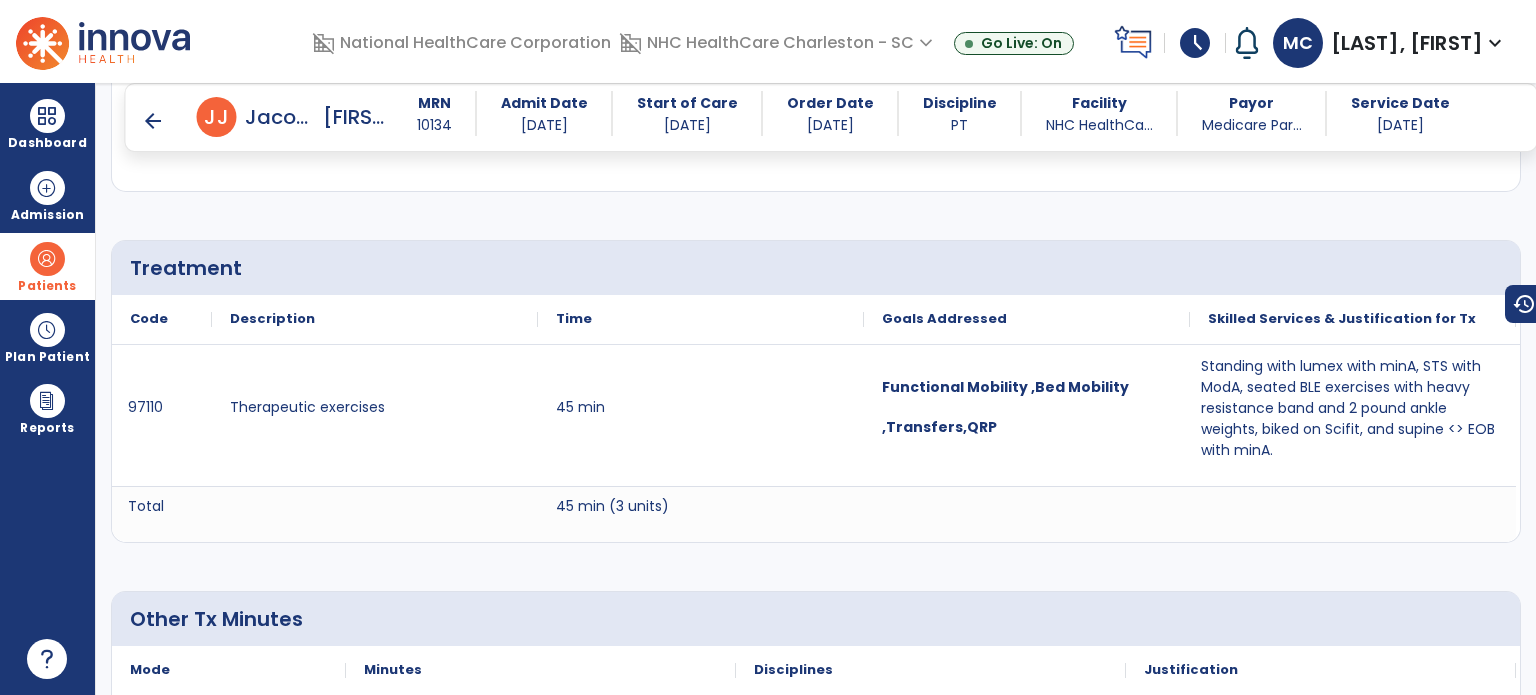 scroll, scrollTop: 991, scrollLeft: 0, axis: vertical 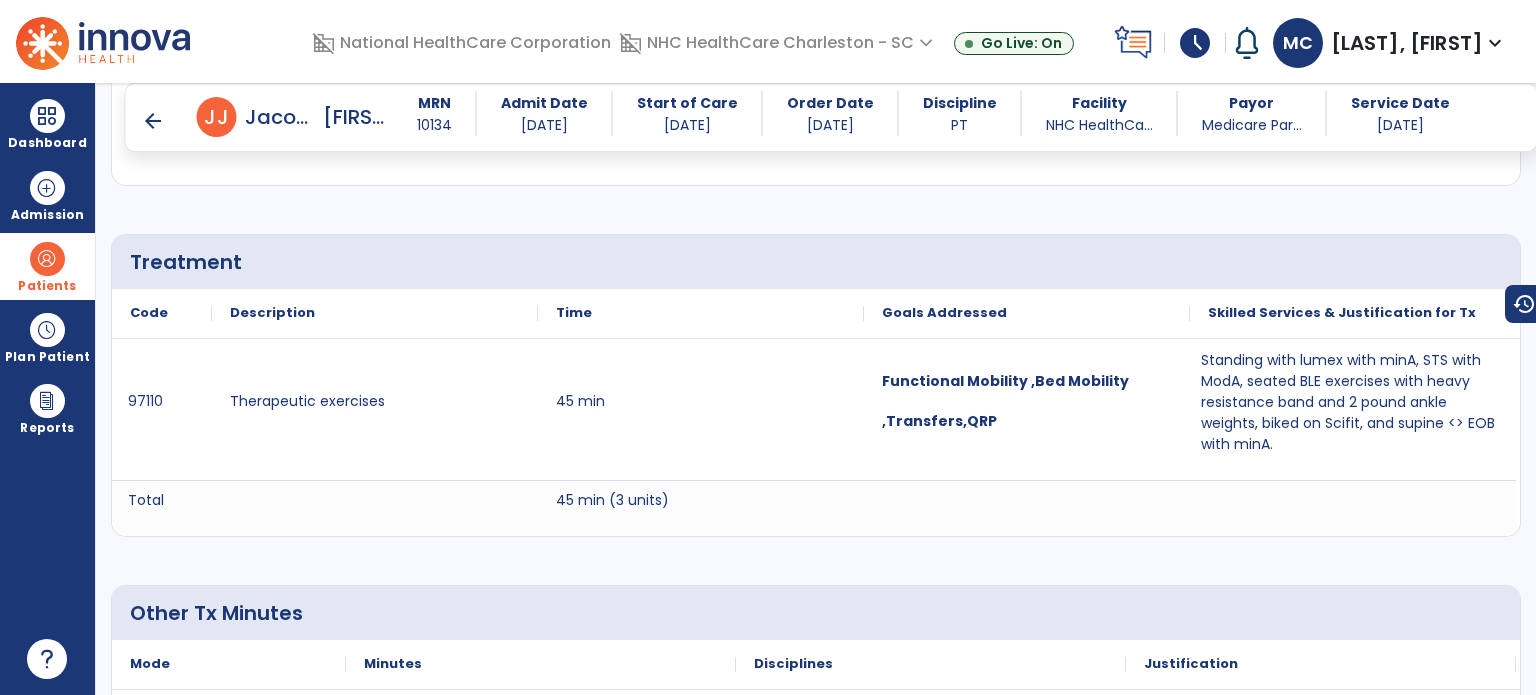 click on "arrow_back" at bounding box center [153, 121] 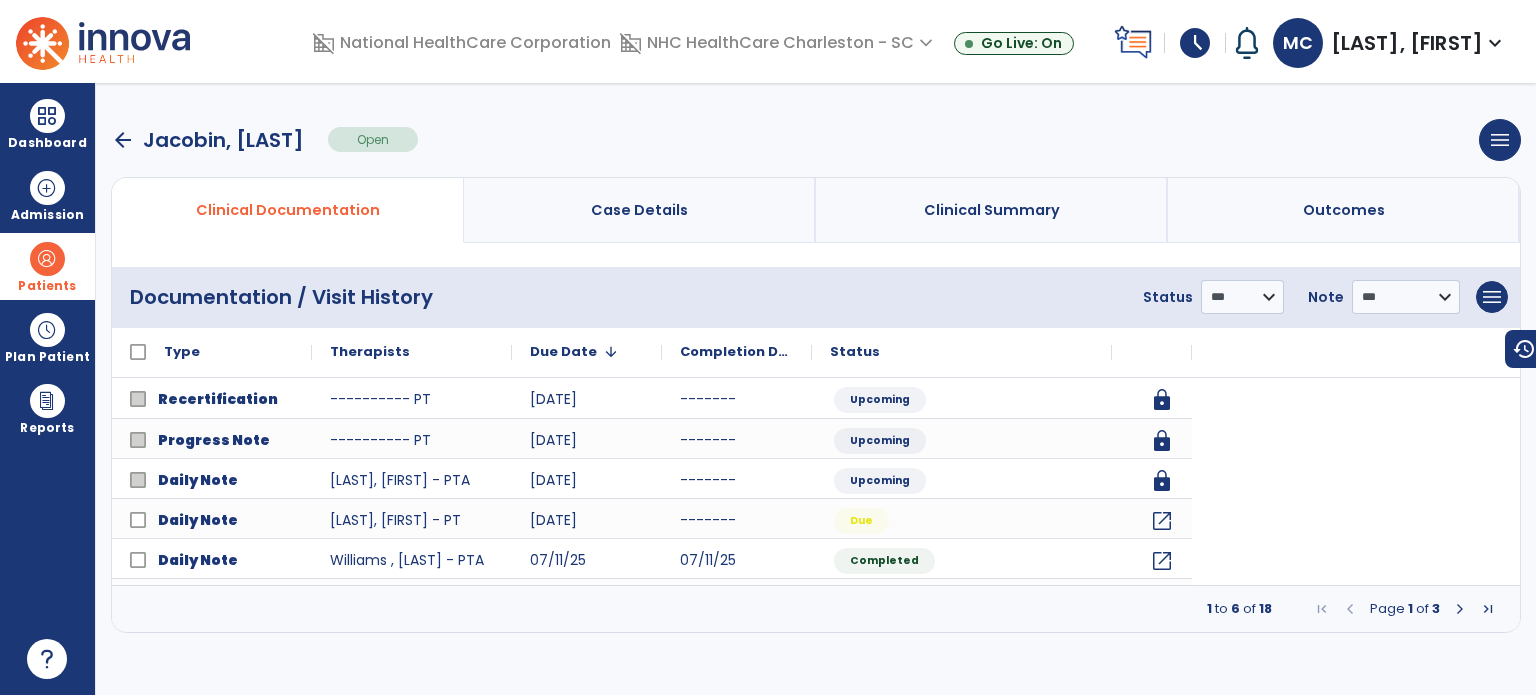 scroll, scrollTop: 0, scrollLeft: 0, axis: both 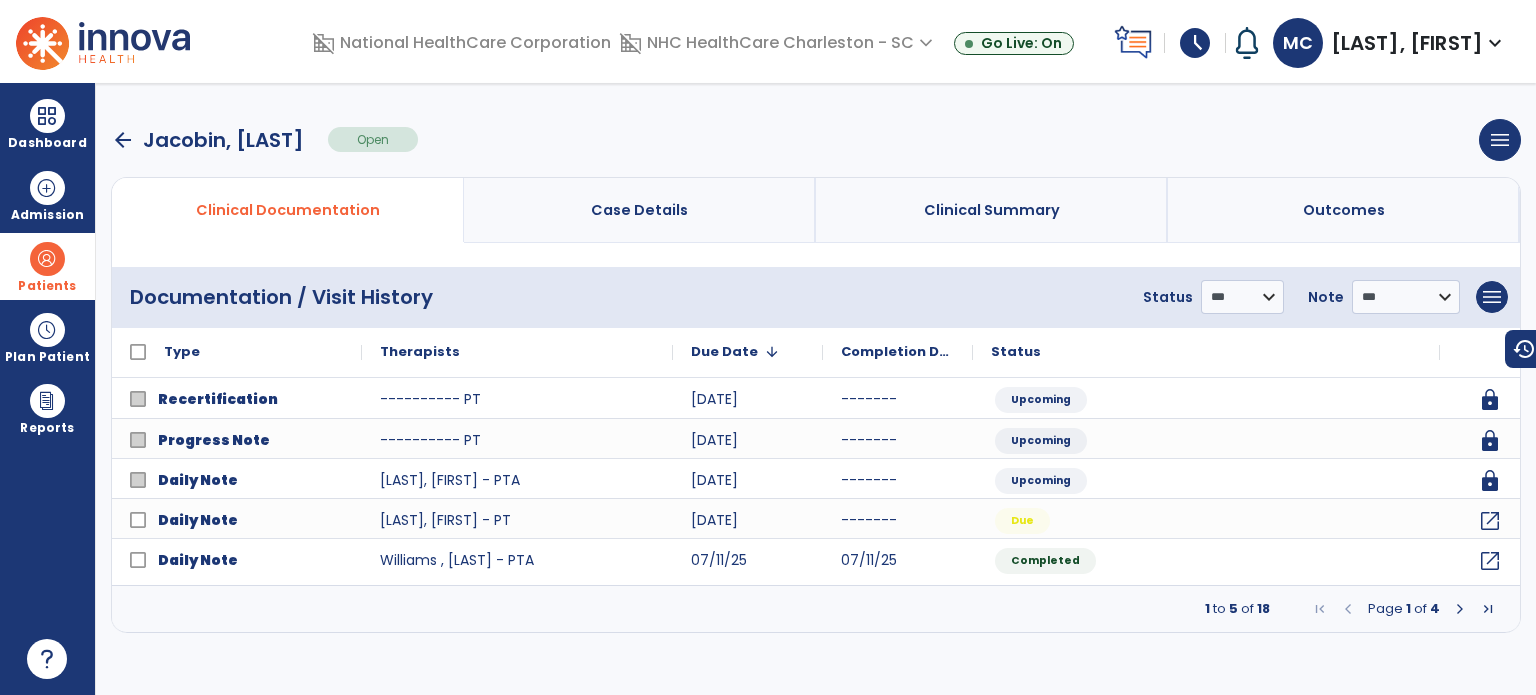 click at bounding box center (1460, 609) 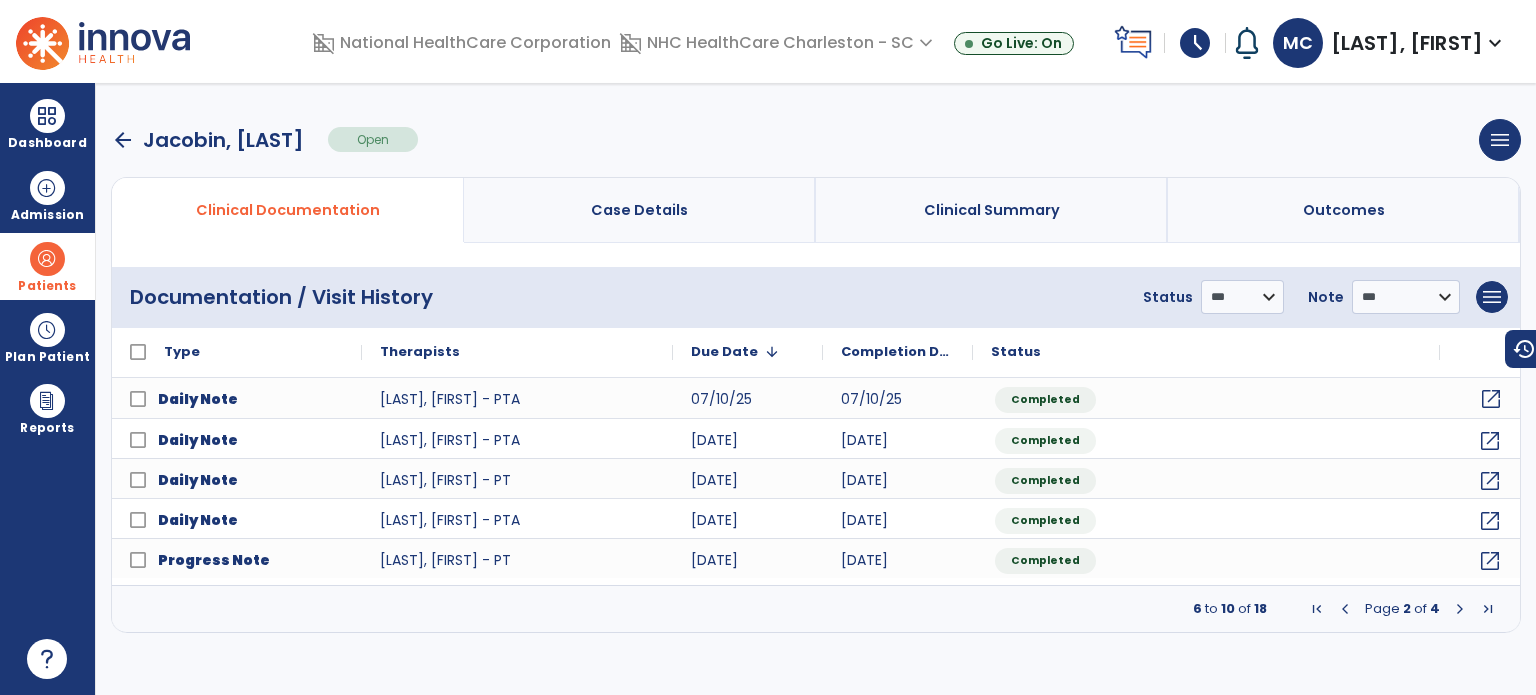 click on "open_in_new" 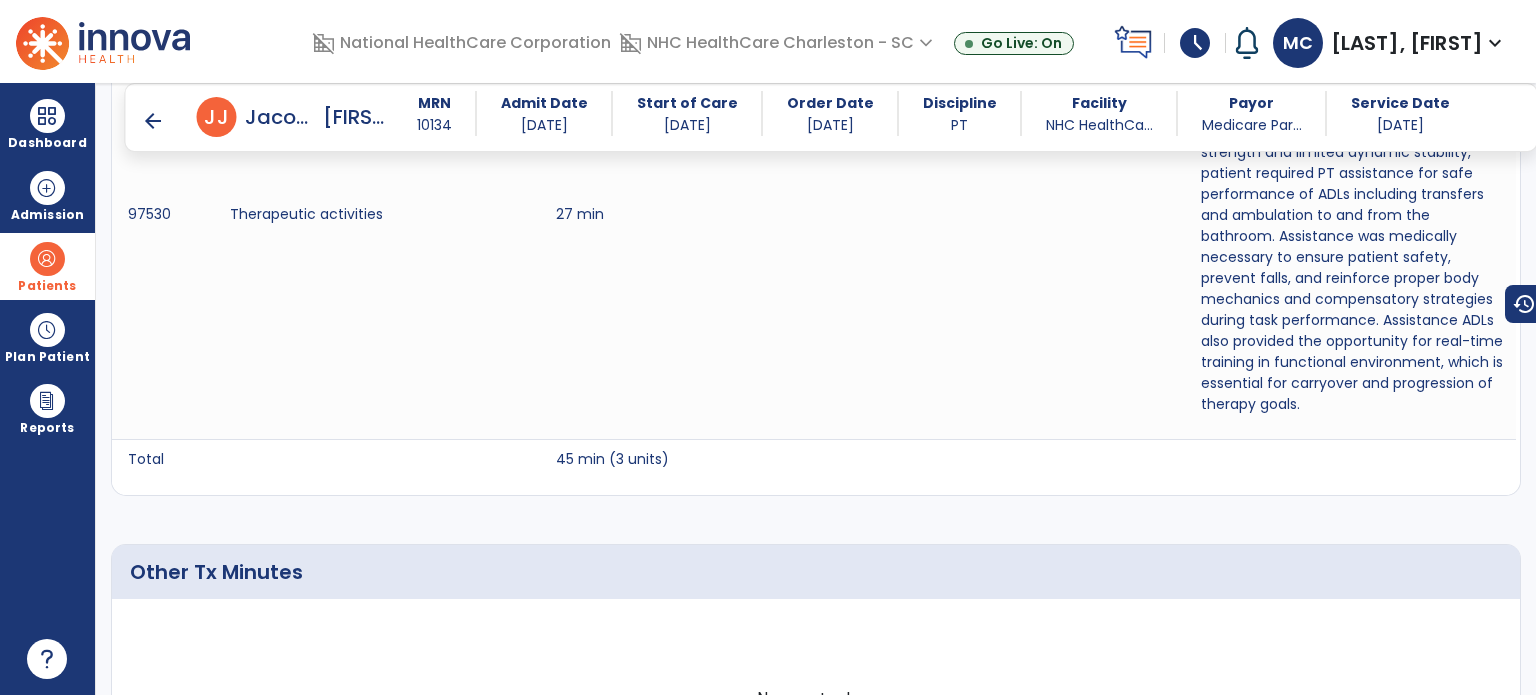 scroll, scrollTop: 1489, scrollLeft: 0, axis: vertical 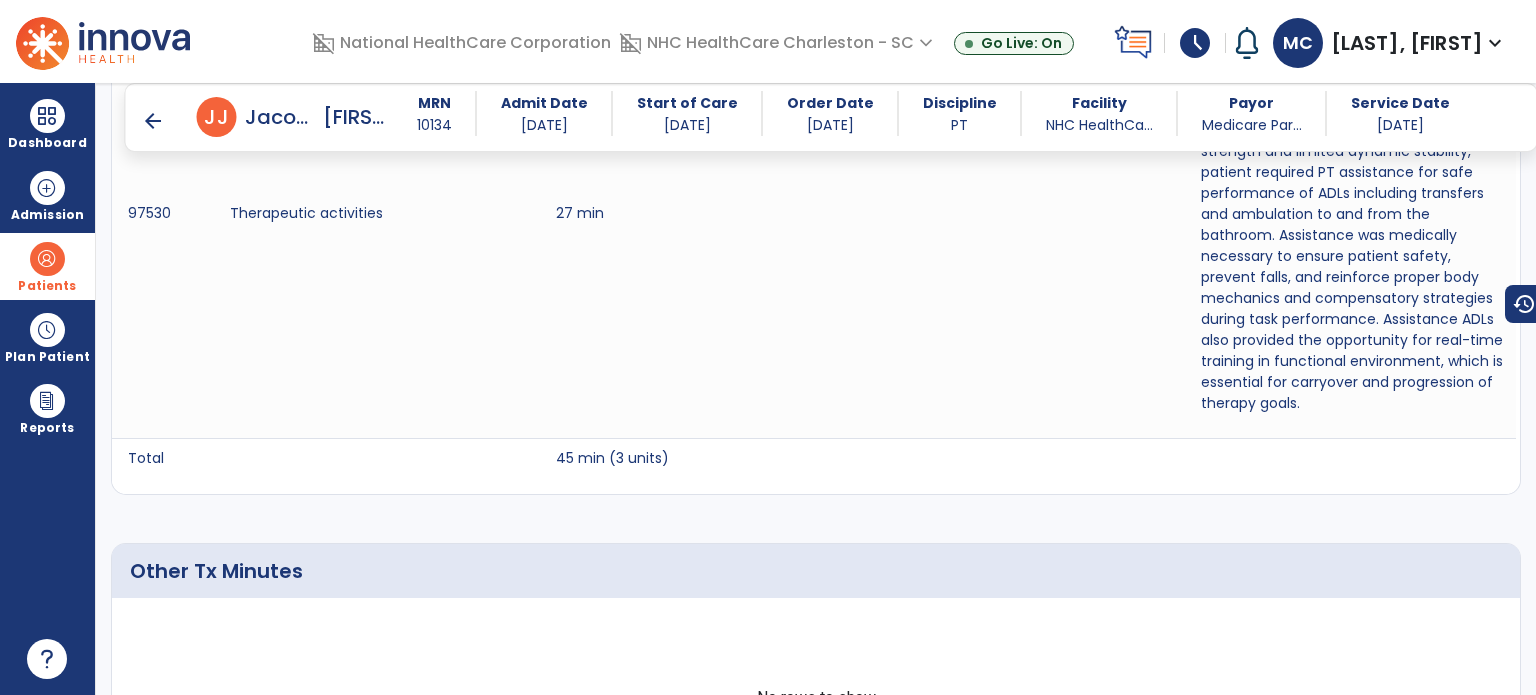click on "arrow_back" at bounding box center [153, 121] 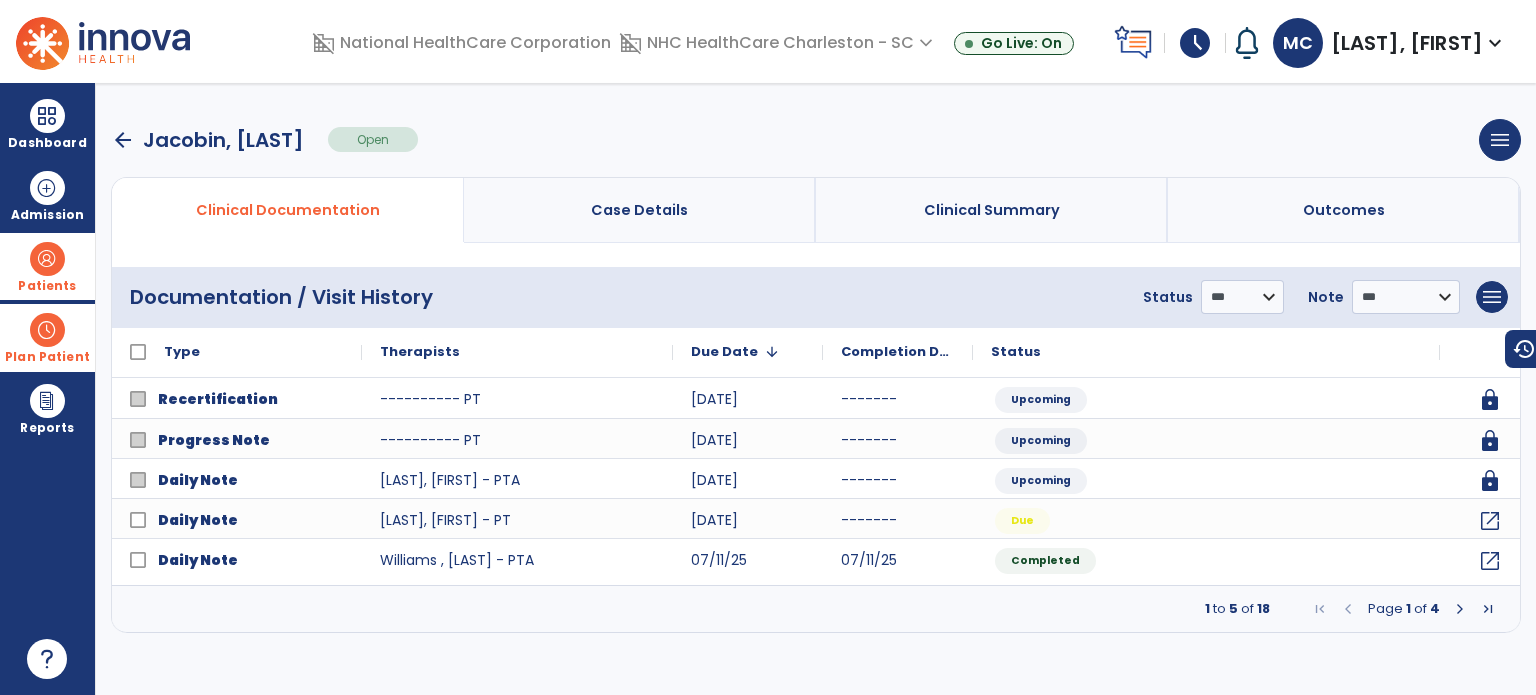 click at bounding box center (47, 330) 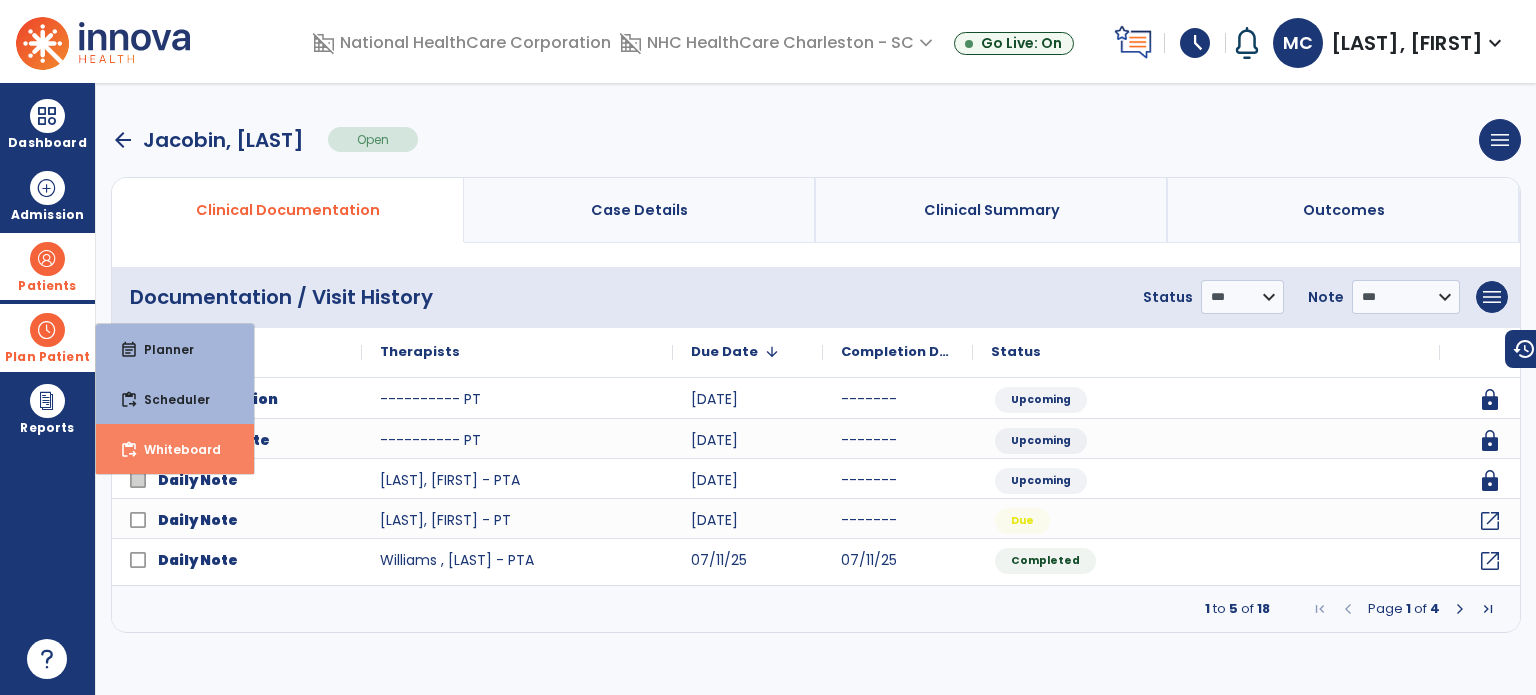 click on "Whiteboard" at bounding box center [174, 449] 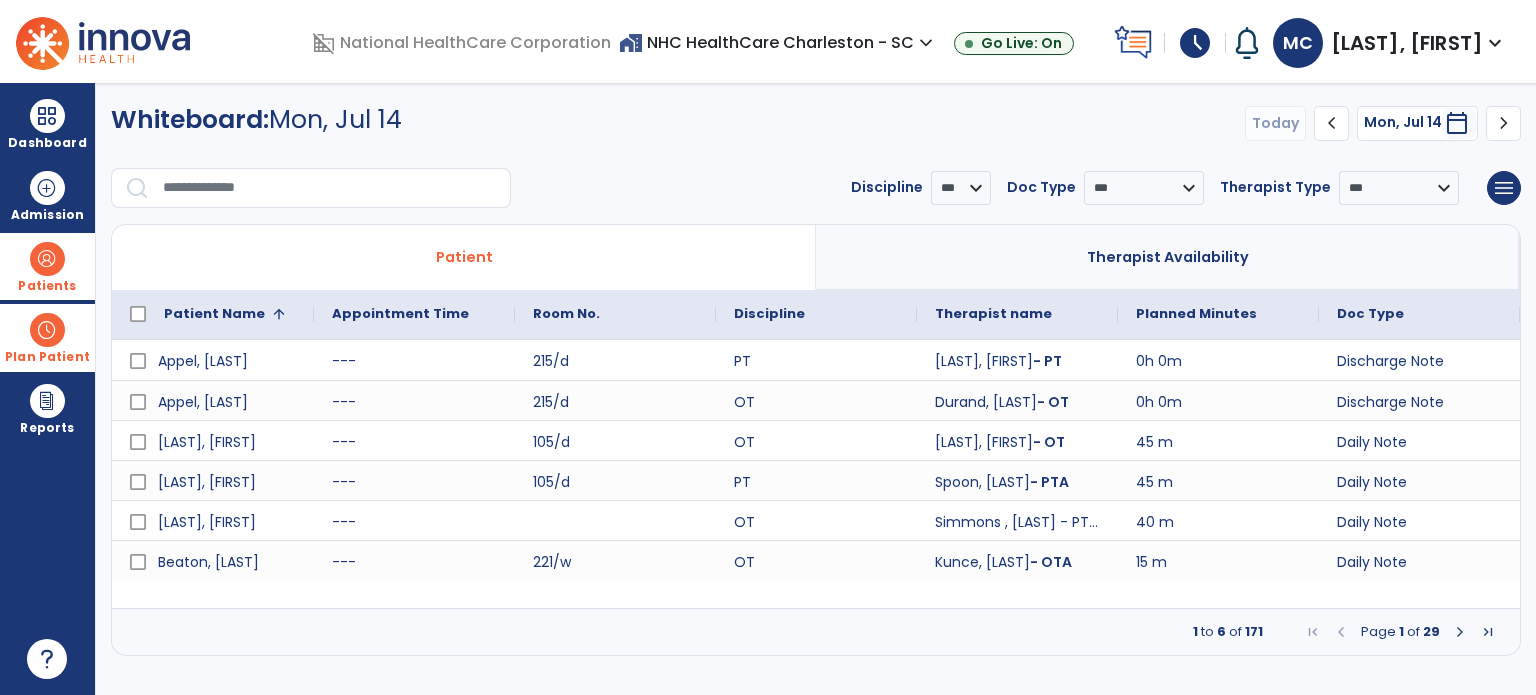 click 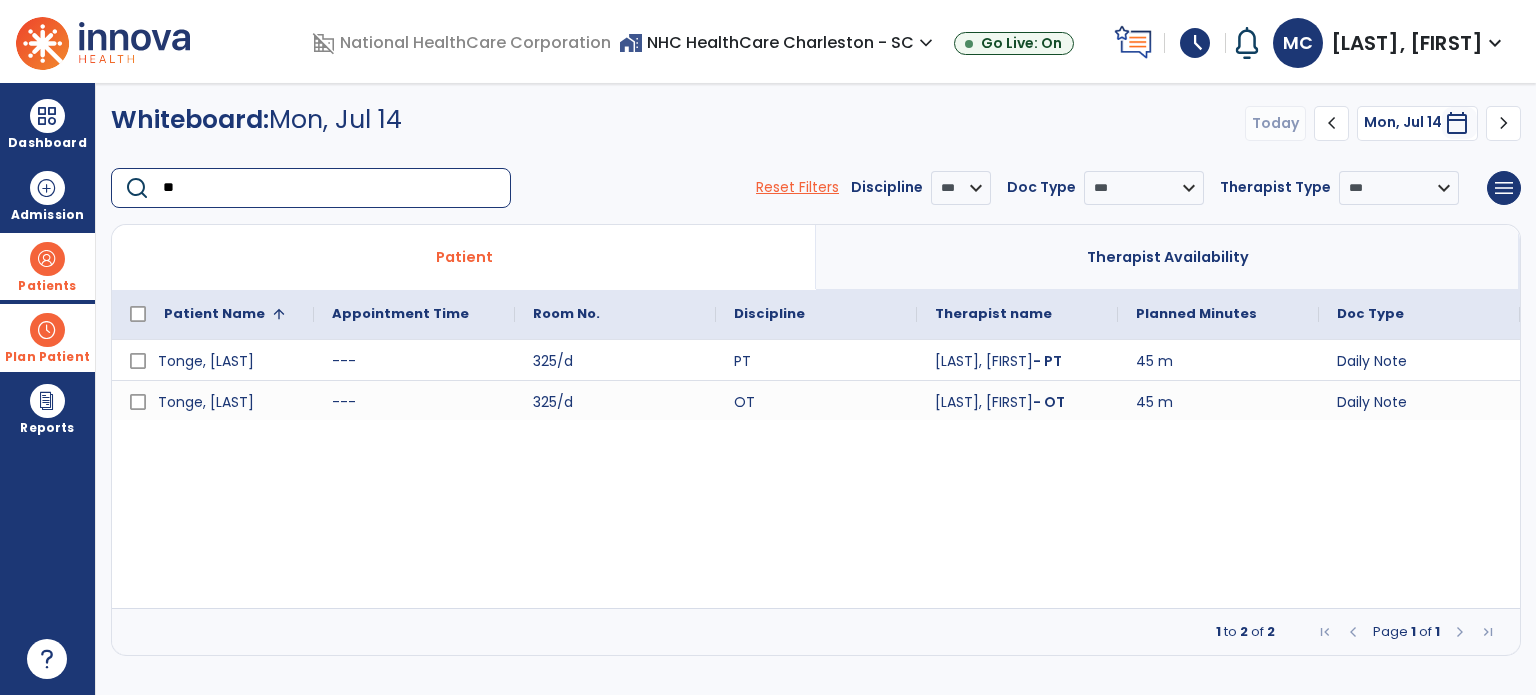 type on "*" 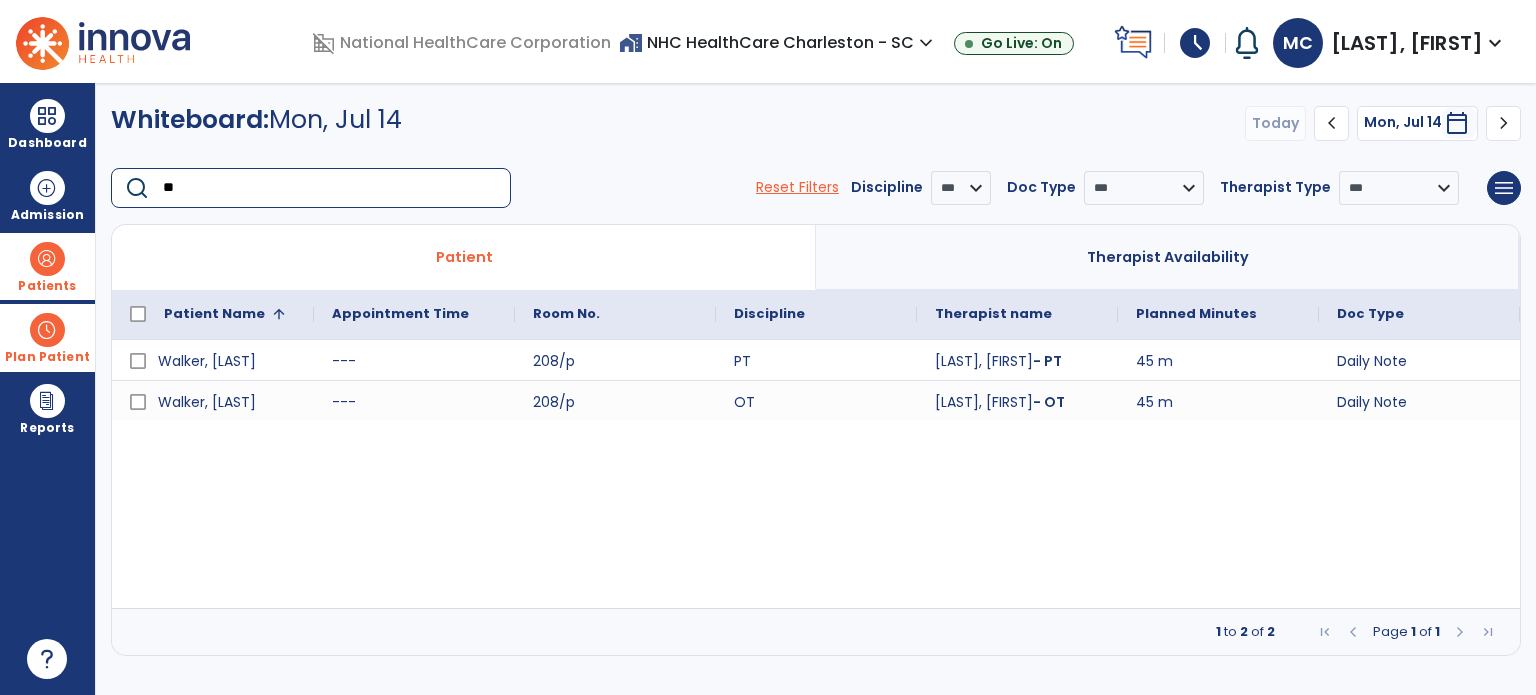 type on "*" 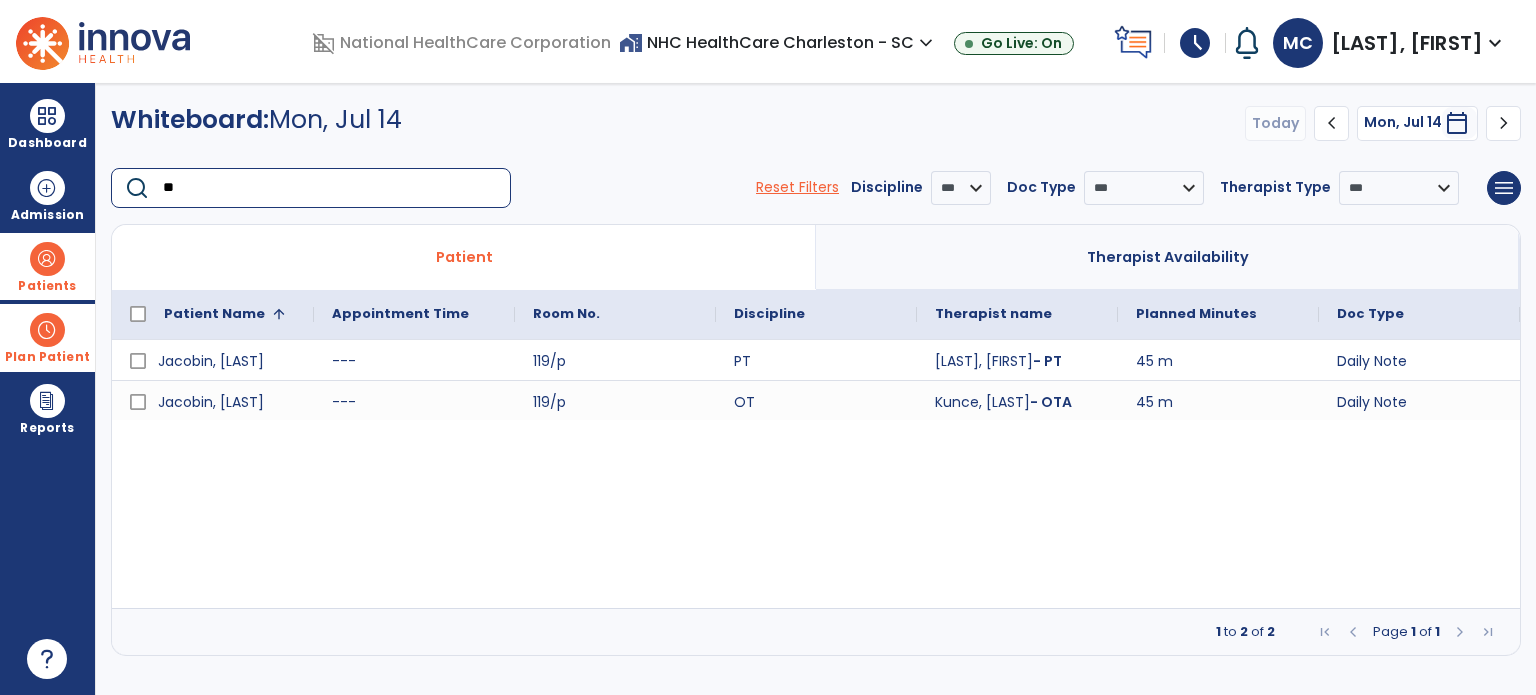 type on "*" 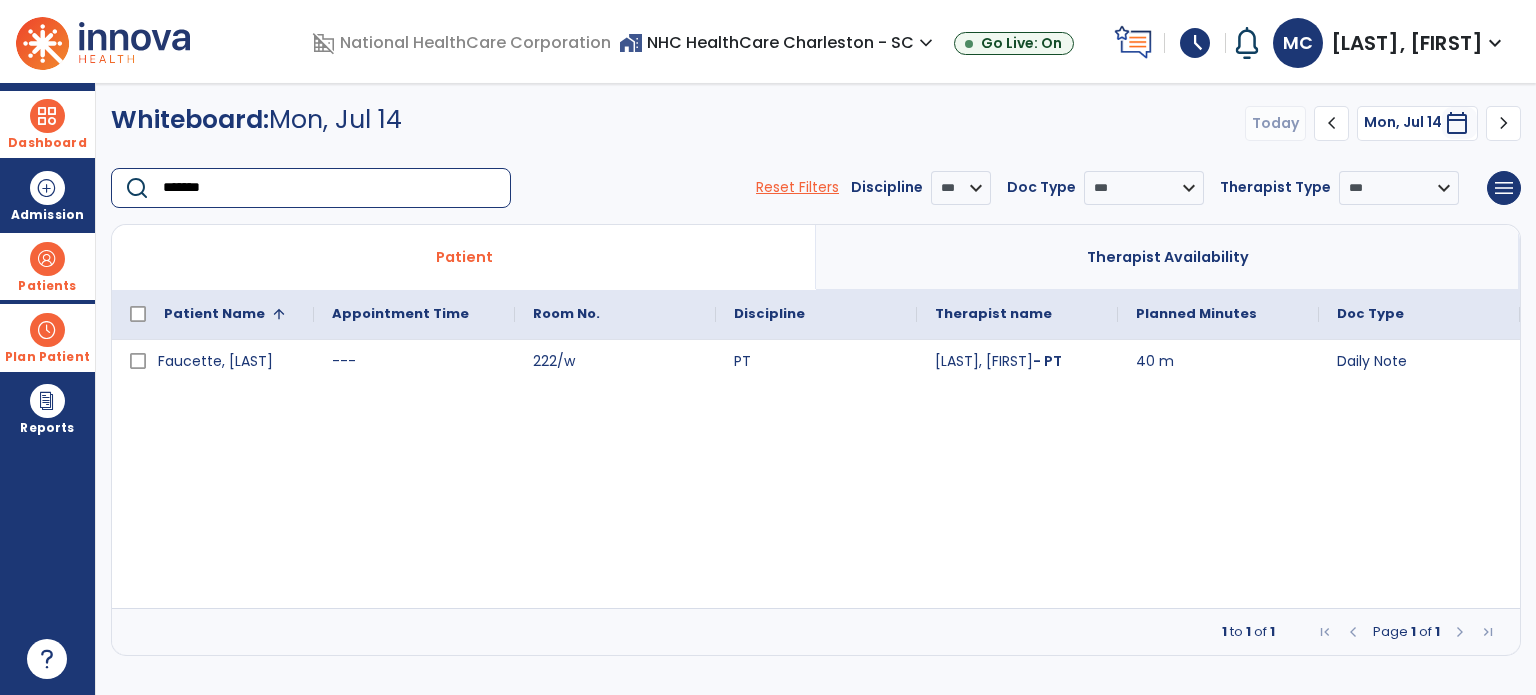 type on "*******" 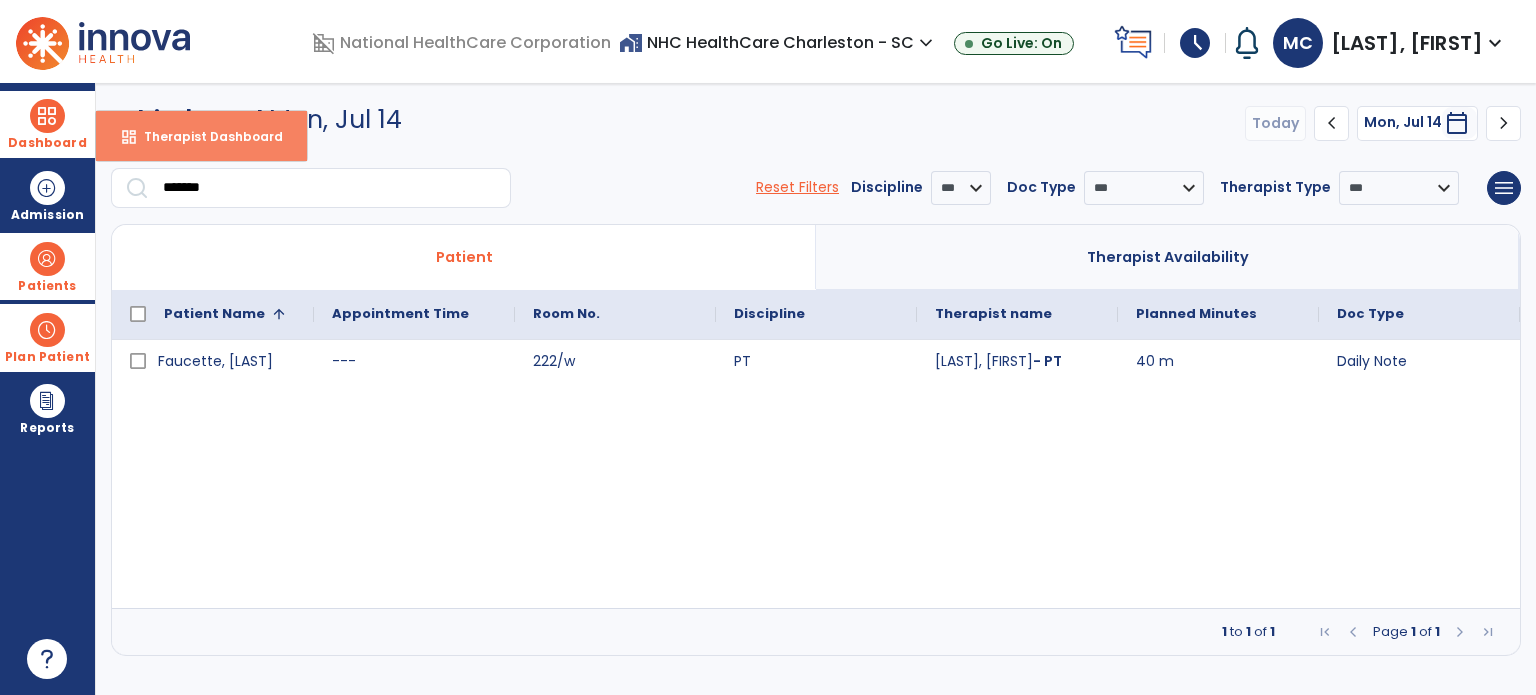 click on "Therapist Dashboard" at bounding box center [205, 136] 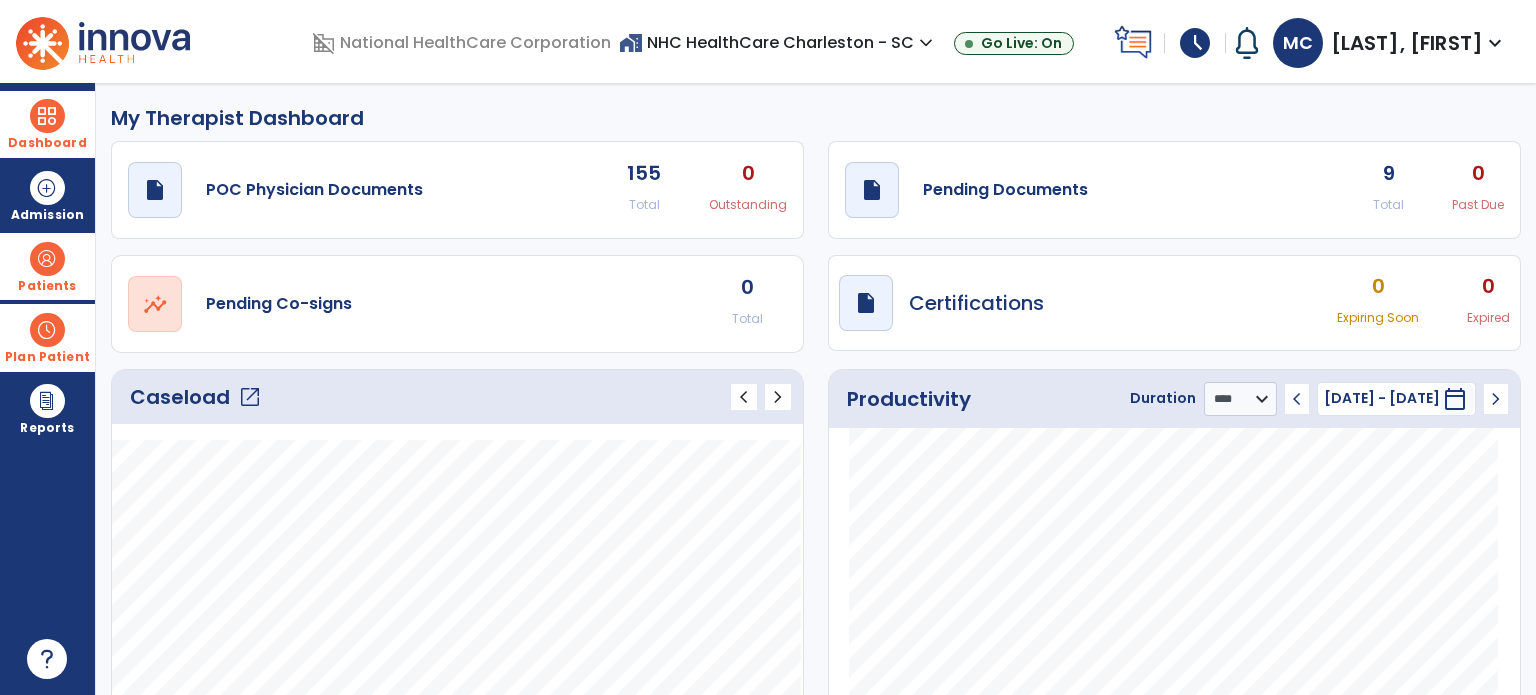 click on "draft   open_in_new  Pending Documents 9 Total 0 Past Due" 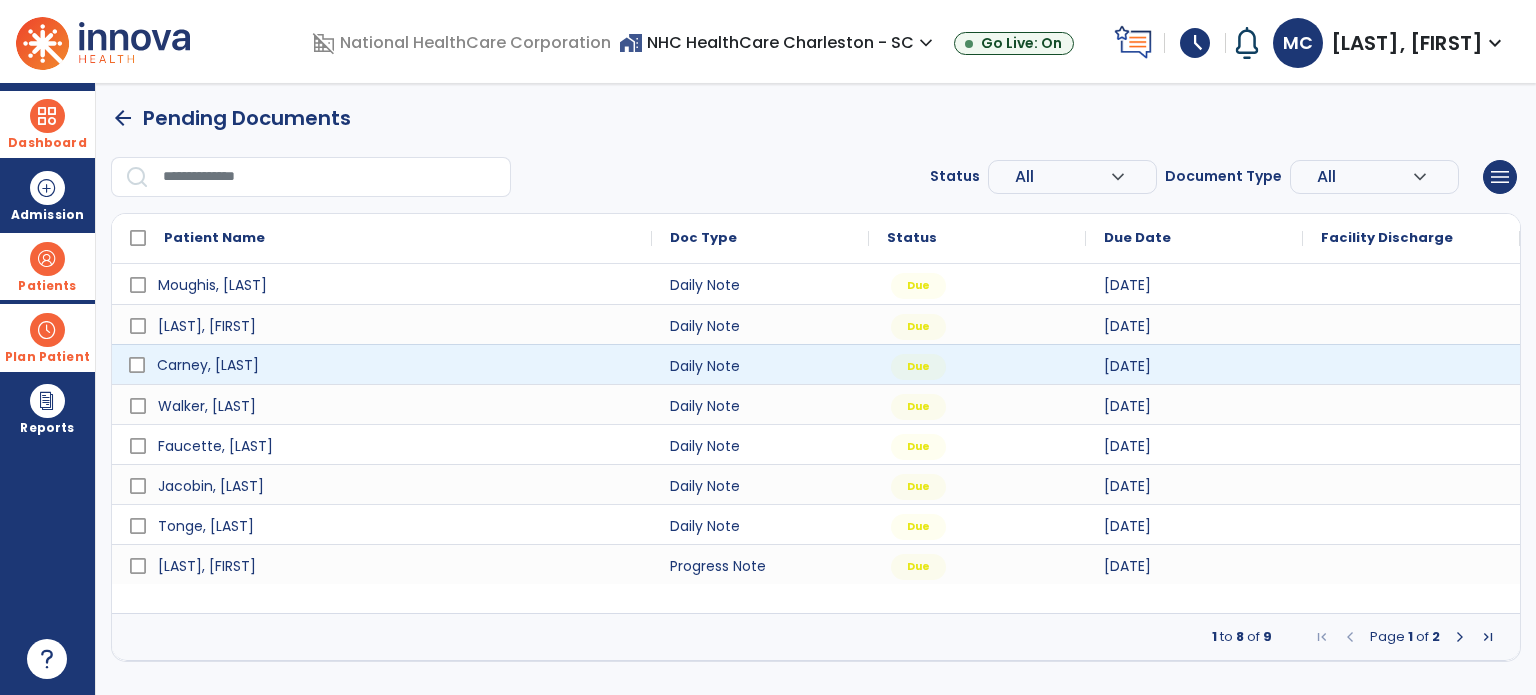 click on "[LAST], [FIRST]" at bounding box center [208, 365] 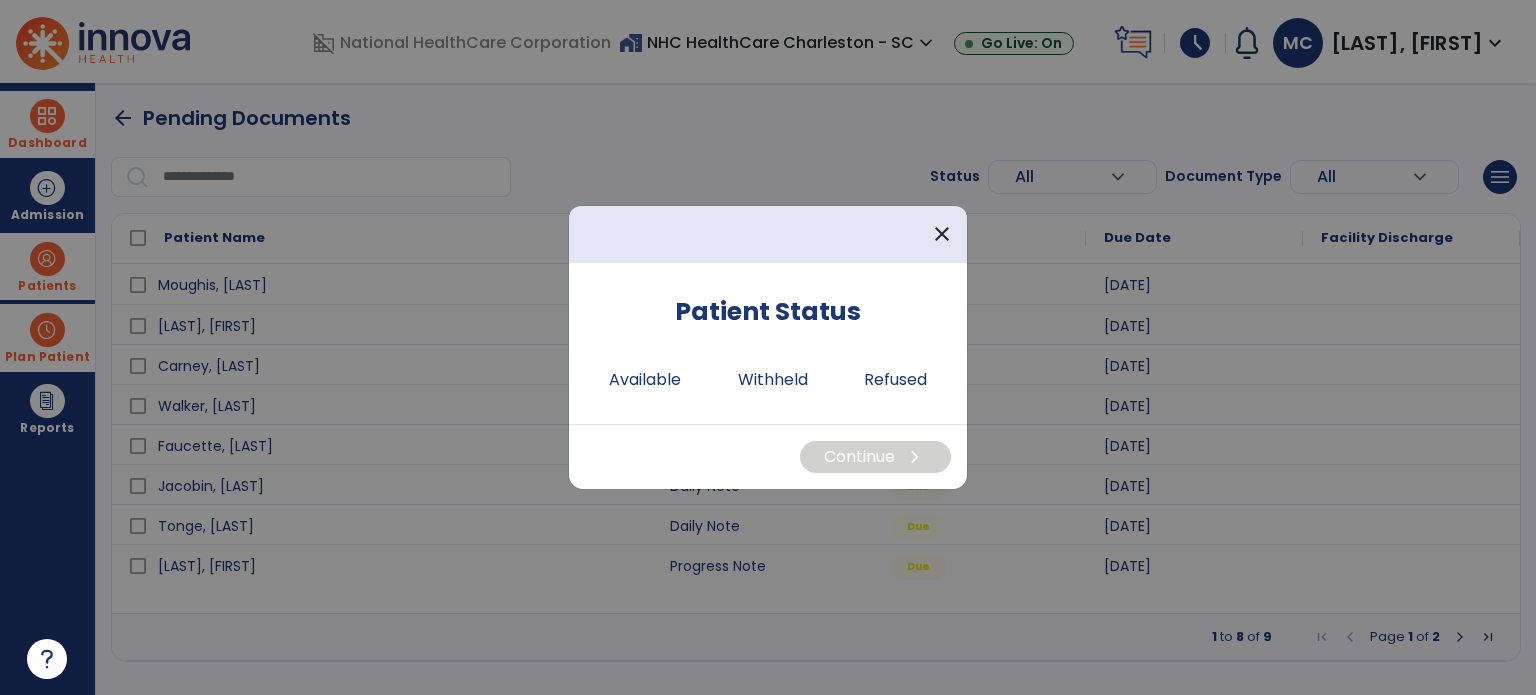 drag, startPoint x: 653, startPoint y: 323, endPoint x: 623, endPoint y: 337, distance: 33.105892 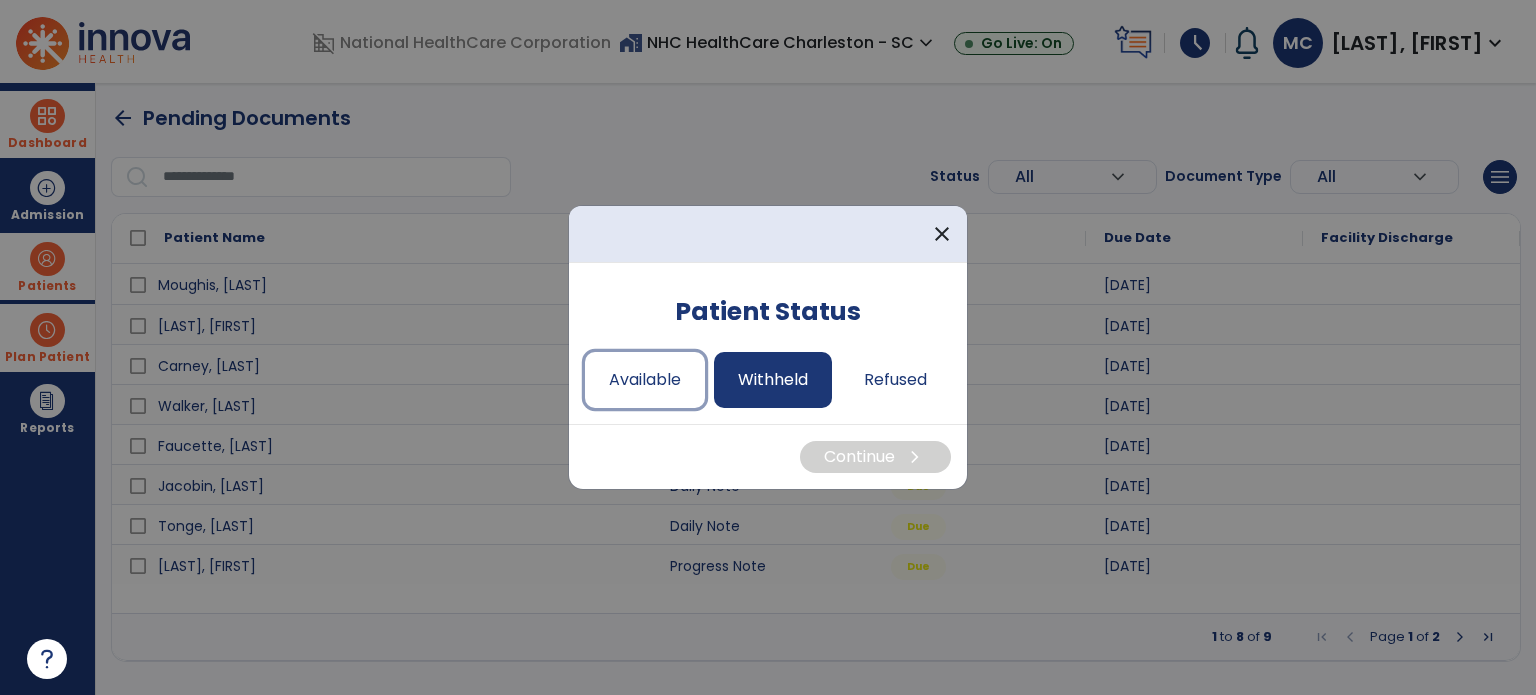 drag, startPoint x: 643, startPoint y: 377, endPoint x: 724, endPoint y: 383, distance: 81.22192 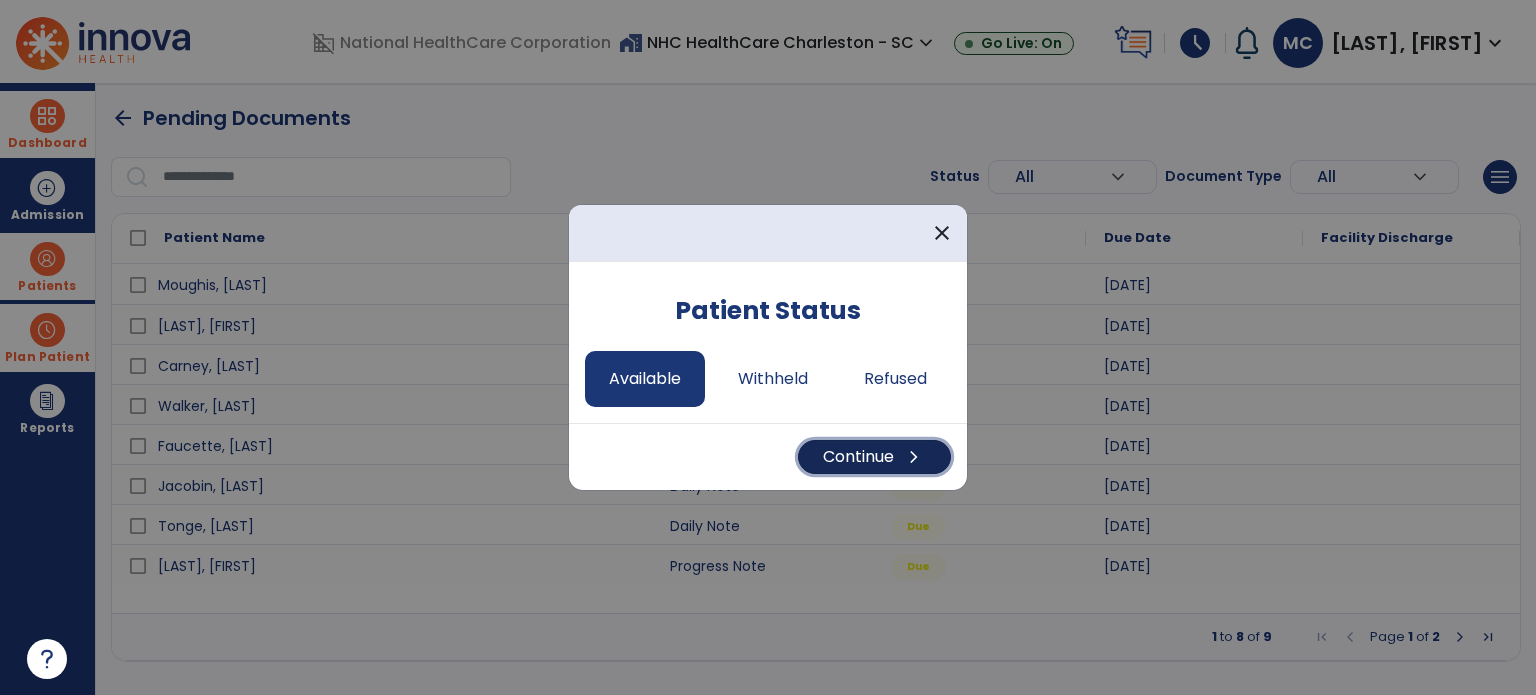 click on "Continue   chevron_right" at bounding box center [874, 457] 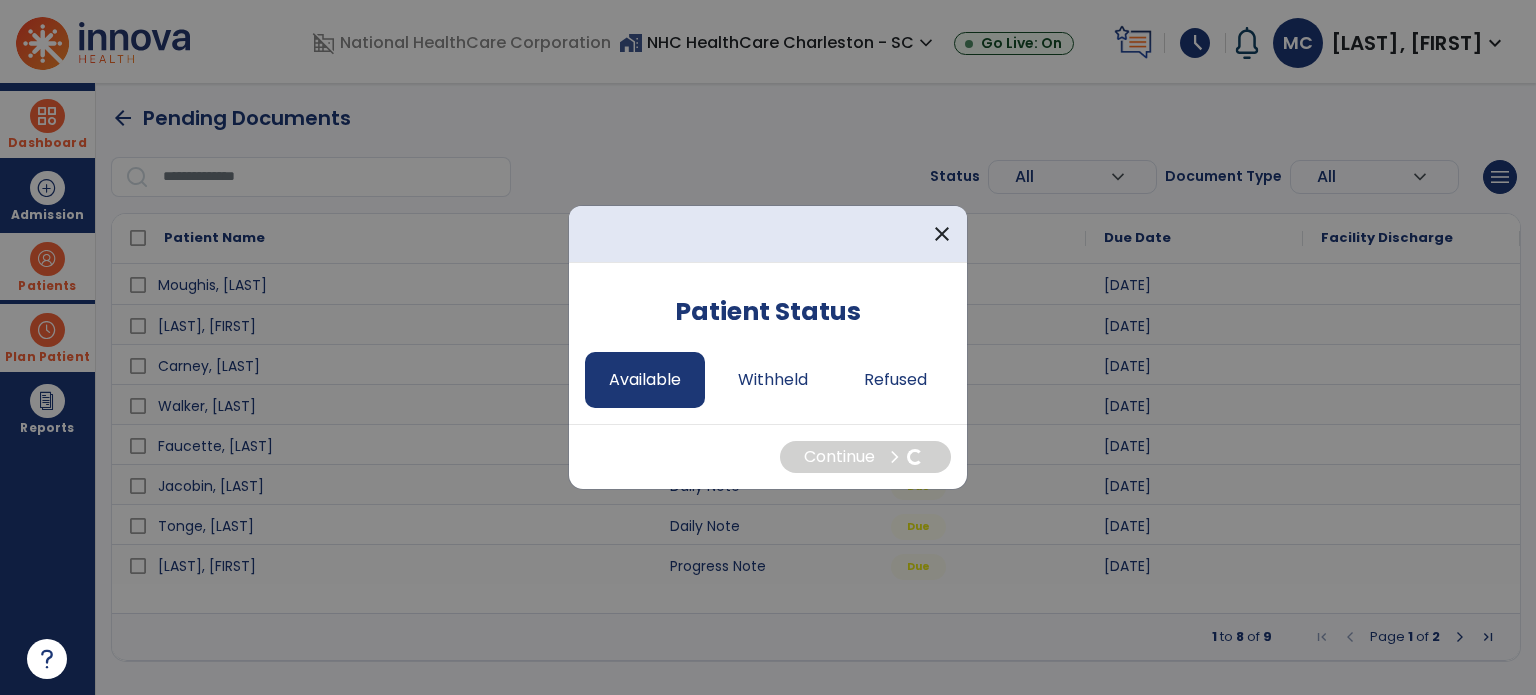 select on "*" 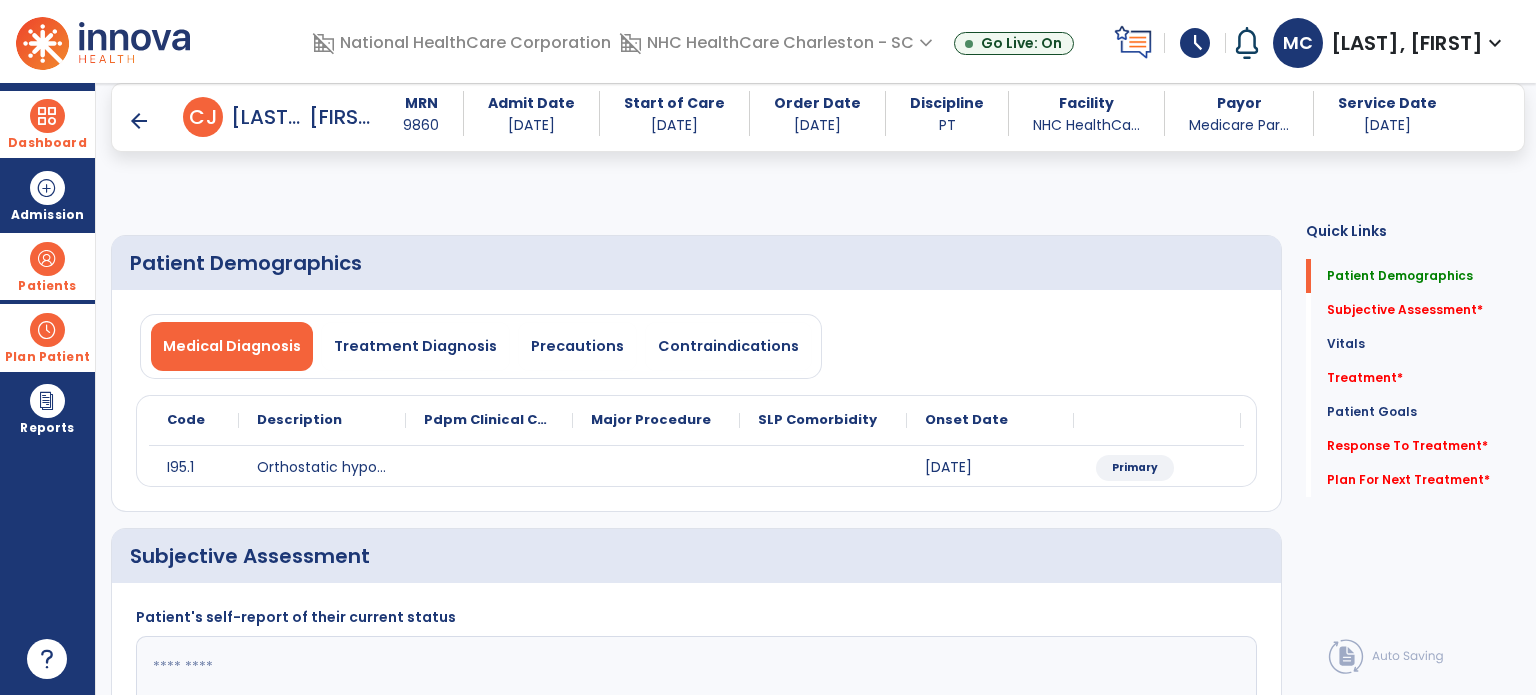 scroll, scrollTop: 200, scrollLeft: 0, axis: vertical 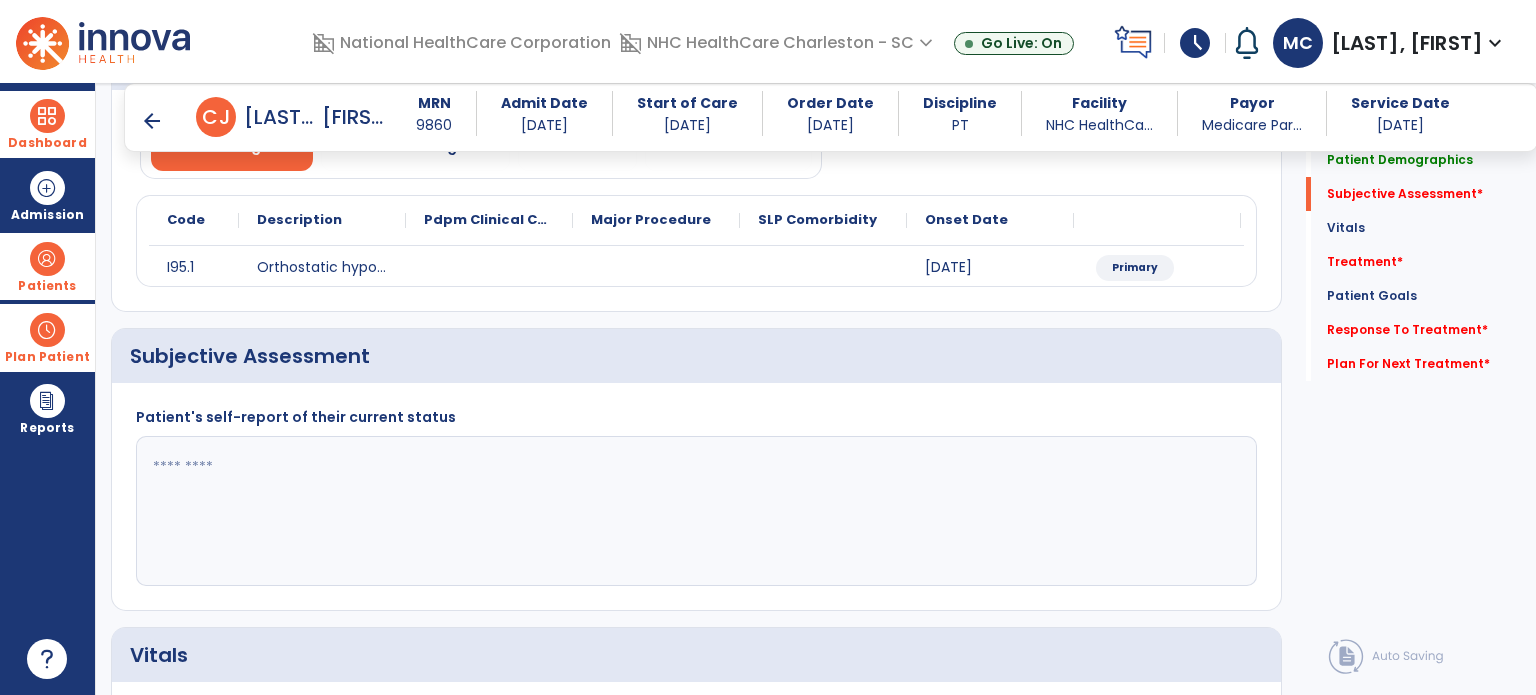 click 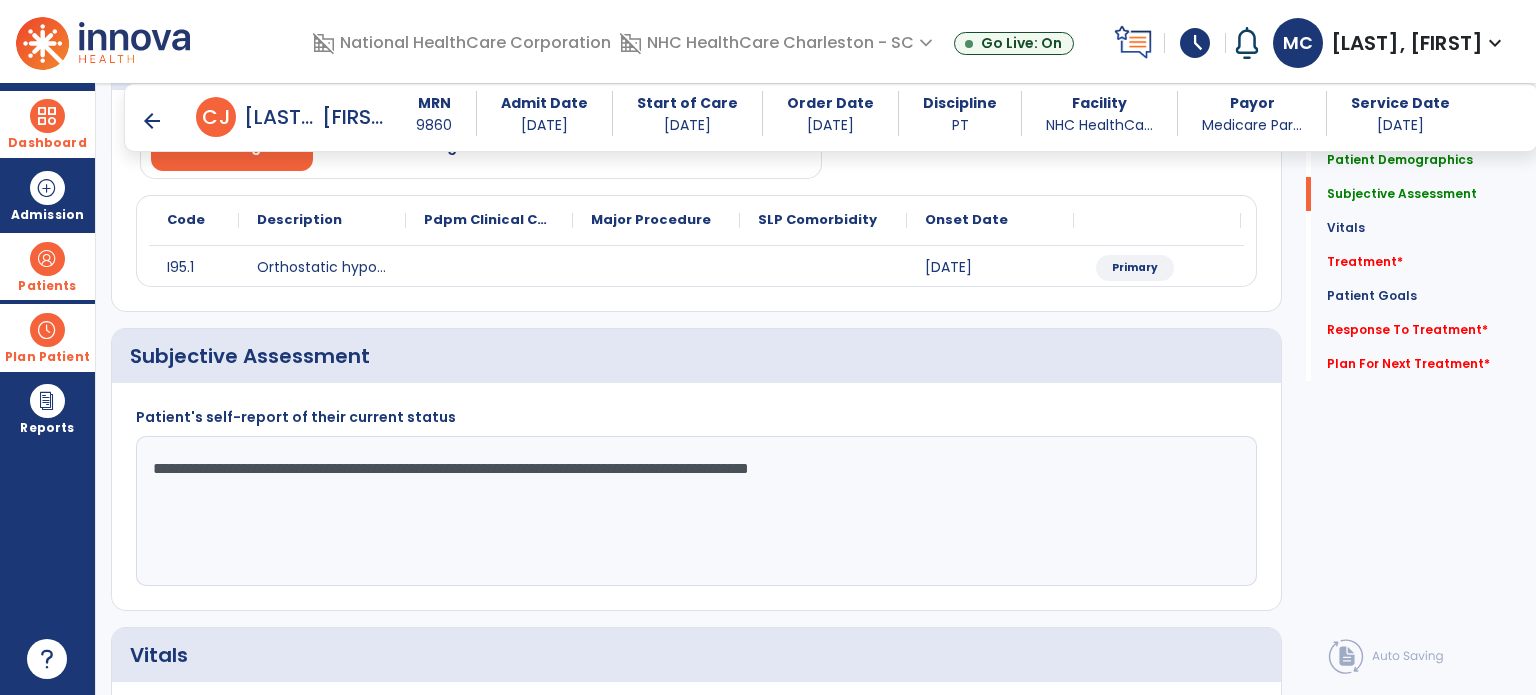 type on "**********" 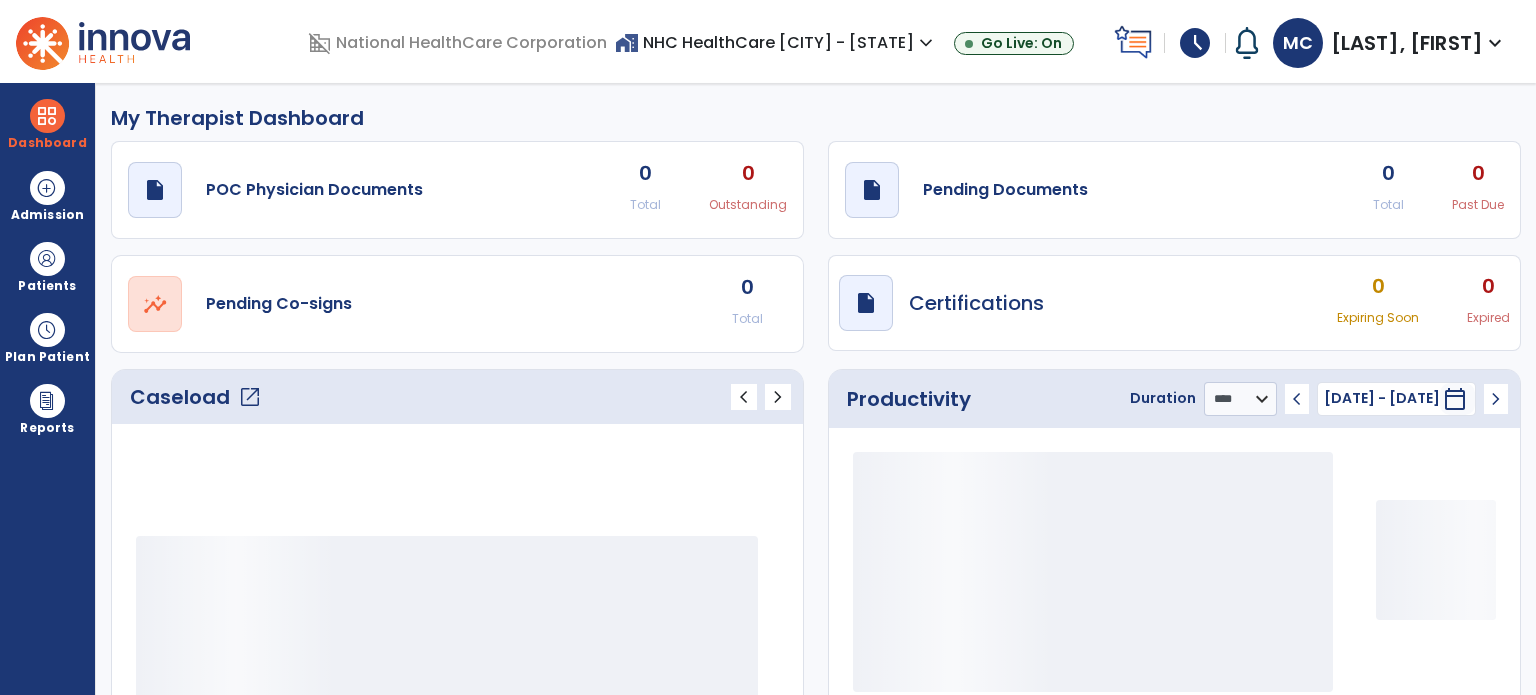 select on "****" 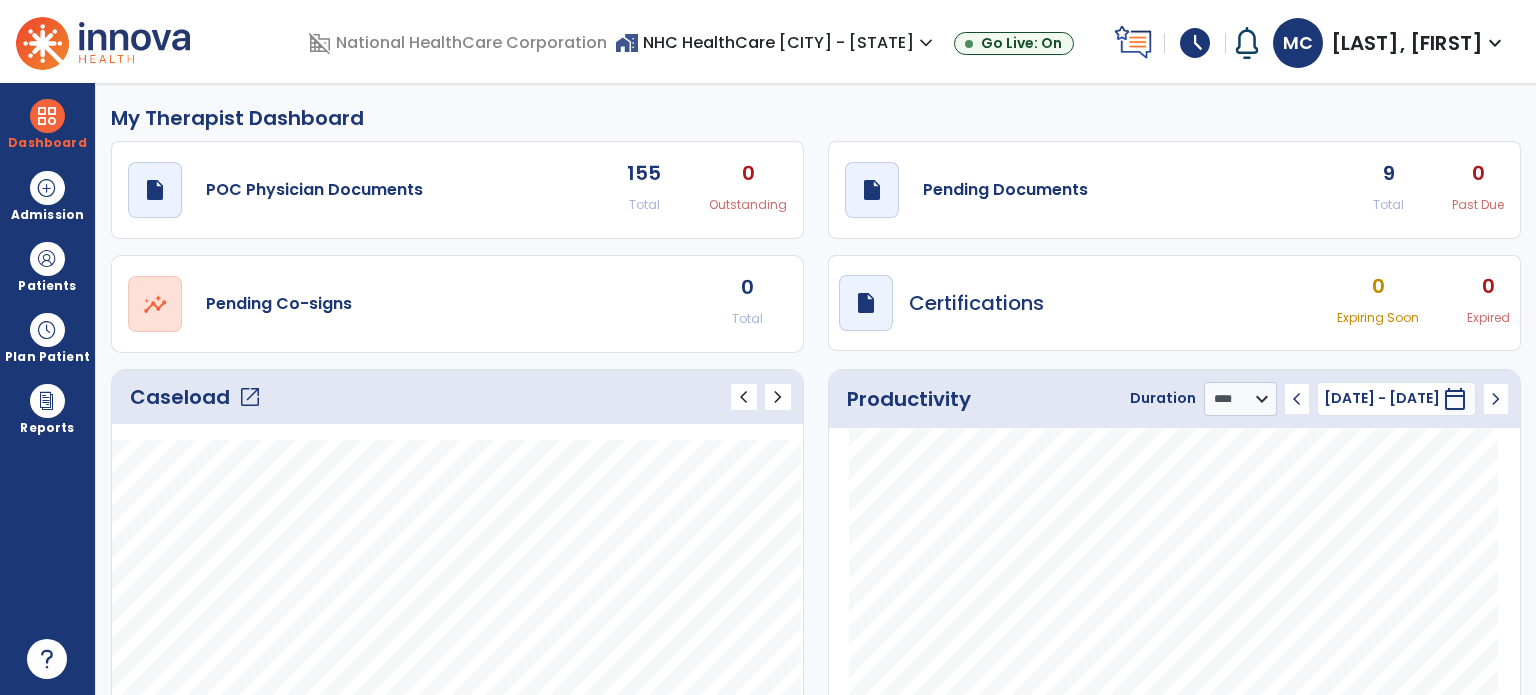 scroll, scrollTop: 0, scrollLeft: 0, axis: both 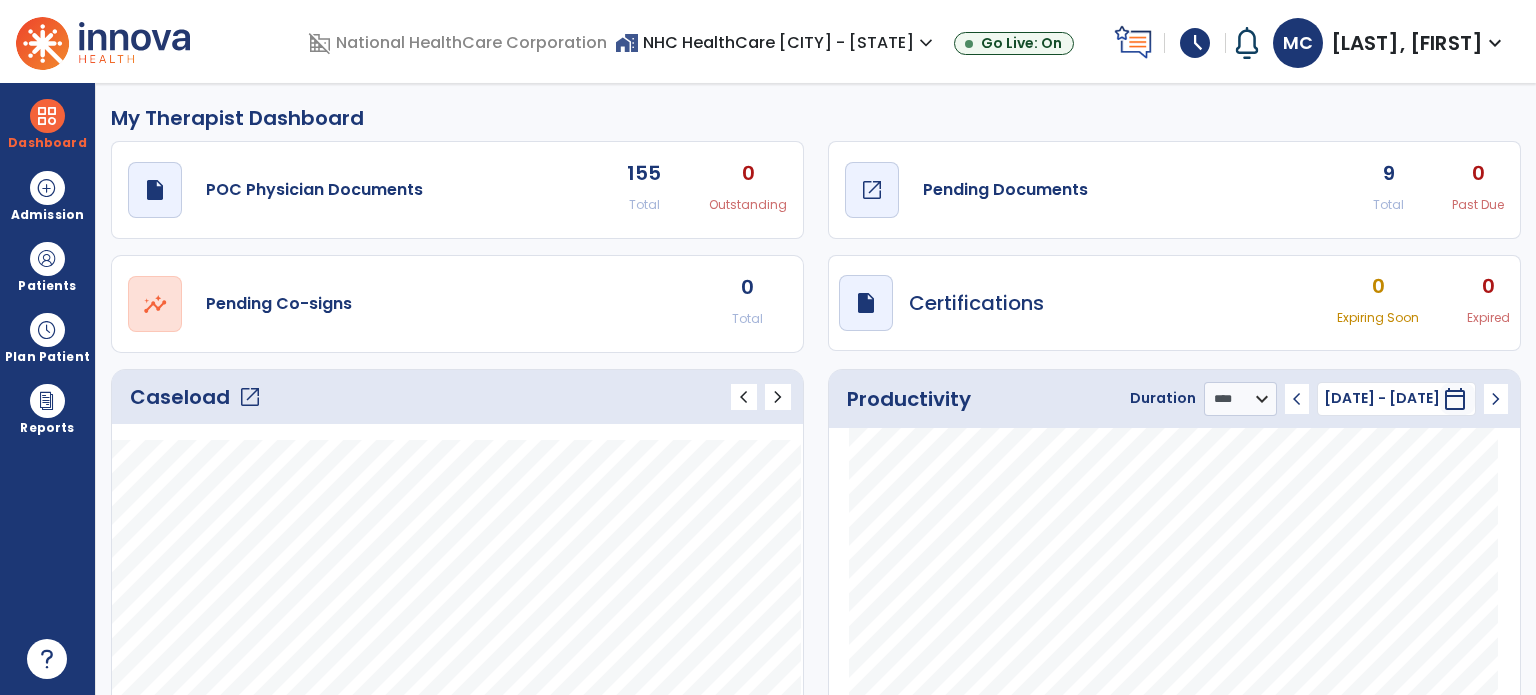 click on "Pending Documents" 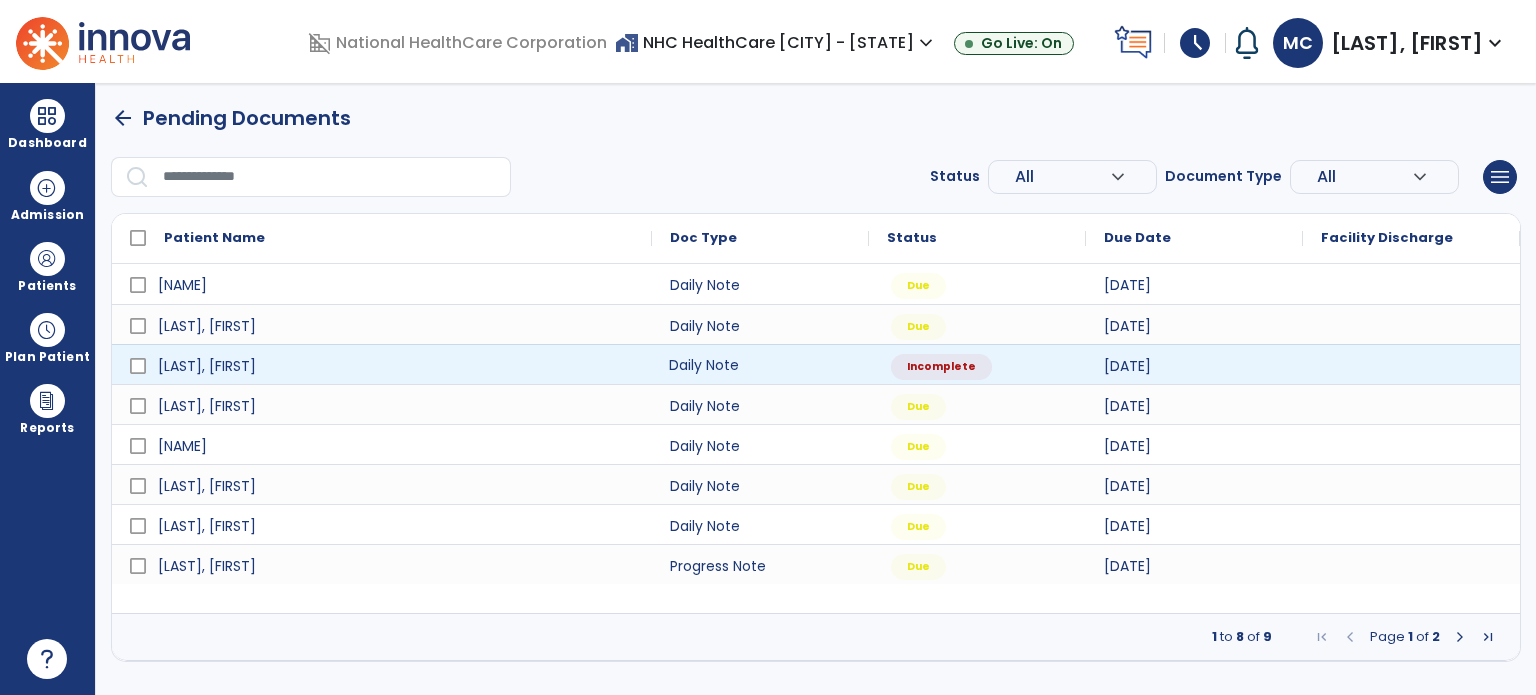 click on "Daily Note" at bounding box center (760, 364) 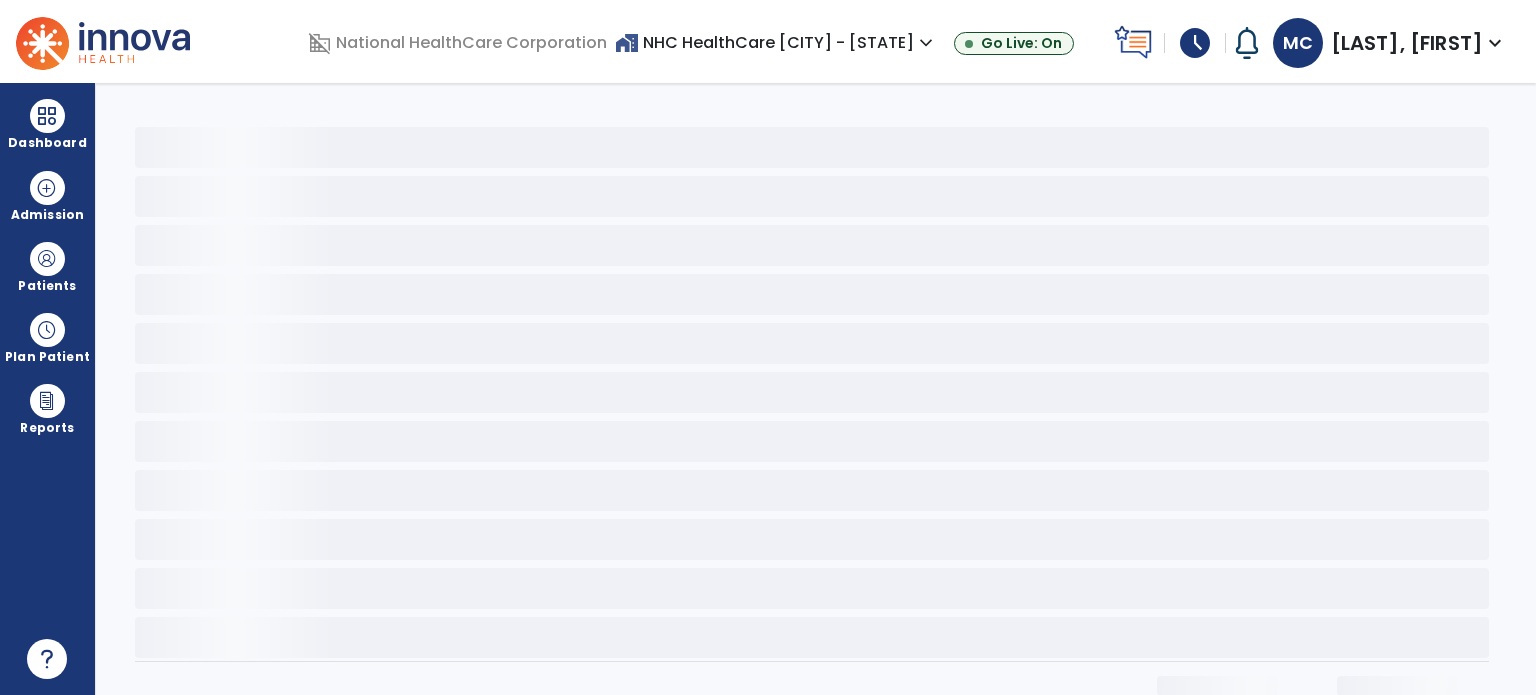 select on "*" 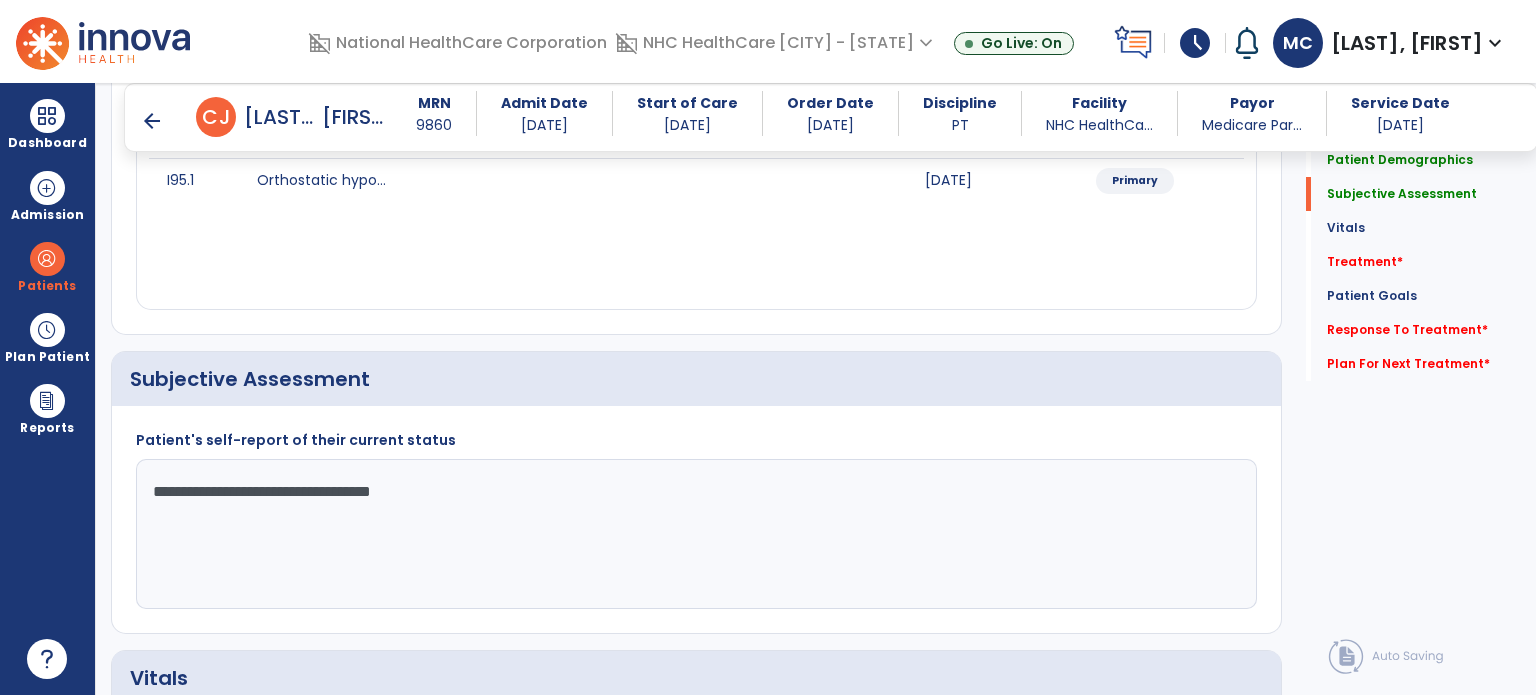 scroll, scrollTop: 300, scrollLeft: 0, axis: vertical 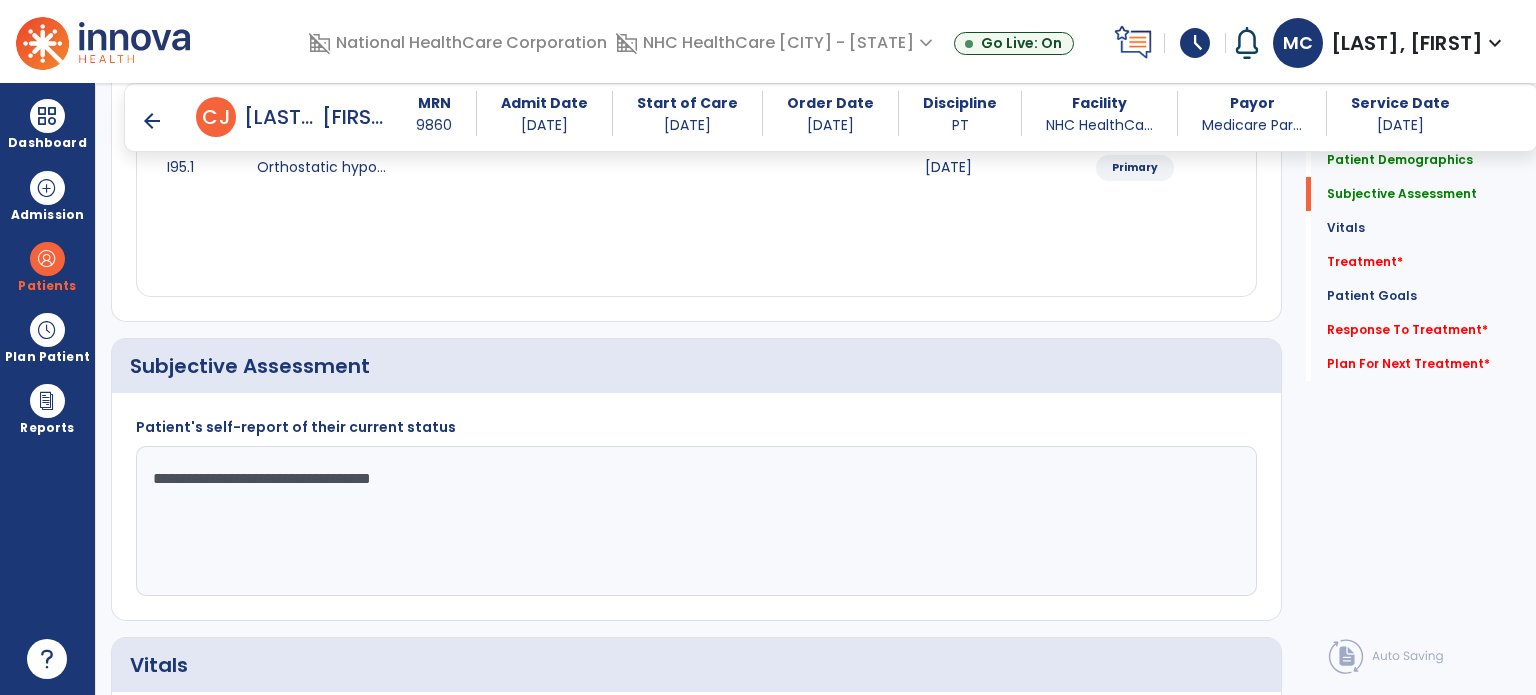 drag, startPoint x: 814, startPoint y: 424, endPoint x: 828, endPoint y: 427, distance: 14.3178215 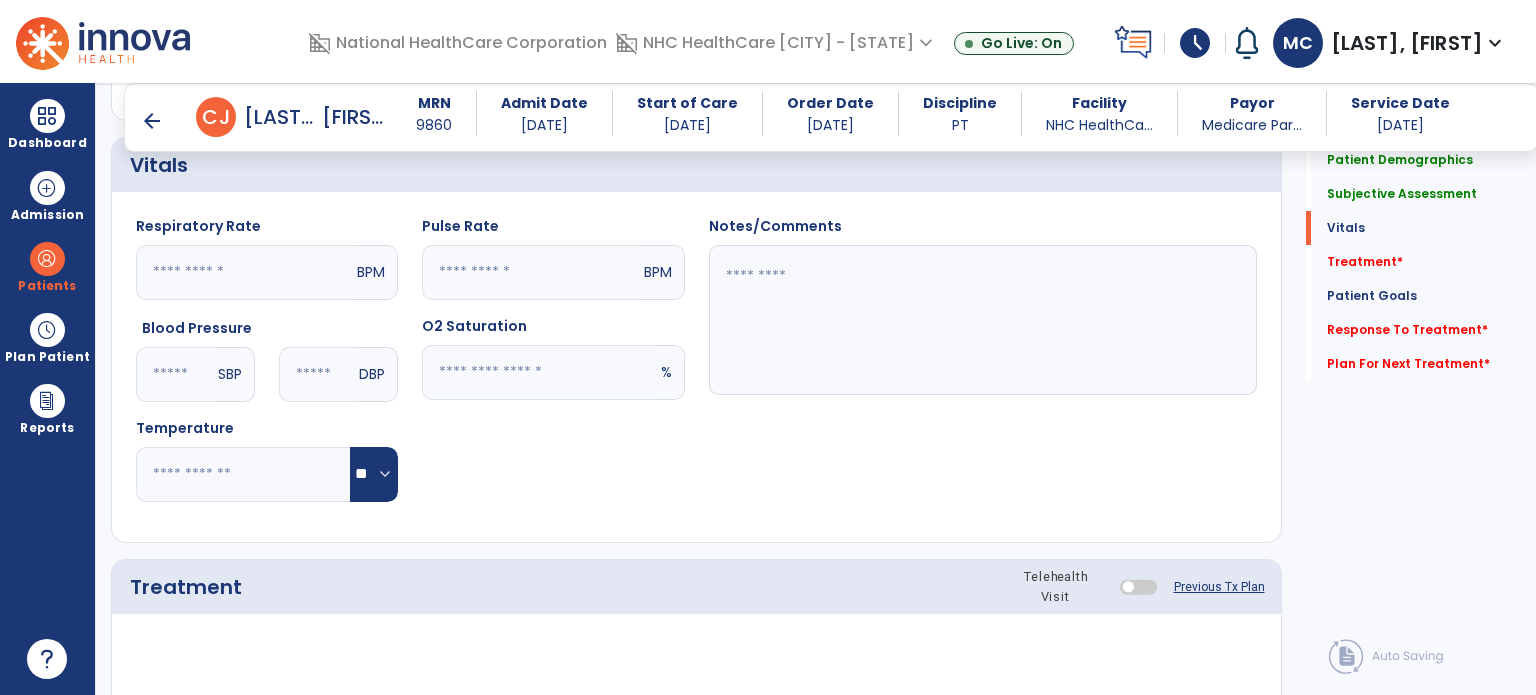 scroll, scrollTop: 1100, scrollLeft: 0, axis: vertical 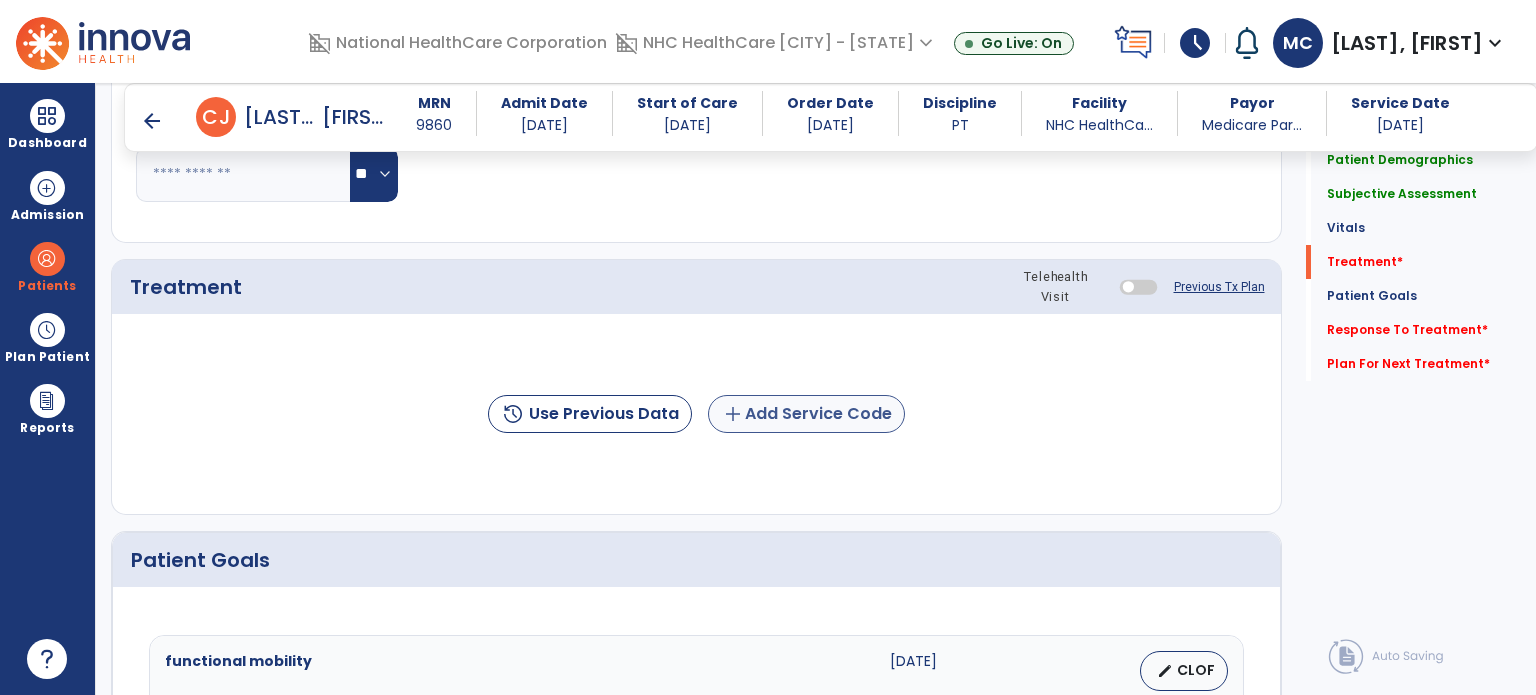 type on "**********" 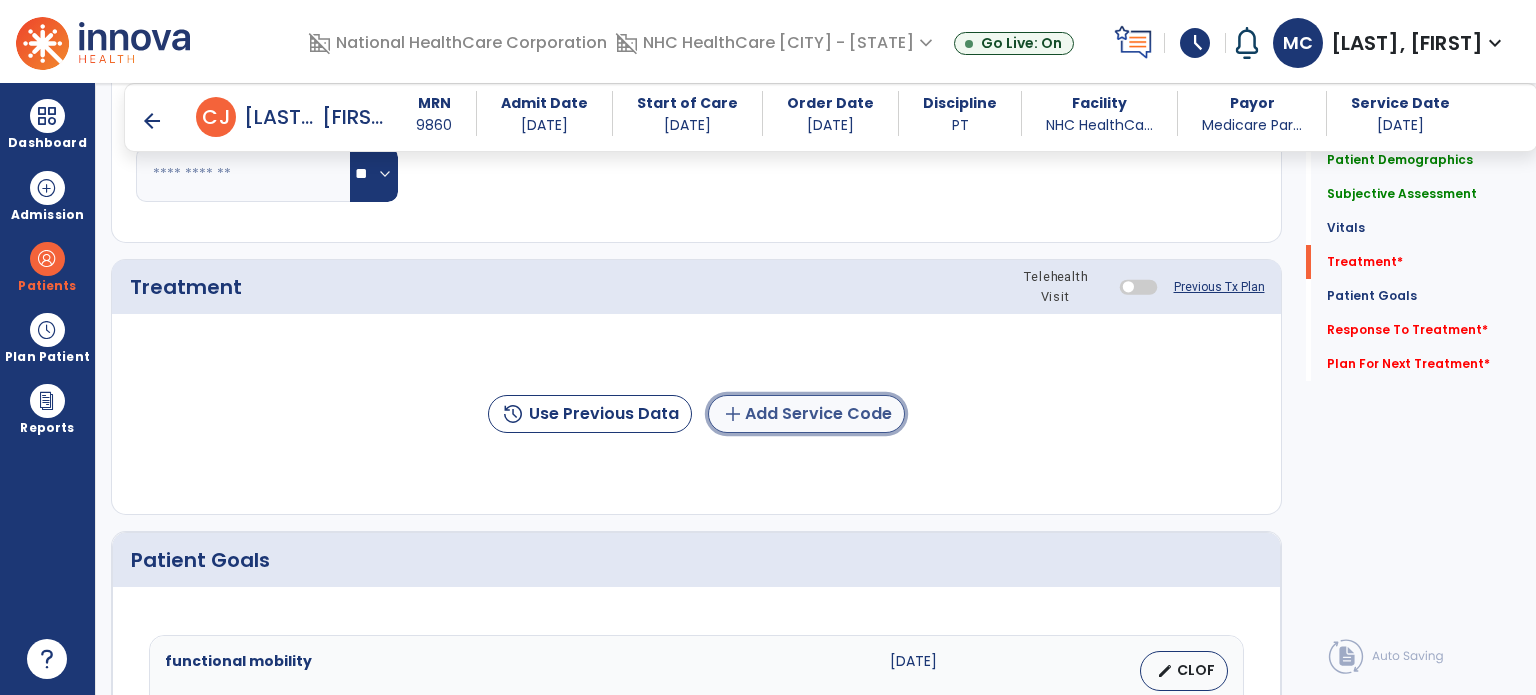 click on "add  Add Service Code" 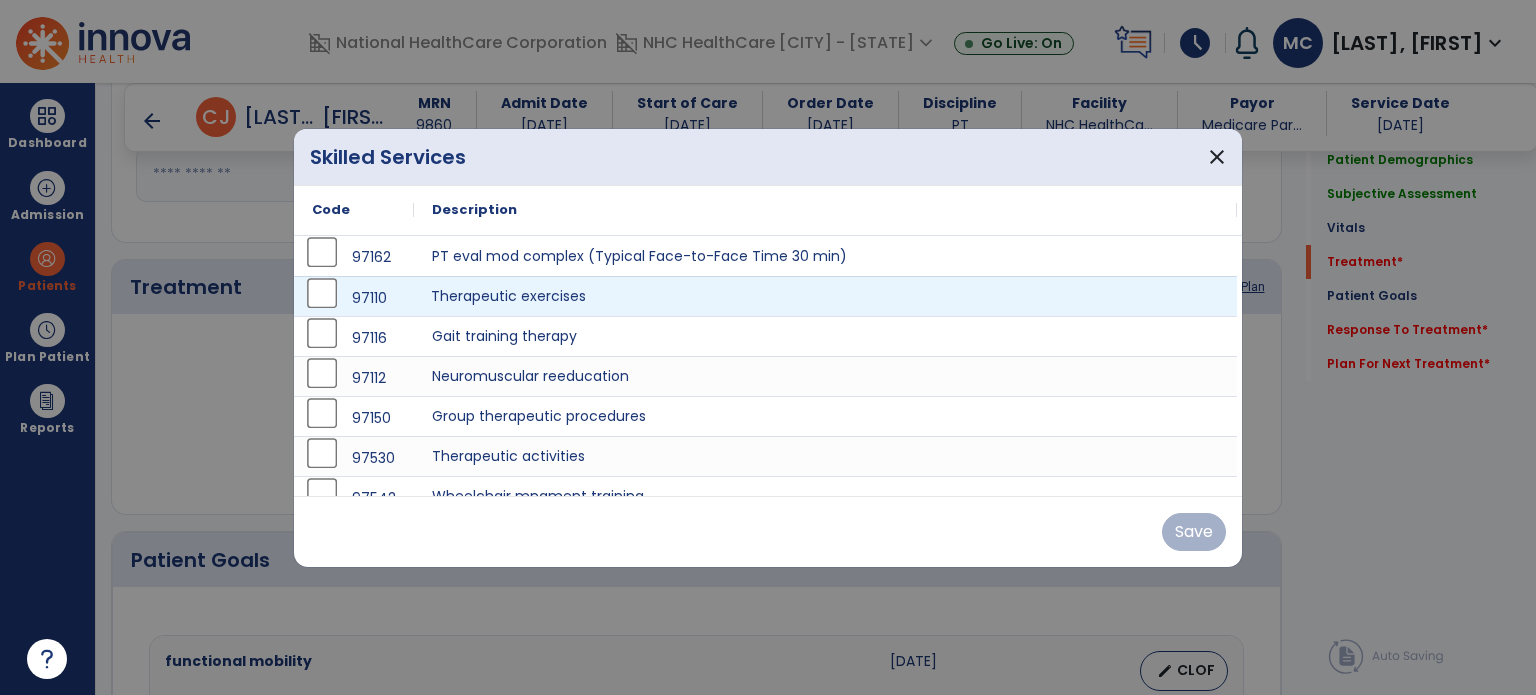 click on "Therapeutic exercises" at bounding box center (825, 296) 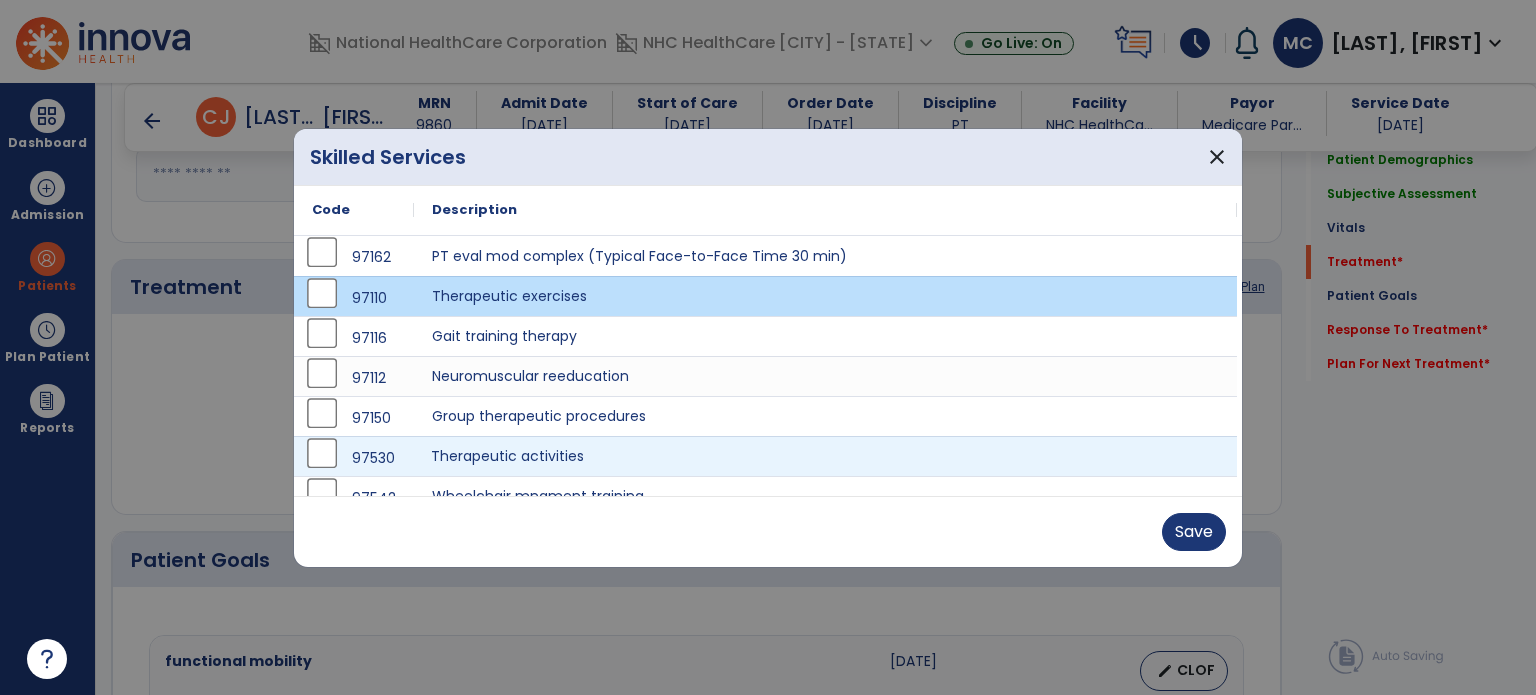 click on "Therapeutic activities" at bounding box center (825, 456) 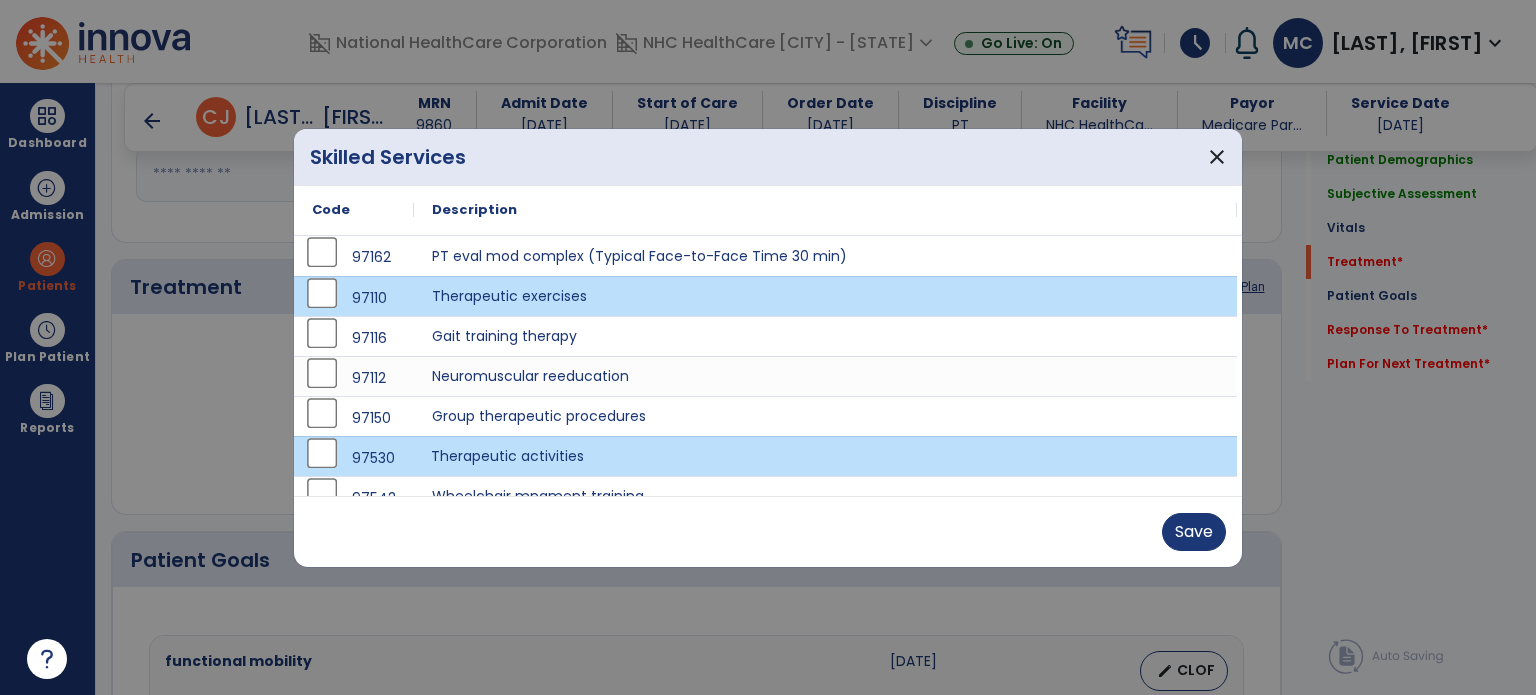 click on "Therapeutic activities" at bounding box center [825, 456] 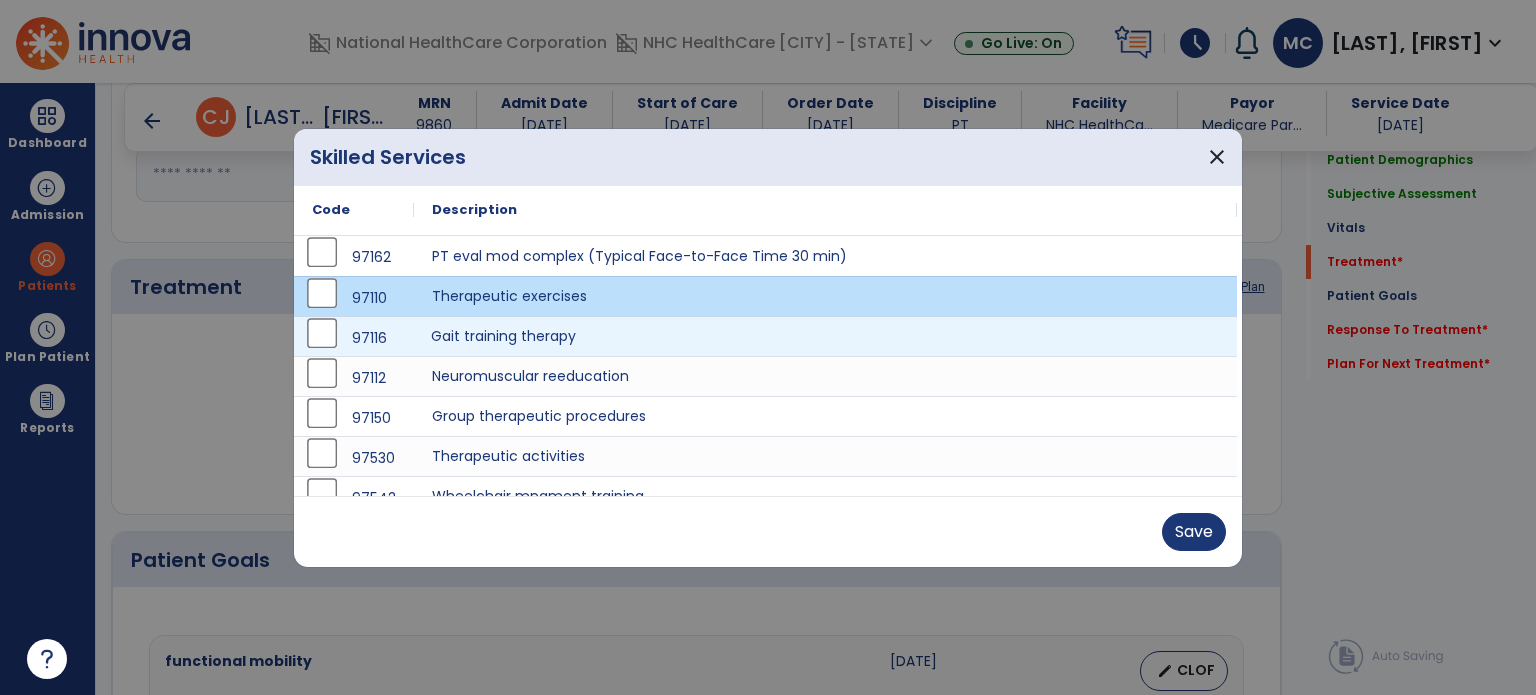click on "Gait training therapy" at bounding box center [825, 336] 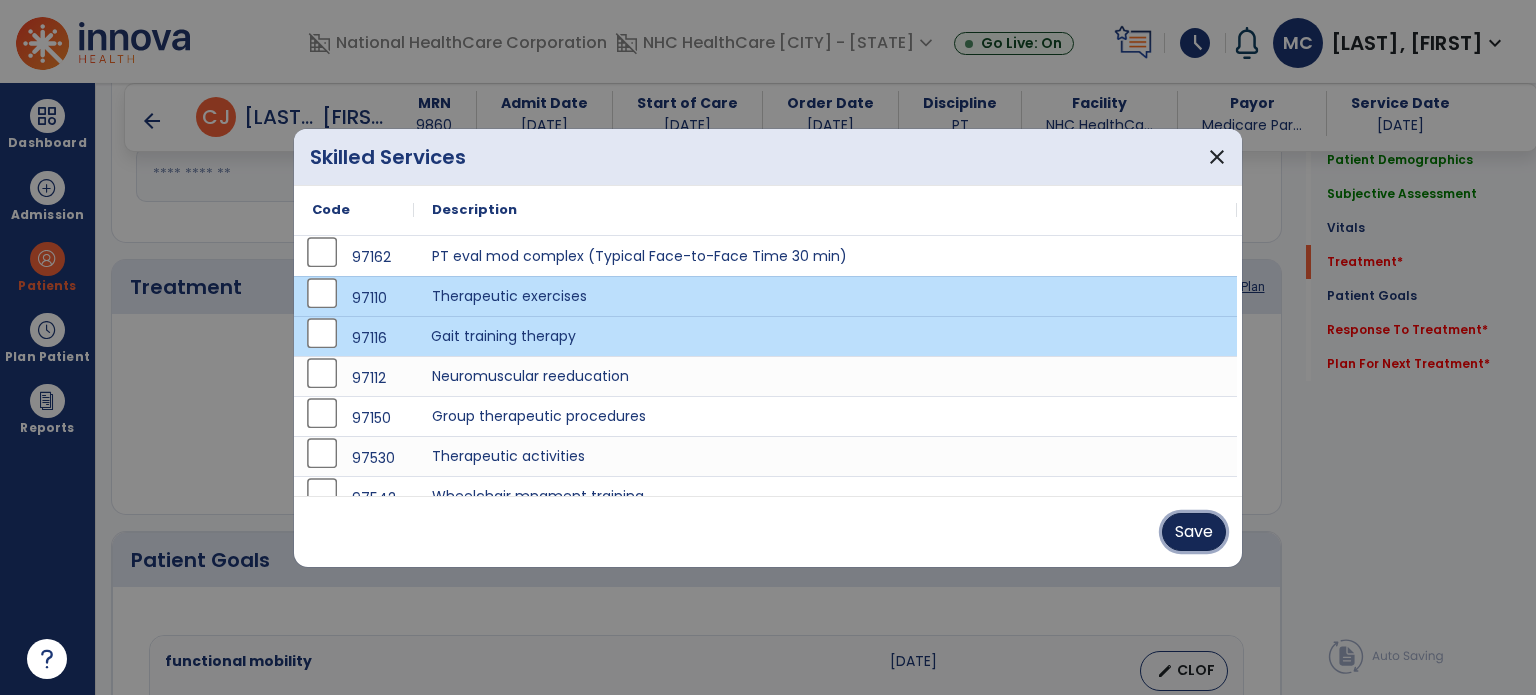 click on "Save" at bounding box center [1194, 532] 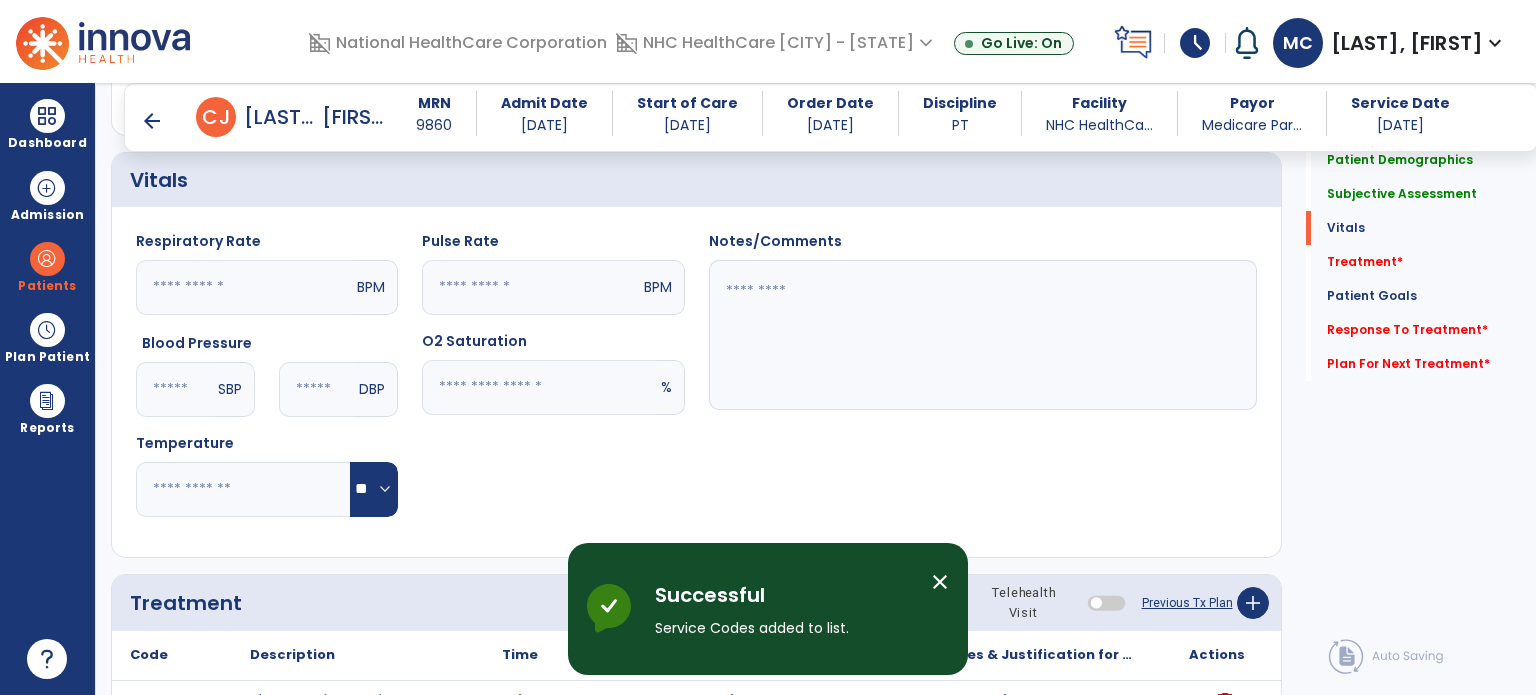 scroll, scrollTop: 900, scrollLeft: 0, axis: vertical 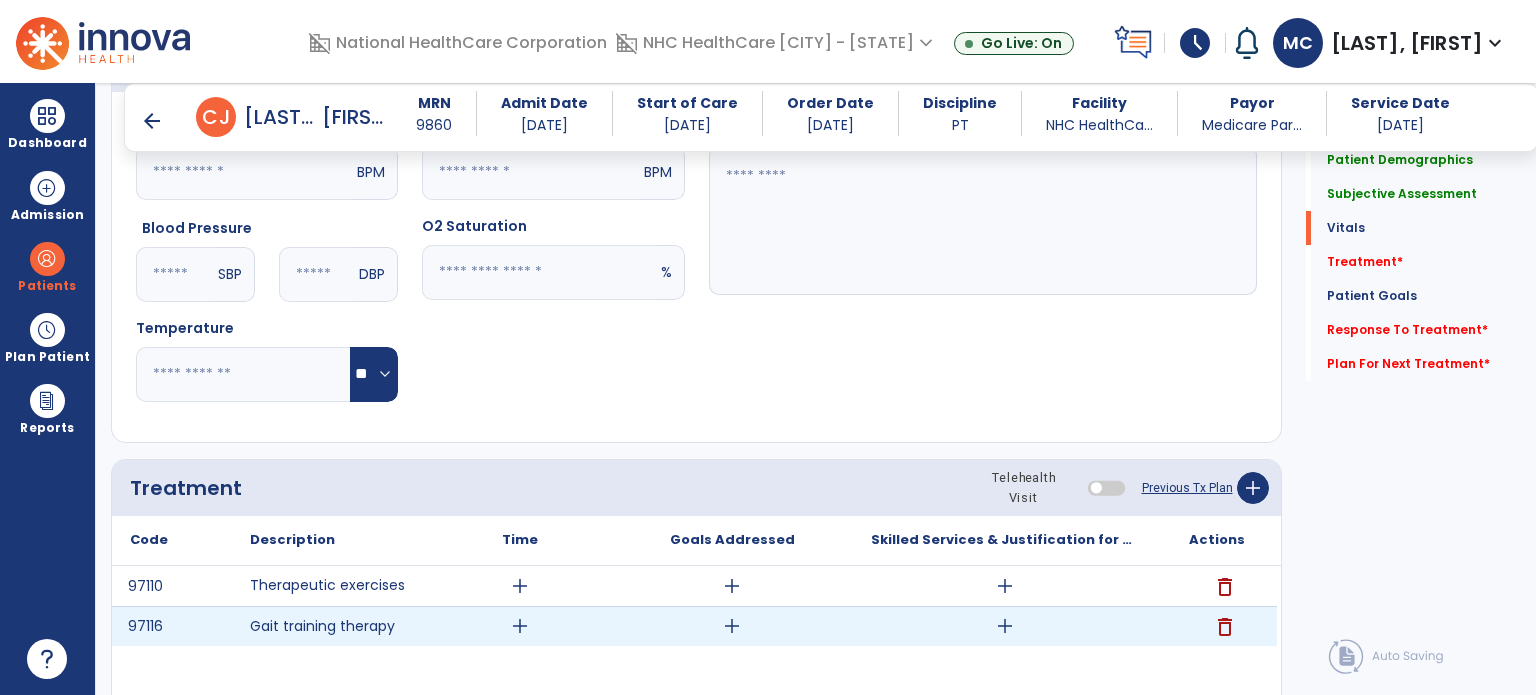 click on "delete" at bounding box center [1225, 627] 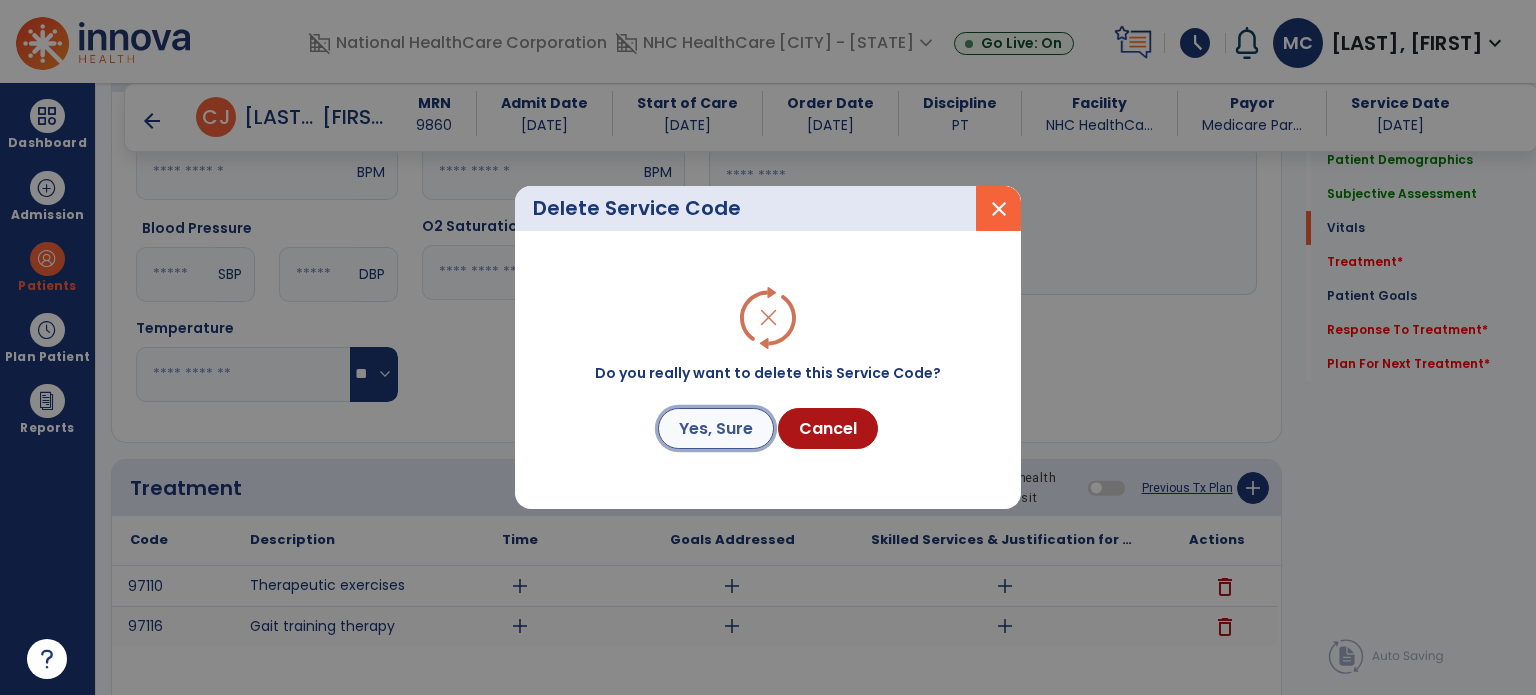 click on "Yes, Sure" at bounding box center (716, 428) 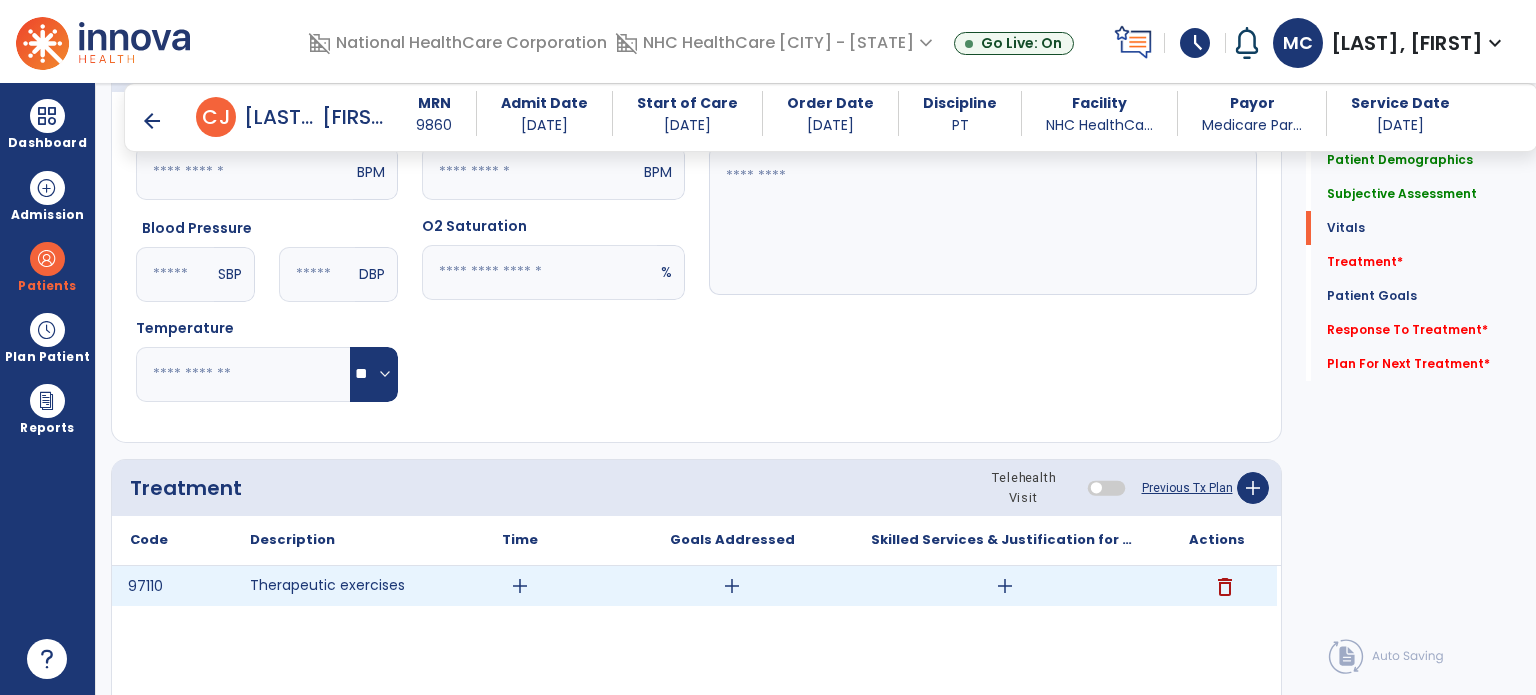 click on "add" at bounding box center (520, 586) 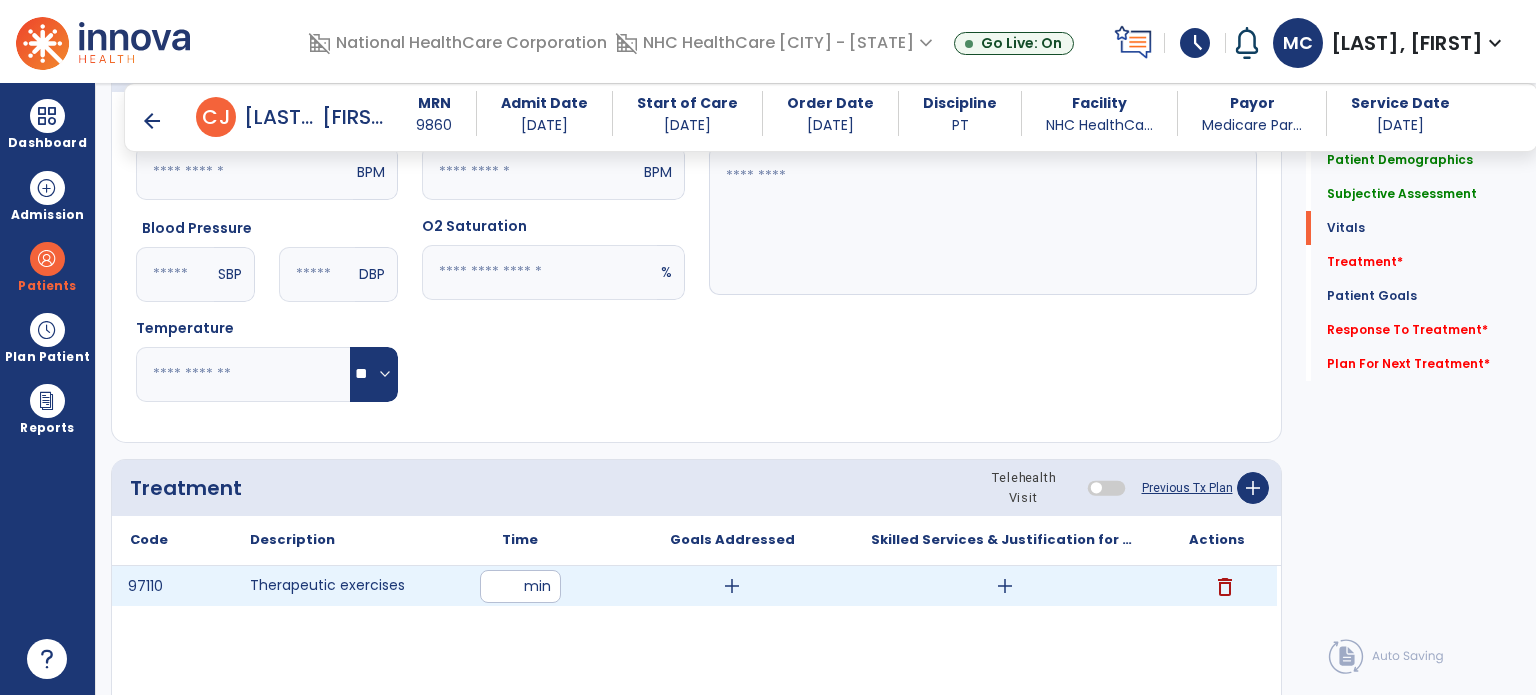 type on "**" 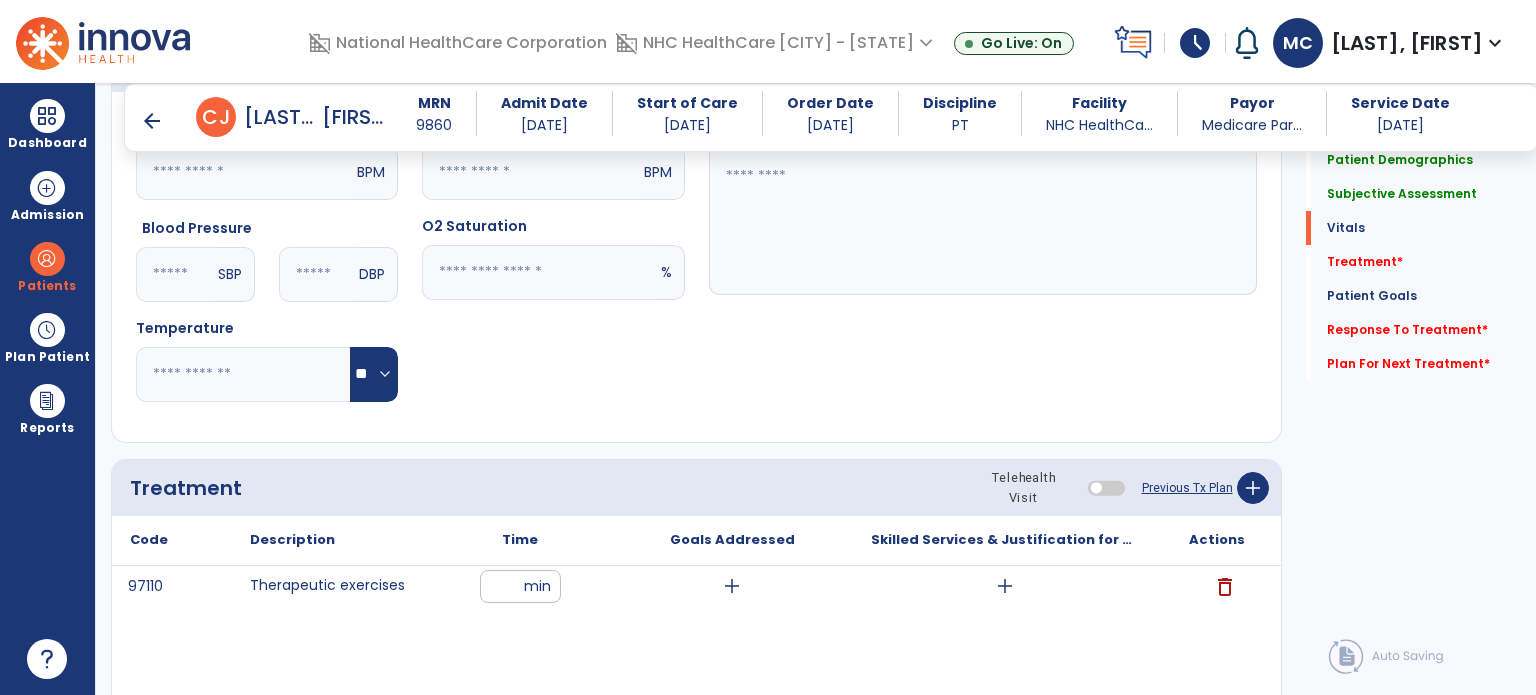 click on "Skilled Services & Justification for Tx" at bounding box center (1004, 540) 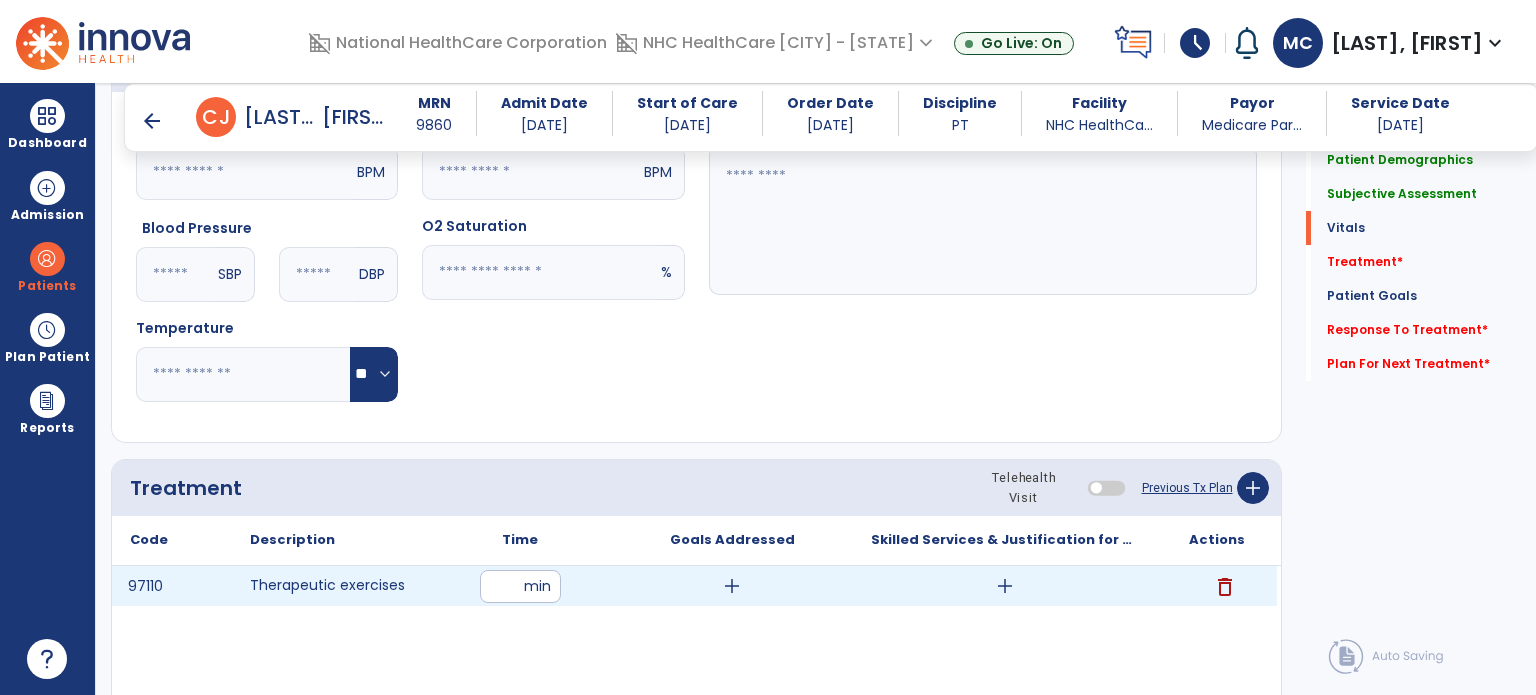 click on "add" at bounding box center (1004, 586) 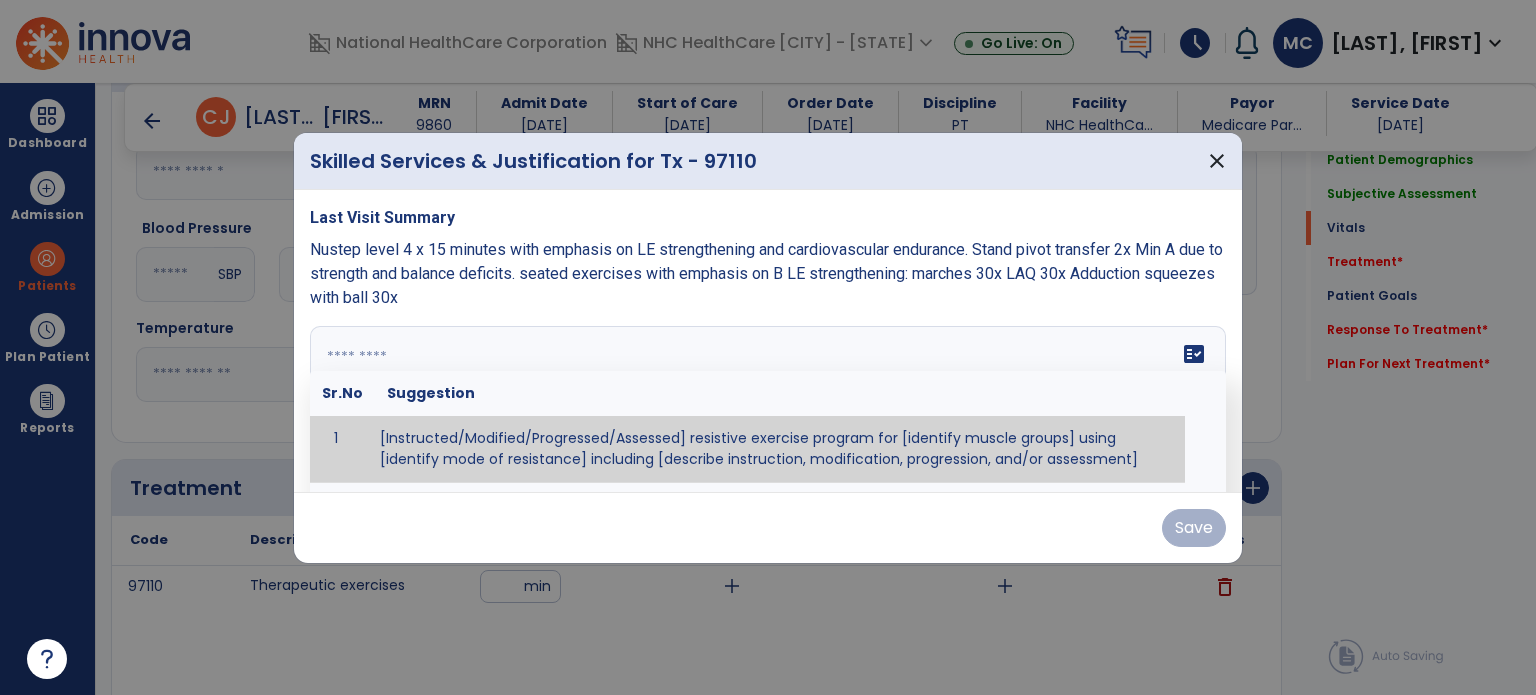 click on "fact_check  Sr.No Suggestion 1 [Instructed/Modified/Progressed/Assessed] resistive exercise program for [identify muscle groups] using [identify mode of resistance] including [describe instruction, modification, progression, and/or assessment] 2 [Instructed/Modified/Progressed/Assessed] aerobic exercise program using [identify equipment/mode] including [describe instruction, modification,progression, and/or assessment] 3 [Instructed/Modified/Progressed/Assessed] [PROM/A/AROM/AROM] program for [identify joint movements] using [contract-relax, over-pressure, inhibitory techniques, other] 4 [Assessed/Tested] aerobic capacity with administration of [aerobic capacity test]" at bounding box center (768, 401) 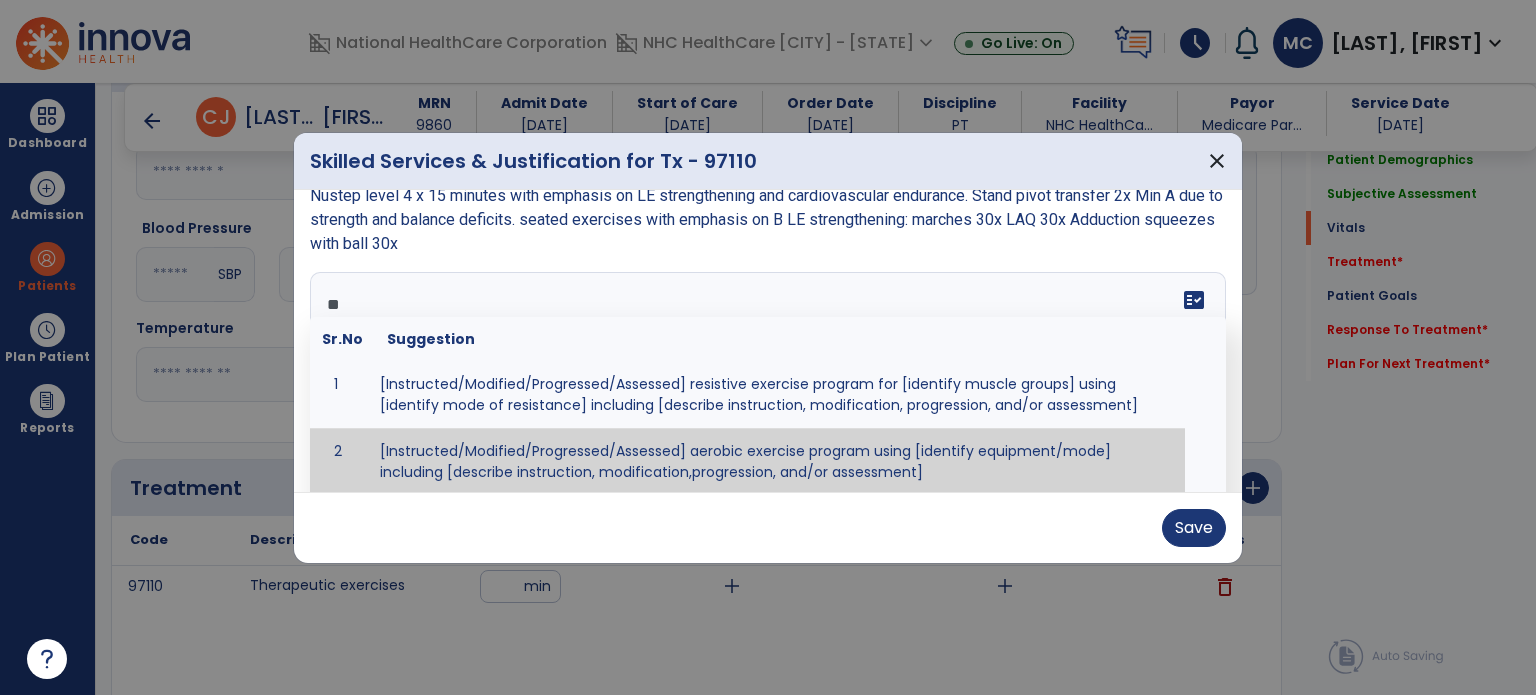 scroll, scrollTop: 0, scrollLeft: 0, axis: both 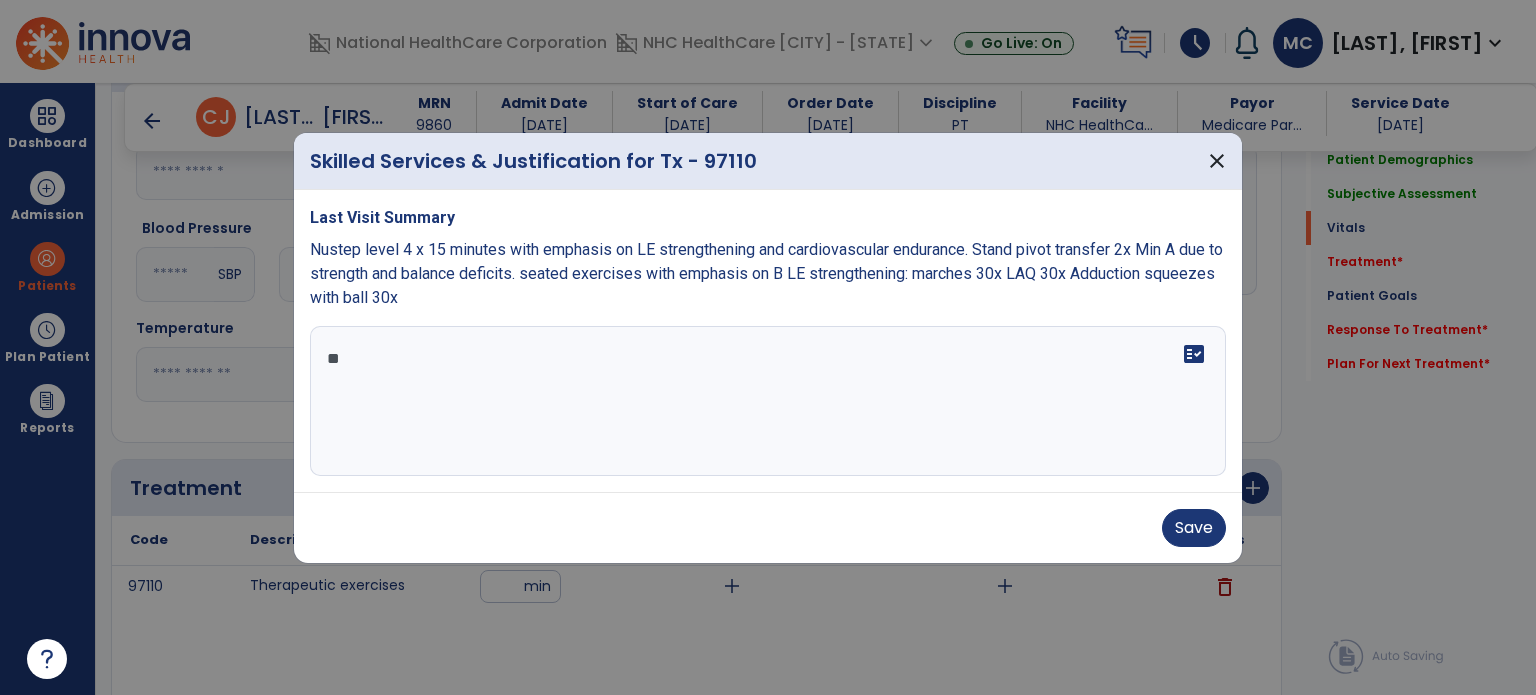 type on "*" 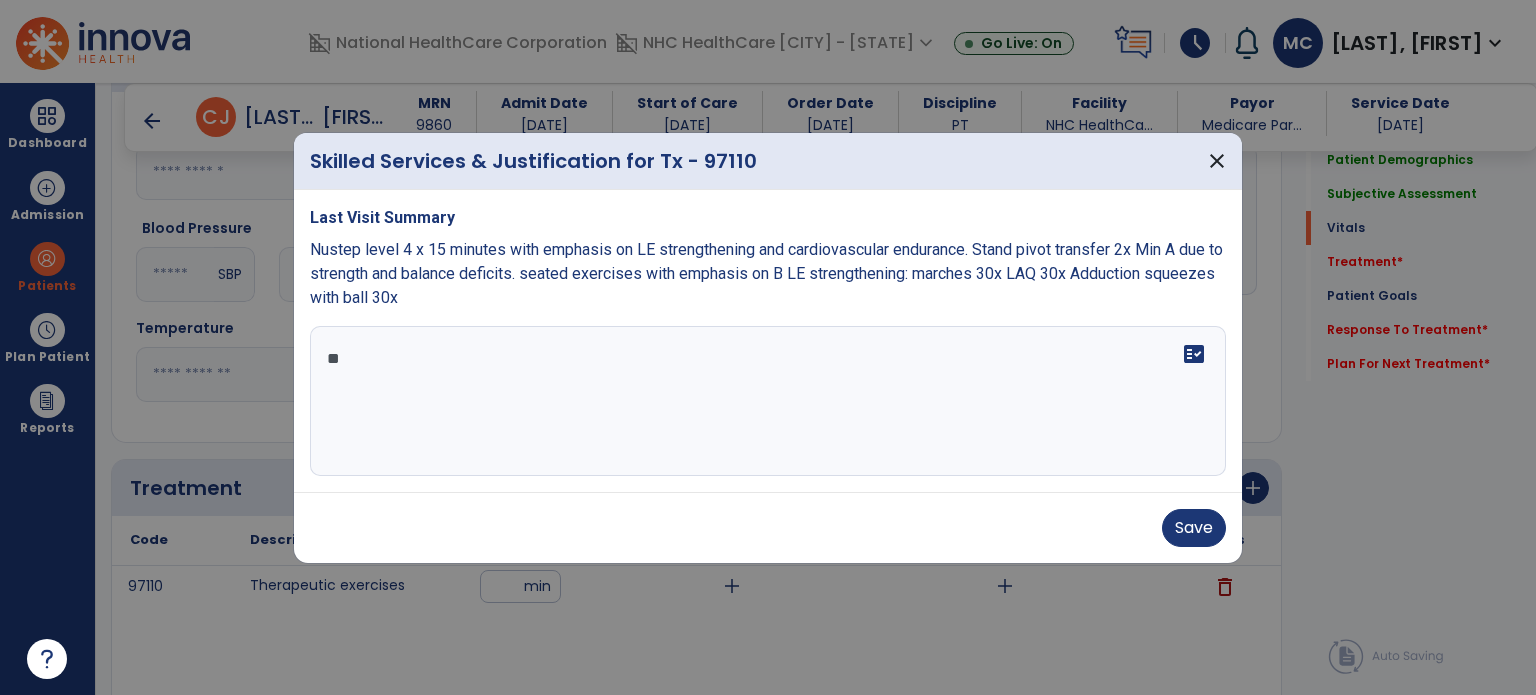 type on "*" 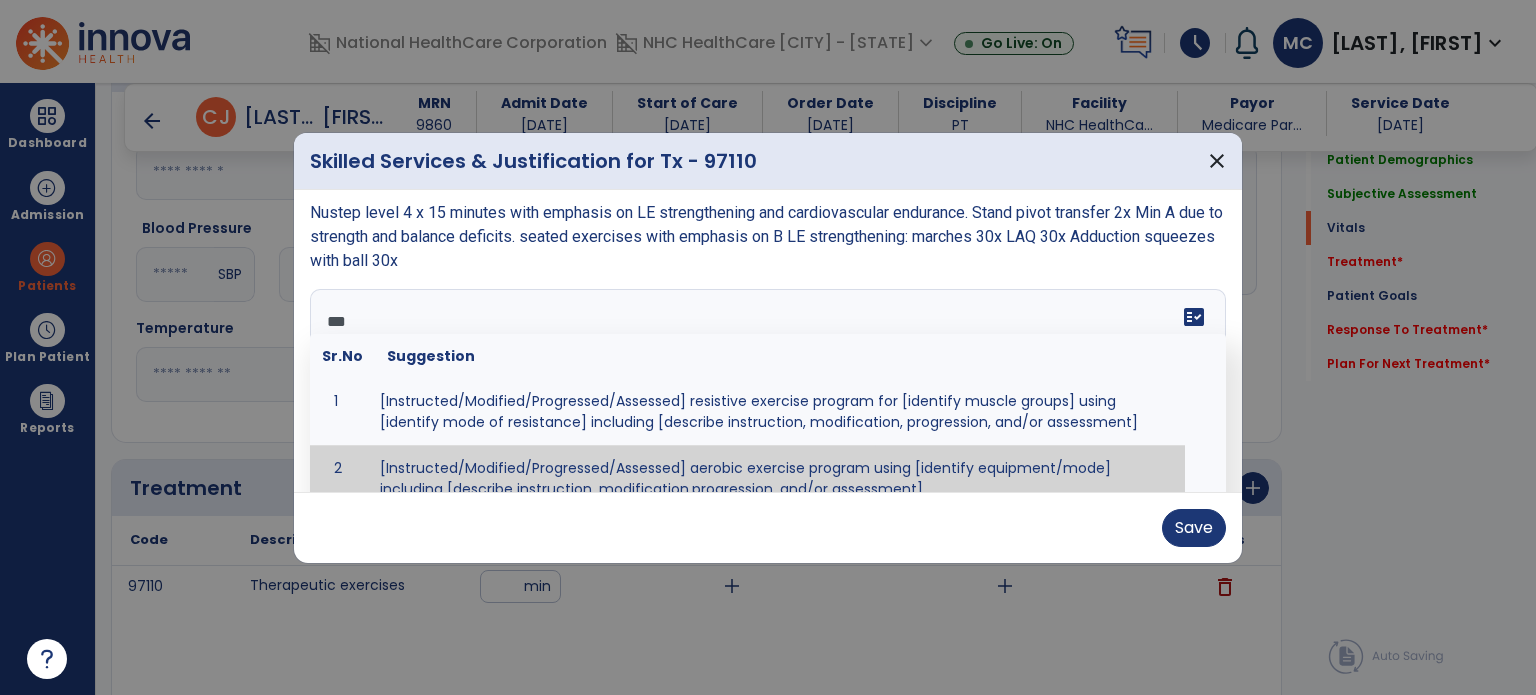 scroll, scrollTop: 0, scrollLeft: 0, axis: both 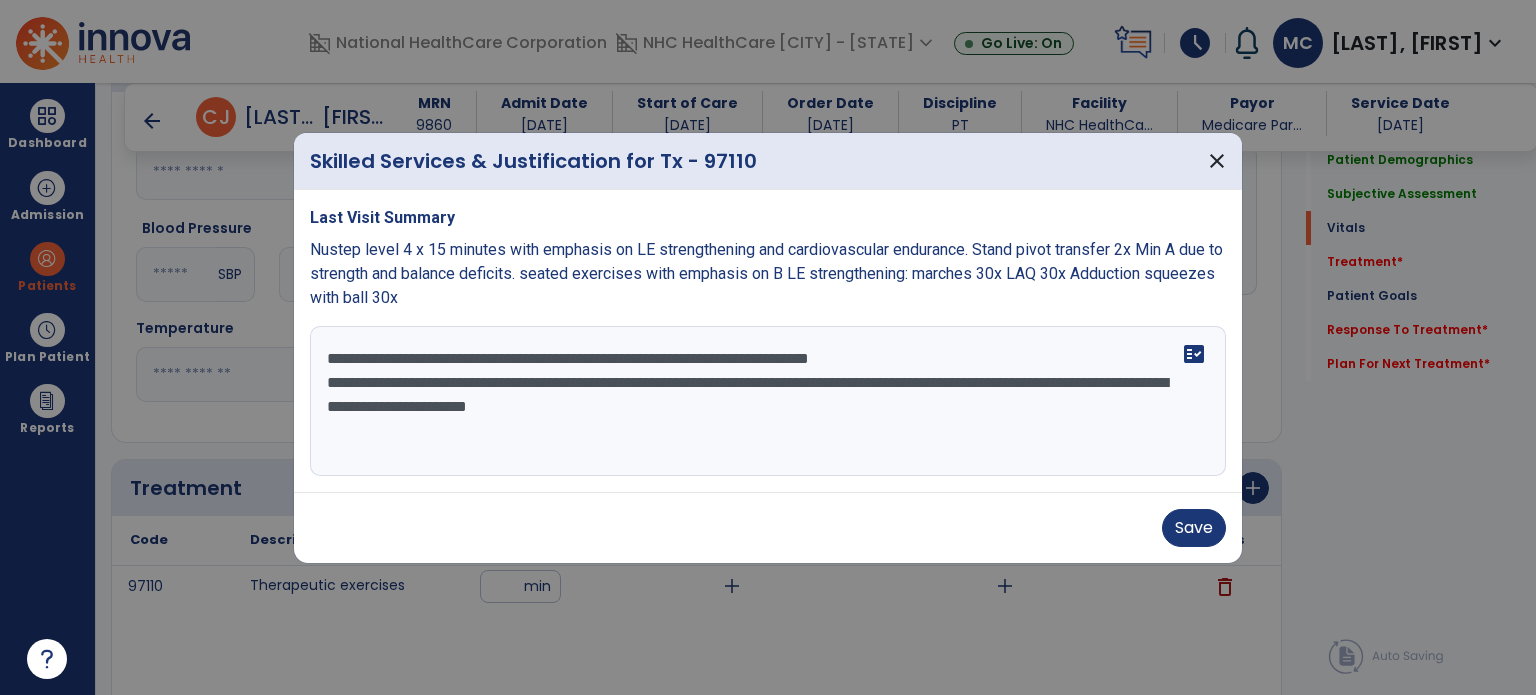 click on "**********" at bounding box center (768, 401) 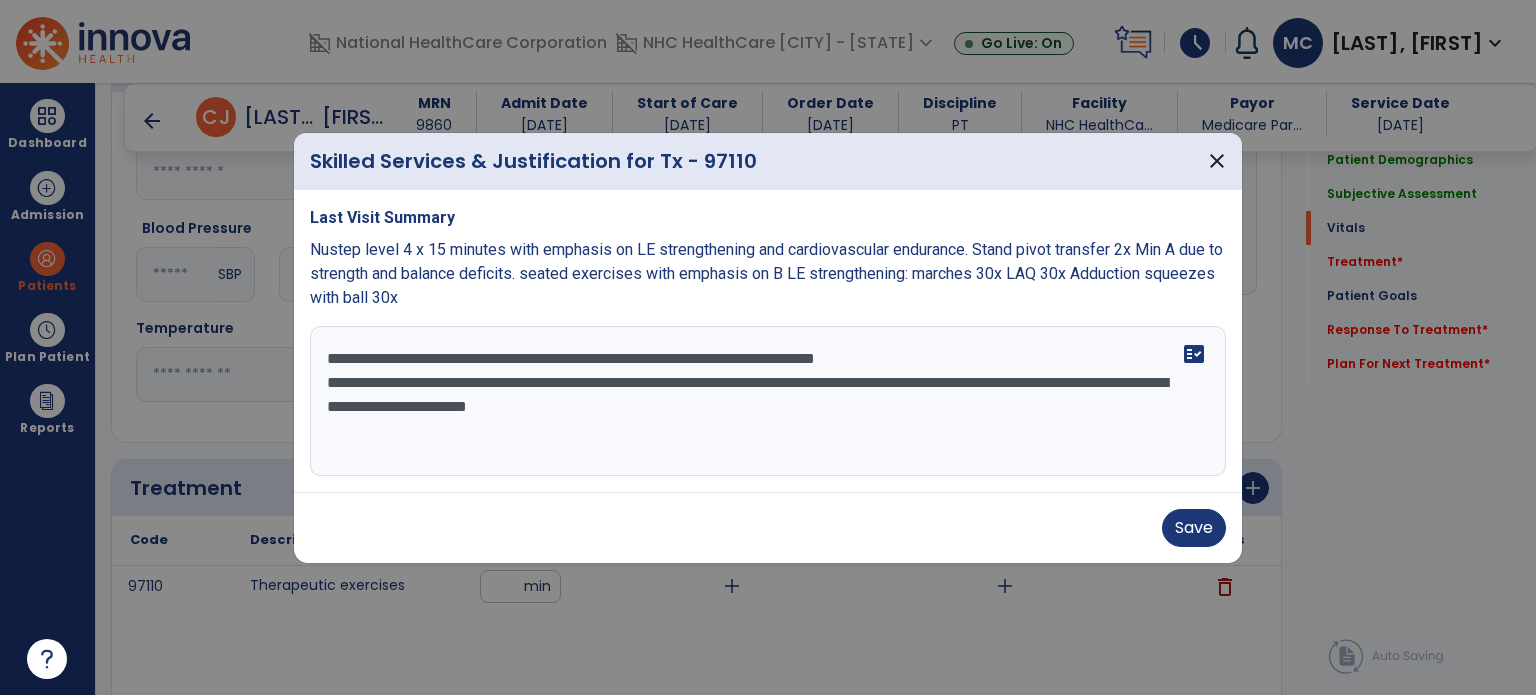 click on "**********" at bounding box center [768, 401] 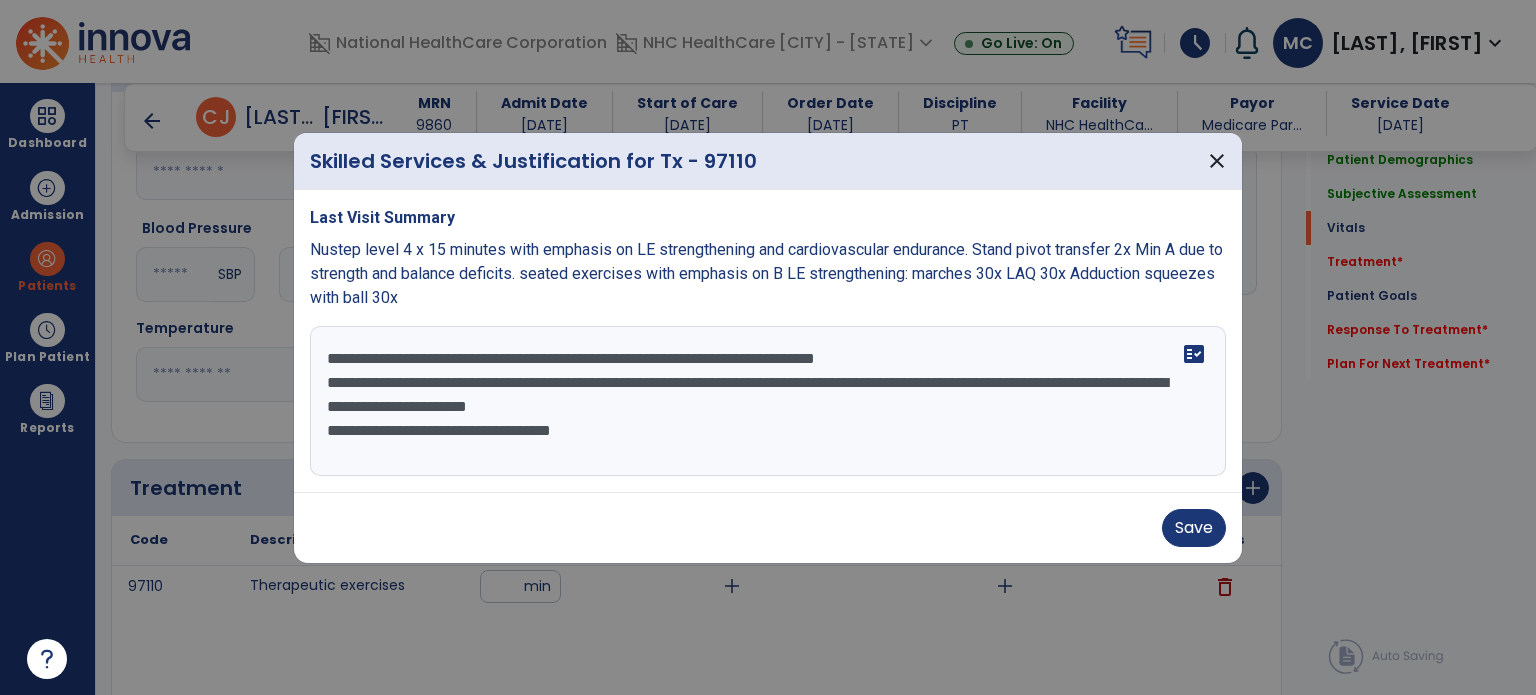 type on "**********" 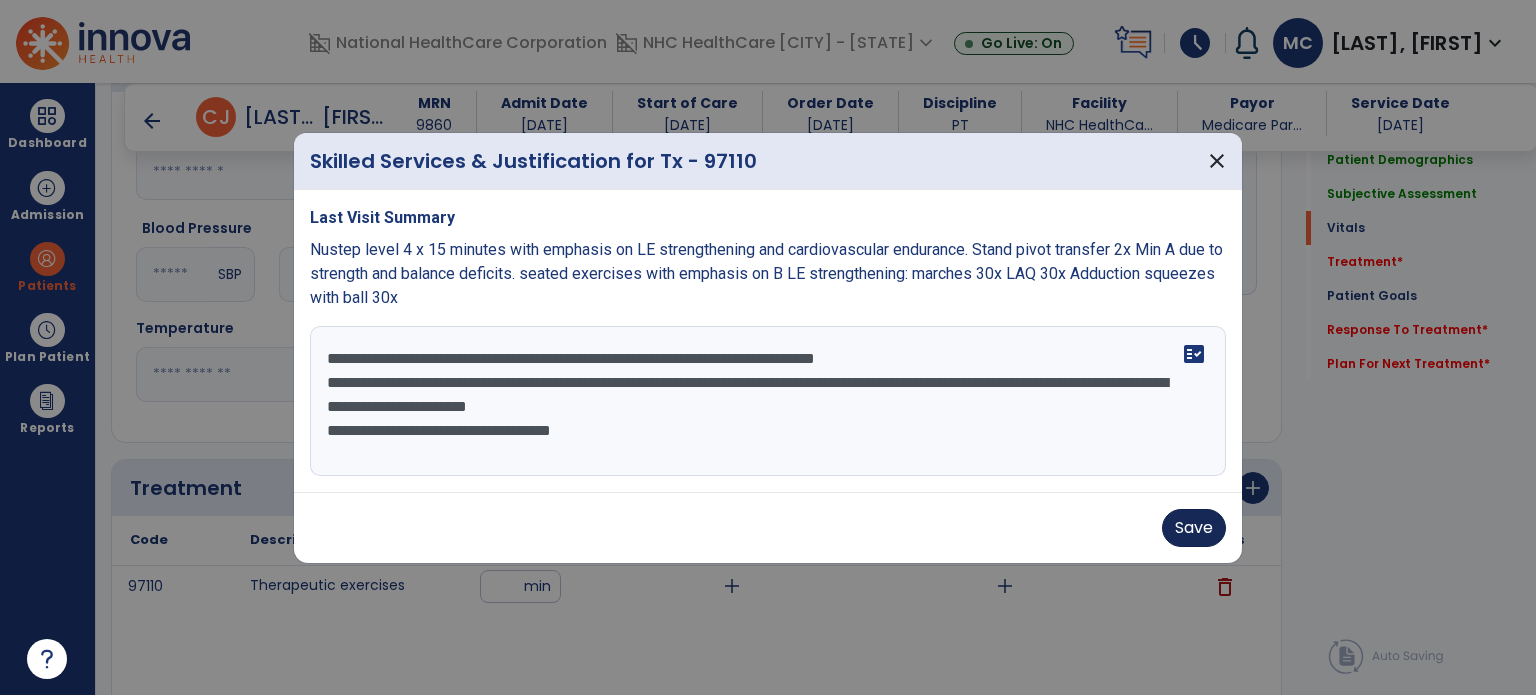 click on "Save" at bounding box center [1194, 528] 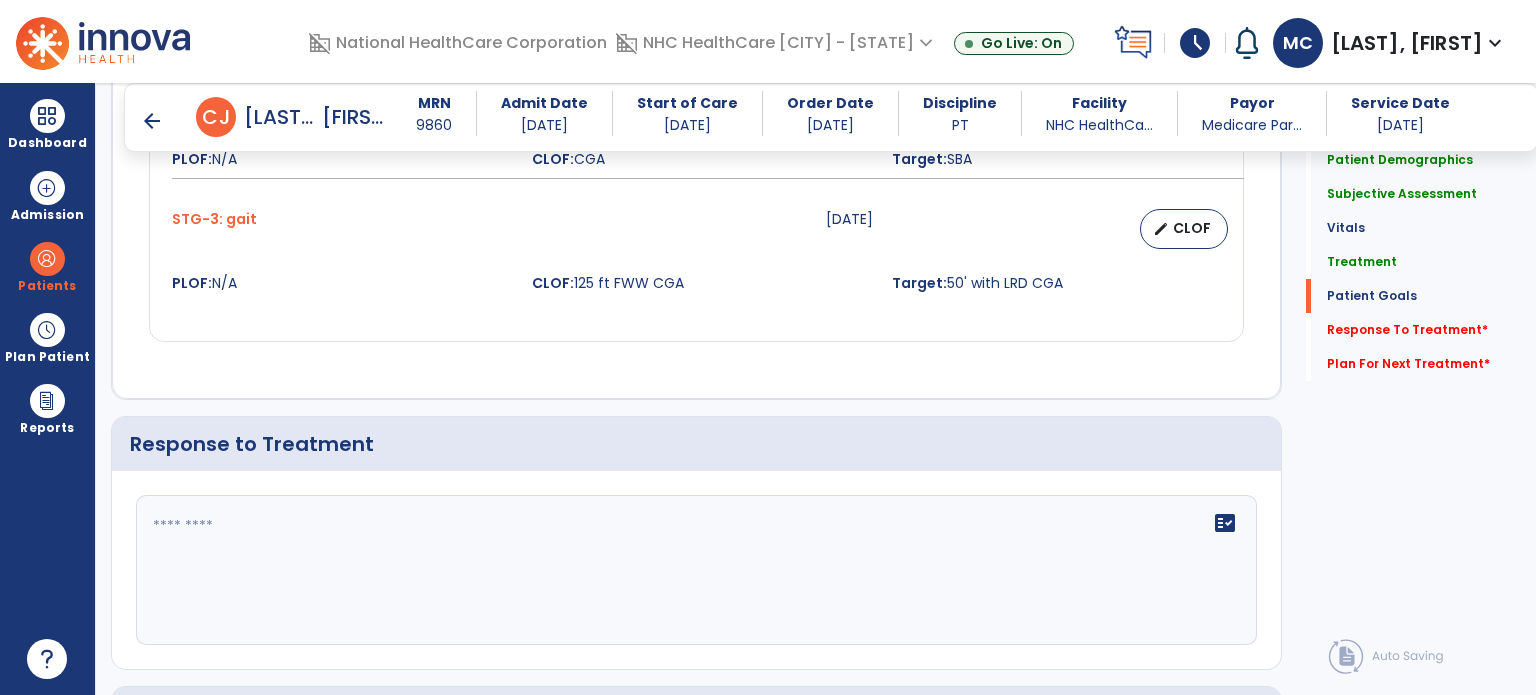scroll, scrollTop: 2100, scrollLeft: 0, axis: vertical 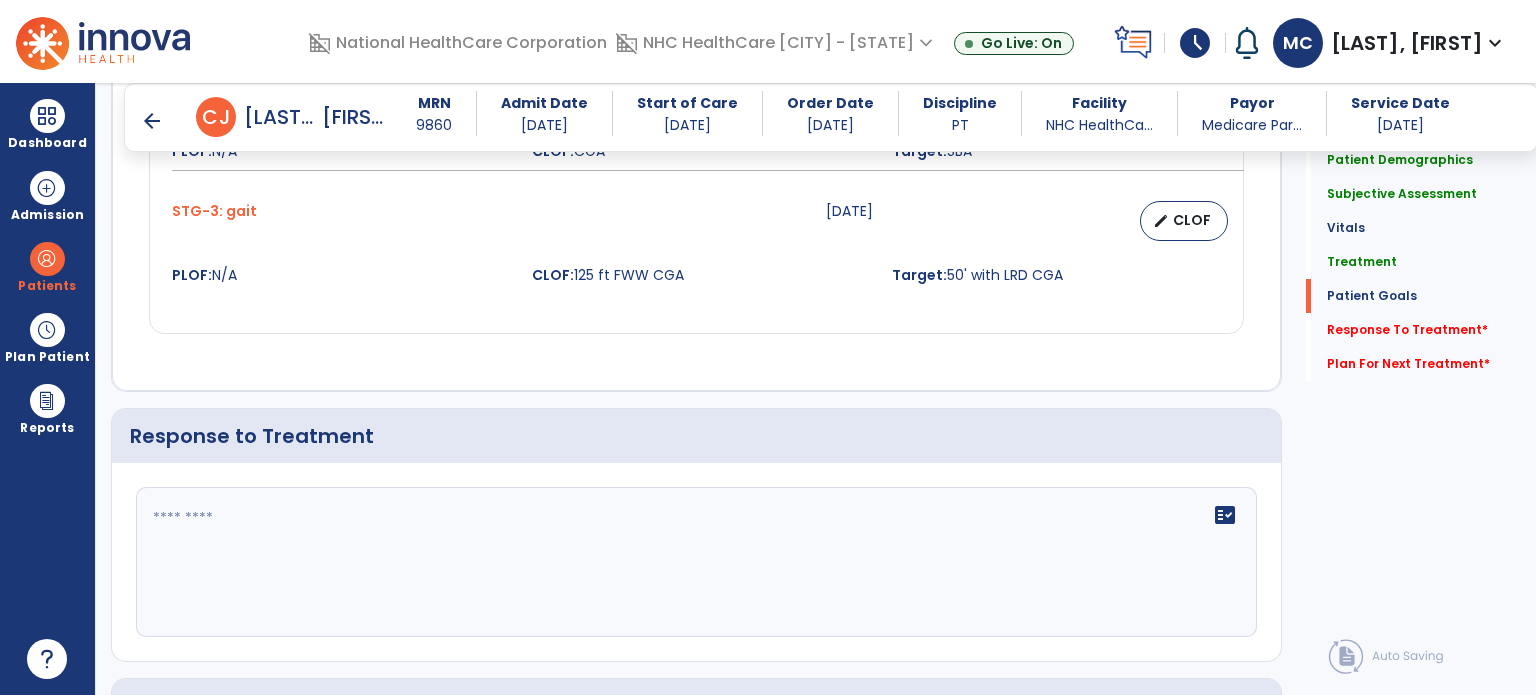click on "fact_check" 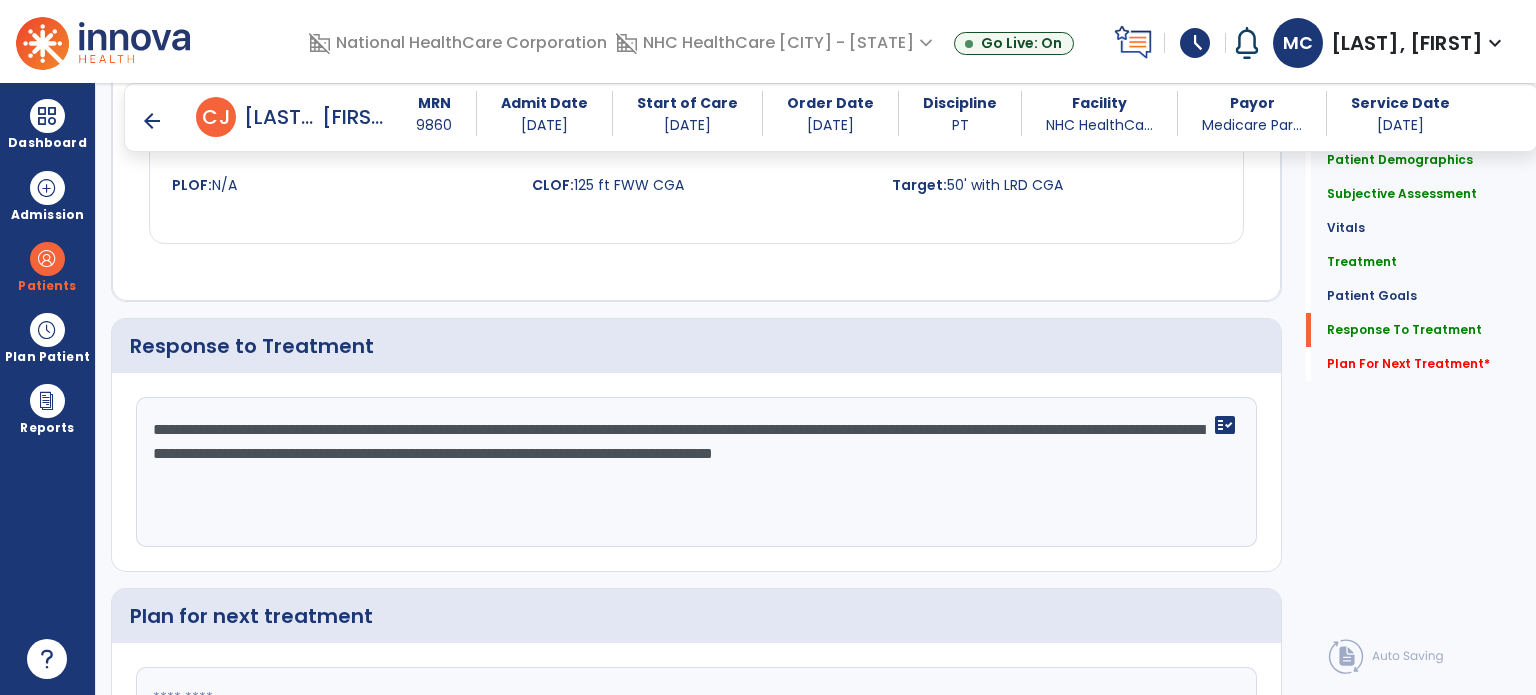 scroll, scrollTop: 2311, scrollLeft: 0, axis: vertical 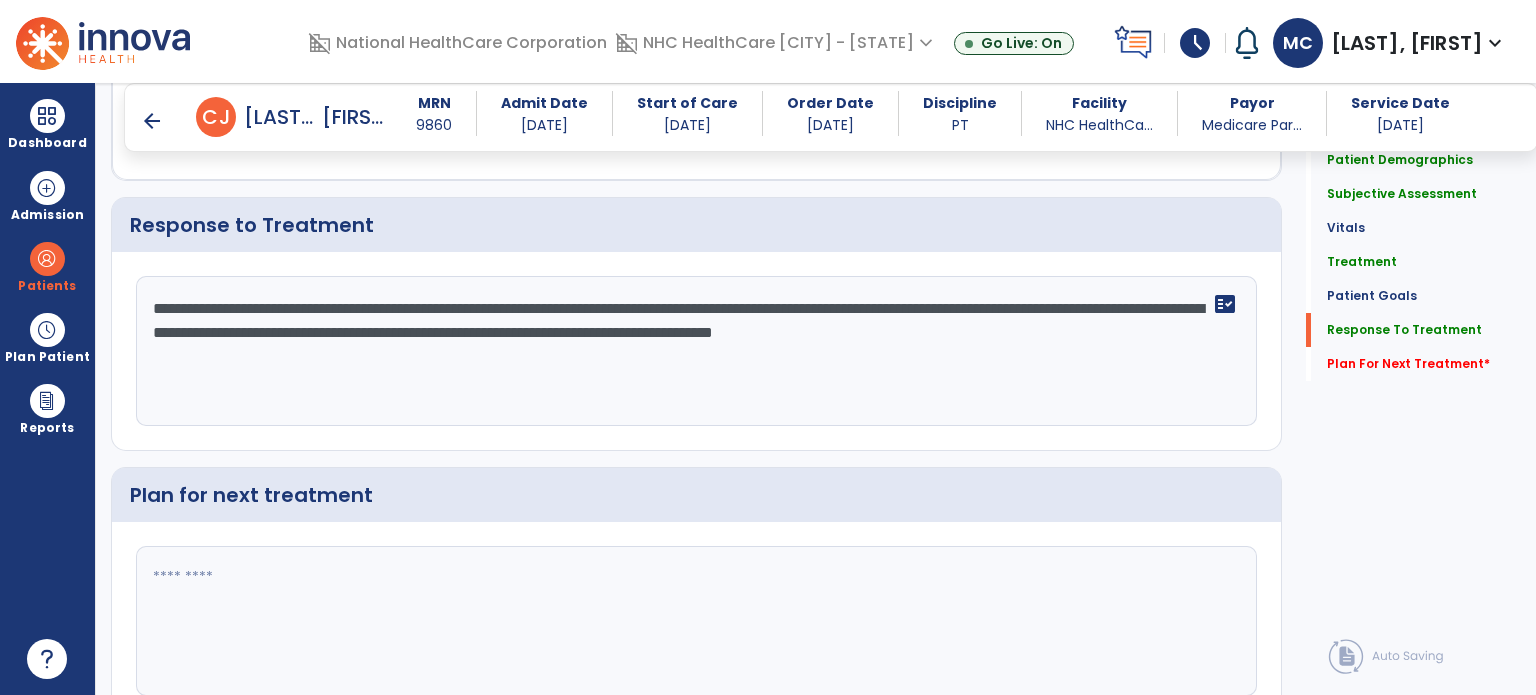 type on "**********" 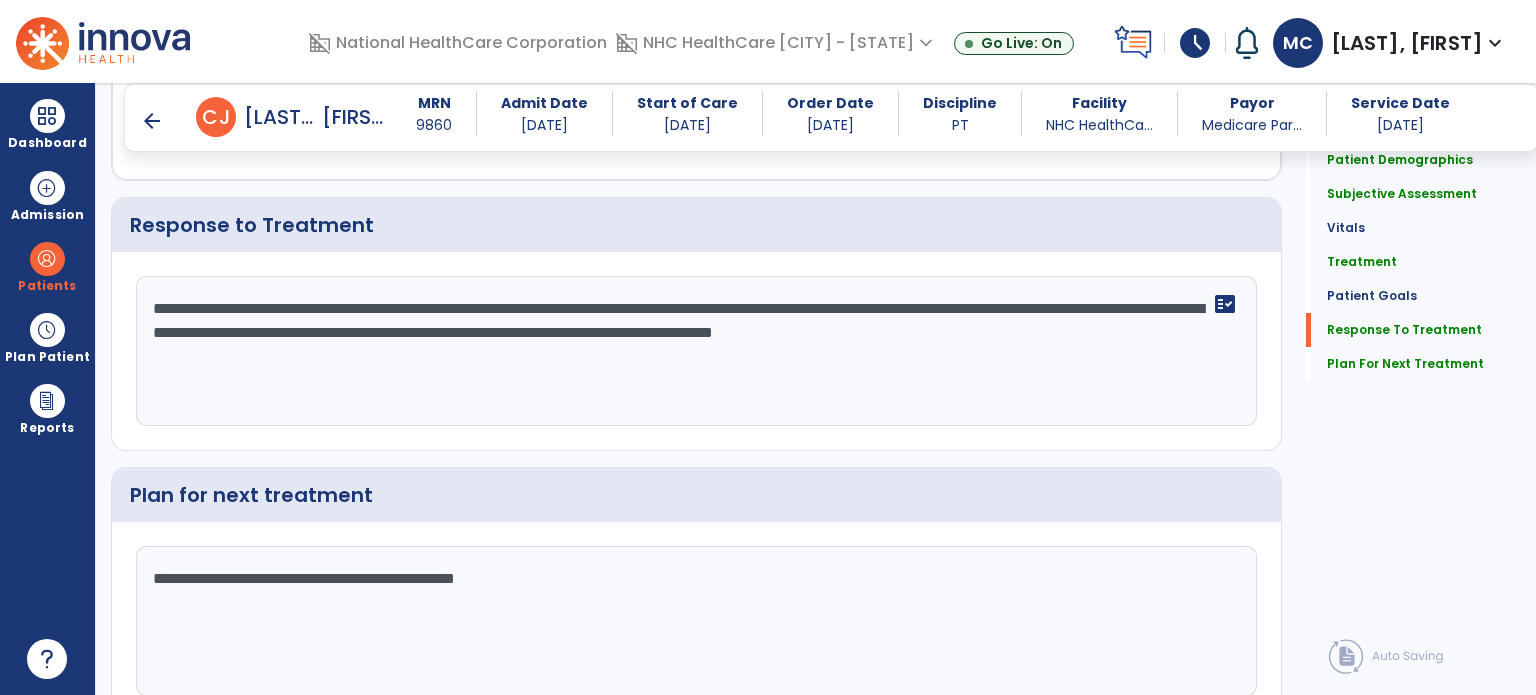 scroll, scrollTop: 2396, scrollLeft: 0, axis: vertical 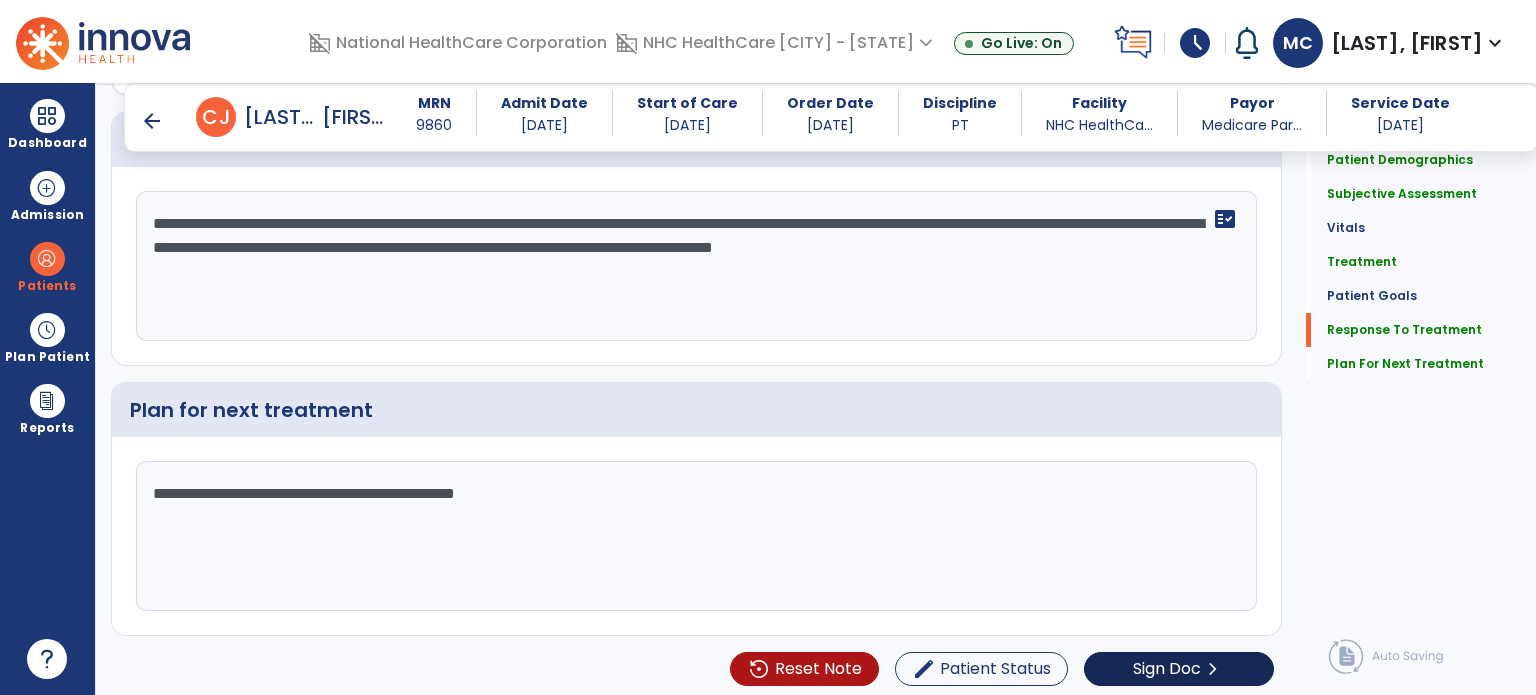 type on "**********" 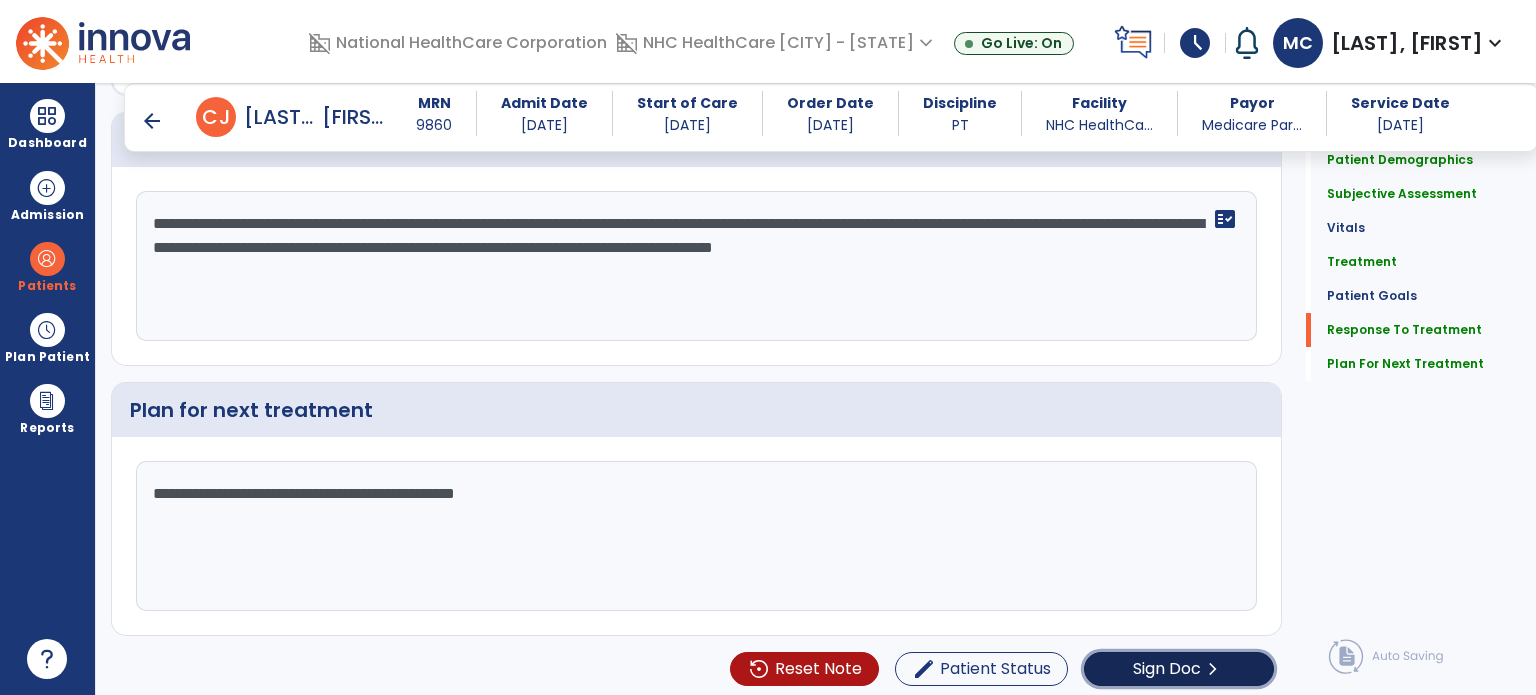 click on "Sign Doc" 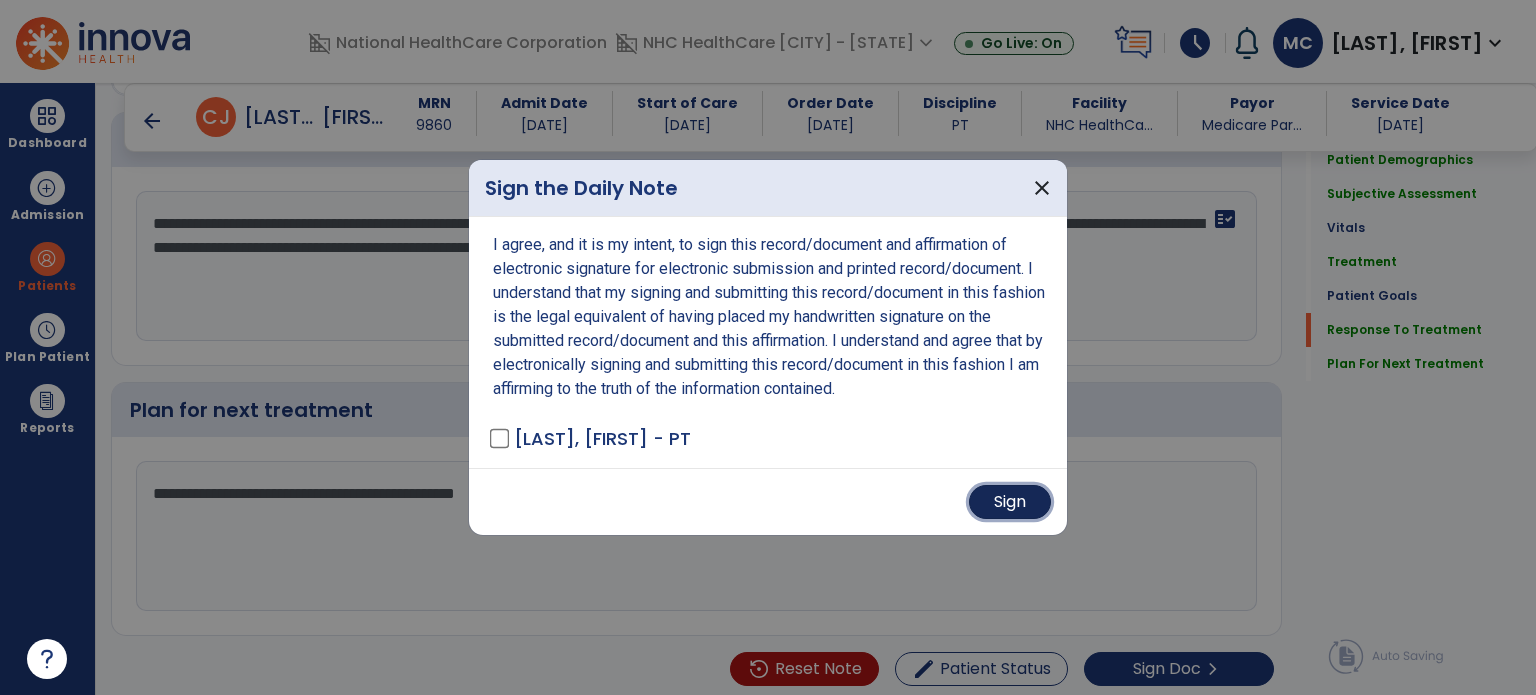 click on "Sign" at bounding box center (1010, 502) 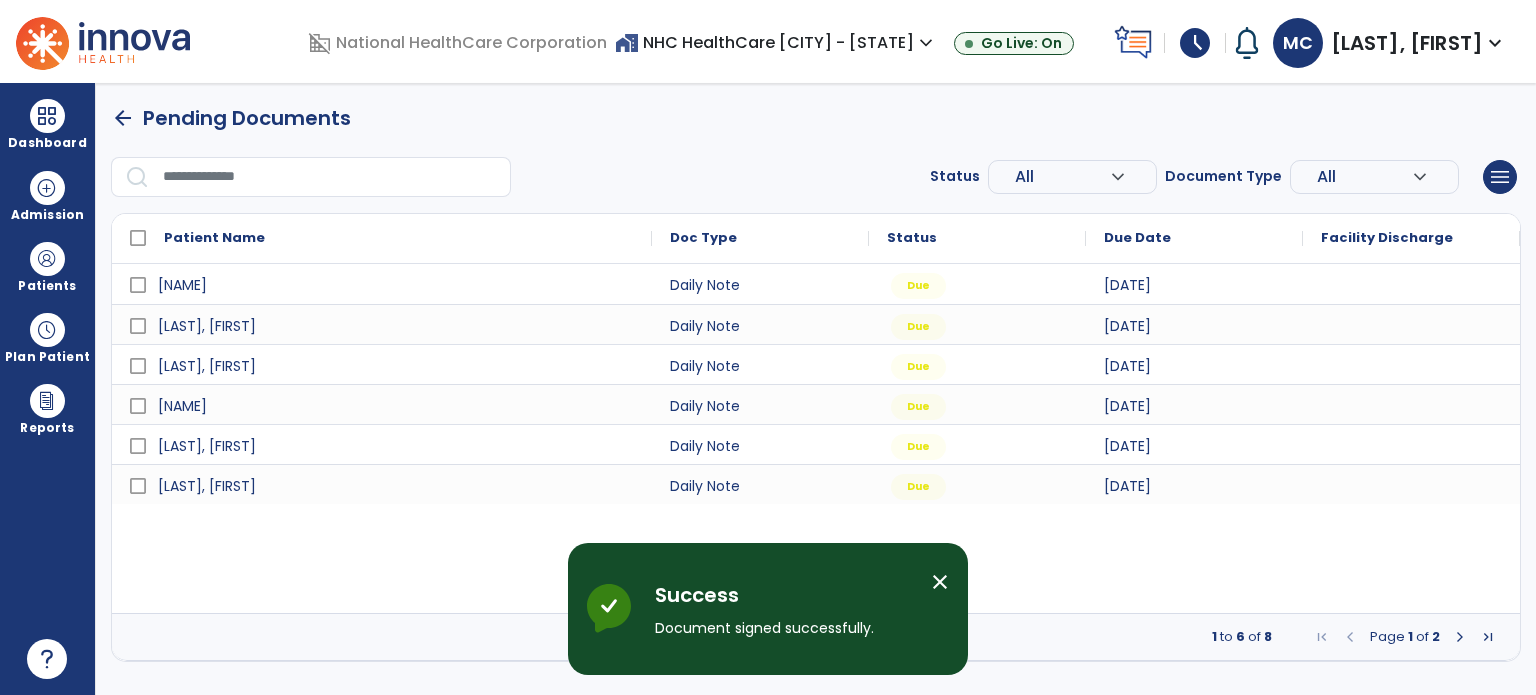 scroll, scrollTop: 0, scrollLeft: 0, axis: both 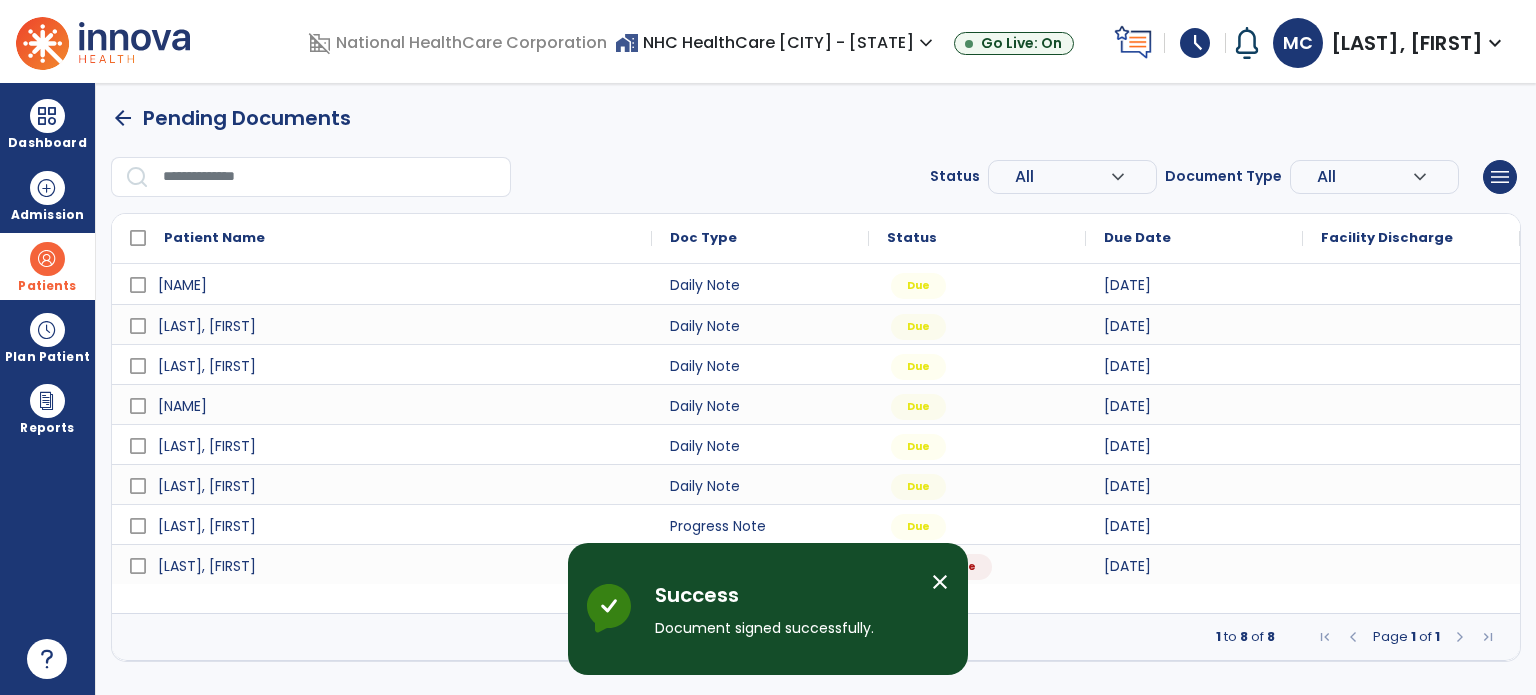 click at bounding box center [47, 259] 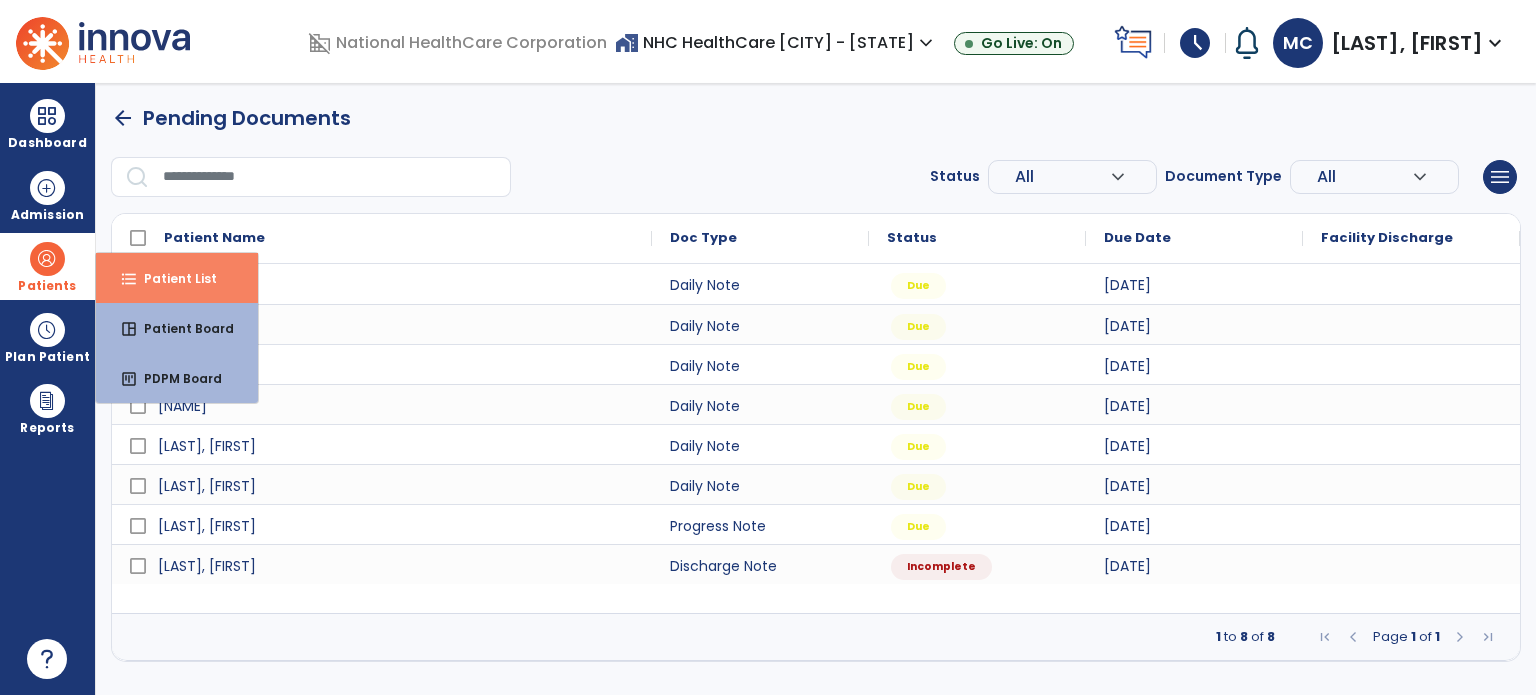 click on "format_list_bulleted  Patient List" at bounding box center (177, 278) 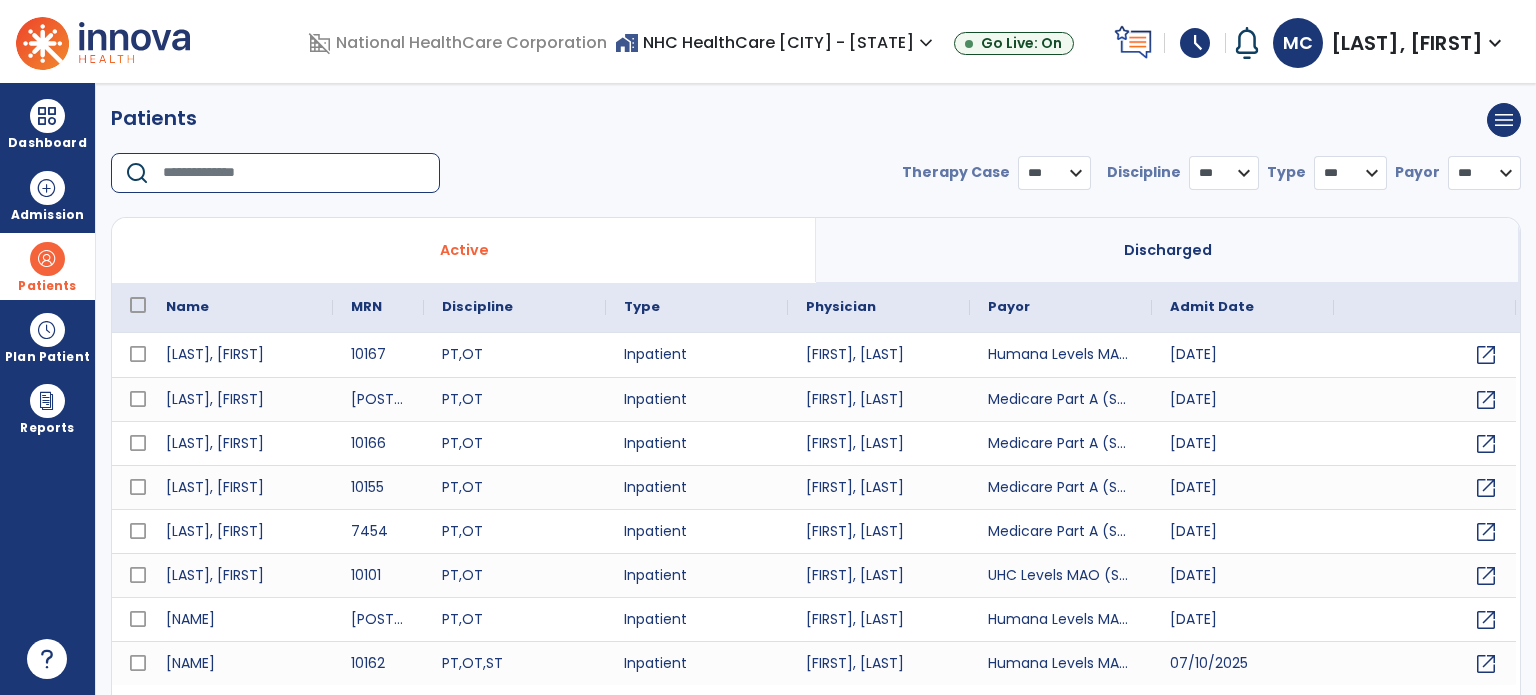 click at bounding box center [294, 173] 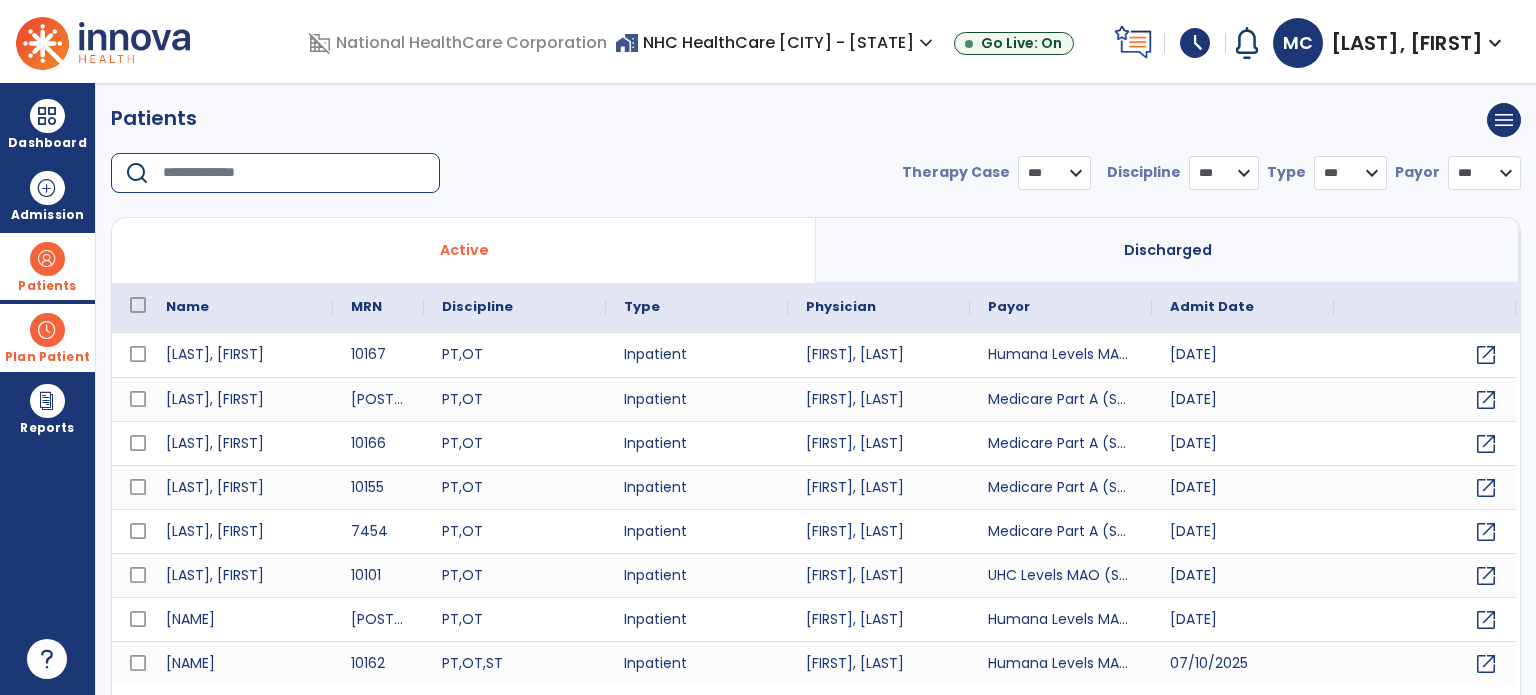 select on "***" 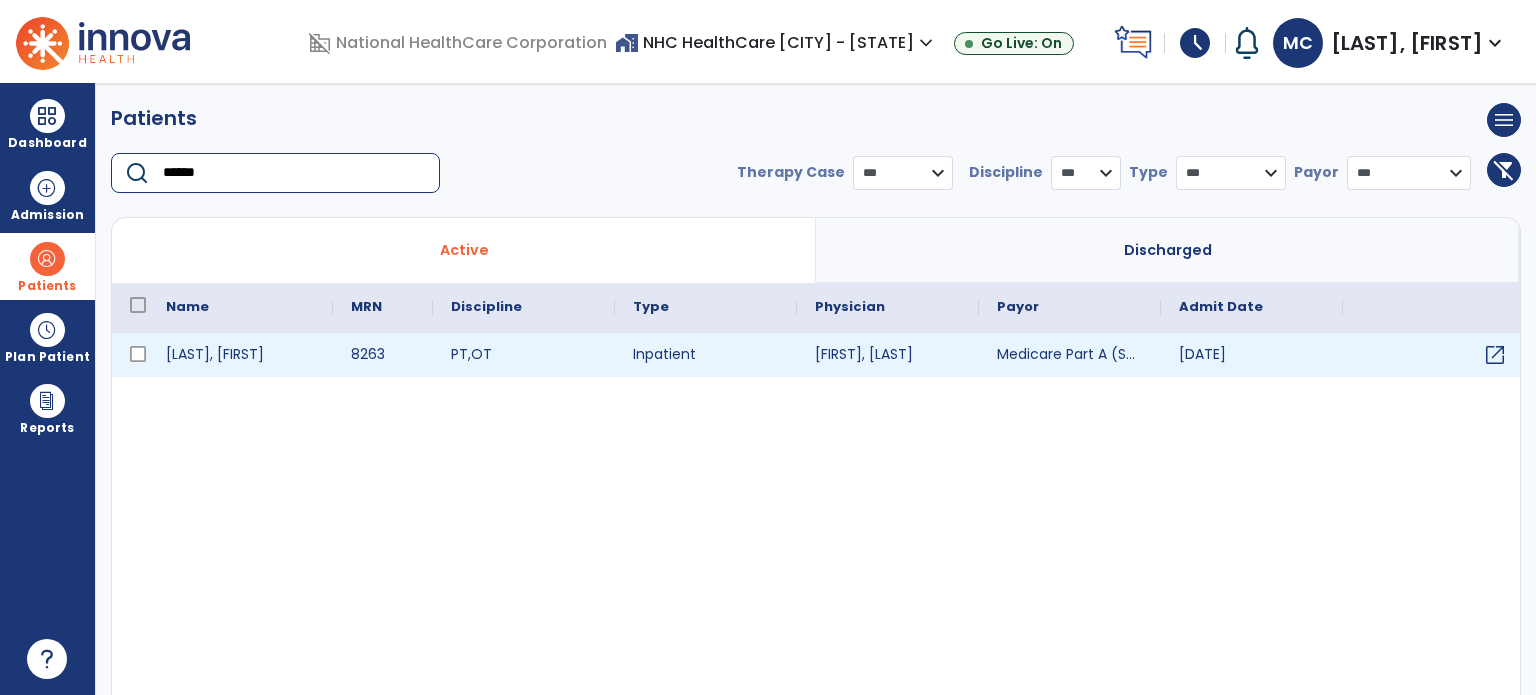 type on "******" 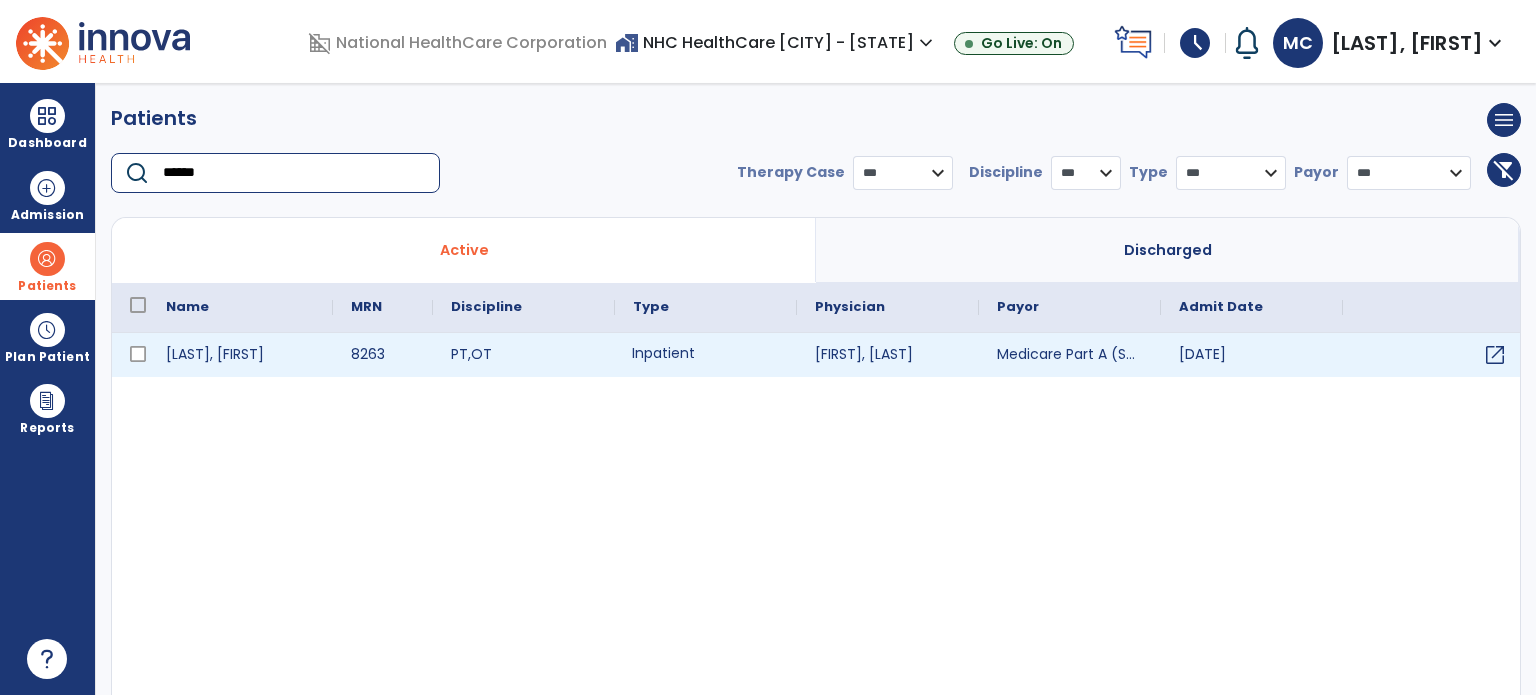 click on "Inpatient" at bounding box center [706, 355] 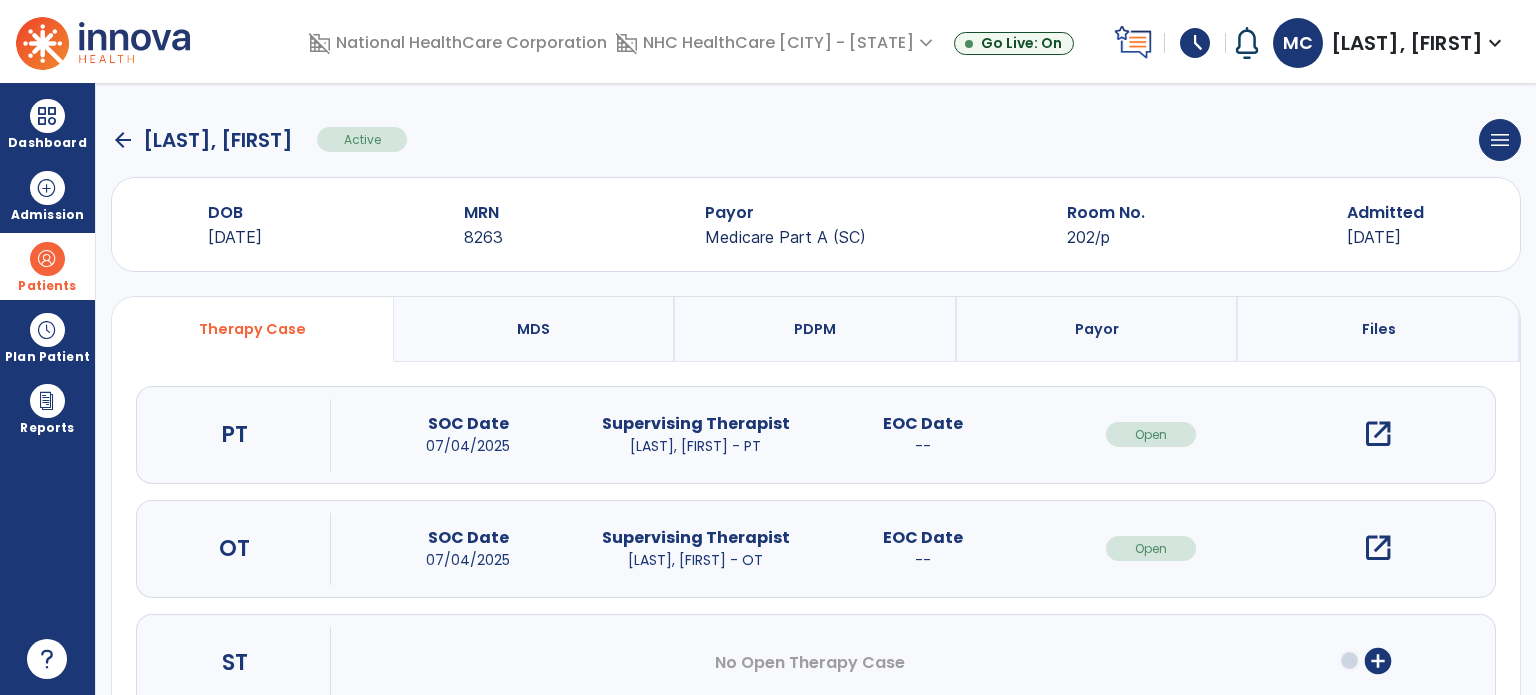 click on "open_in_new" at bounding box center [1378, 434] 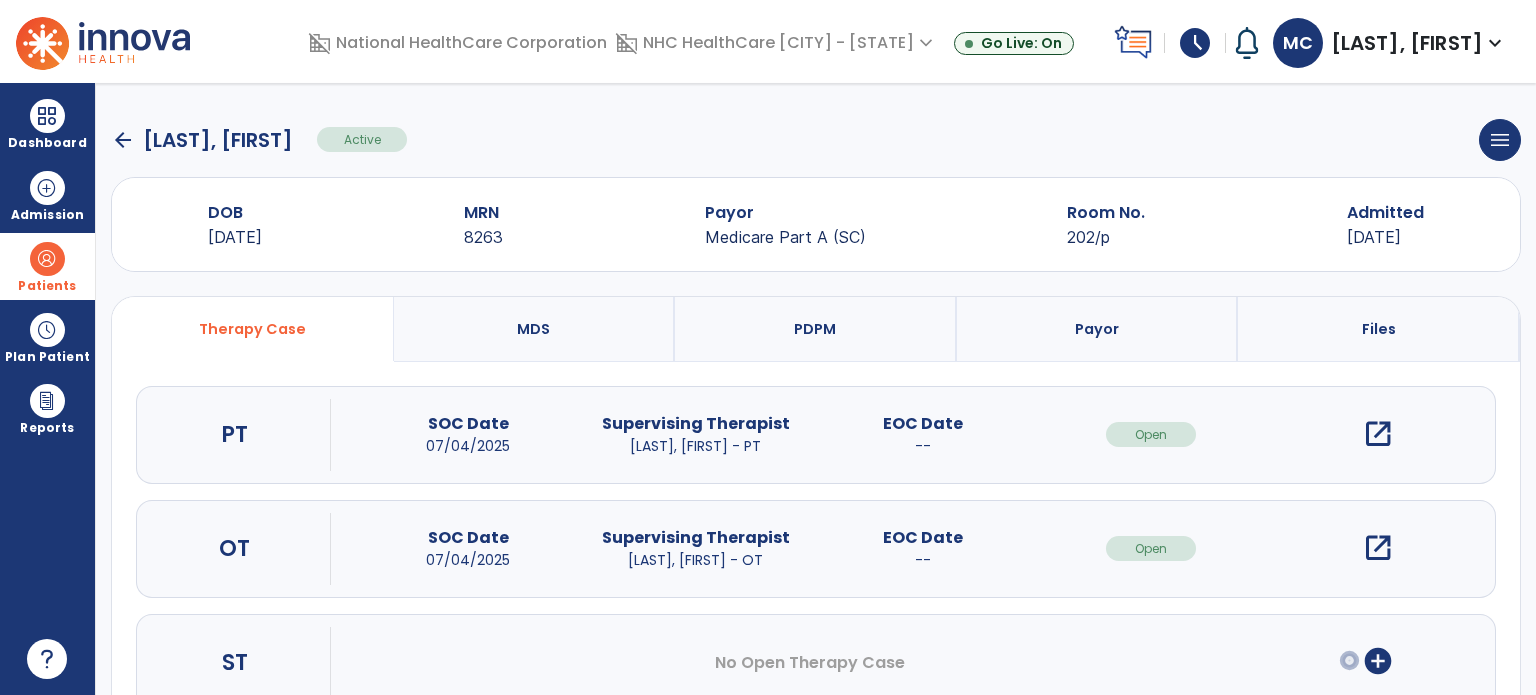 drag, startPoint x: 1392, startPoint y: 421, endPoint x: 1380, endPoint y: 421, distance: 12 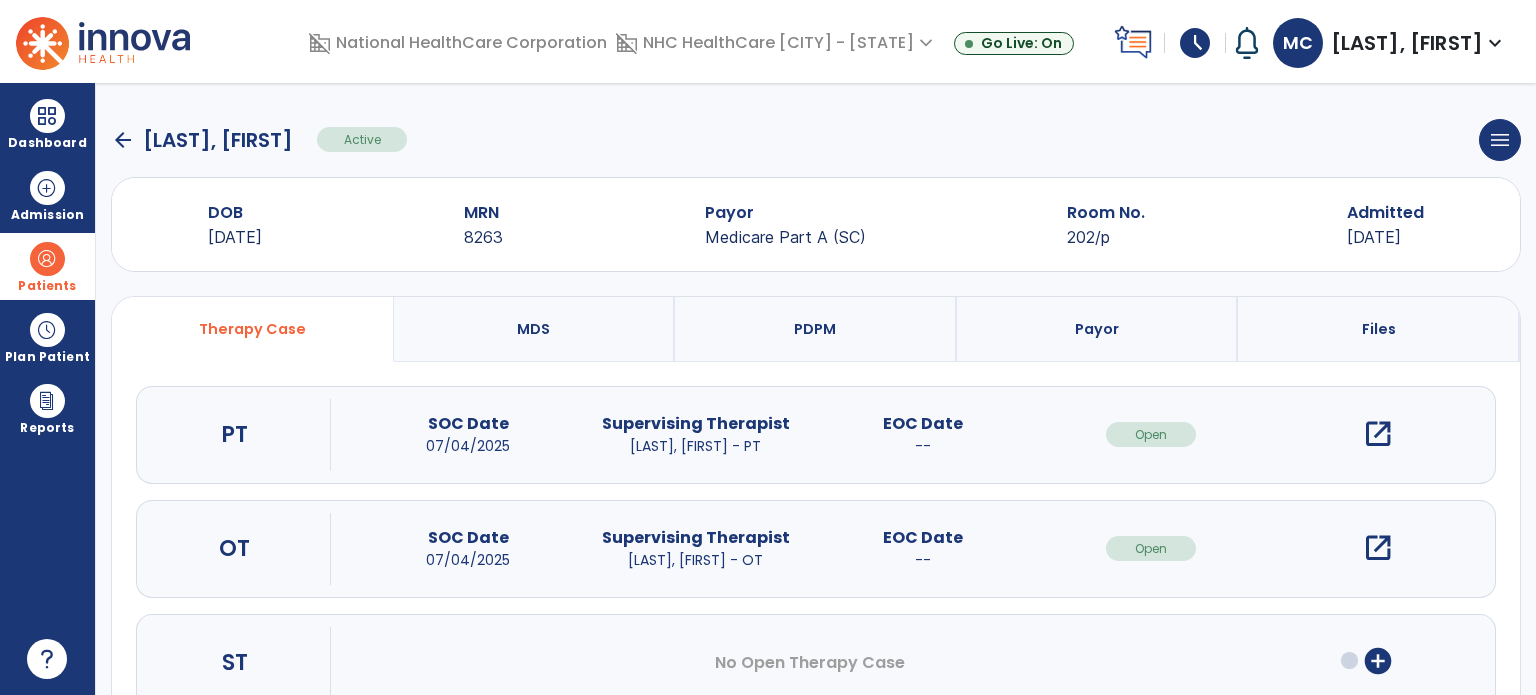 click on "open_in_new" at bounding box center [1378, 434] 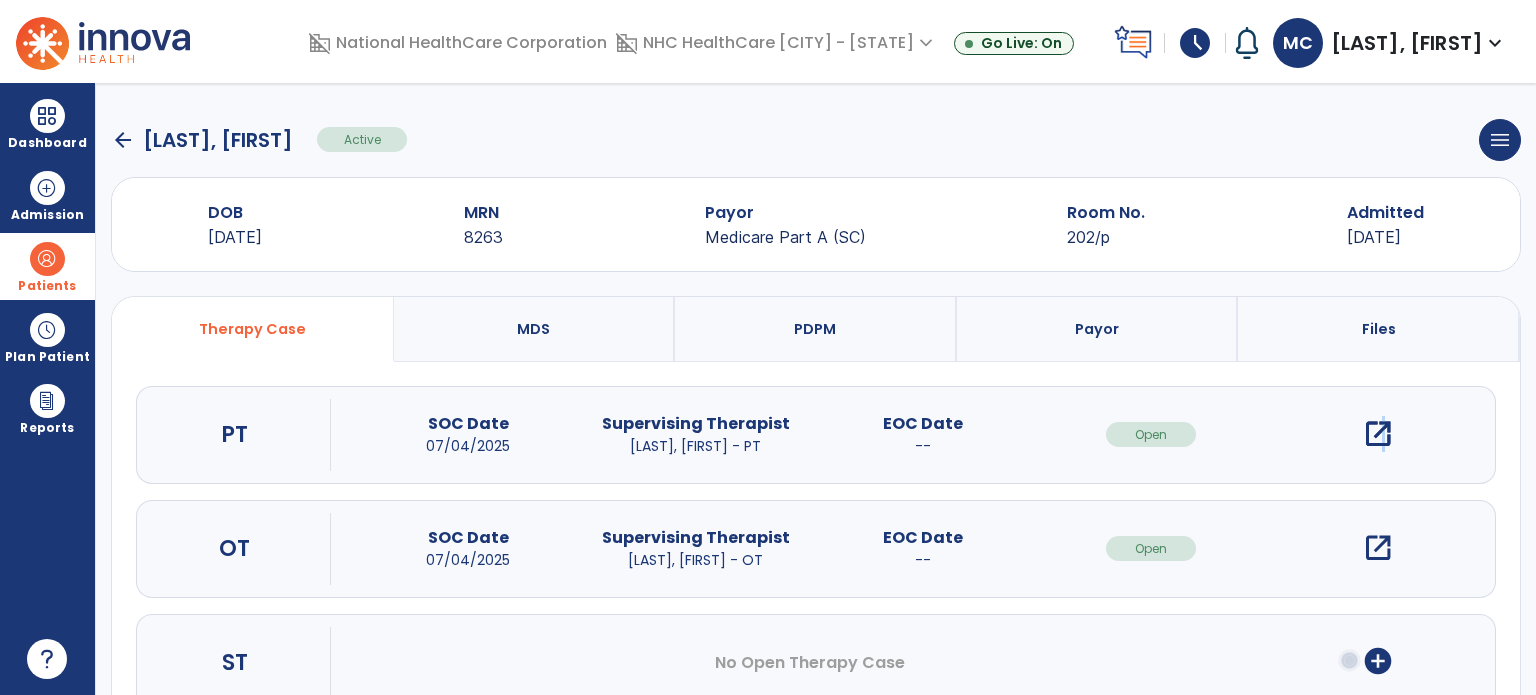 click on "open_in_new" at bounding box center [1378, 434] 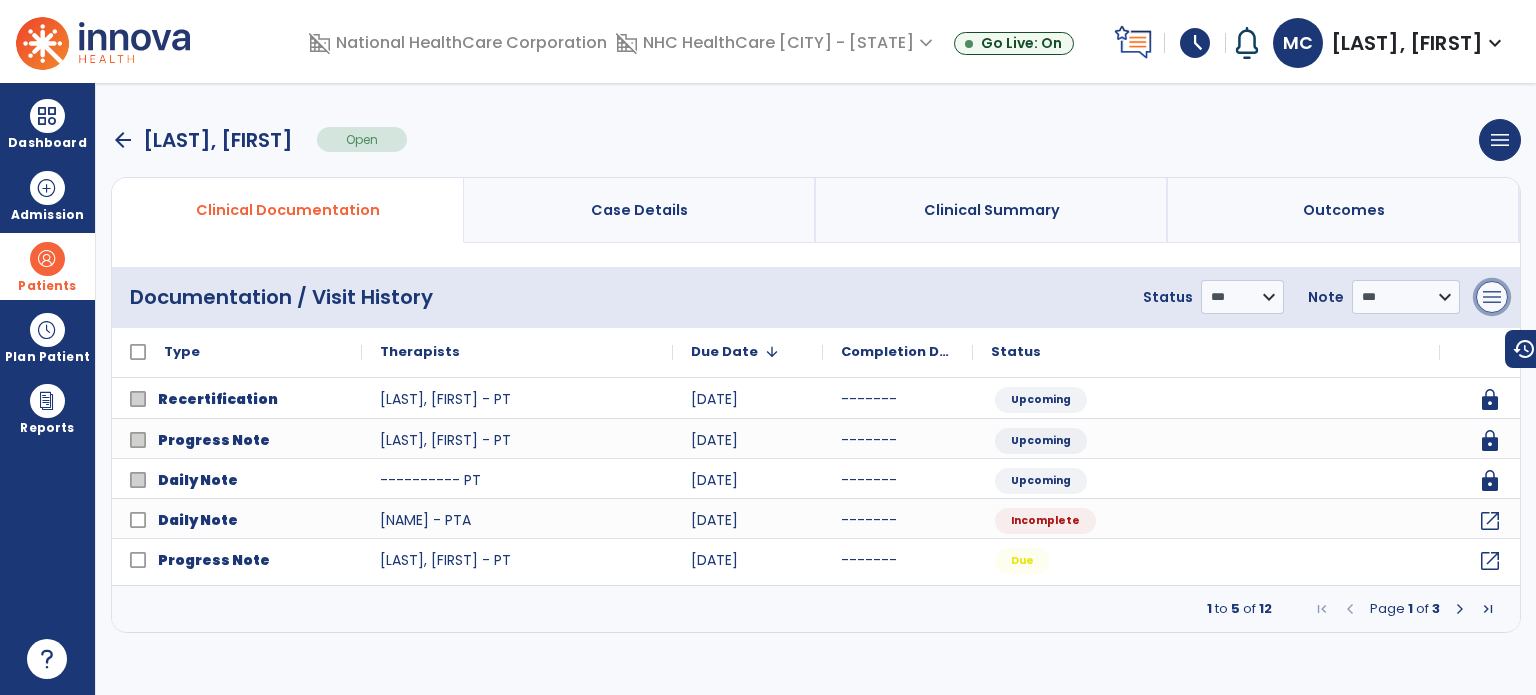 click on "menu" at bounding box center [1492, 297] 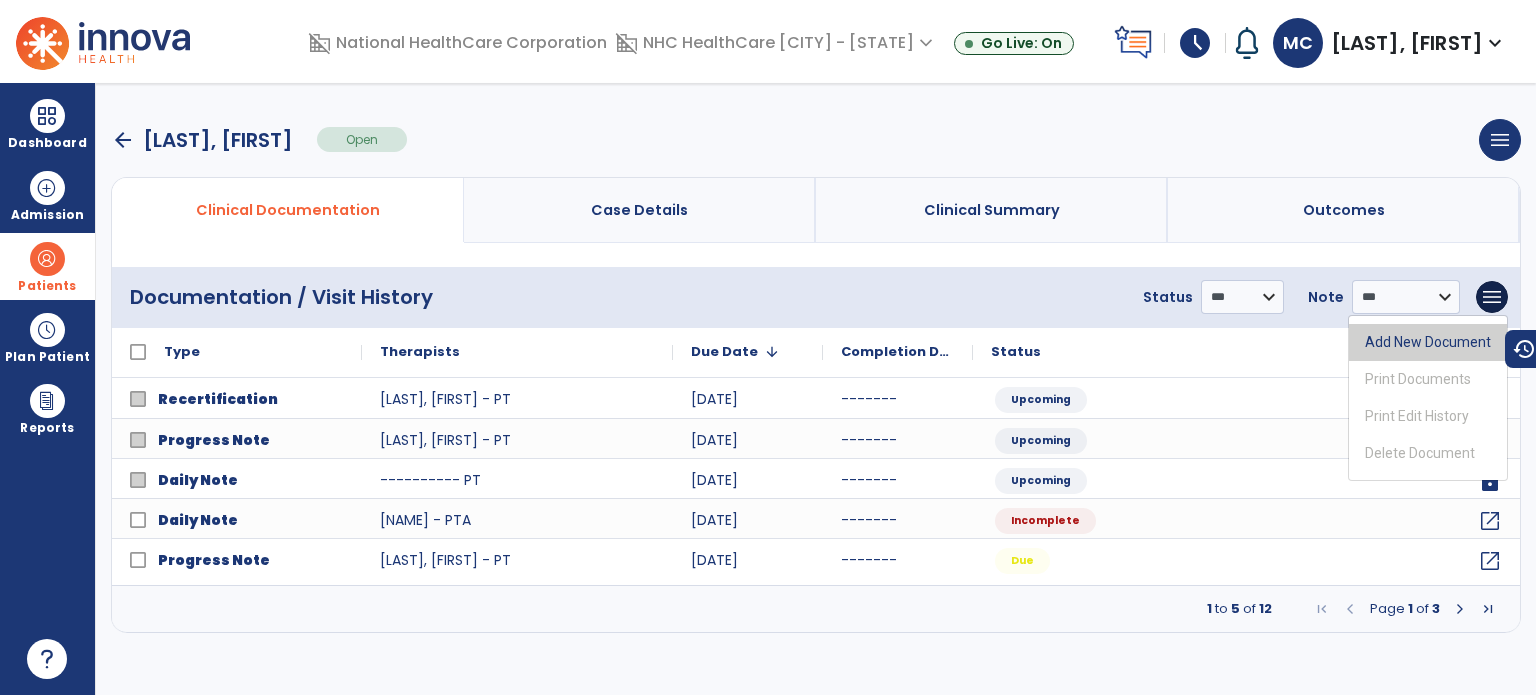 click on "Add New Document" at bounding box center [1428, 342] 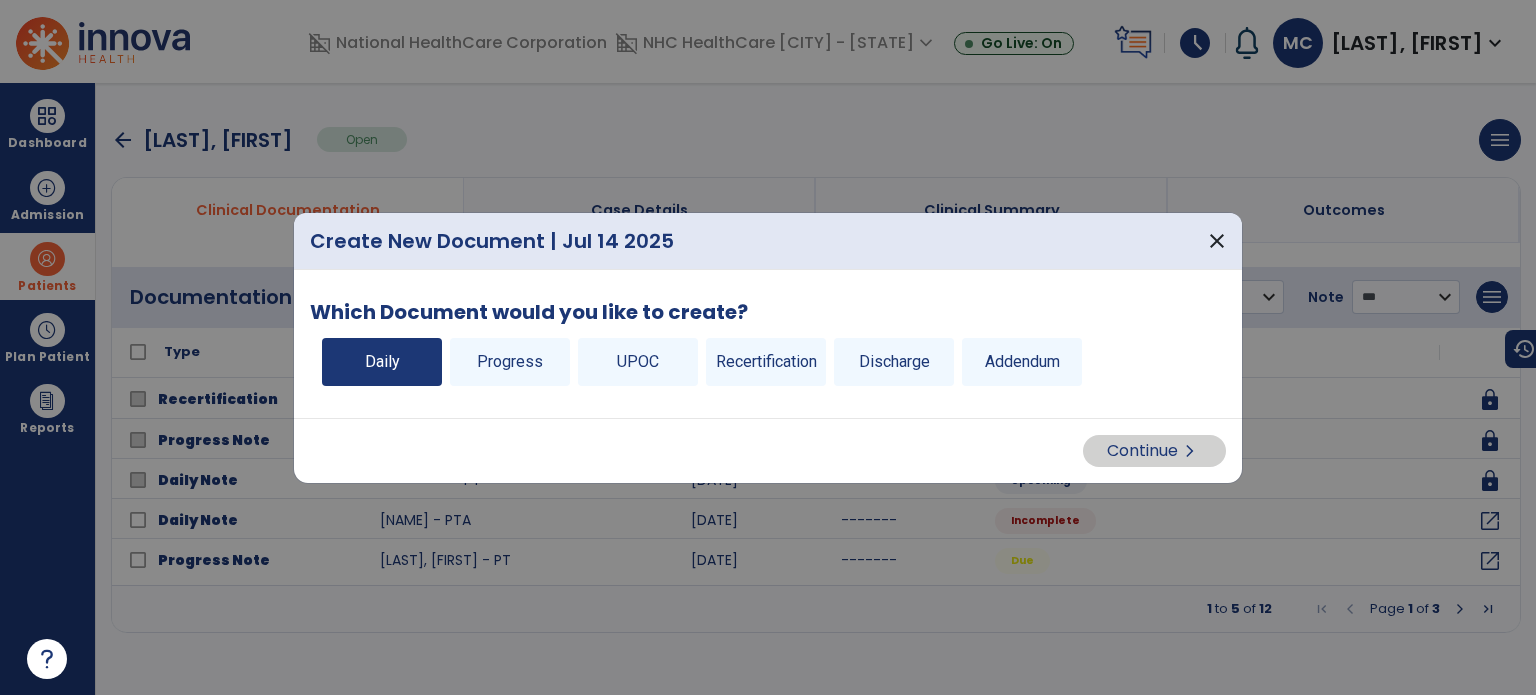 drag, startPoint x: 376, startPoint y: 394, endPoint x: 400, endPoint y: 367, distance: 36.124783 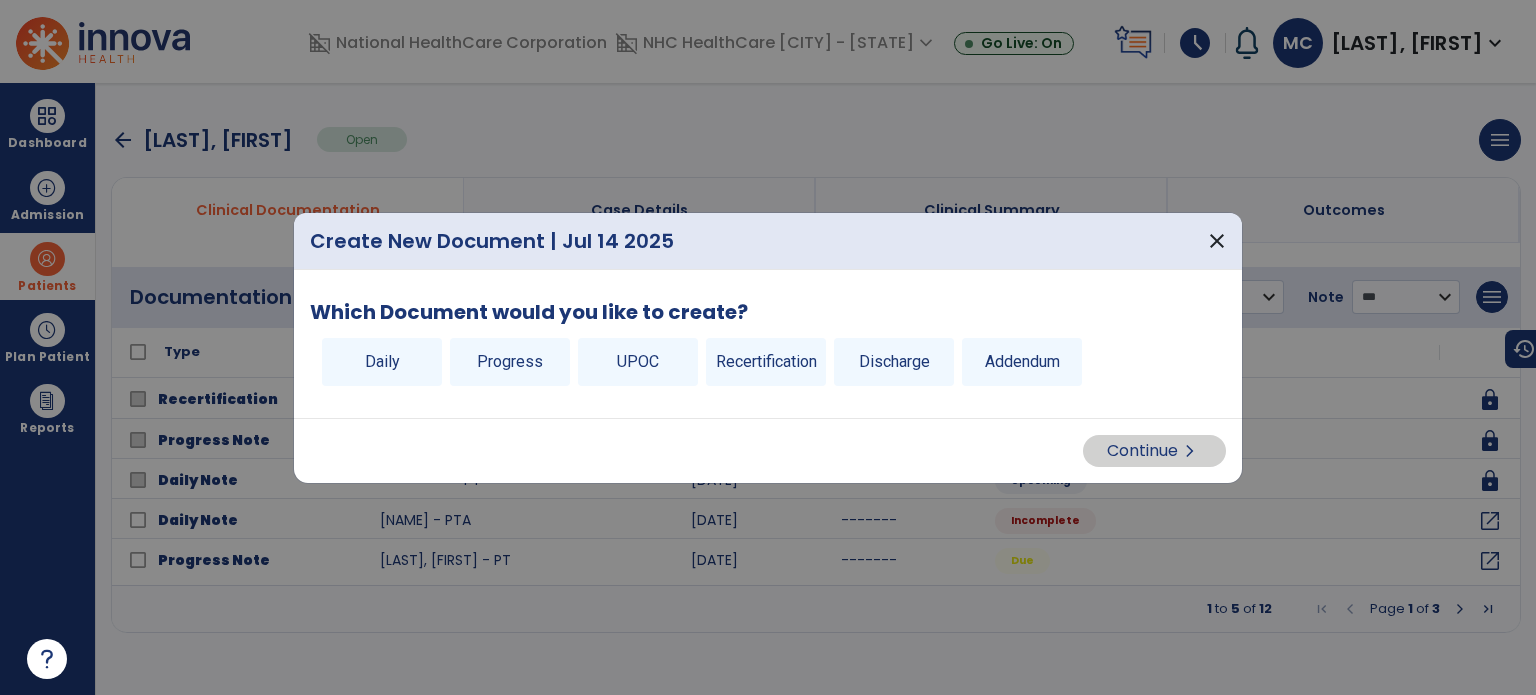 drag, startPoint x: 400, startPoint y: 364, endPoint x: 799, endPoint y: 403, distance: 400.9015 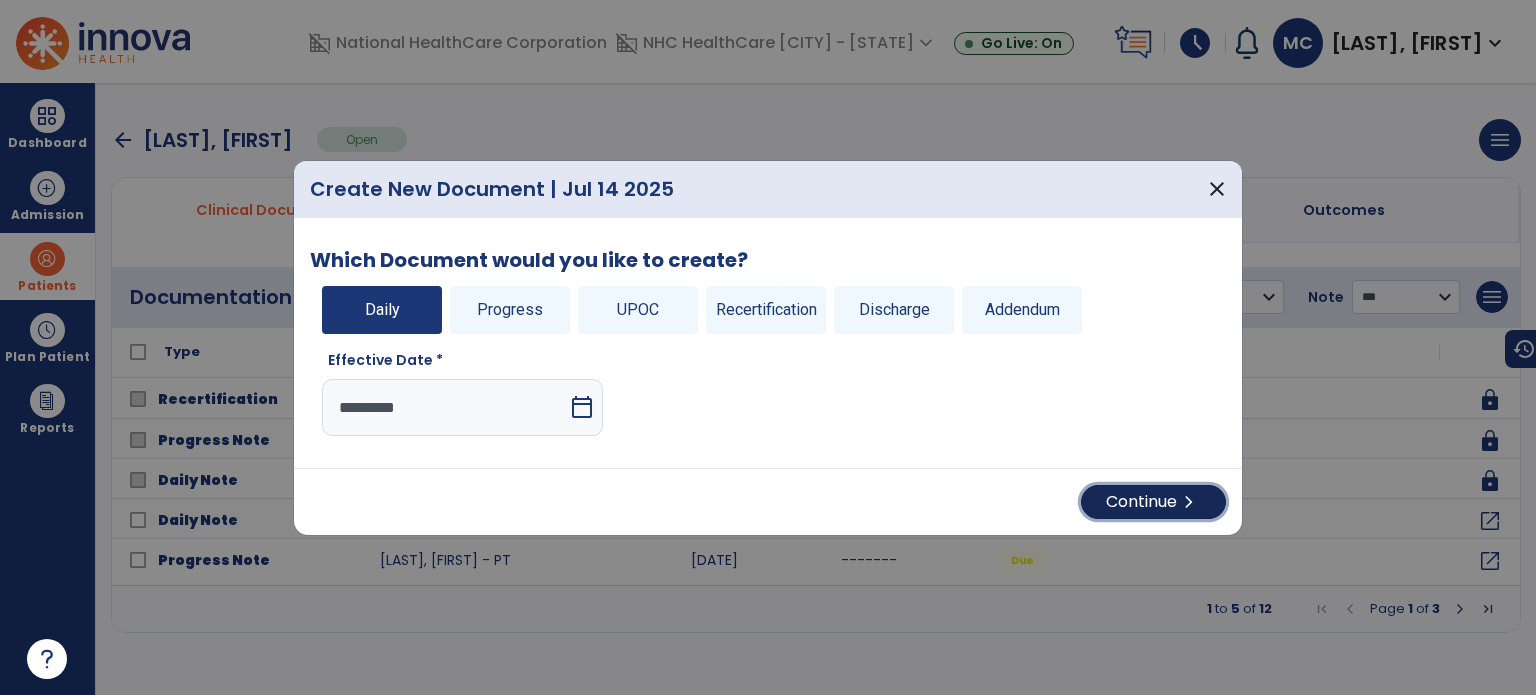 click on "Continue   chevron_right" at bounding box center [1153, 502] 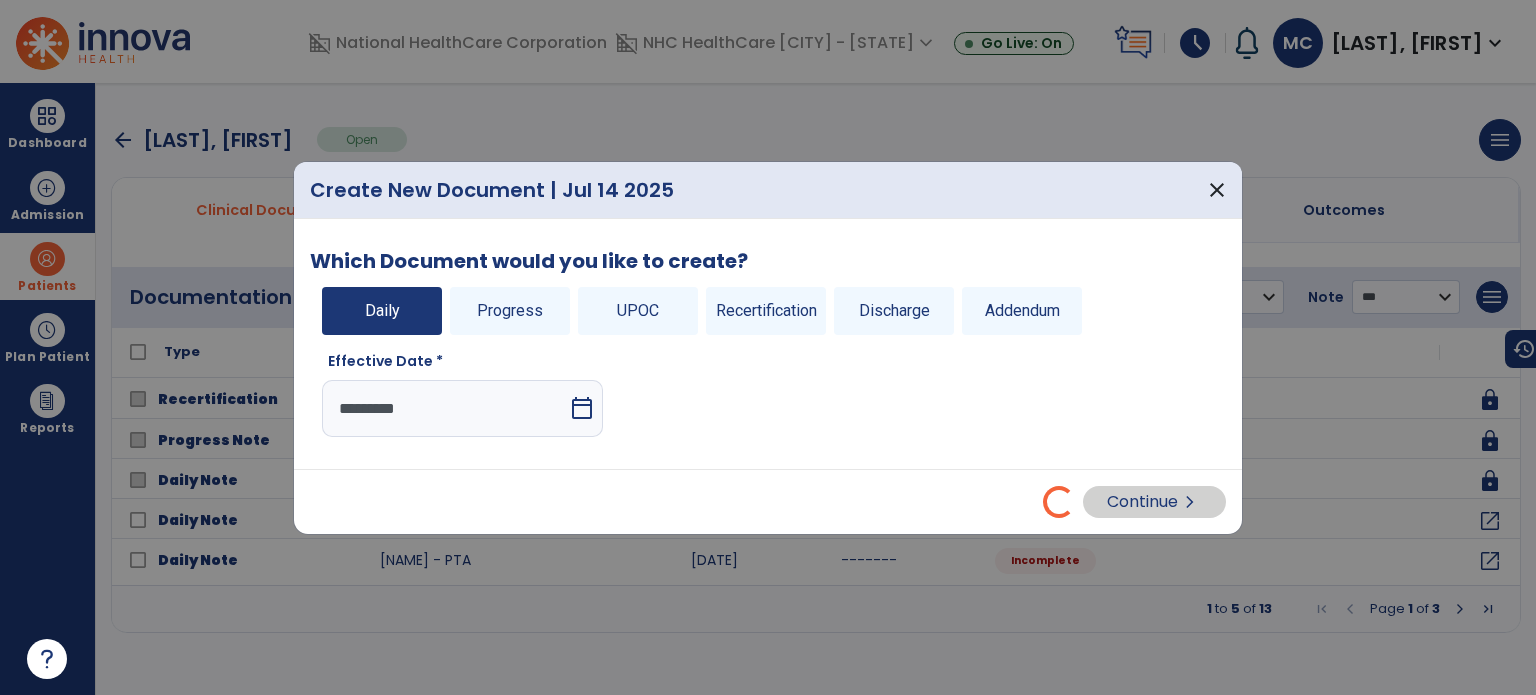 select on "*" 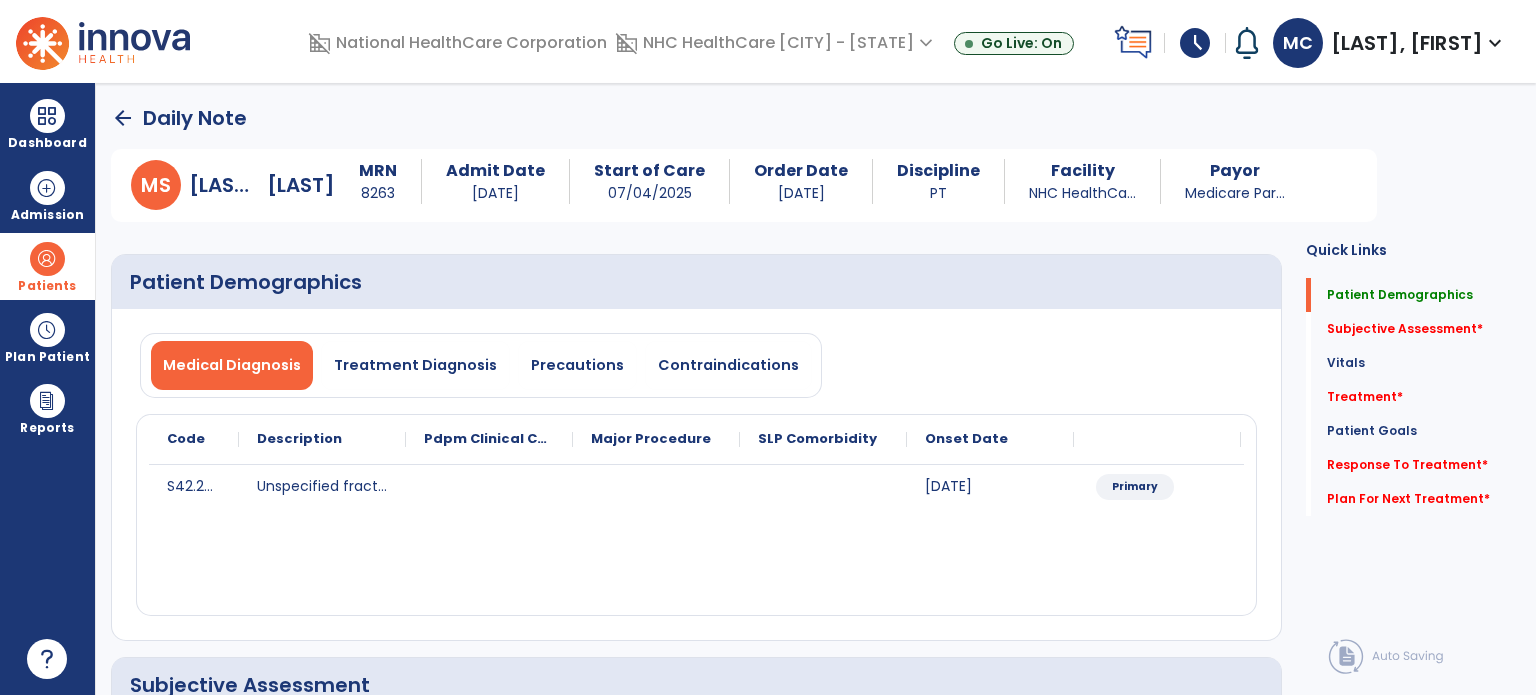 scroll, scrollTop: 300, scrollLeft: 0, axis: vertical 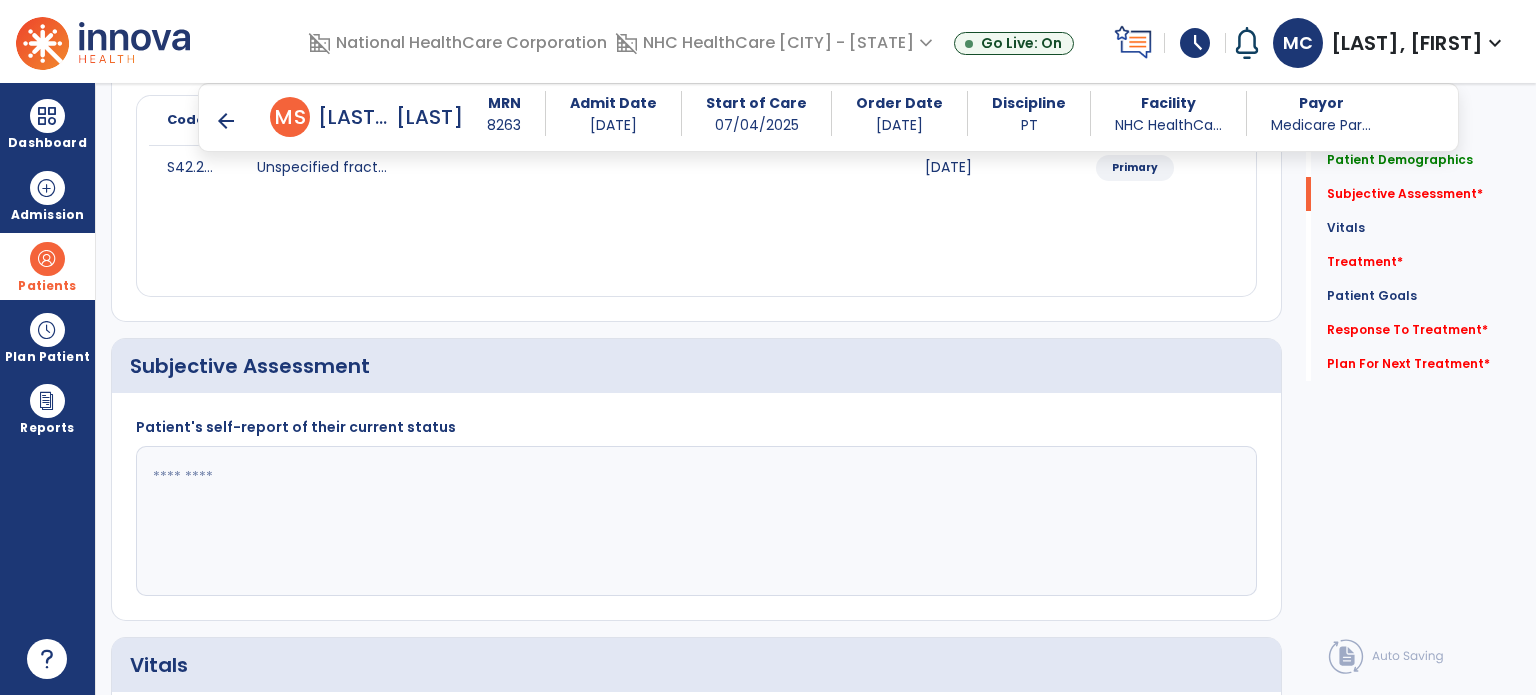 click 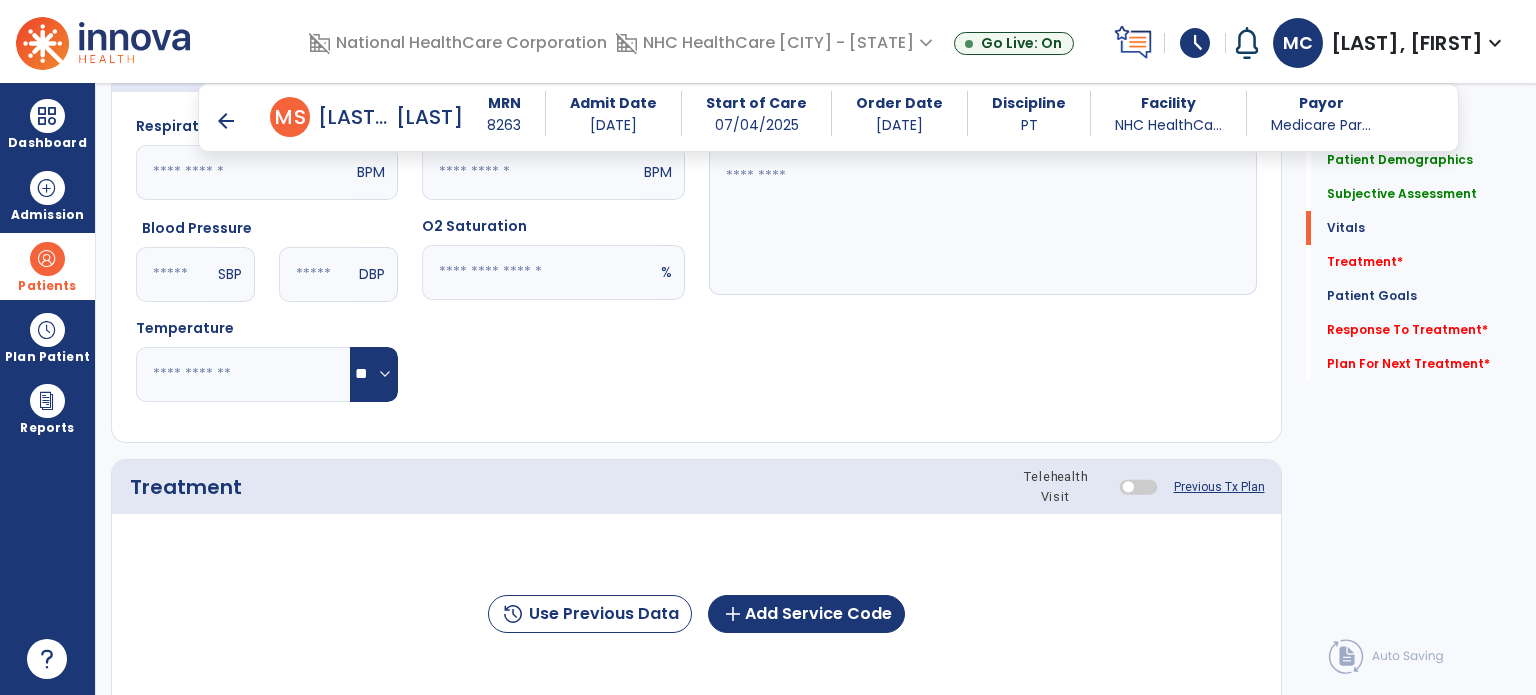 scroll, scrollTop: 1100, scrollLeft: 0, axis: vertical 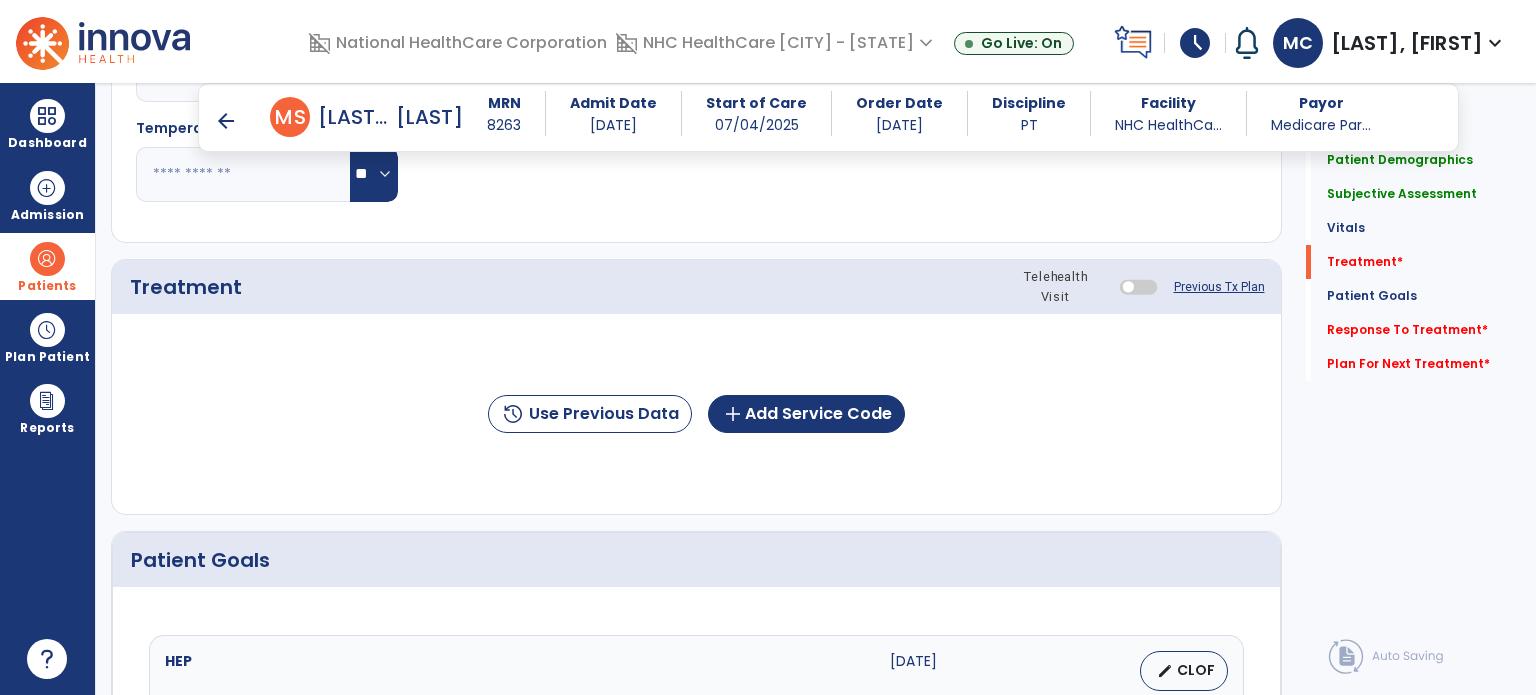 type on "**********" 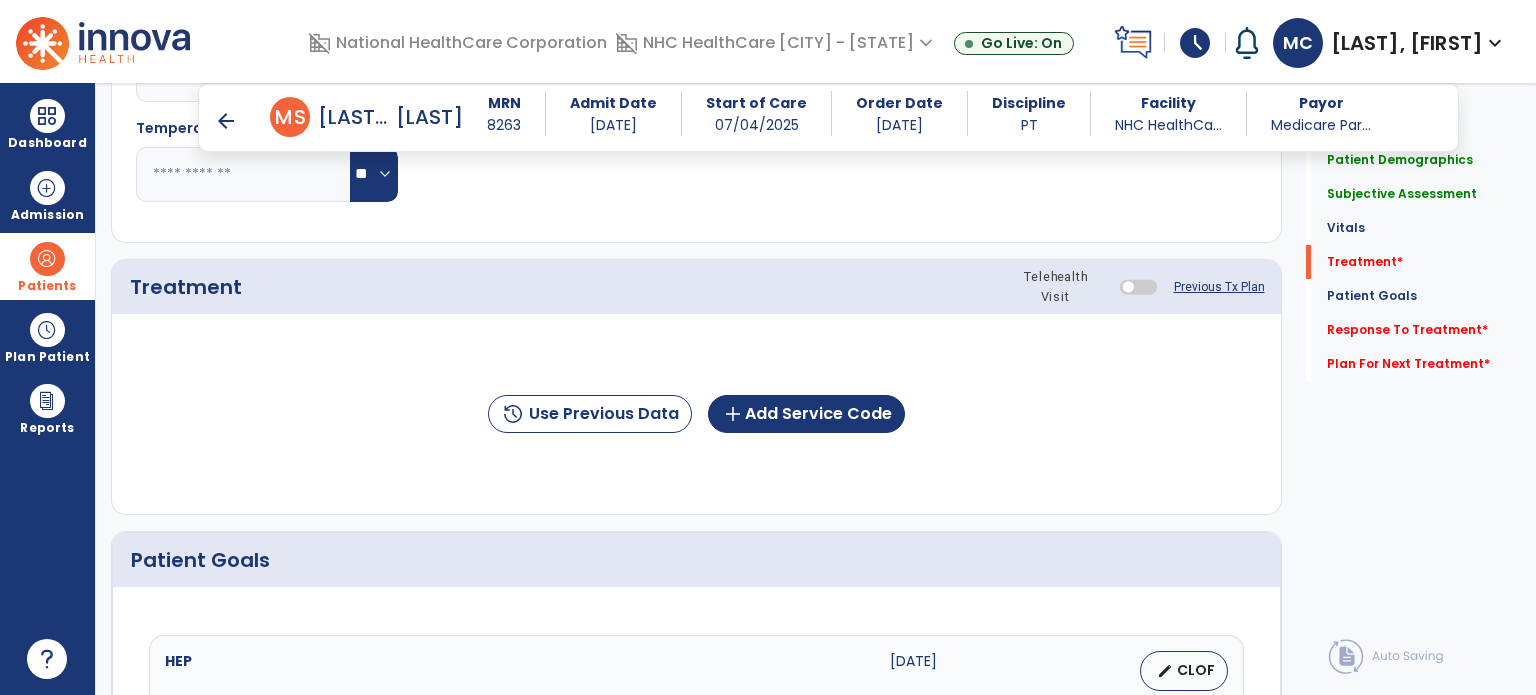 click on "history  Use Previous Data  add  Add Service Code" 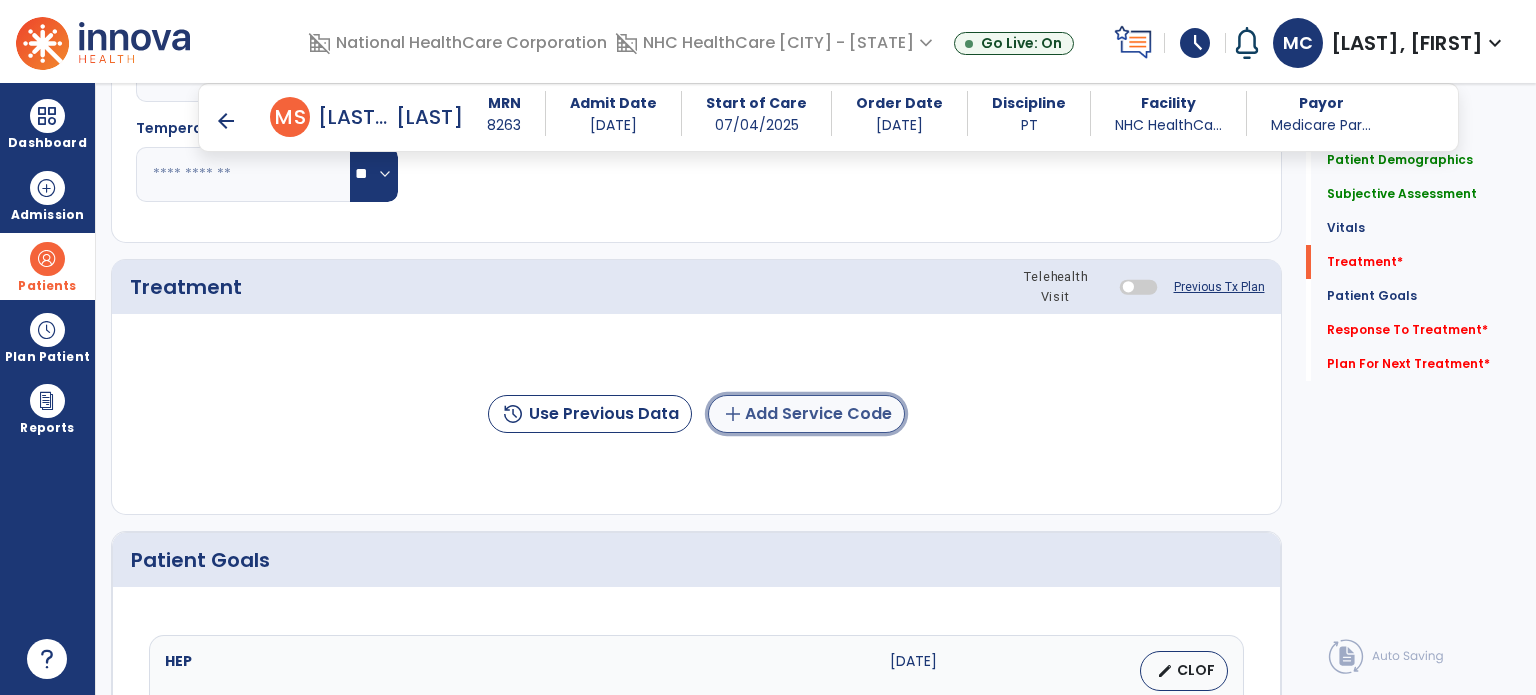 click on "add  Add Service Code" 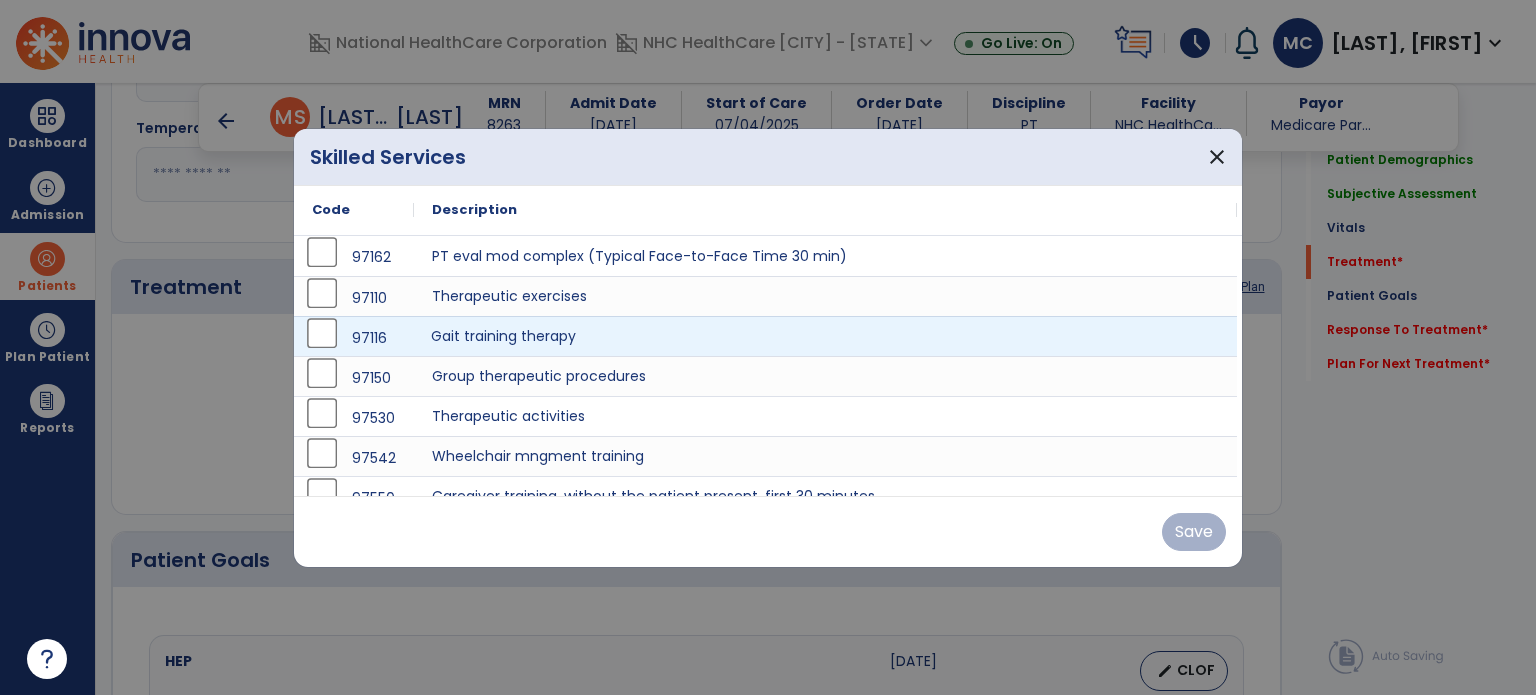 click on "Gait training therapy" at bounding box center [825, 336] 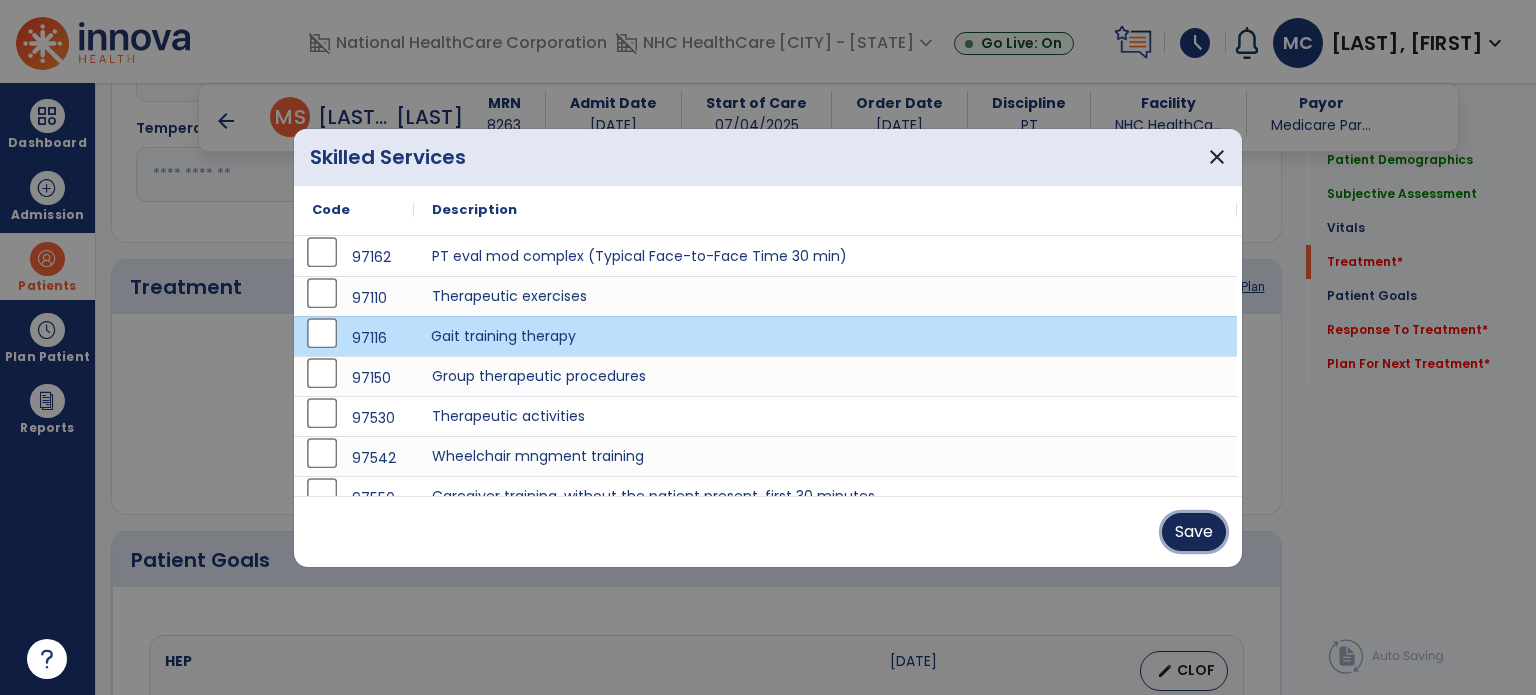 click on "Save" at bounding box center [1194, 532] 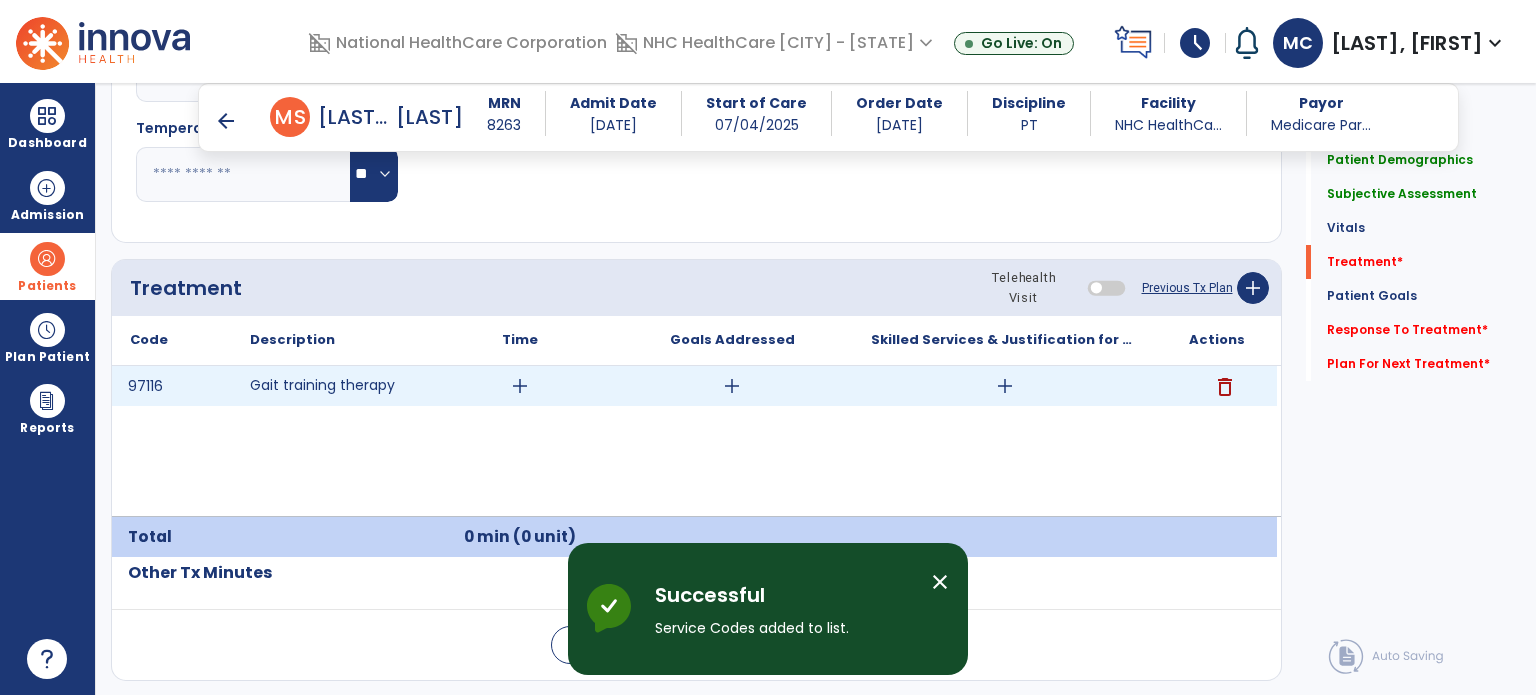 click on "Time" at bounding box center [520, 340] 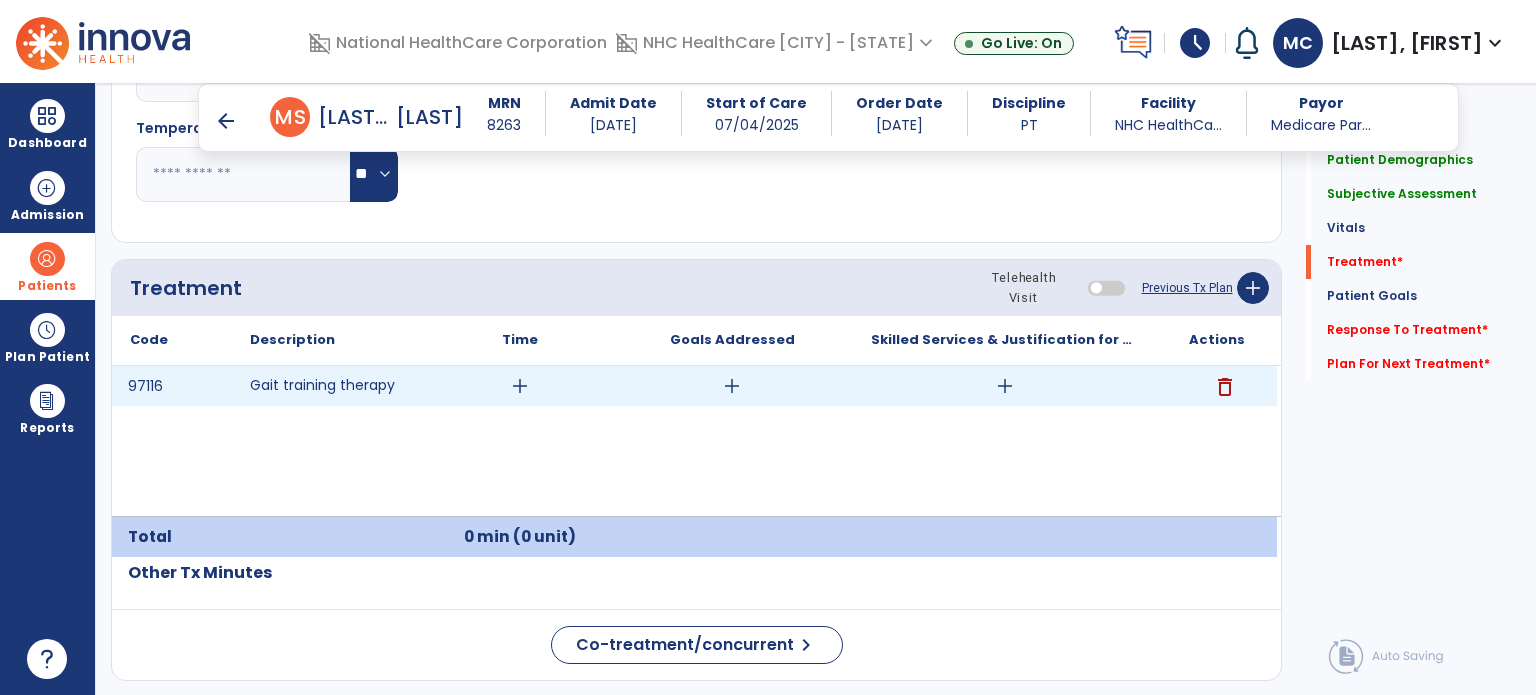 click on "add" at bounding box center [520, 386] 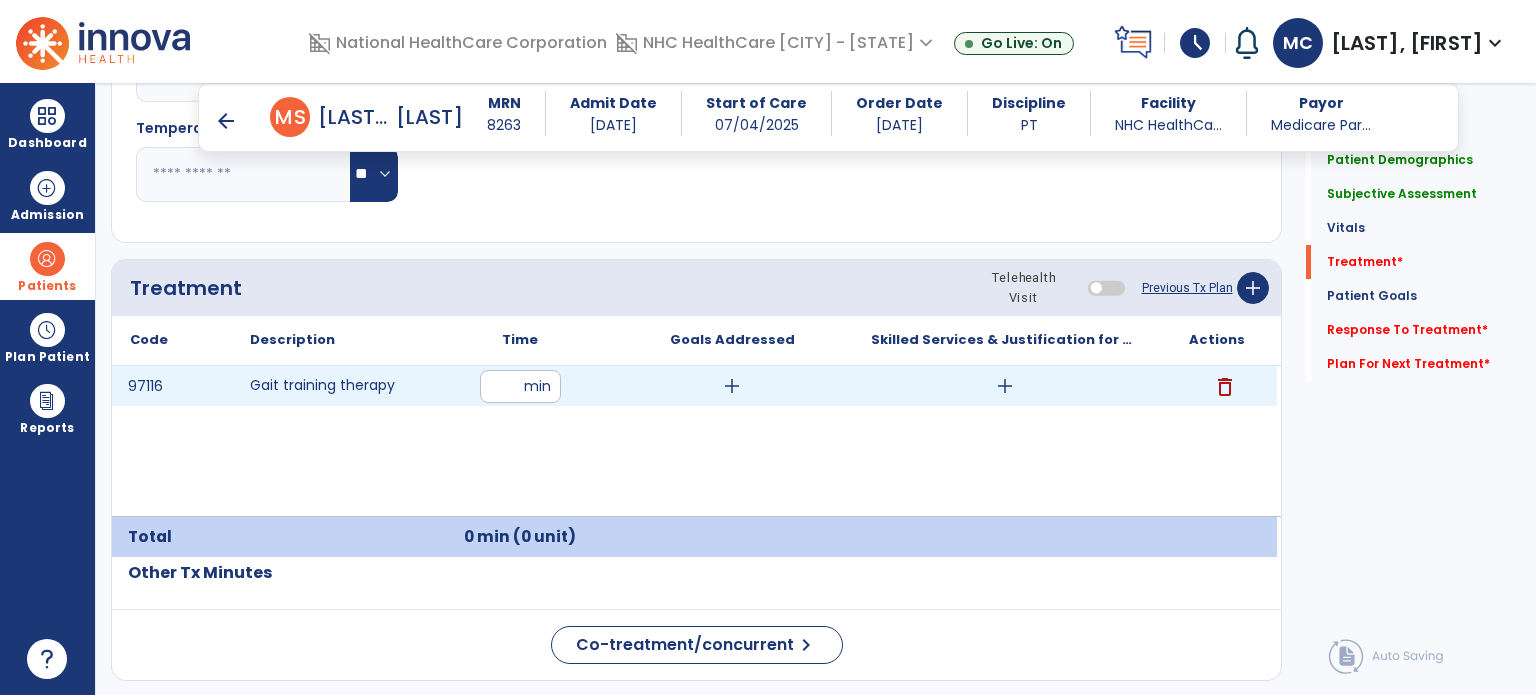 type on "**" 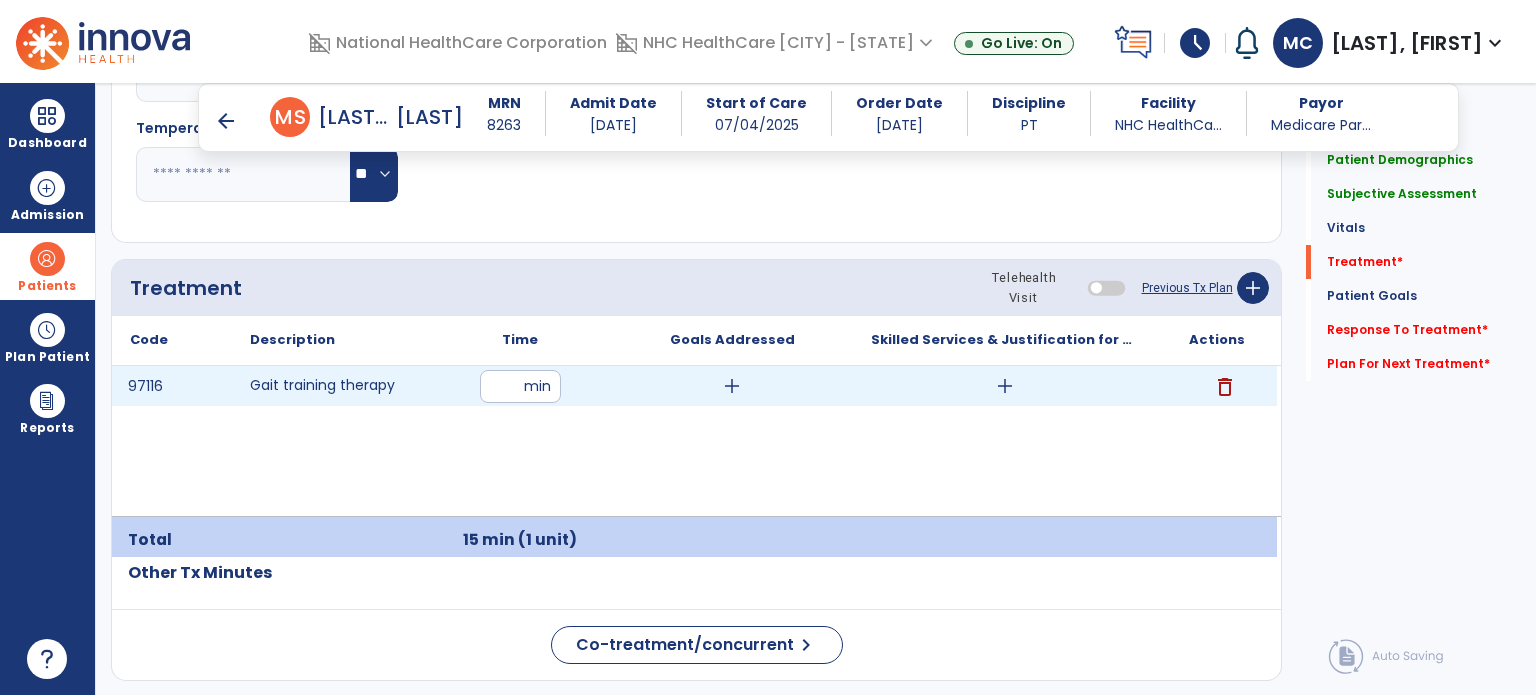 click on "add" at bounding box center [1004, 386] 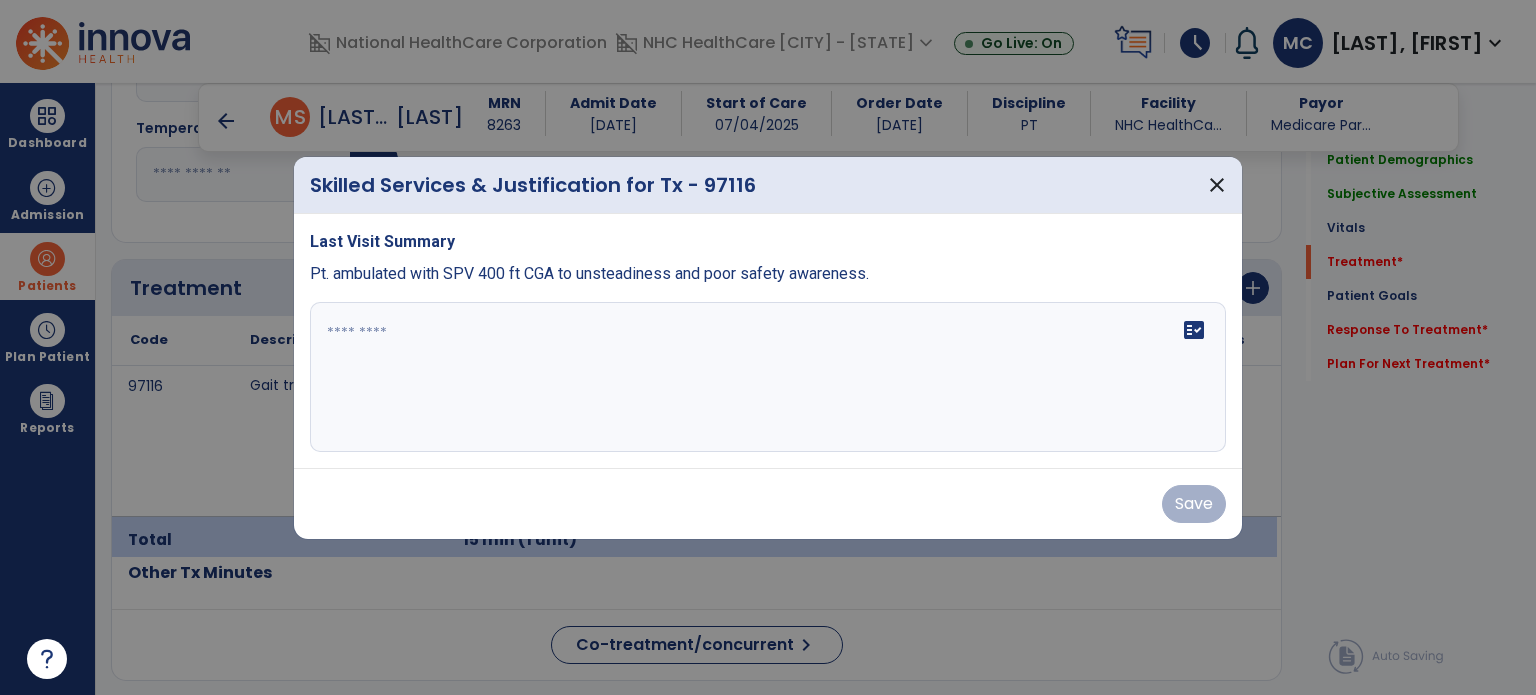 click on "fact_check" at bounding box center (768, 377) 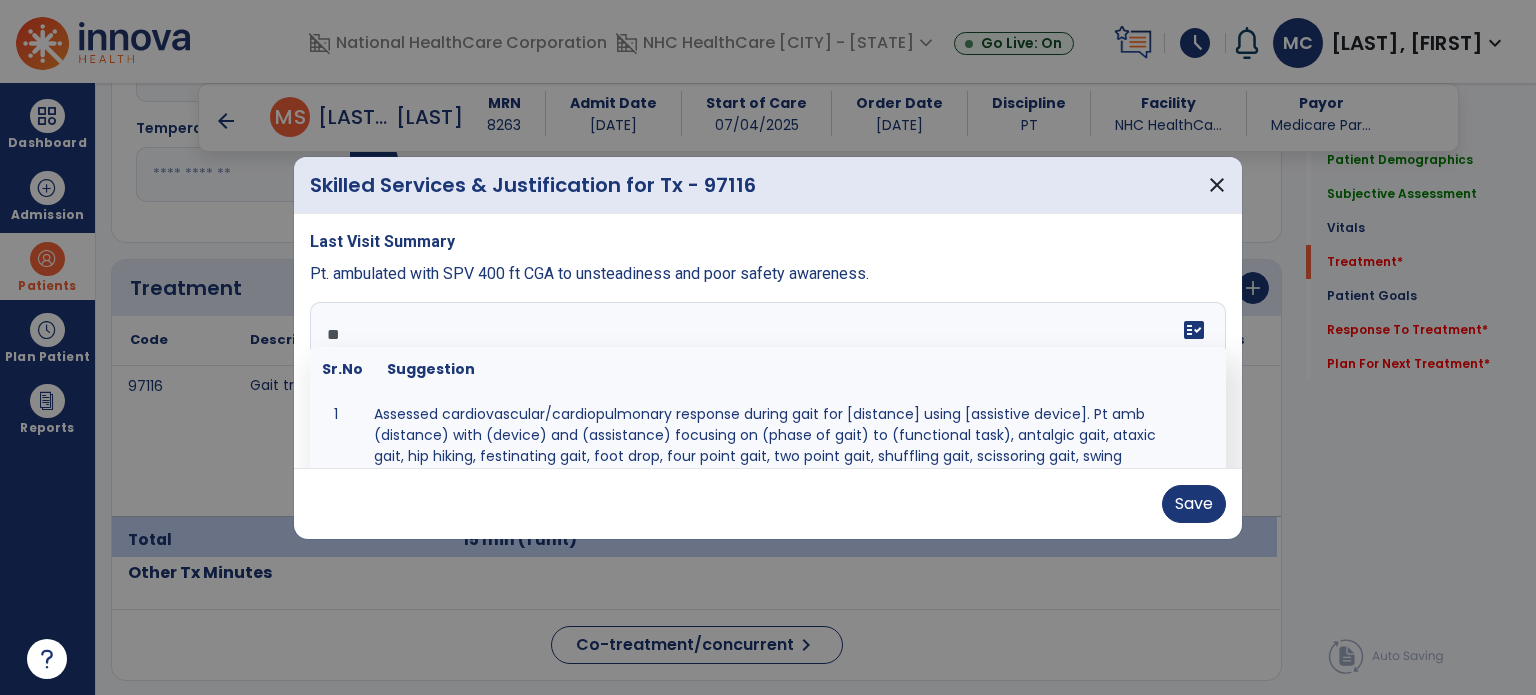 type on "*" 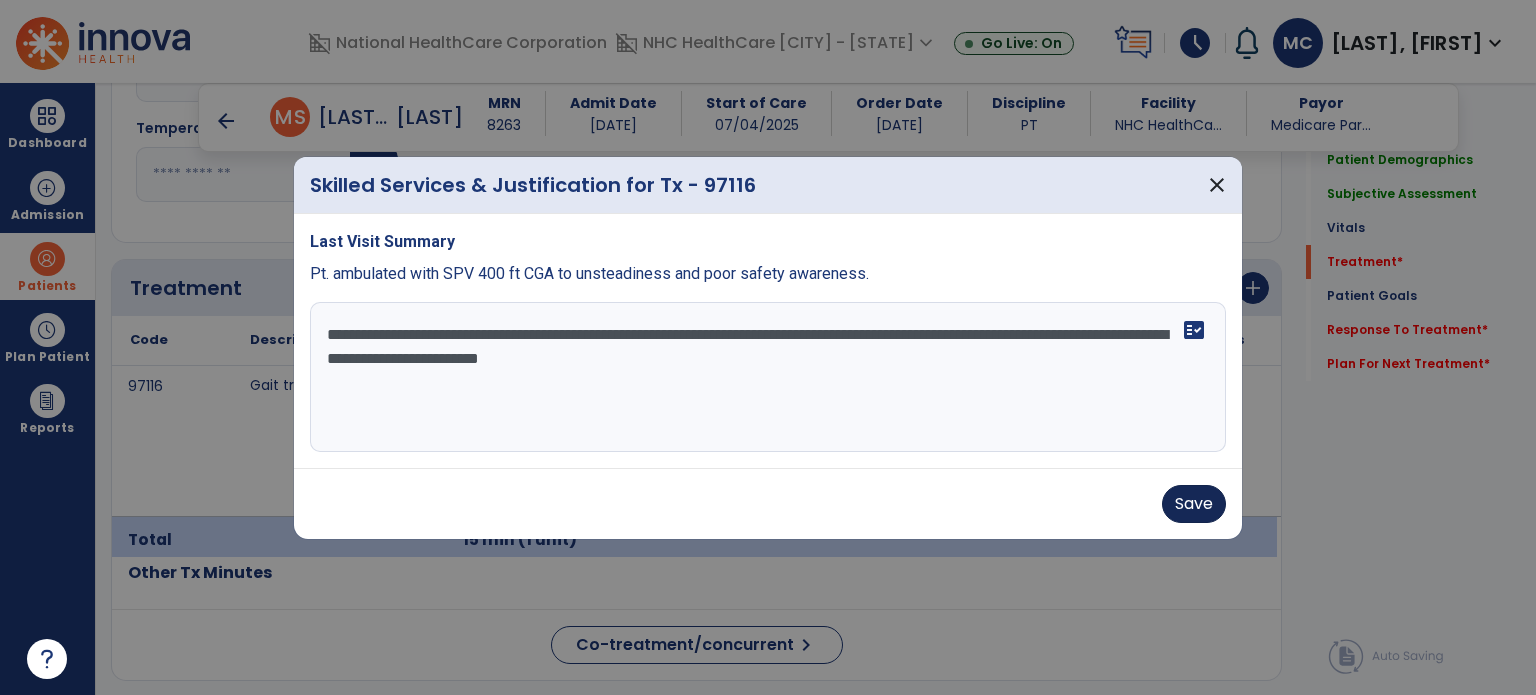 type on "**********" 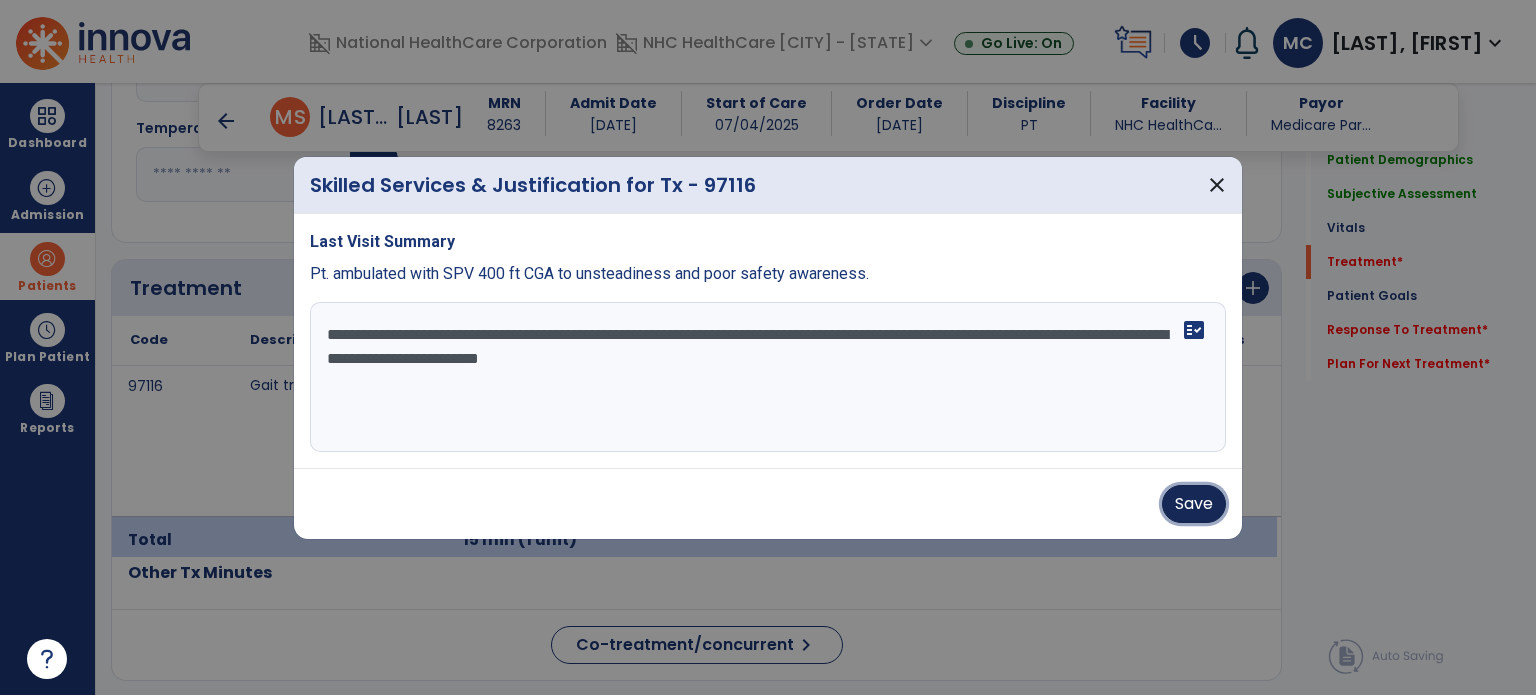 click on "Save" at bounding box center [1194, 504] 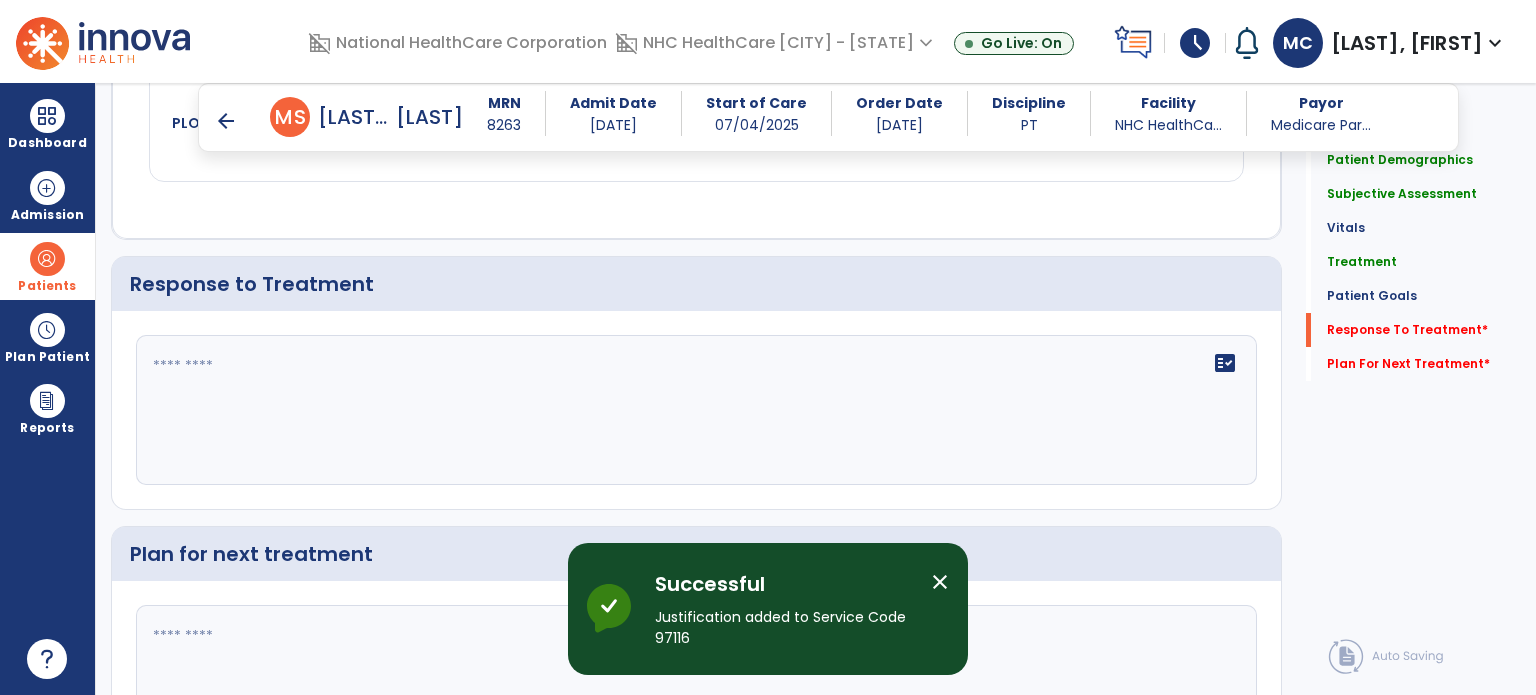 scroll, scrollTop: 2765, scrollLeft: 0, axis: vertical 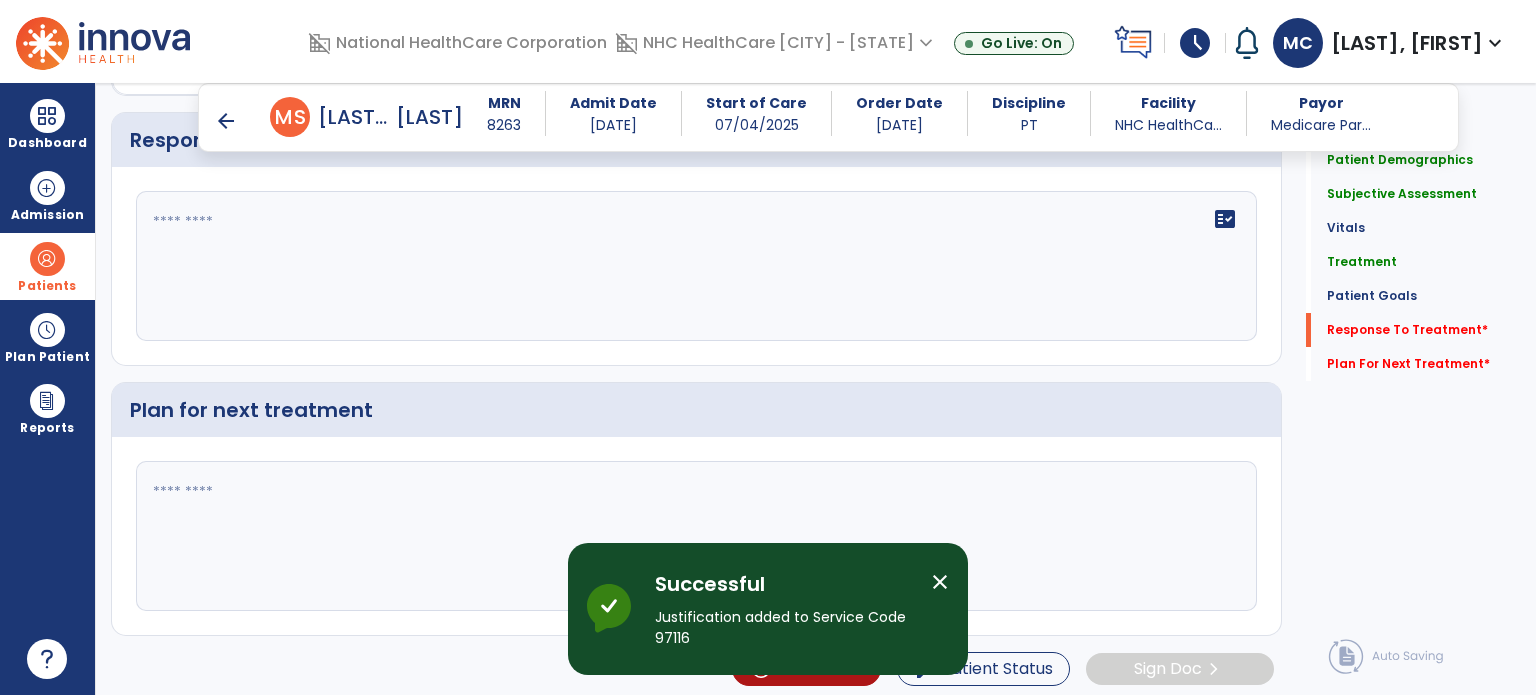 click on "fact_check" 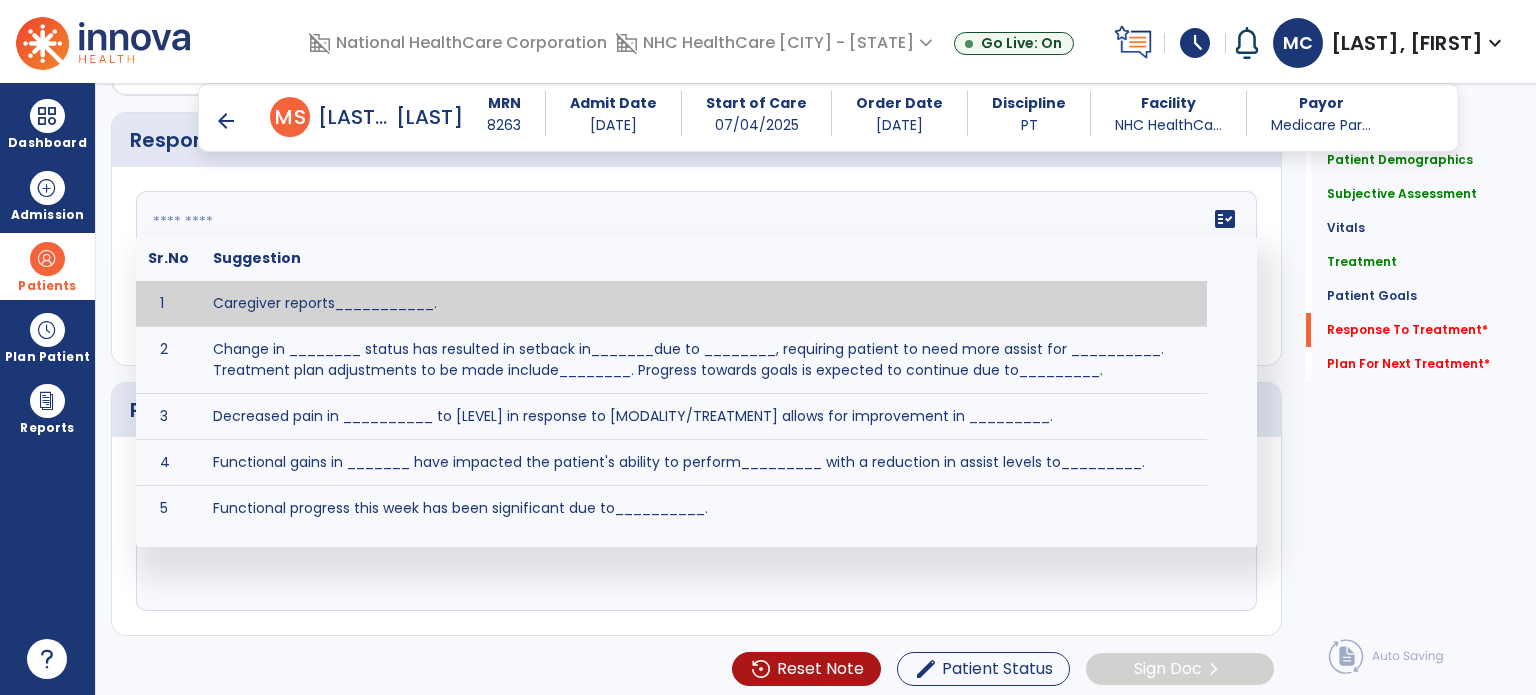 paste on "**********" 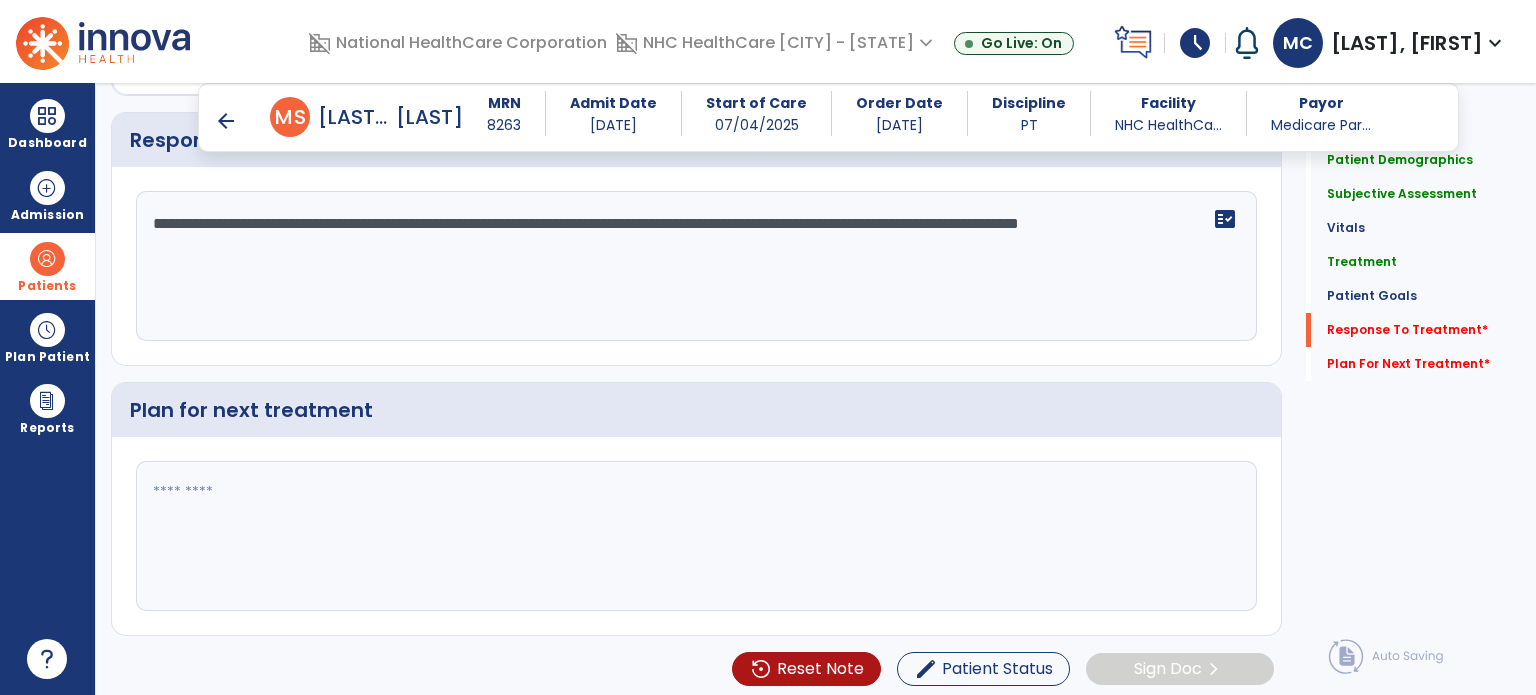 type on "**********" 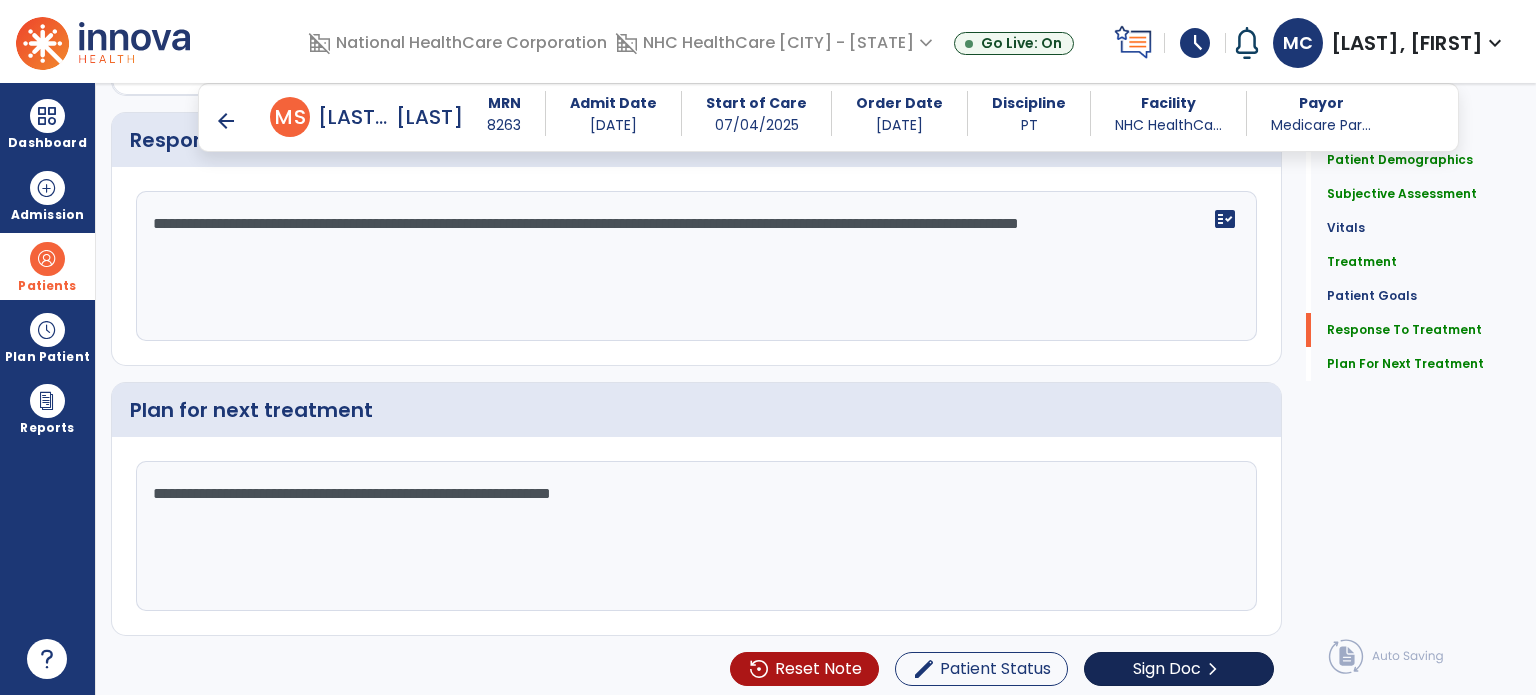 type on "**********" 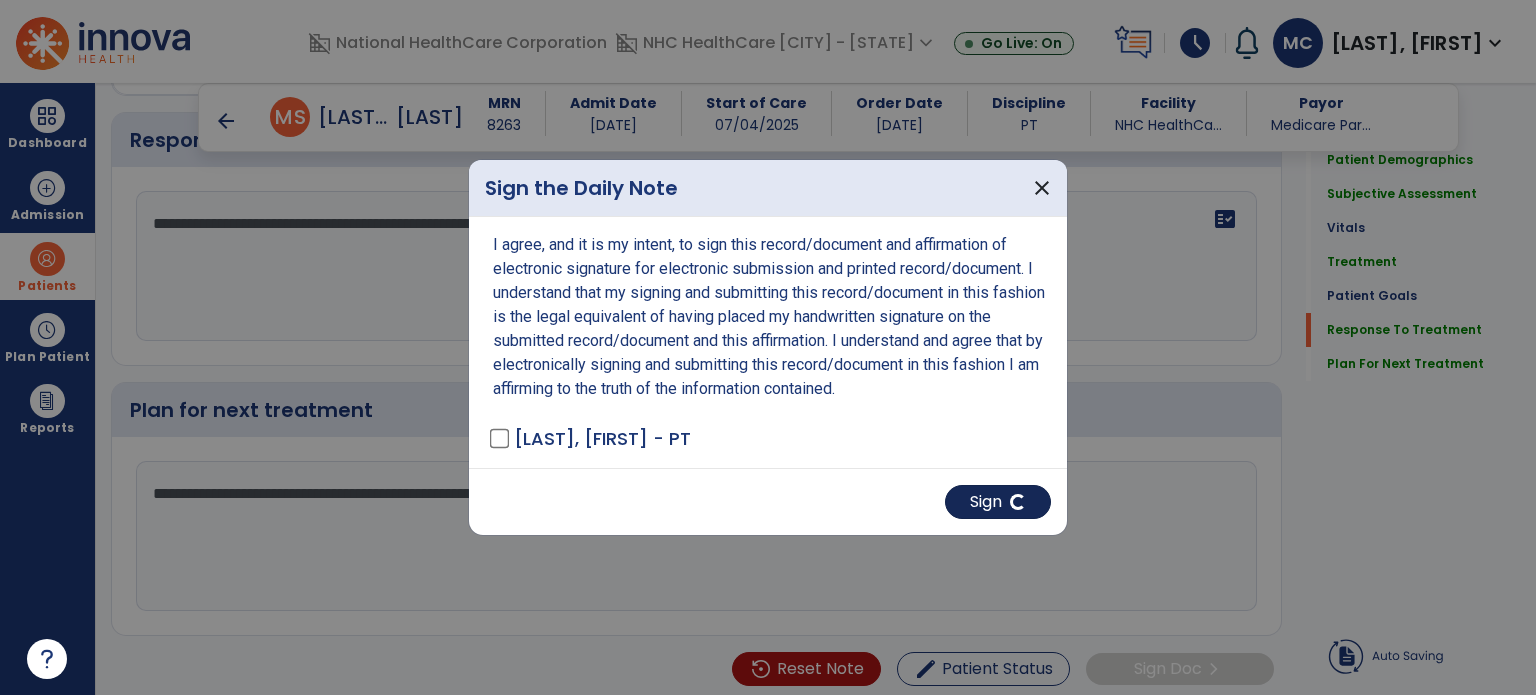 click on "Sign" at bounding box center [998, 502] 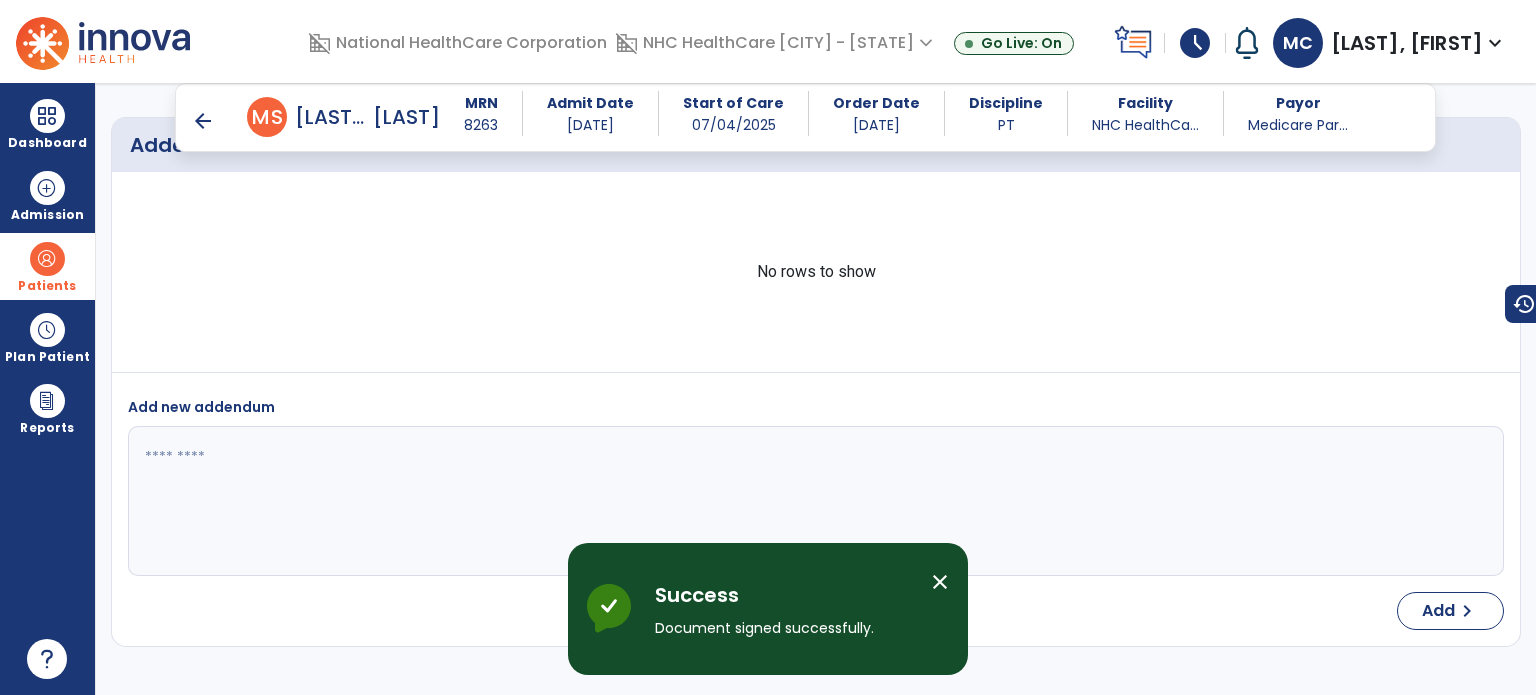 scroll, scrollTop: 3493, scrollLeft: 0, axis: vertical 